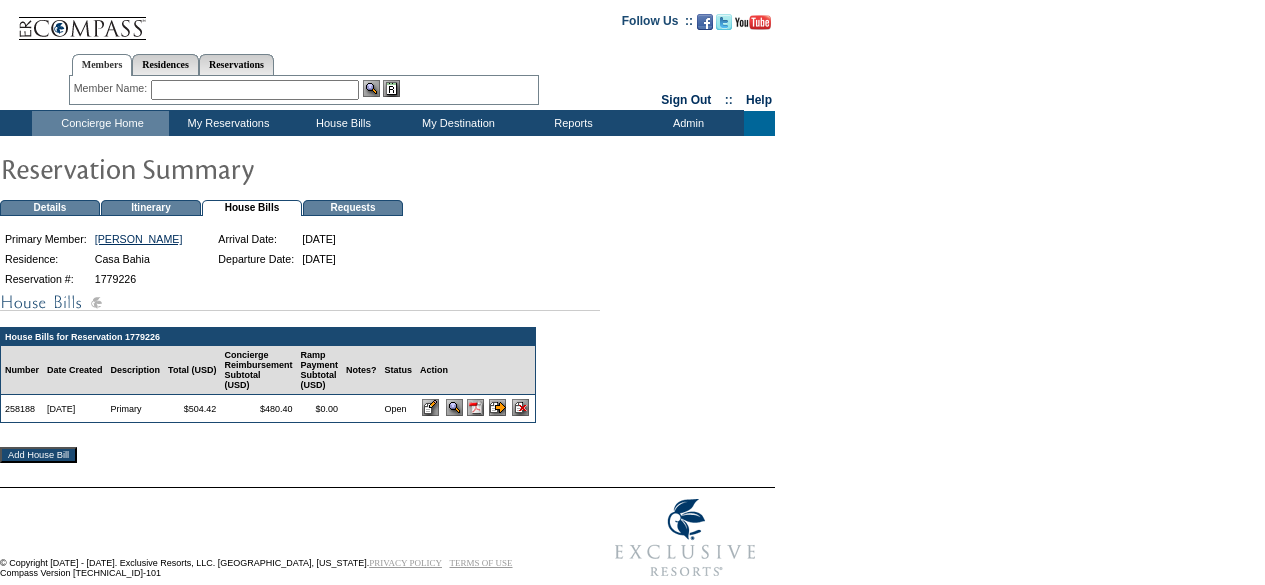 scroll, scrollTop: 0, scrollLeft: 0, axis: both 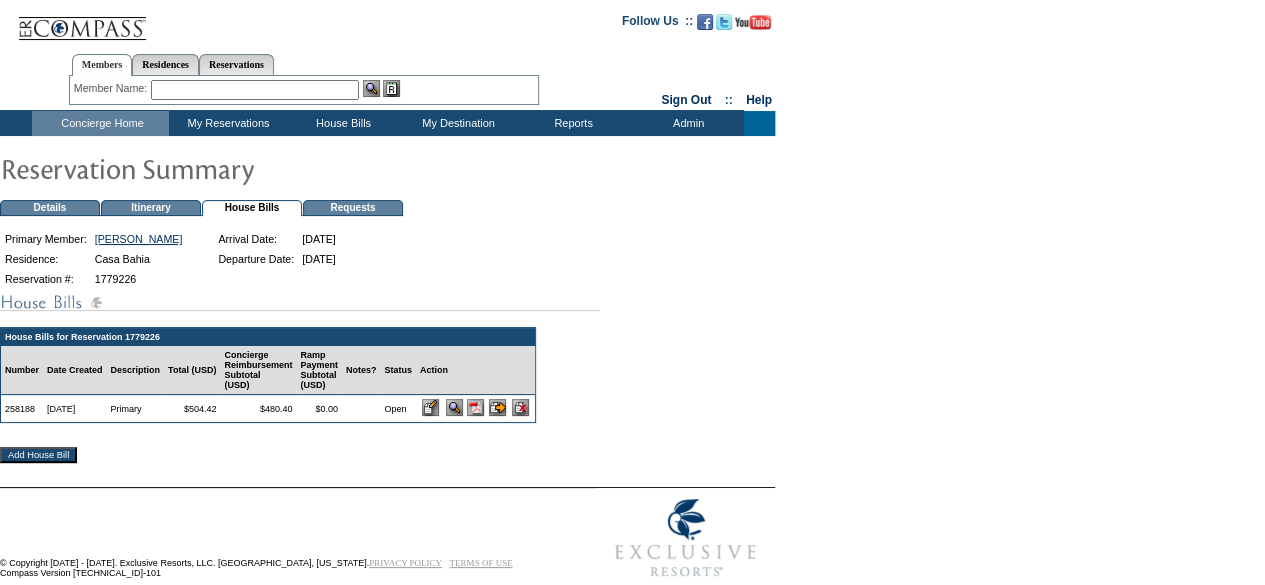 click at bounding box center [475, 407] 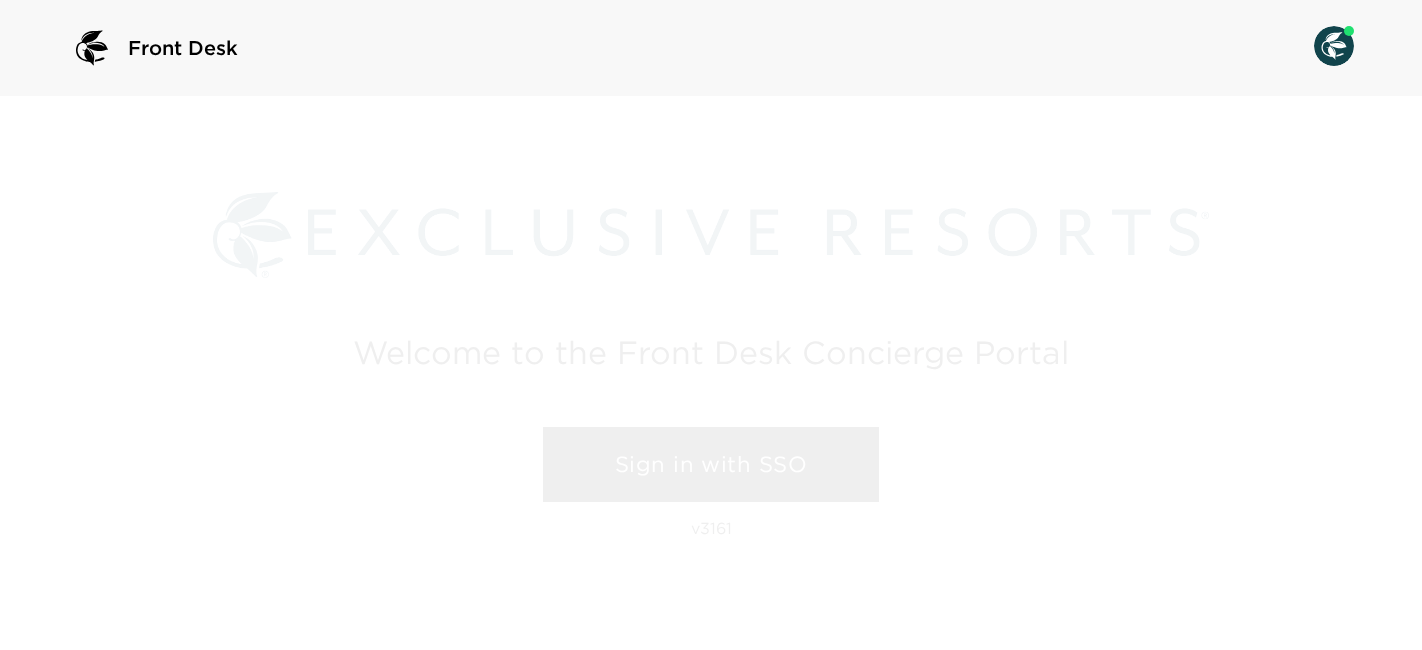 scroll, scrollTop: 0, scrollLeft: 0, axis: both 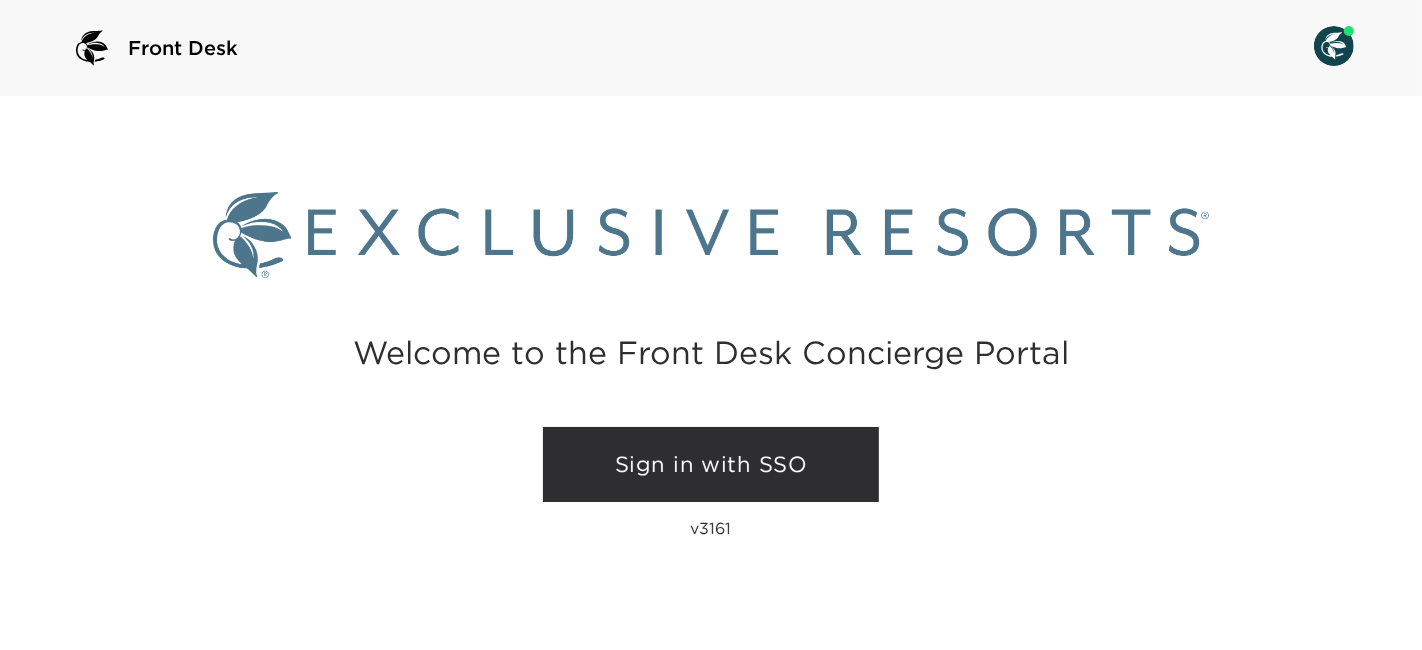 click on "Sign in with SSO" at bounding box center (711, 465) 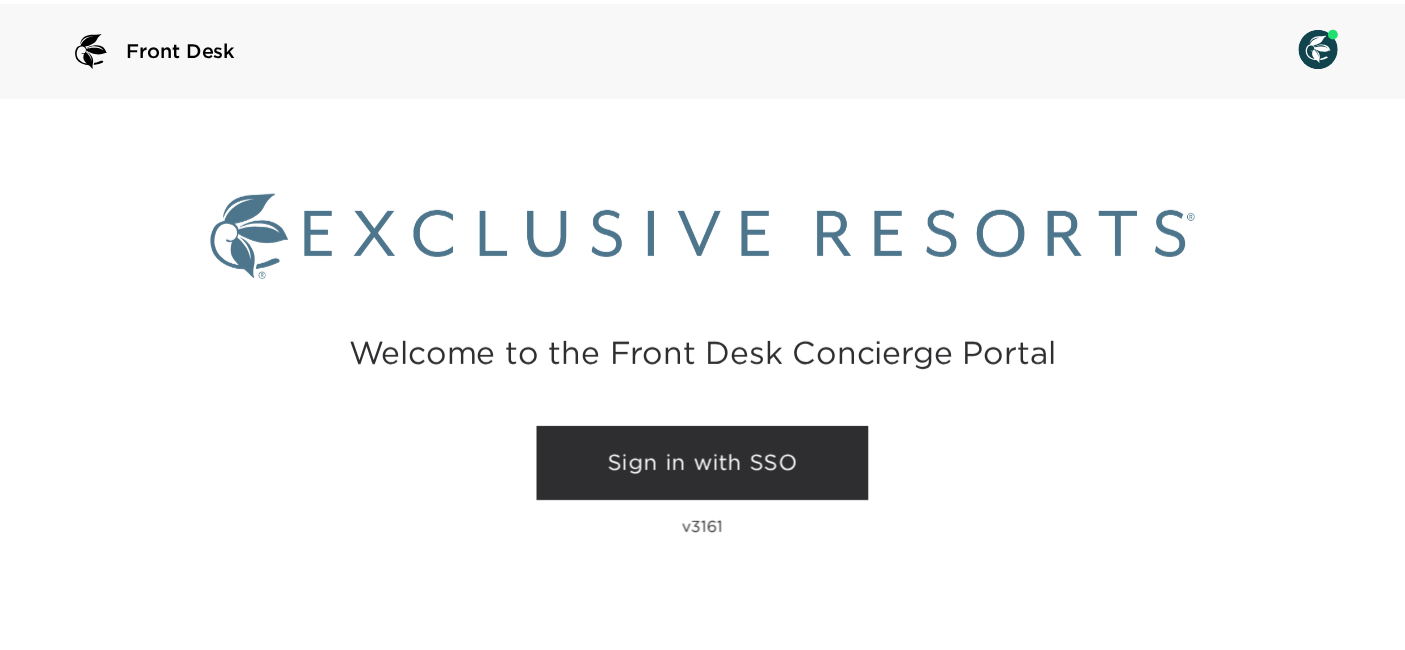 scroll, scrollTop: 0, scrollLeft: 0, axis: both 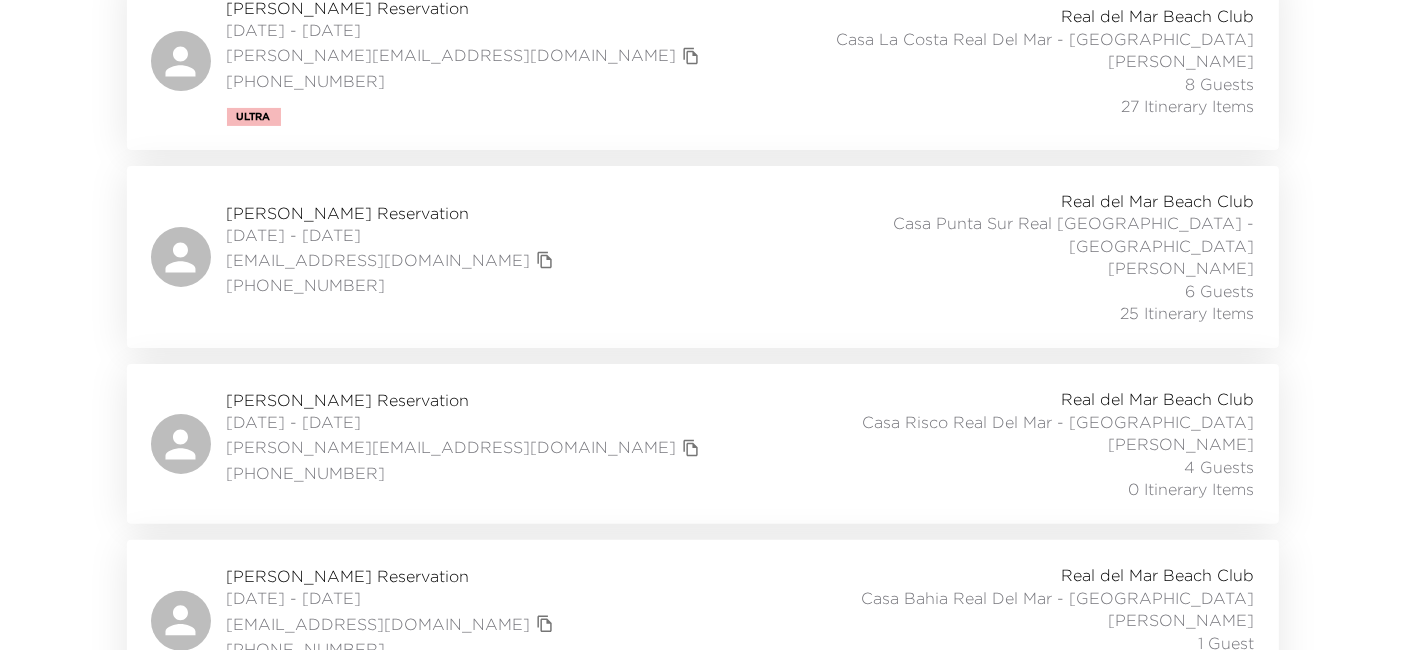 drag, startPoint x: 525, startPoint y: 479, endPoint x: 98, endPoint y: 310, distance: 459.2276 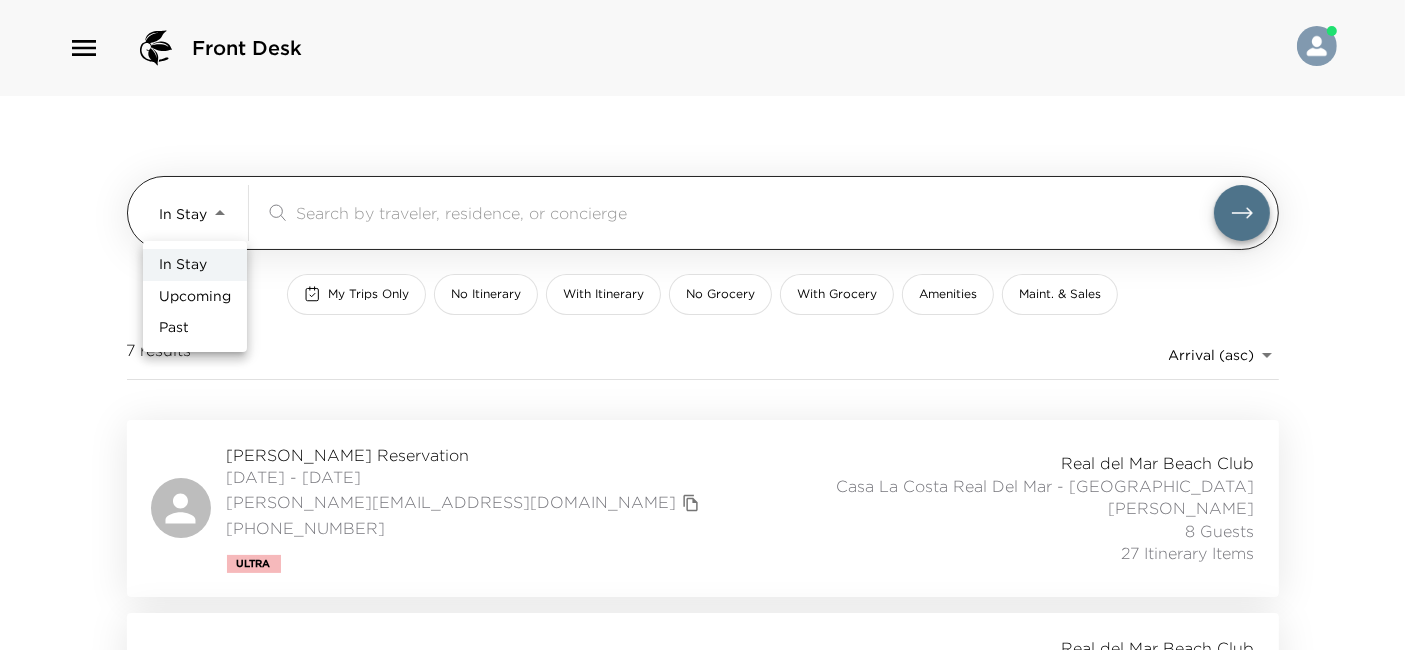 click on "Front Desk In Stay In-Stay ​ My Trips Only No Itinerary With Itinerary No Grocery With Grocery Amenities Maint. & Sales 7 results Arrival (asc) reservations_prod_arrival_asc Brad Seaman Reservation 07/06/2025 - 07/12/2025 brad@vpequities.com 619-871-3141 Ultra Real del Mar Beach Club Casa La Costa  Real Del Mar - Mexico Daniela Garcia-Bernal 8 Guests 27 Itinerary Items Jim Estes Reservation 07/07/2025 - 07/14/2025 jestes66@hotmail.com (949) 793-0001 Real del Mar Beach Club Casa Punta Sur  Real Del Mar - Mexico Daniela Garcia-Bernal 6 Guests 25 Itinerary Items Claudia Peralta Reservation 07/10/2025 - 07/30/2025 claudia@rmmexico.com +525537222648 Real del Mar Beach Club Casa Risco  Real Del Mar - Mexico Roberto Ortega 4 Guests 0 Itinerary Items Sarah Drewes Reservation 07/10/2025 - 07/13/2025 sarahbelle1989@gmail.com 1 (352) 206-1848 Real del Mar Beach Club Casa Bahia  Real Del Mar - Mexico Daniela Garcia-Bernal 1 Guest 11 Itinerary Items Phoebe Paur Reservation 07/11/2025 - 07/14/2025 phoebepaur@aol.com Past" at bounding box center [711, 325] 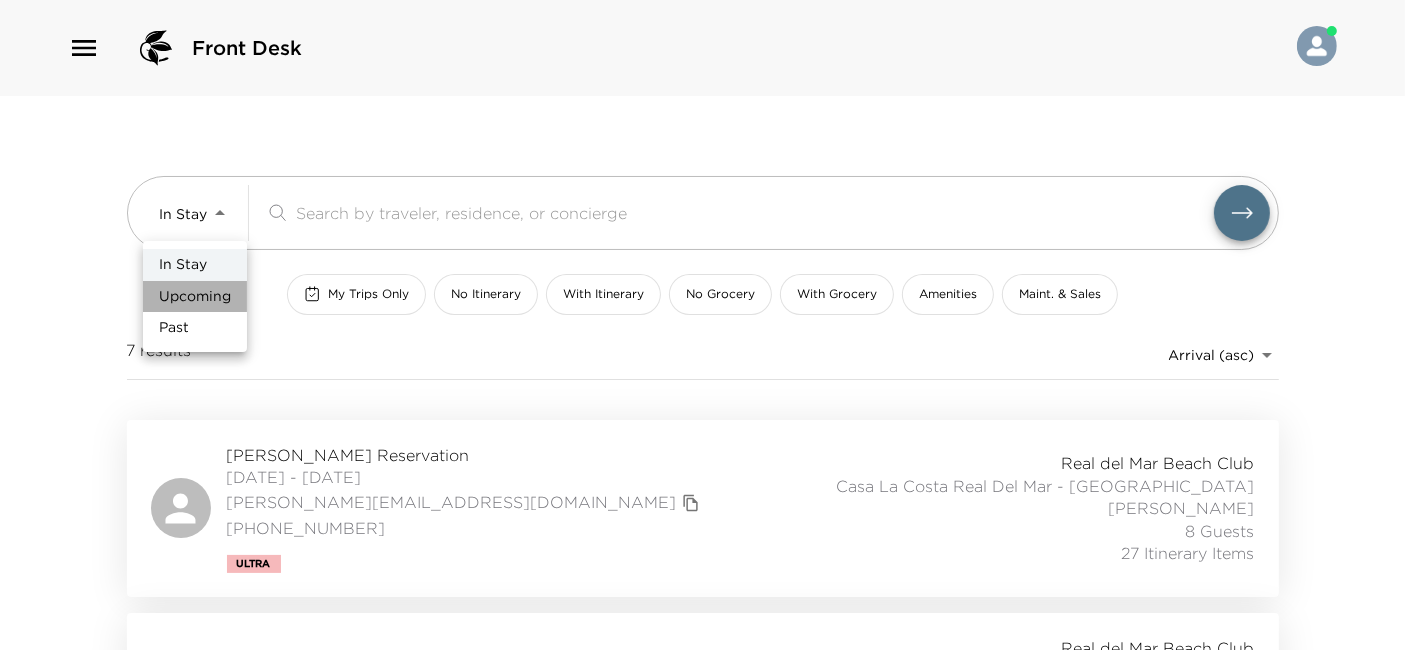 click on "Upcoming" at bounding box center [195, 297] 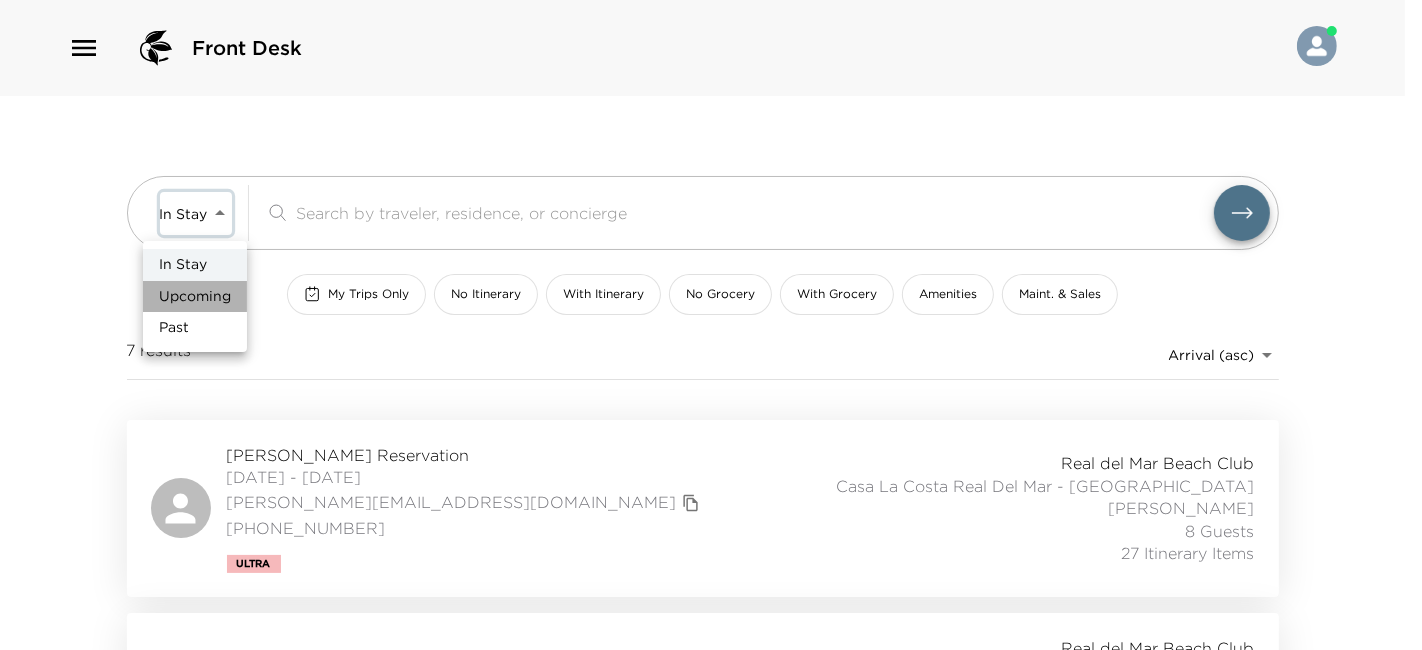 type on "Upcoming" 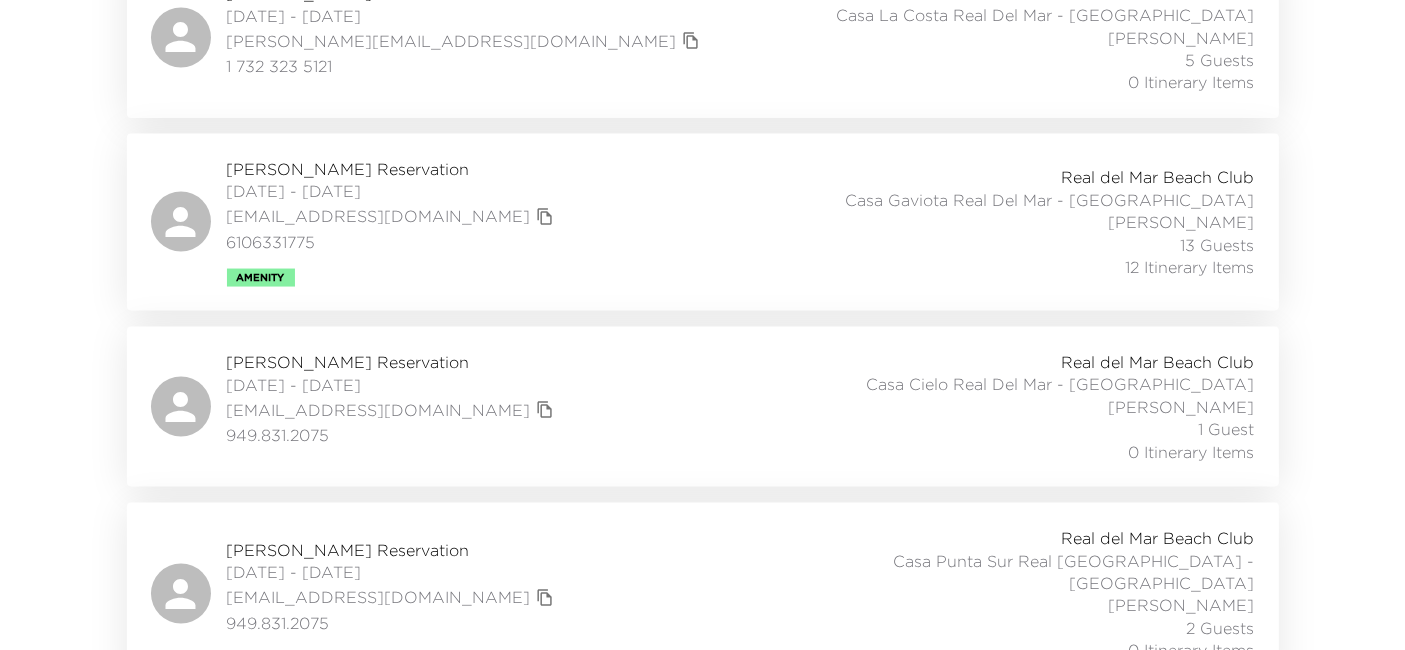 scroll, scrollTop: 3164, scrollLeft: 0, axis: vertical 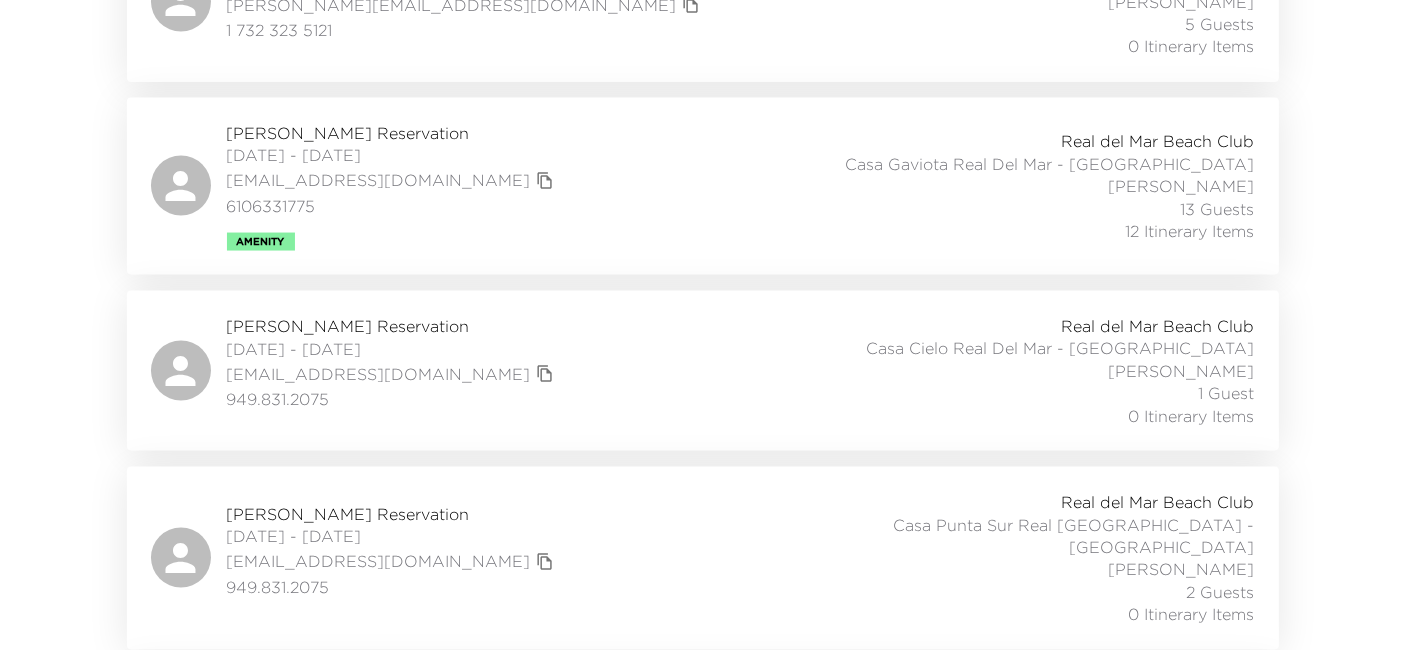 click on "Gerard Gendron Reservation 07/28/2025 - 08/01/2025 gendrongerry@yahoo.com 949.831.2075 Real del Mar Beach Club Casa Cielo  Real Del Mar - Mexico Daniela Garcia-Bernal 1 Guest 0 Itinerary Items" at bounding box center [703, 371] 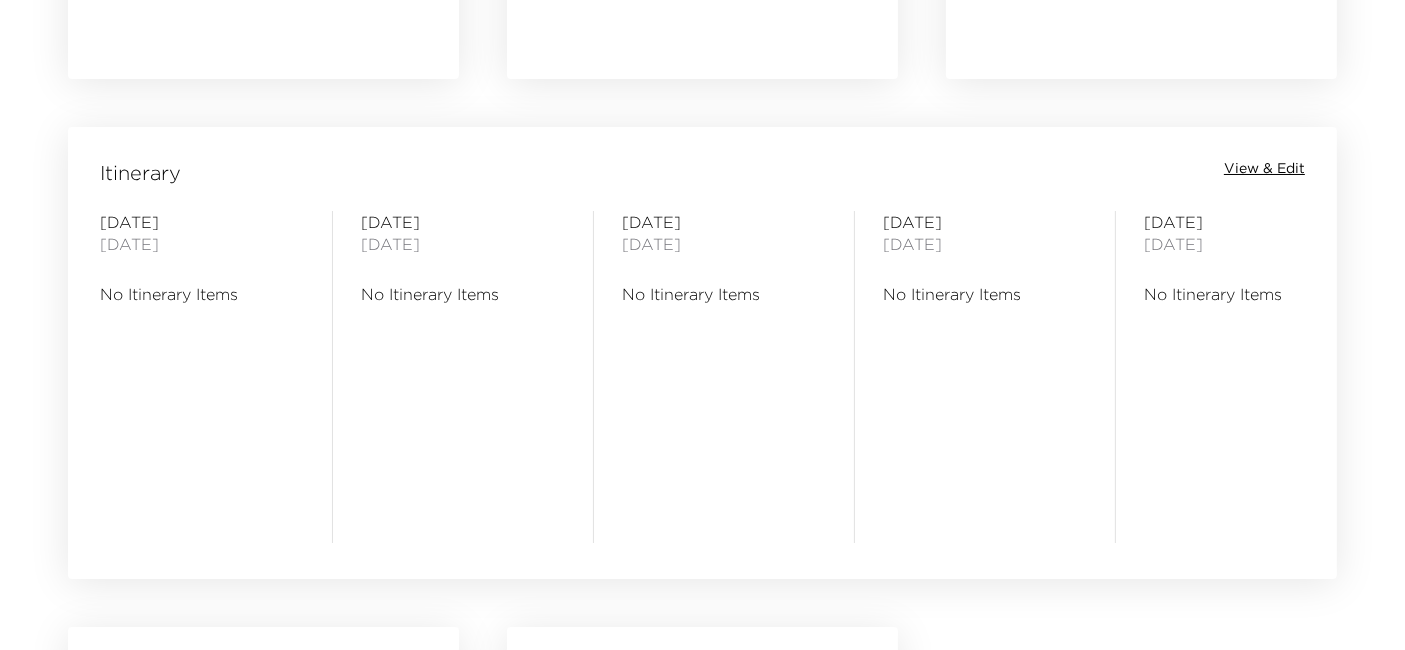 scroll, scrollTop: 1630, scrollLeft: 0, axis: vertical 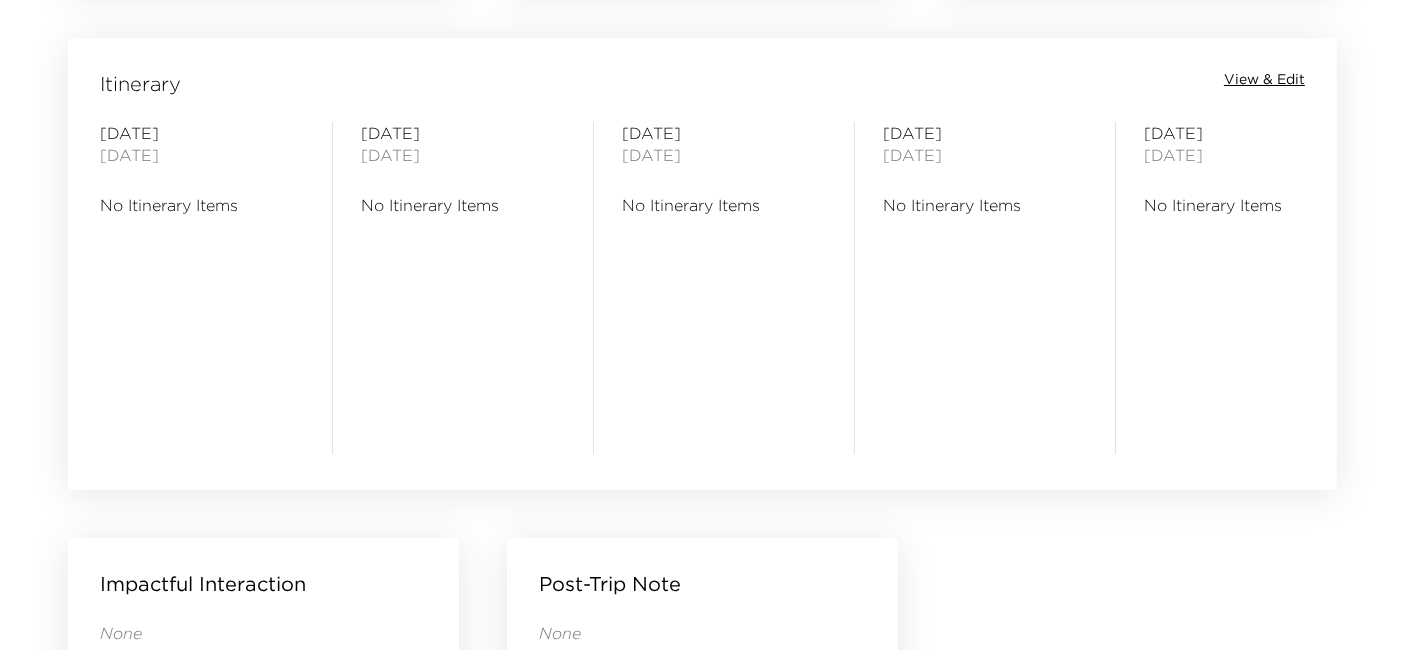 click on "View & Edit" at bounding box center [1264, 80] 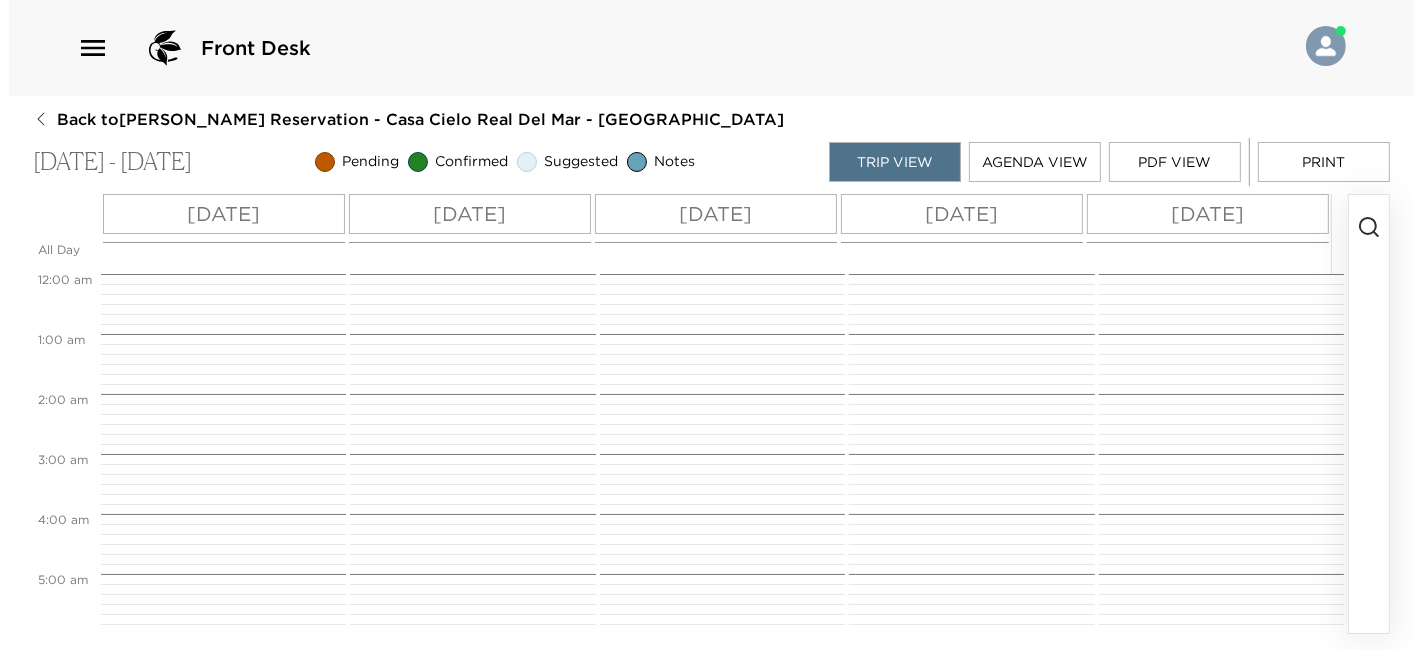 scroll, scrollTop: 0, scrollLeft: 0, axis: both 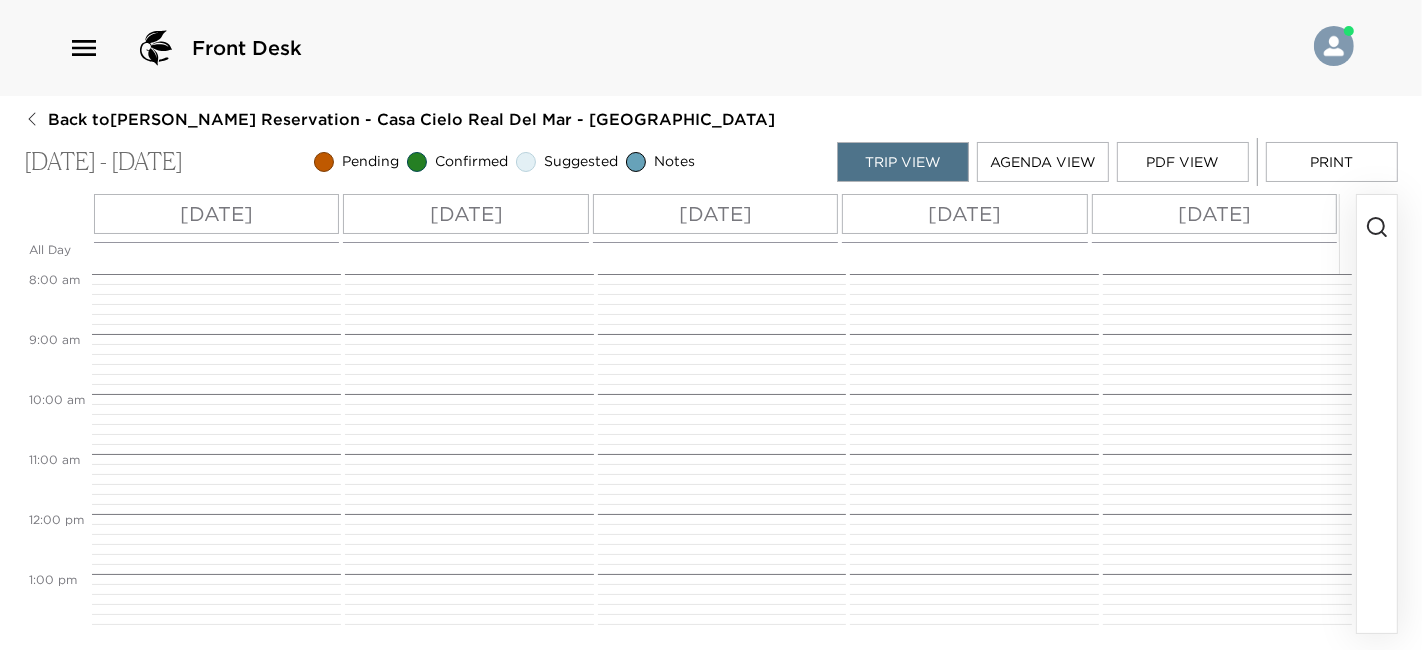 click at bounding box center [1377, 414] 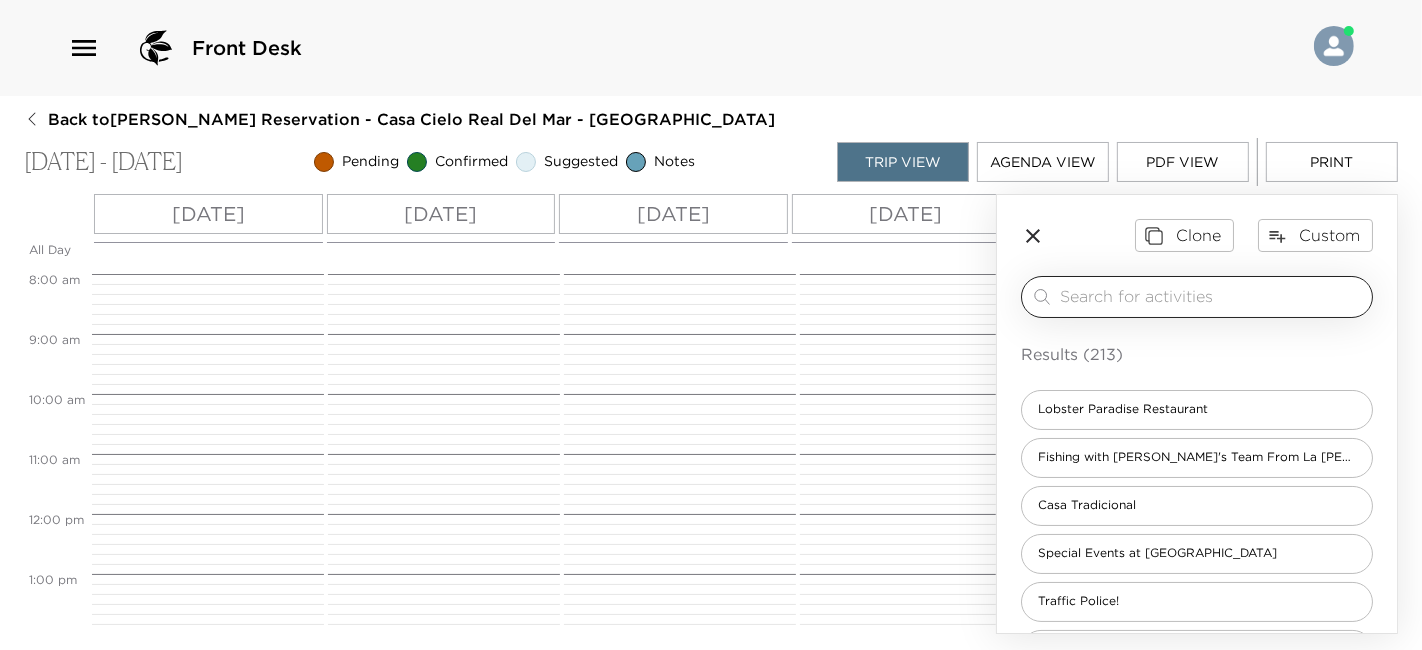 click at bounding box center (1212, 296) 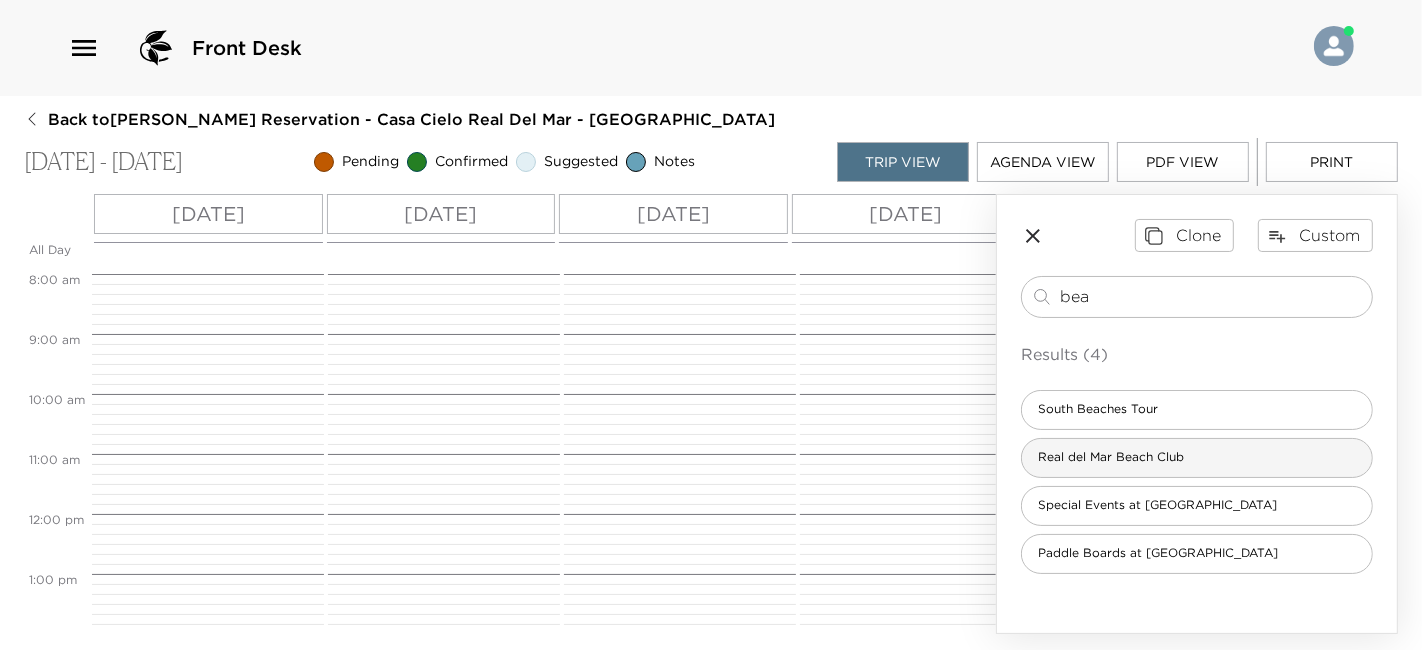 type on "bea" 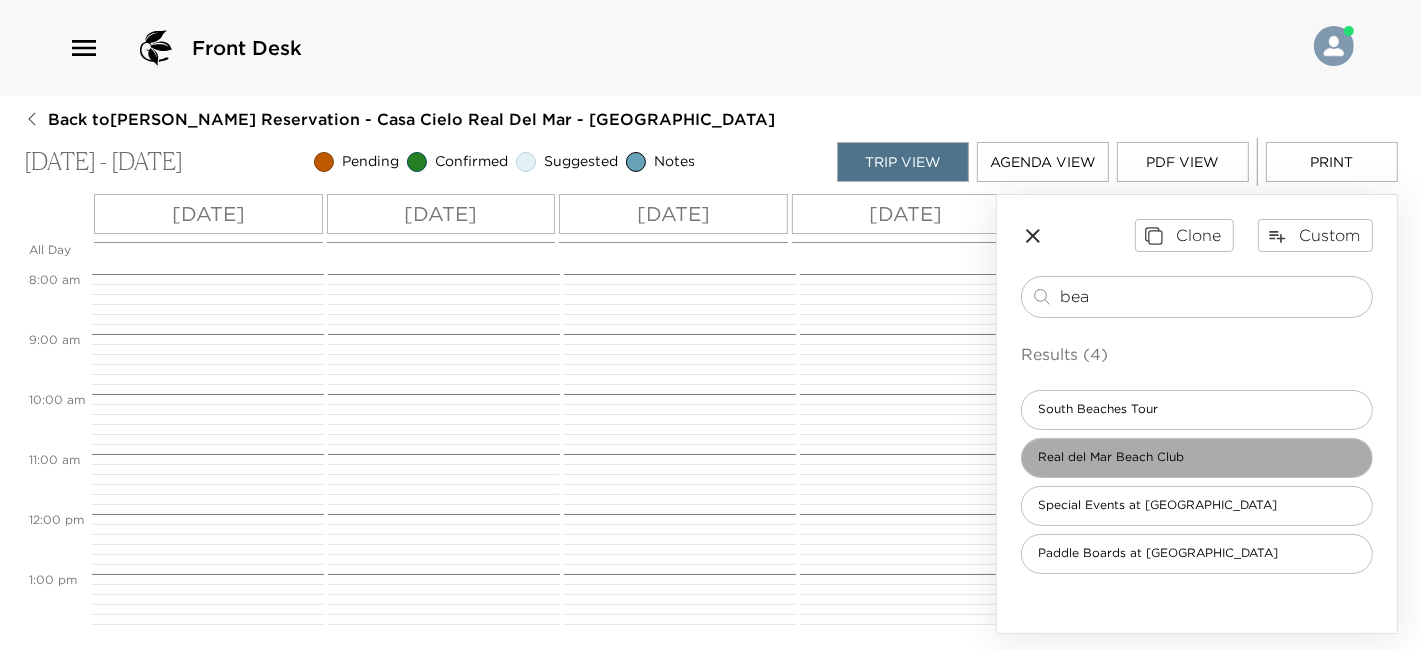 click on "Real del Mar Beach Club" at bounding box center [1197, 458] 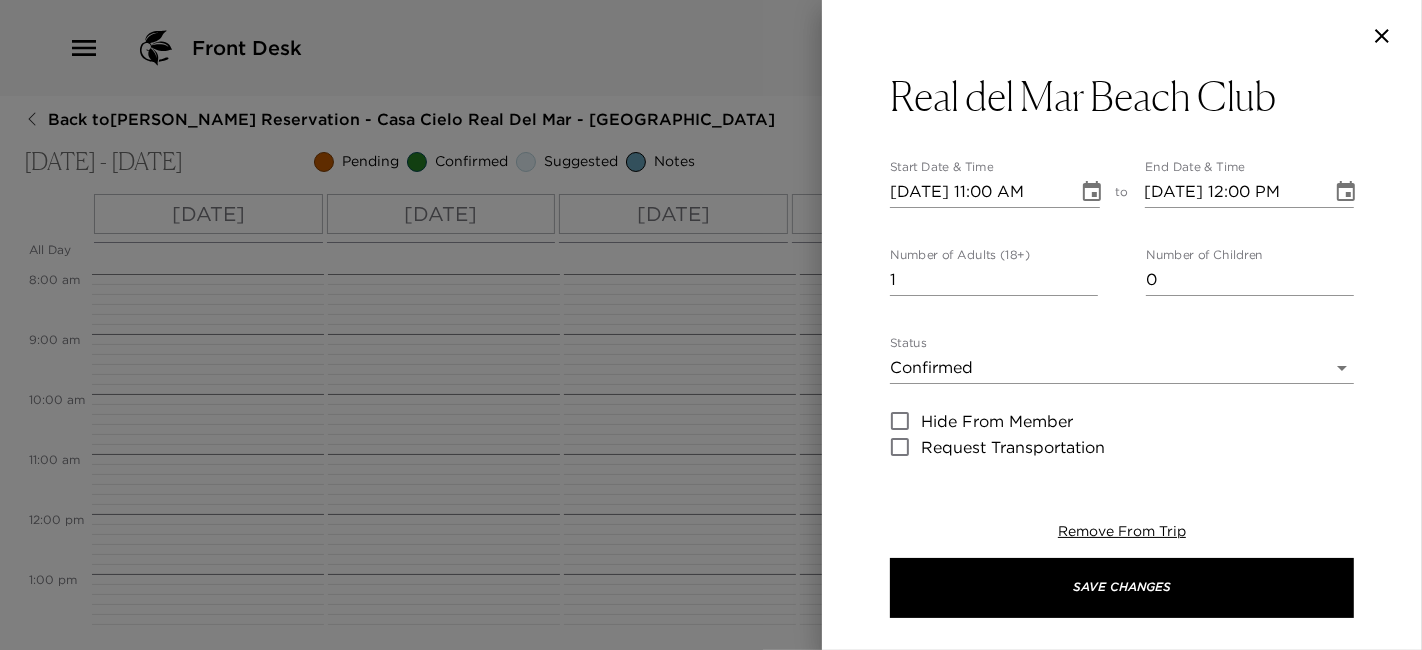 type on "Your reservation has been confirmed at the Real del Mar Beach Club. Payment Info: You may sign for each meal to charge it to the house bill or pay cash or credit card after your consumption .
Transportation: Golf cart or a short walk from your residence.
Dress Code: Casual.
Helpful Hints: Cool breezes sometime blow off the ocean. Bring a light jacket or sweater." 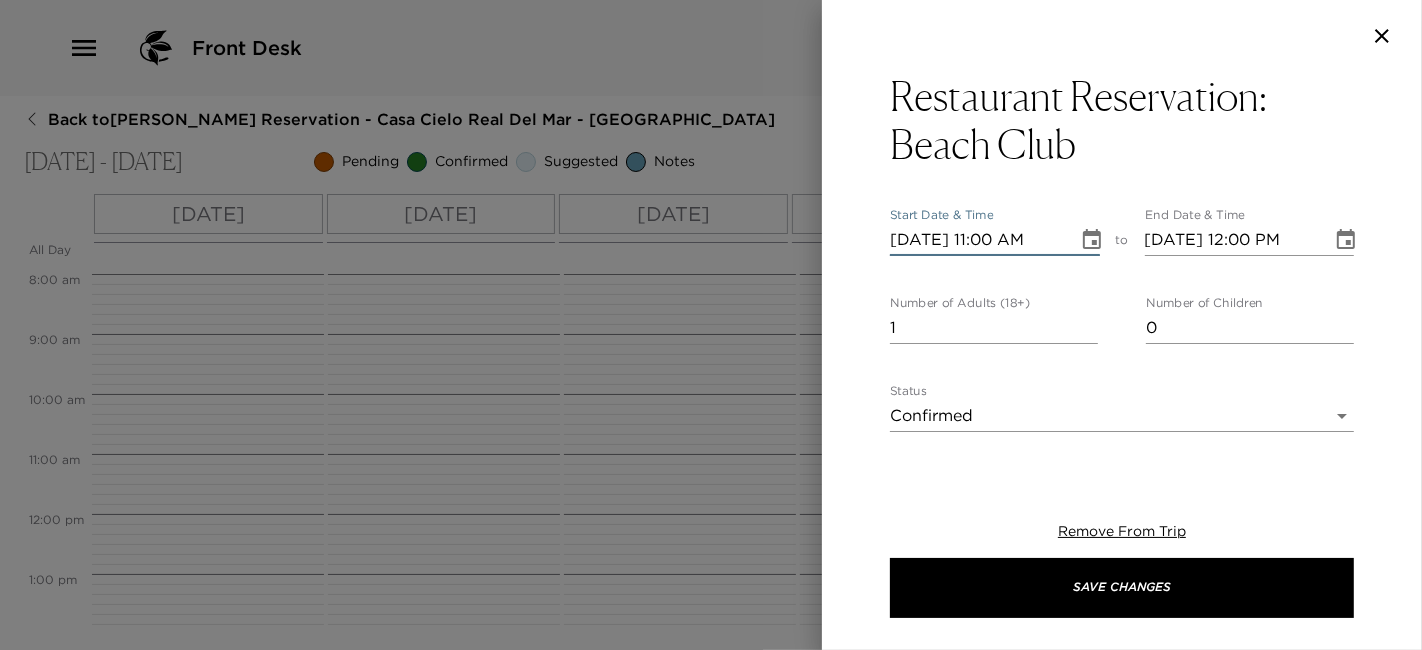 click on "07/28/2025 11:00 AM" at bounding box center (977, 240) 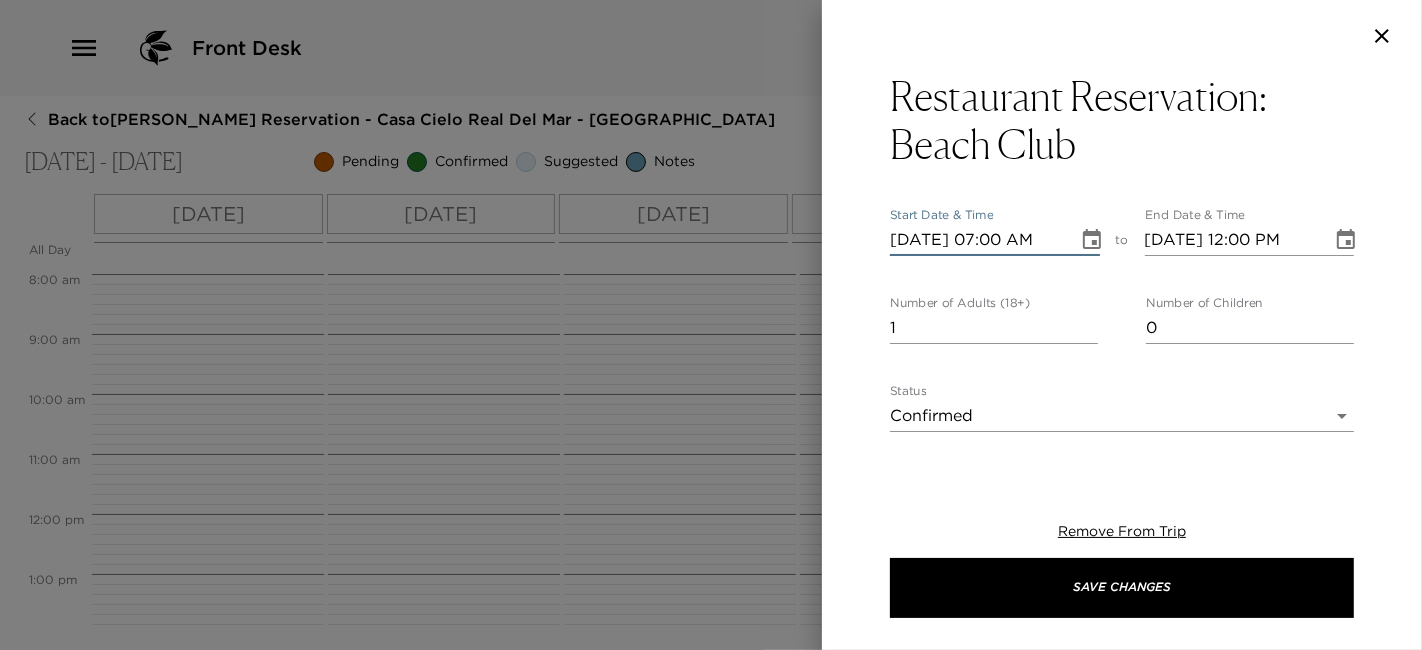 type on "07/28/2025 07:00 PM" 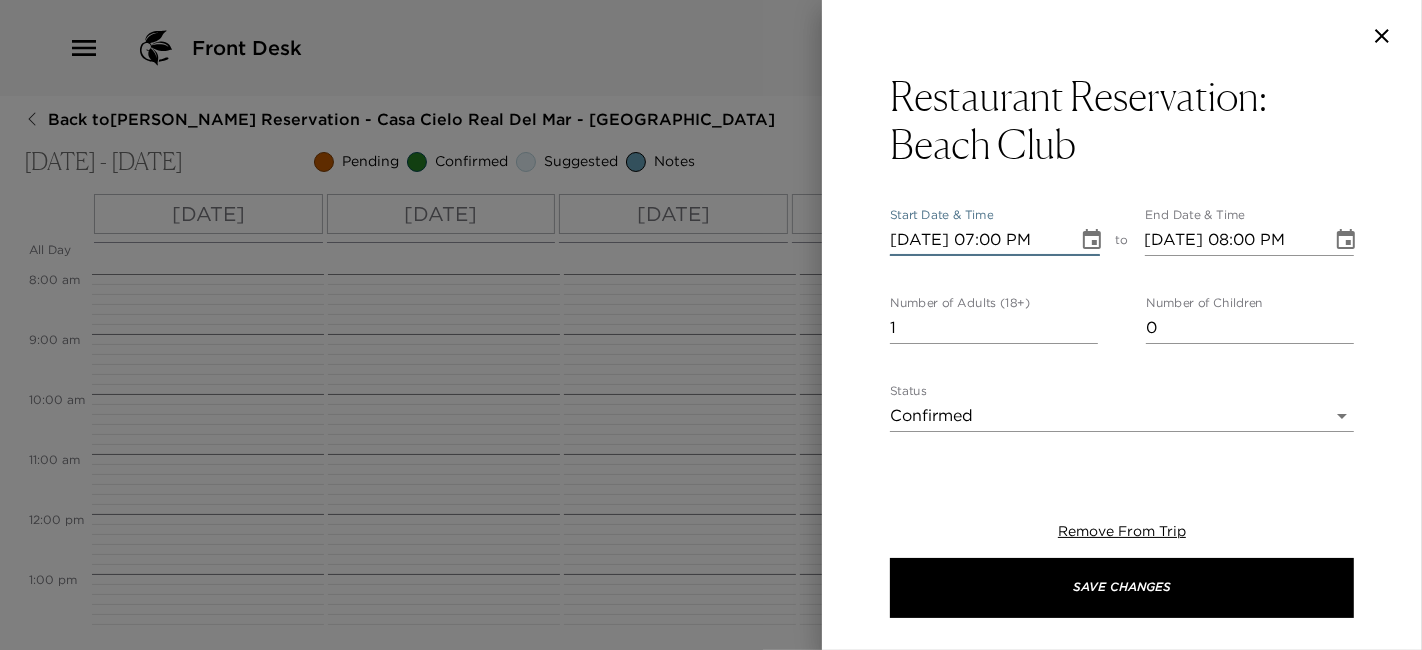 type on "07/28/2025 07:00 PM" 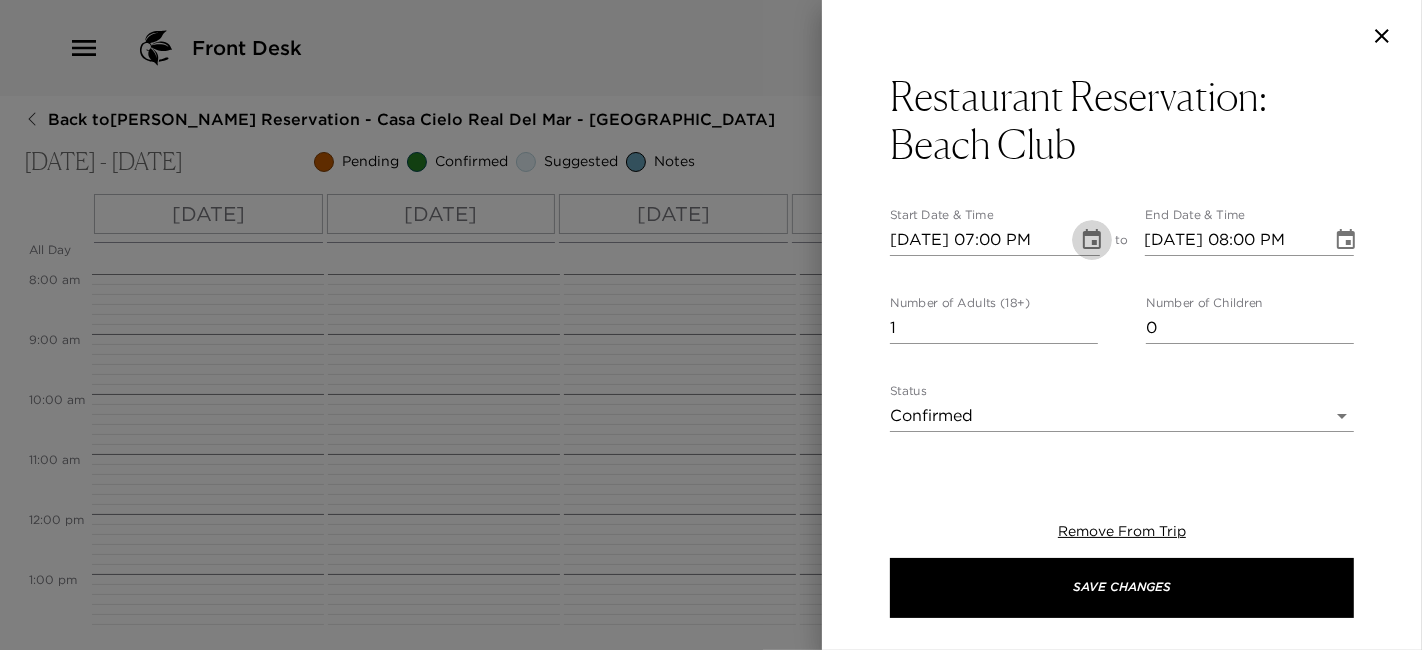 type 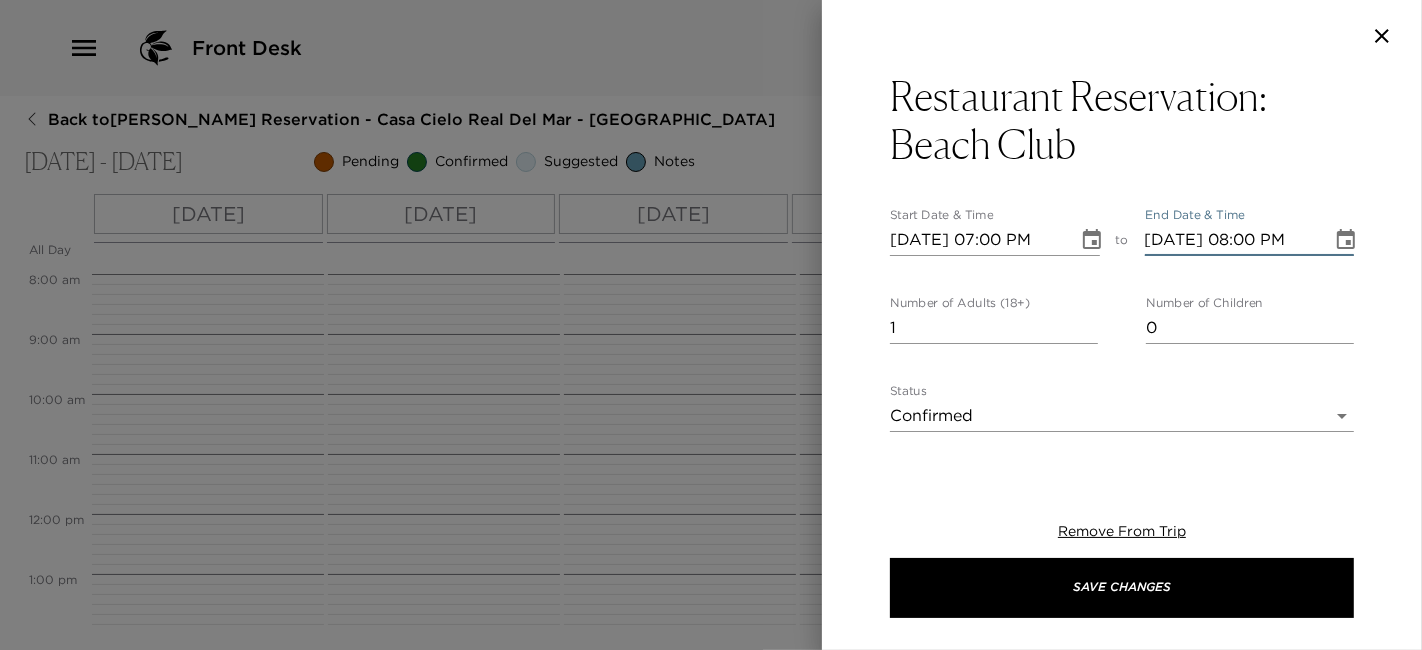 type 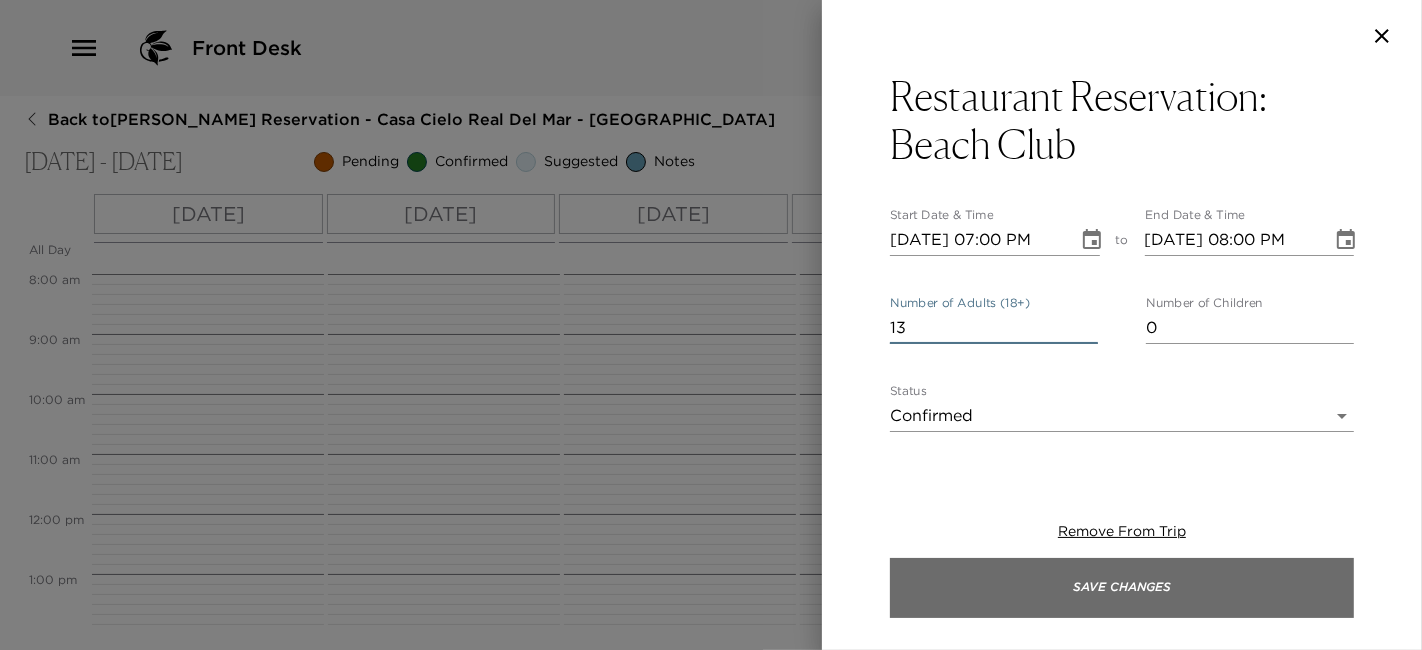 type on "13" 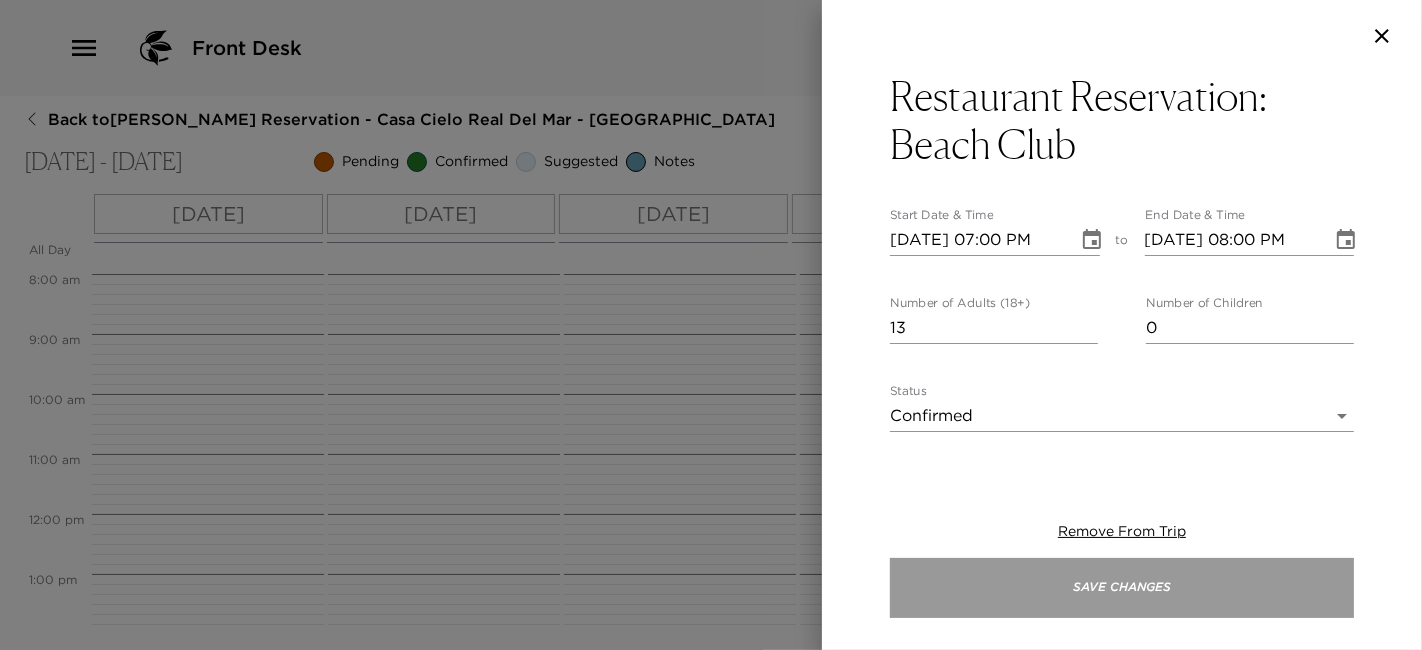 click on "Save Changes" at bounding box center (1122, 588) 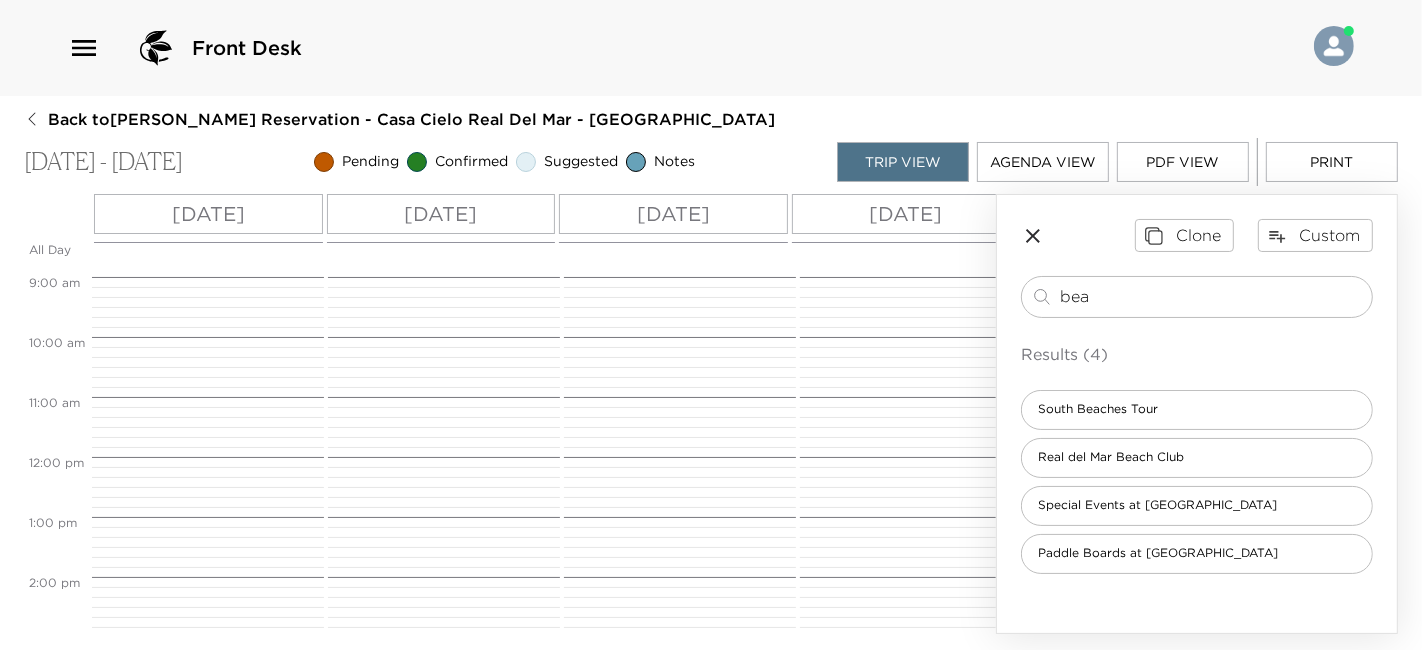 scroll, scrollTop: 535, scrollLeft: 0, axis: vertical 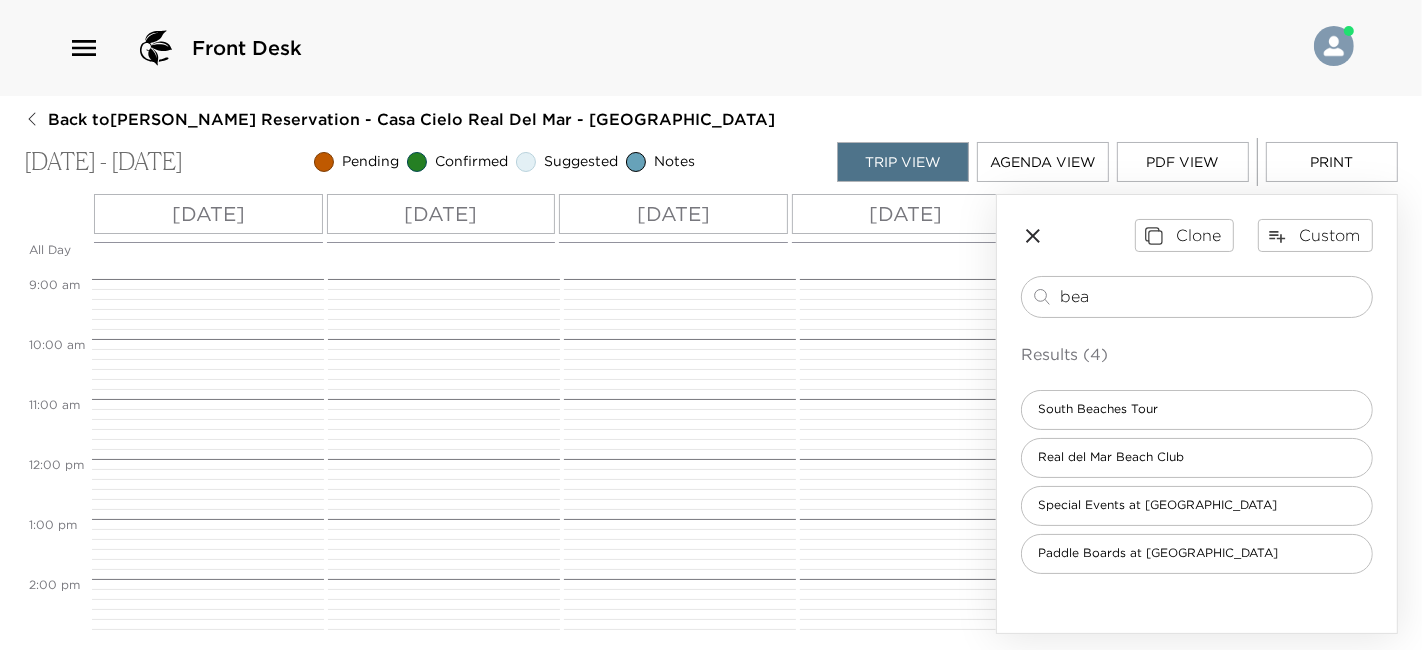 click on "Tue 07/29" at bounding box center [441, 214] 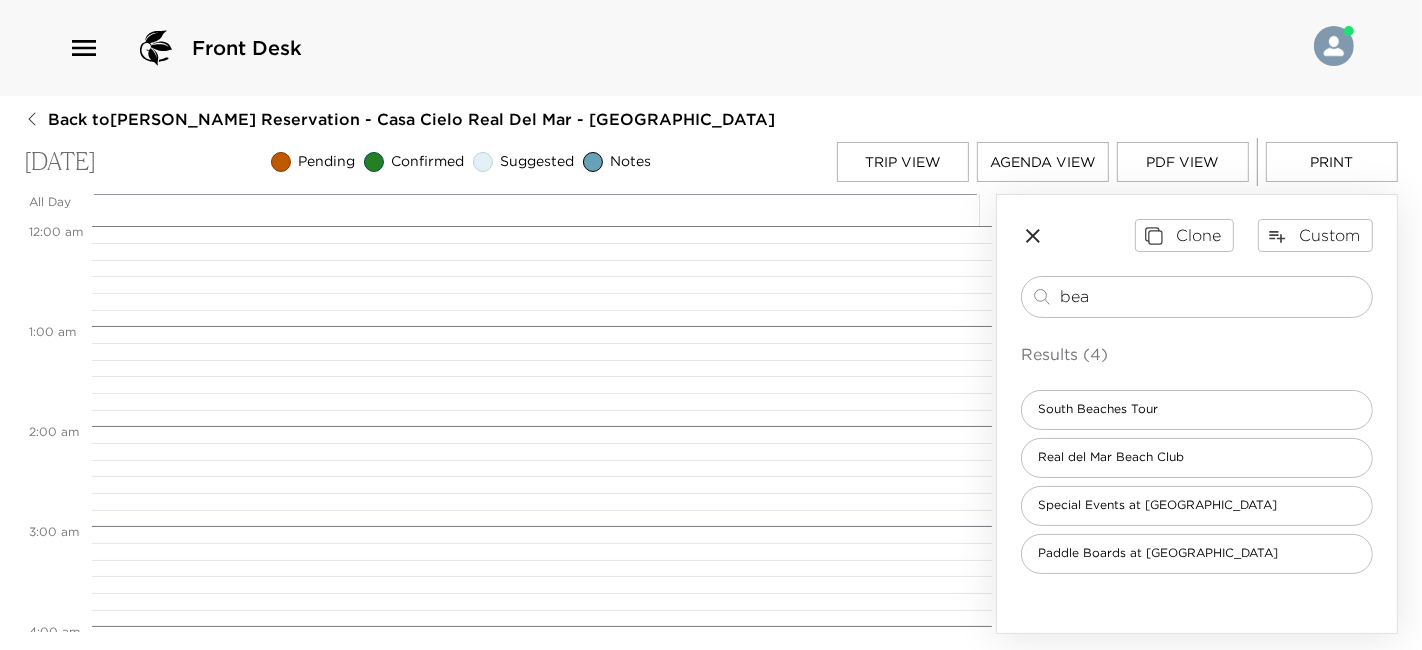 scroll, scrollTop: 800, scrollLeft: 0, axis: vertical 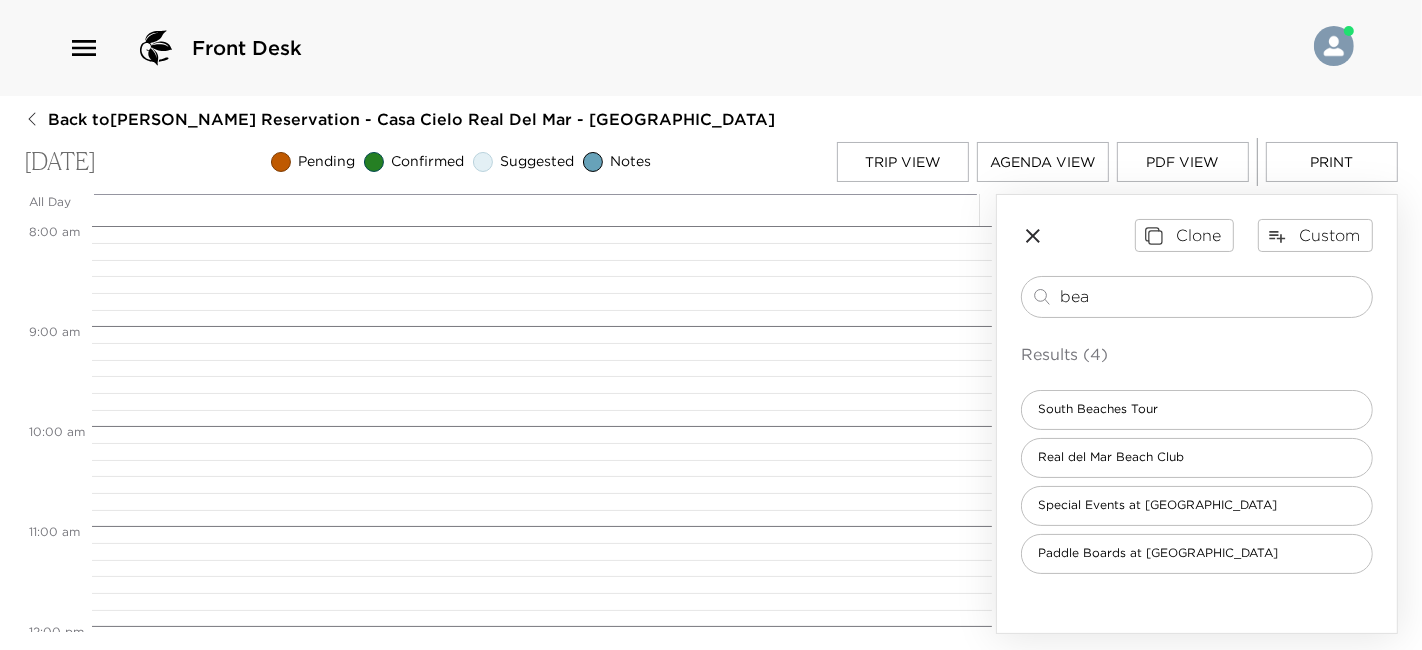 drag, startPoint x: 1111, startPoint y: 292, endPoint x: 907, endPoint y: 270, distance: 205.18285 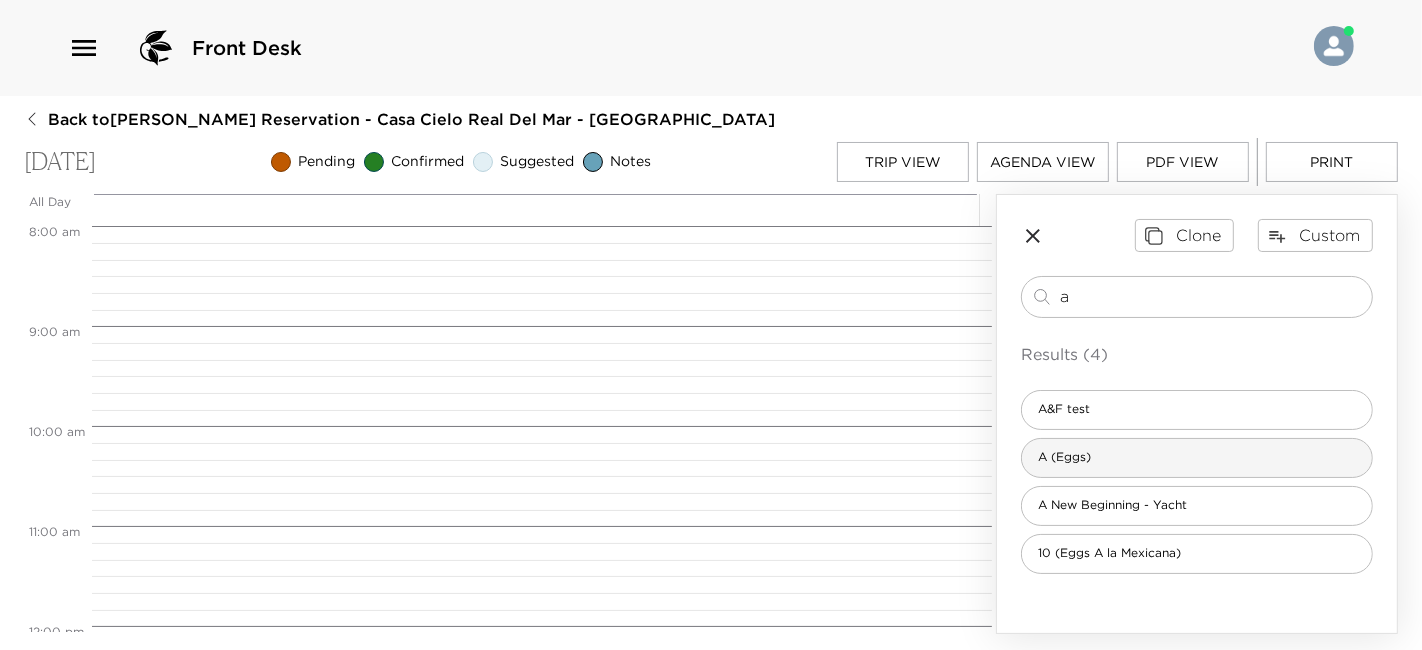 type on "a" 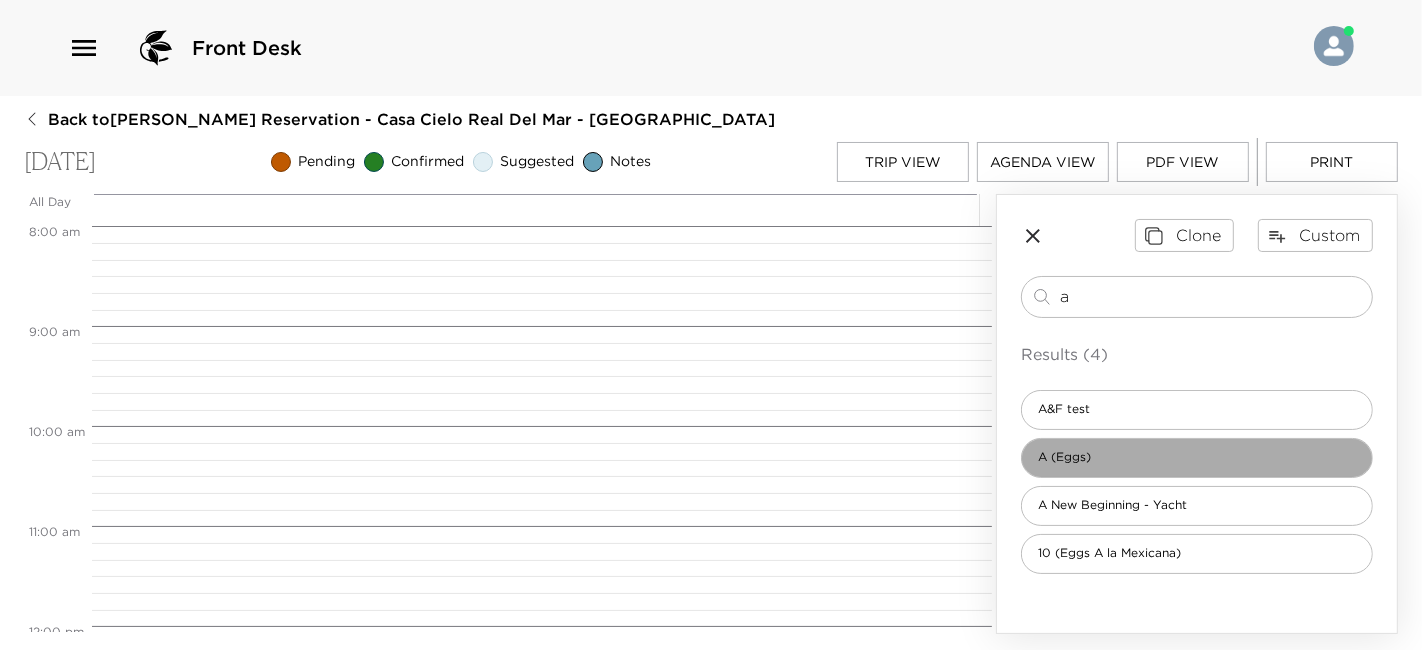 click on "A (Eggs)" at bounding box center [1064, 457] 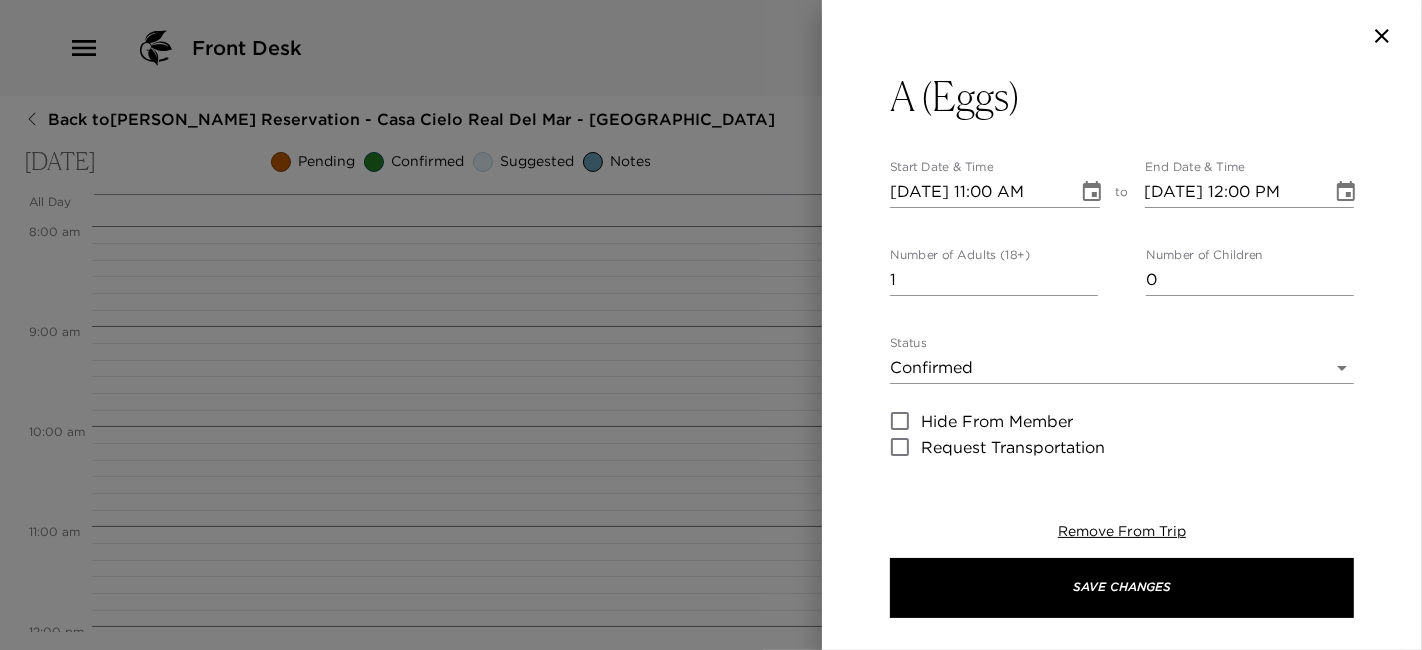 type on "Scrambled eggs
Bacon
Toast
Sliced fruit
Orange juice
Coffee or tea.
In anticipation of any special needs, please let me know if there are any food requests or allergies I should know about prior to your meal preparation." 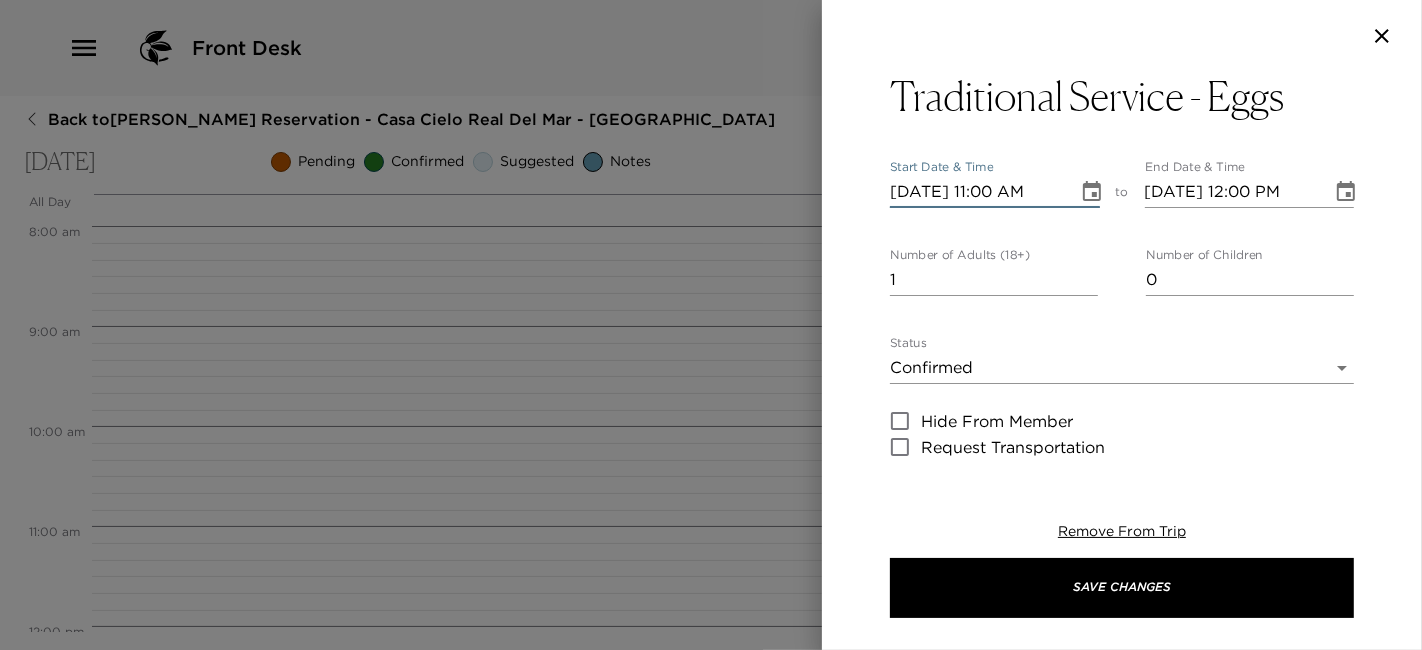 click on "07/29/2025 11:00 AM" at bounding box center (977, 192) 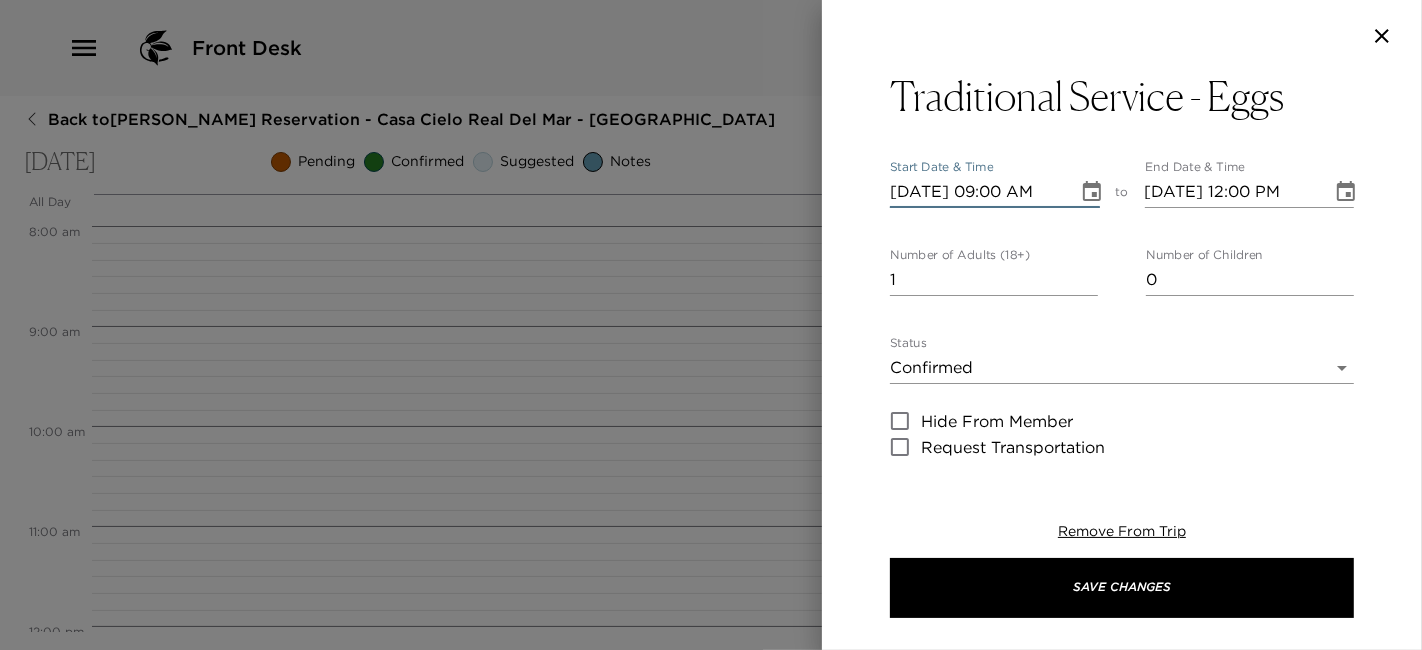 type on "07/29/2025 09:00 AM" 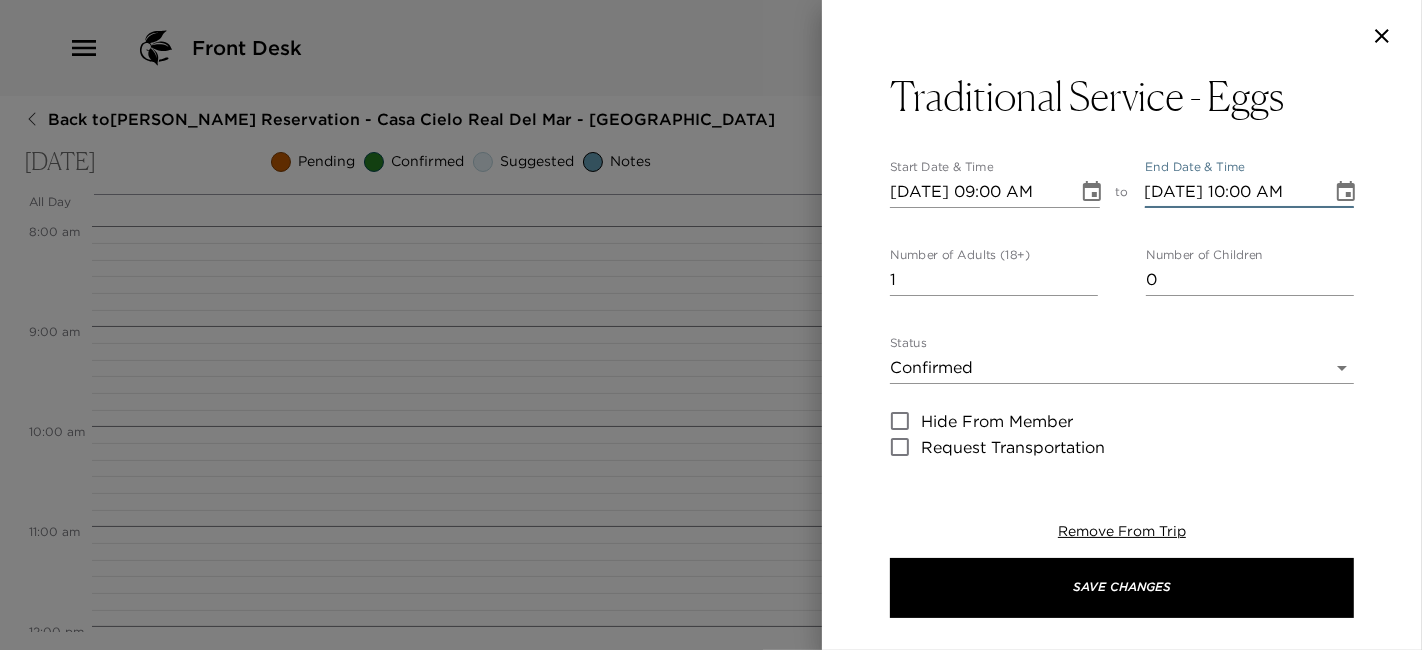 type on "07/29/2025 10:00 AM" 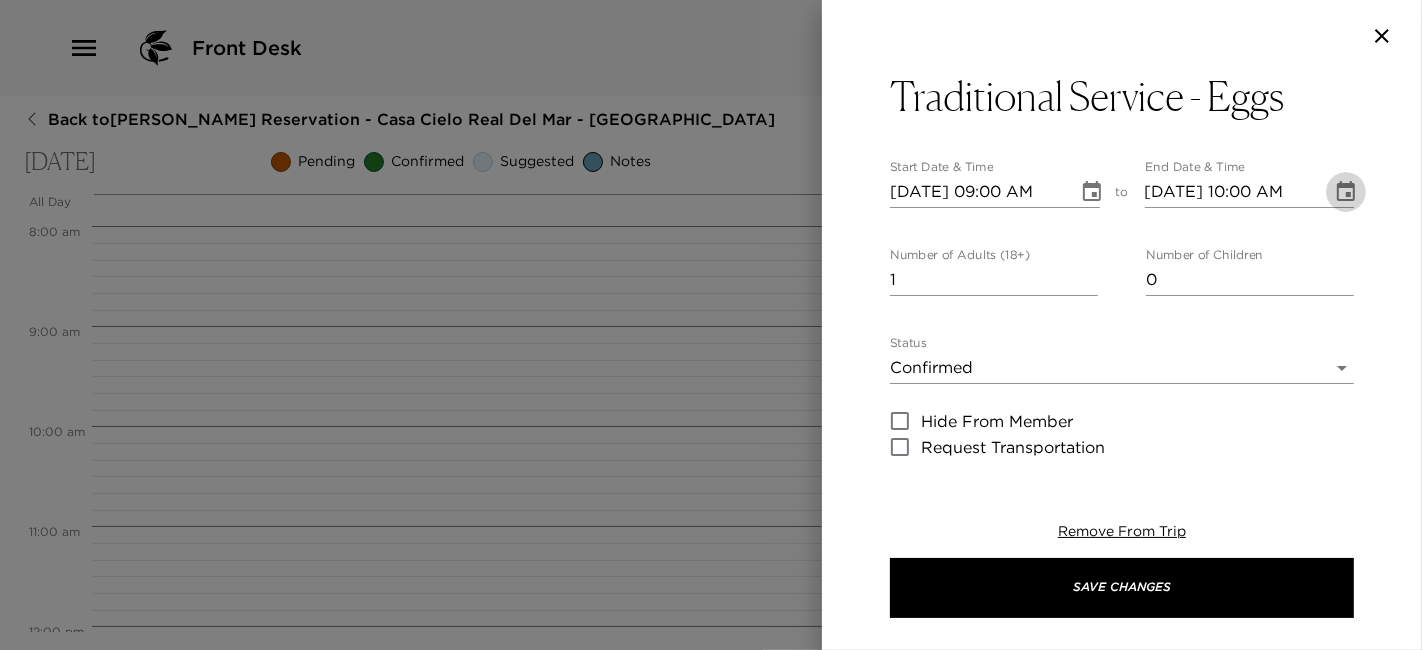 type 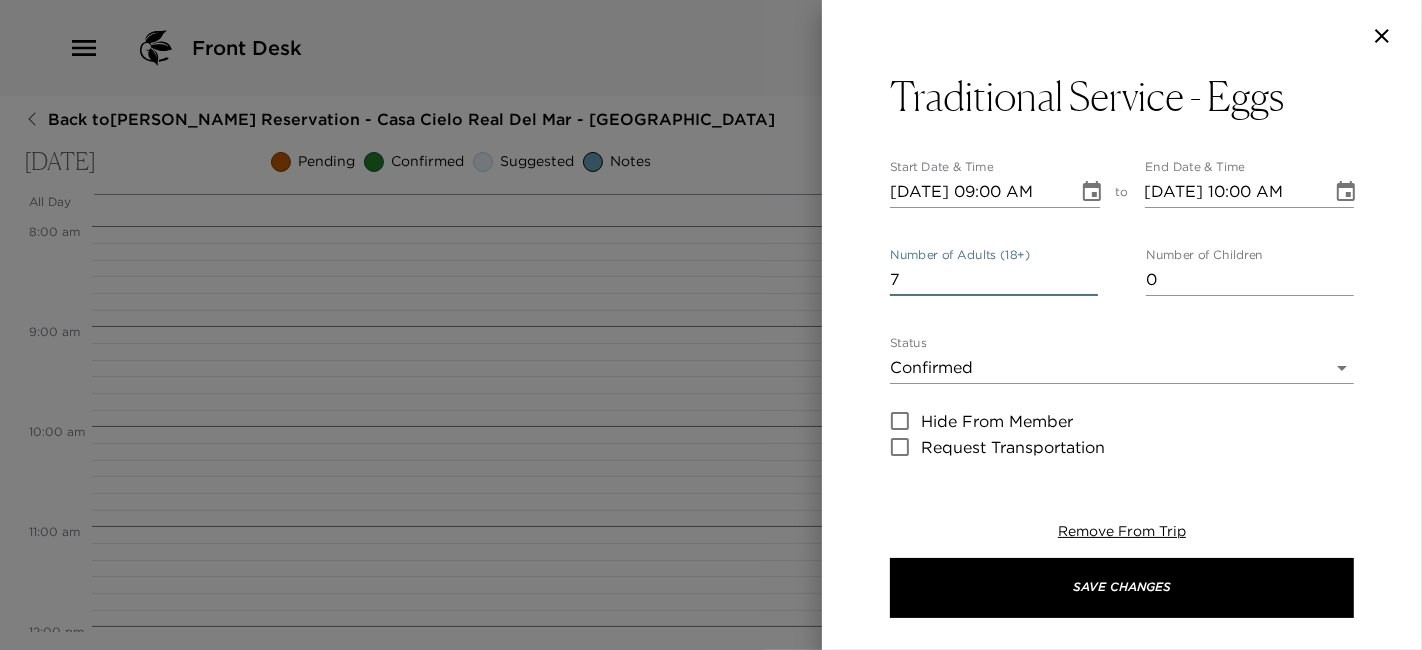 type on "7" 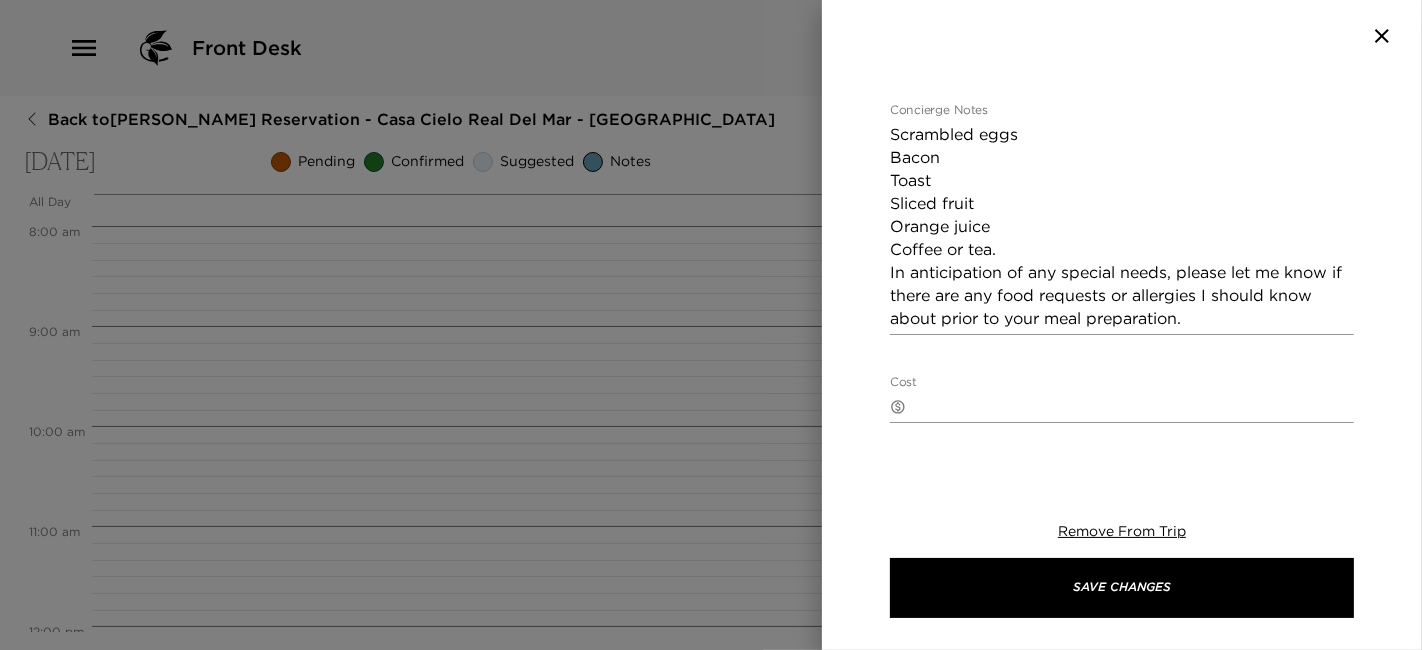 scroll, scrollTop: 977, scrollLeft: 0, axis: vertical 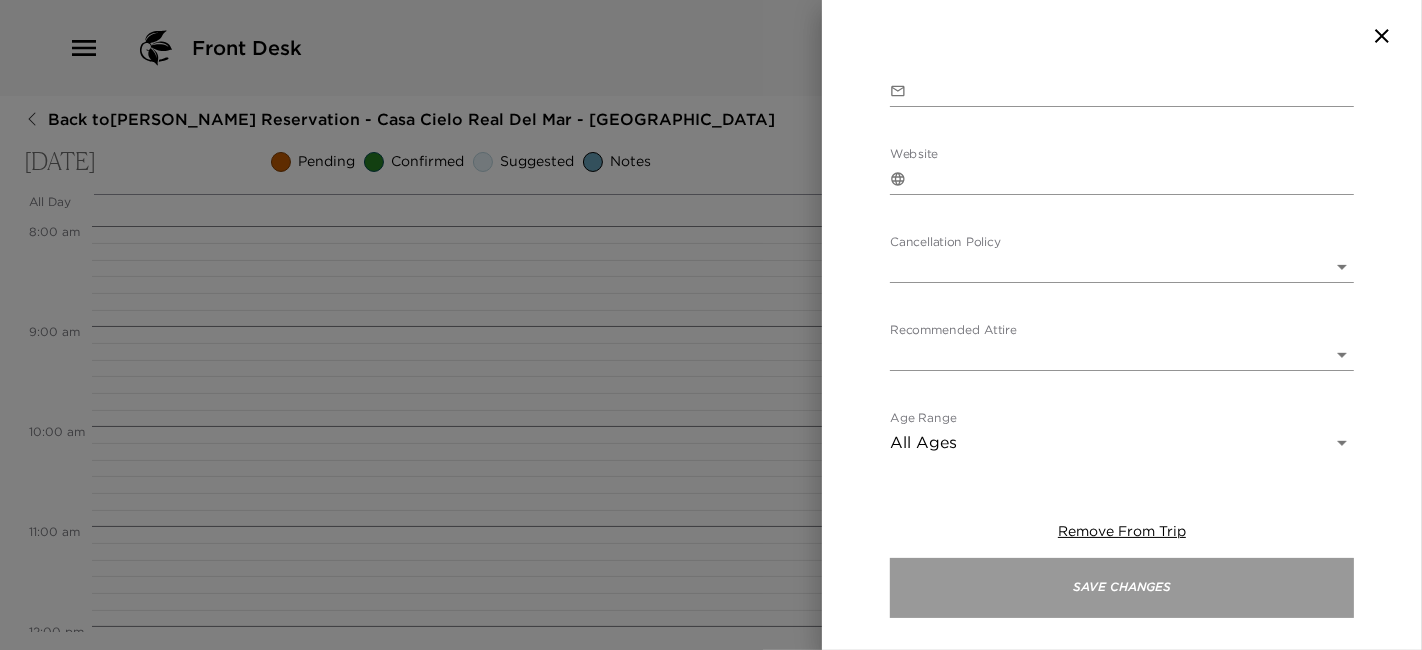 click on "Save Changes" at bounding box center (1122, 588) 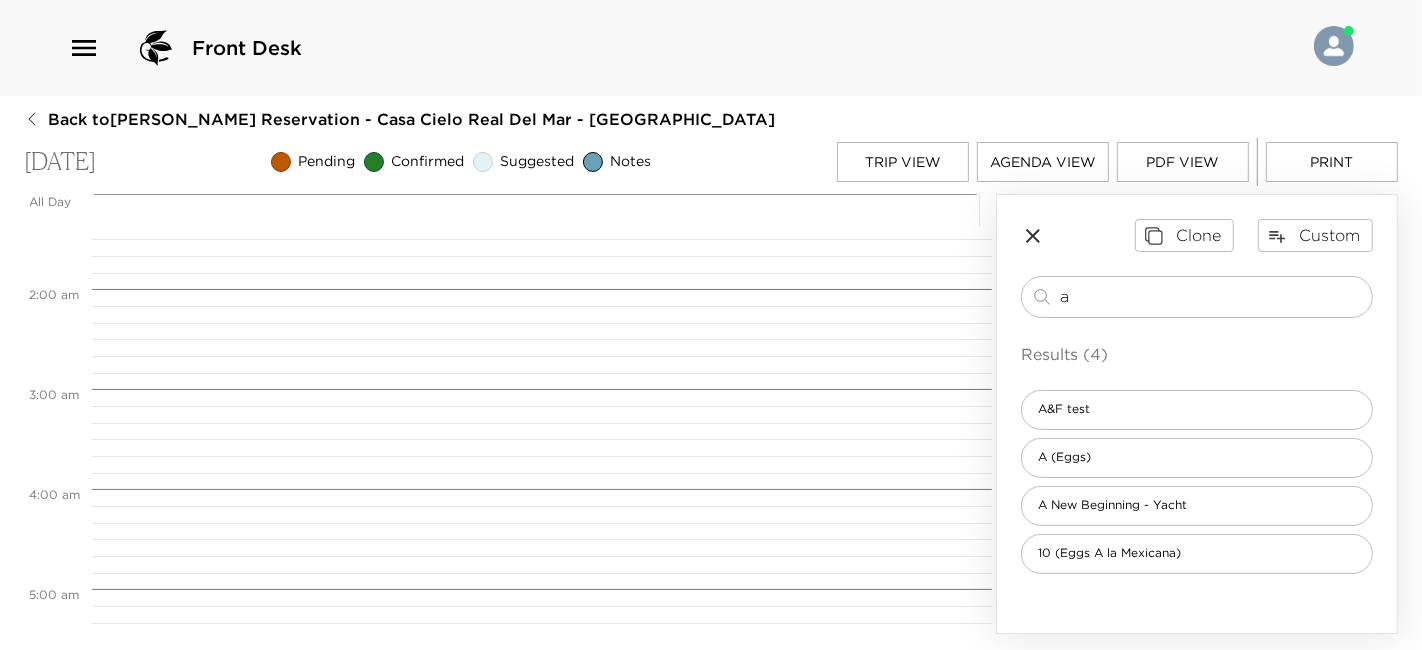 scroll, scrollTop: 150, scrollLeft: 0, axis: vertical 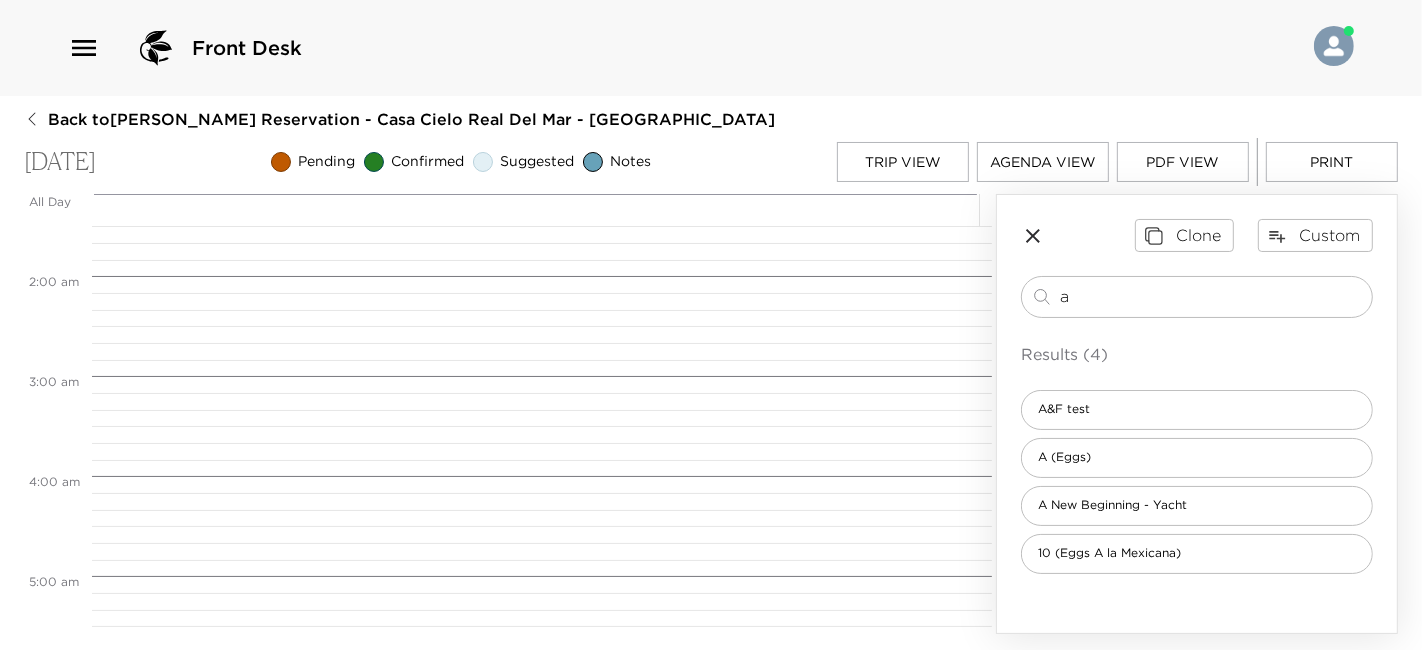 drag, startPoint x: 1102, startPoint y: 302, endPoint x: 720, endPoint y: 314, distance: 382.18845 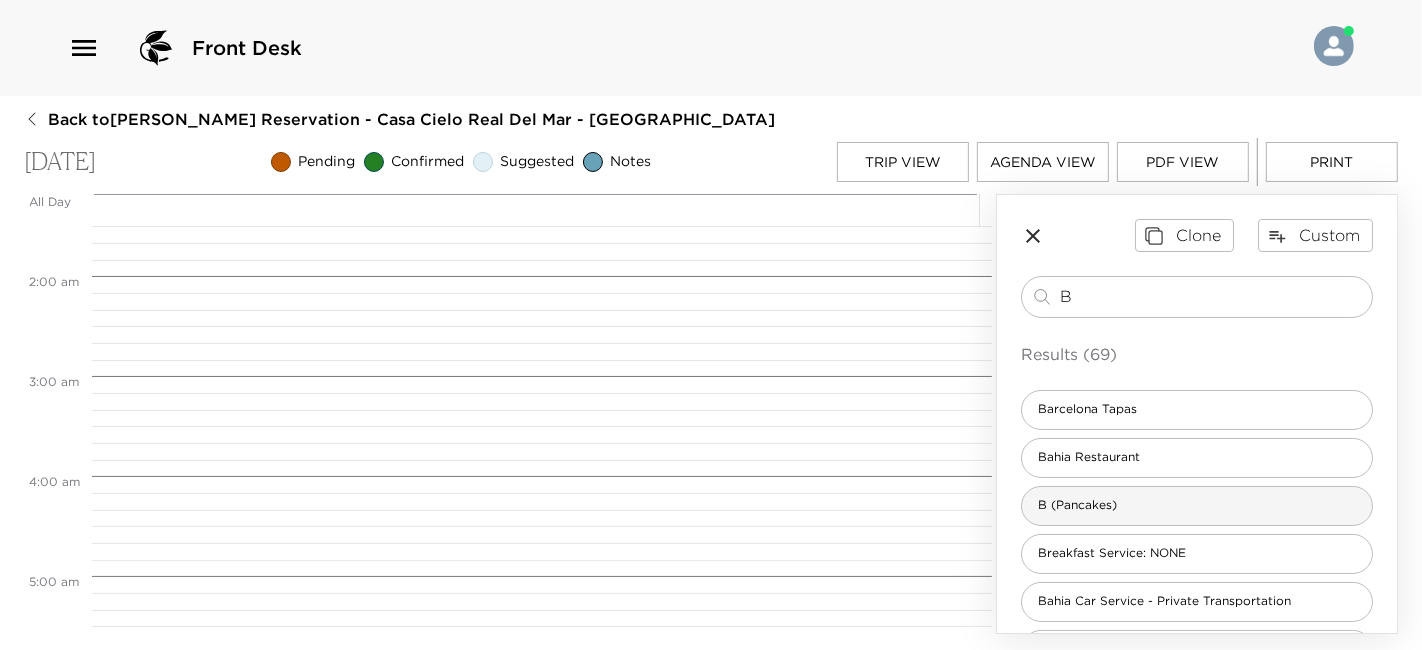 type on "B" 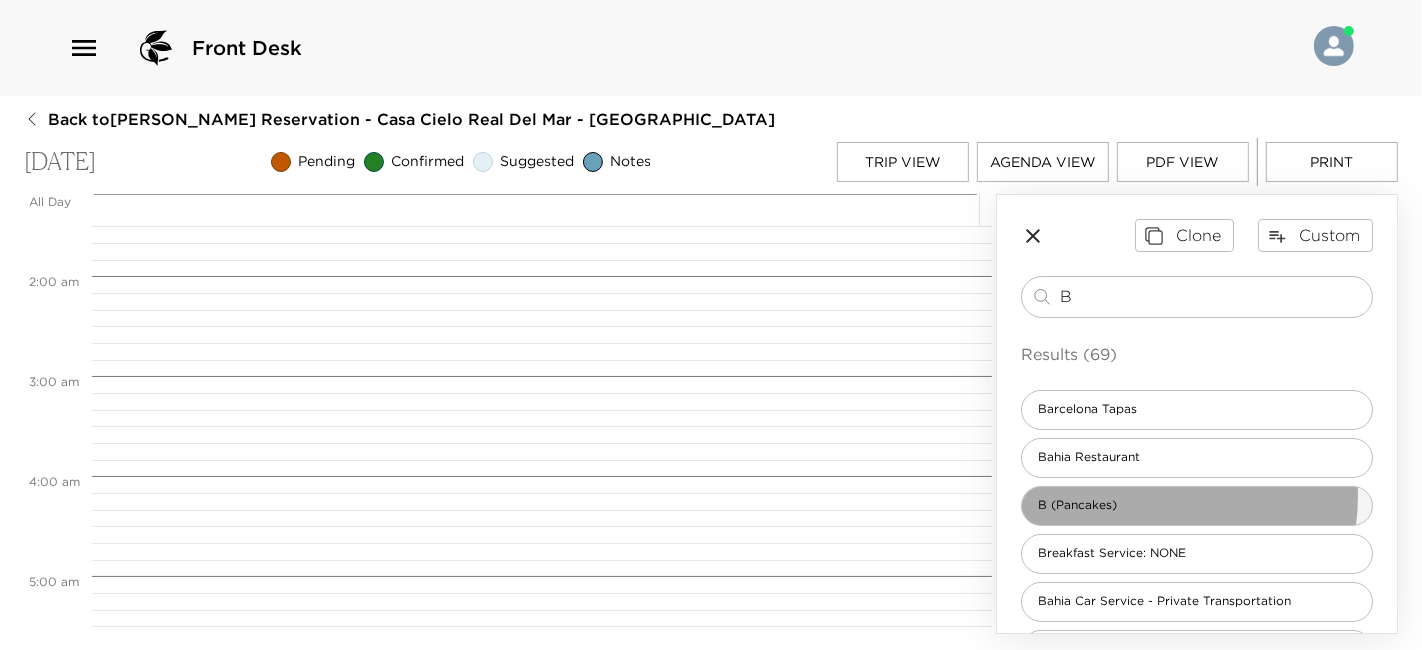 click on "B (Pancakes)" at bounding box center [1197, 506] 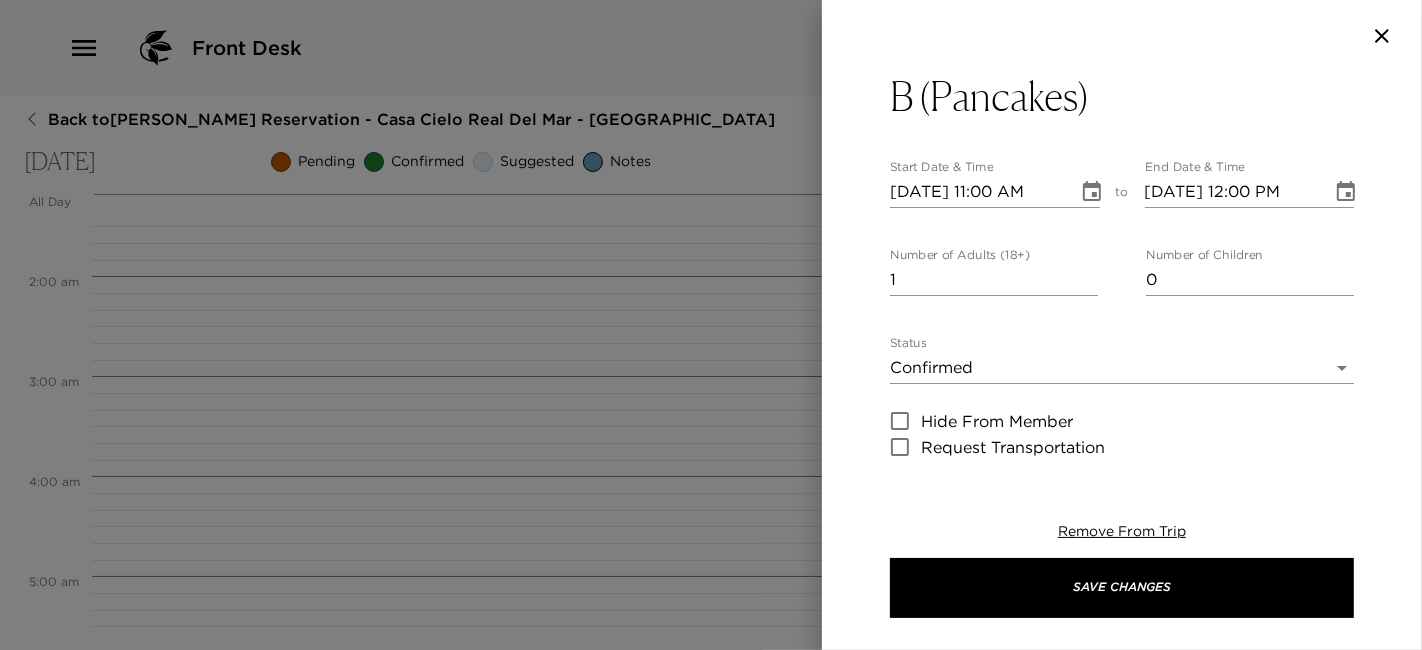 type on "Menu: B
Pancakes
Scrambled eggs
Bacon
Sliced fruit
Orange juice
Coffee or tea.
In anticipation of any special needs, please let me know if there are any food requests or allergies I should know about prior to your meal preparation." 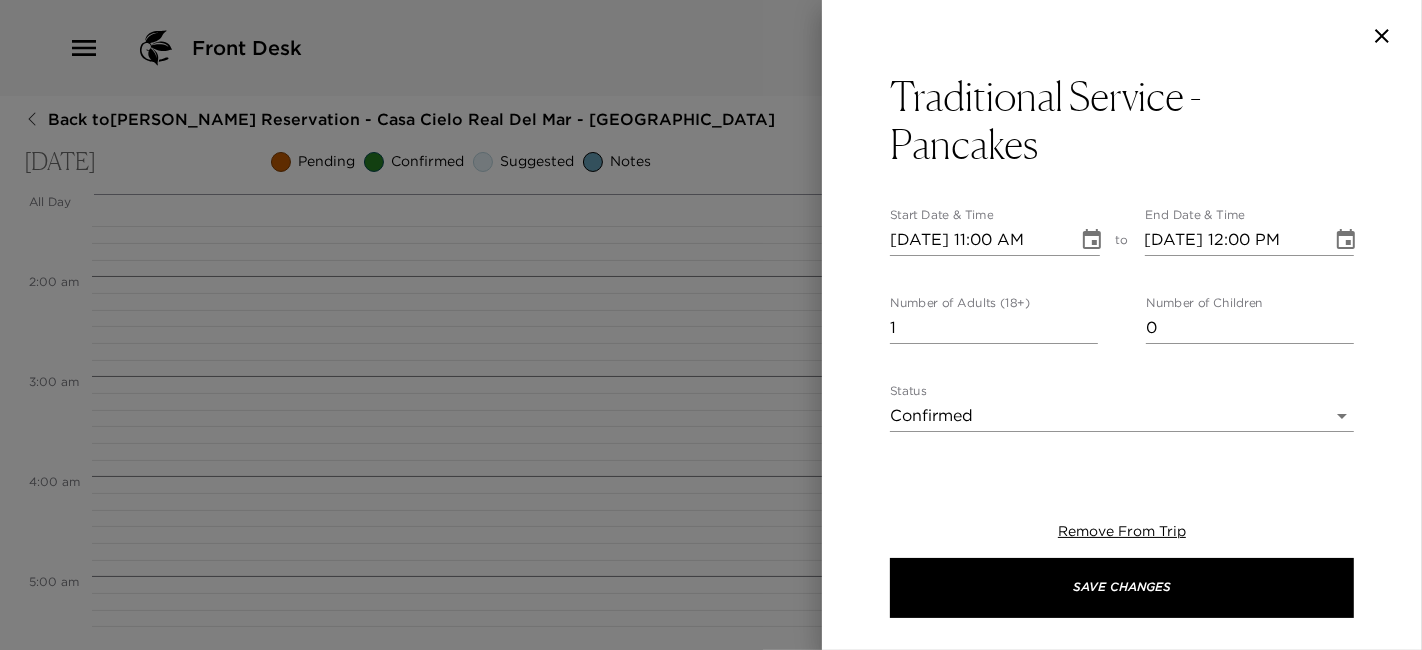 click on "07/29/2025 11:00 AM" at bounding box center (977, 240) 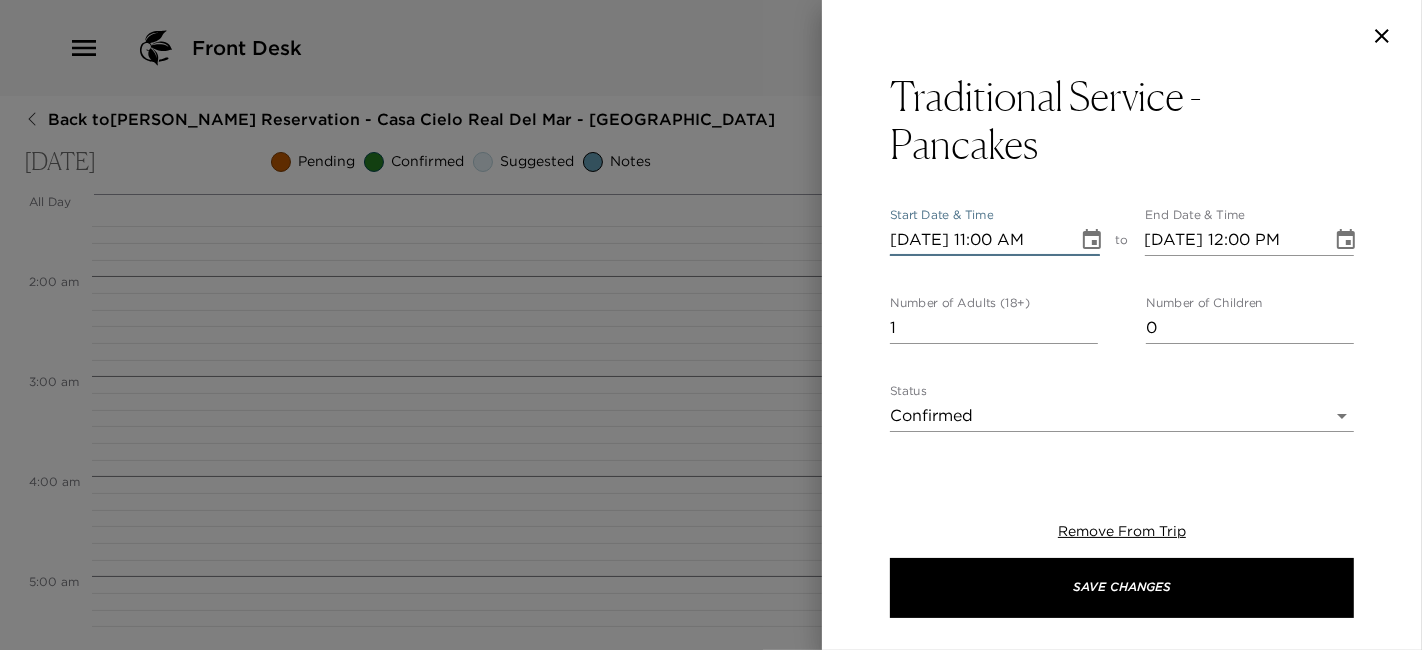type on "07/03/2025 11:00 AM" 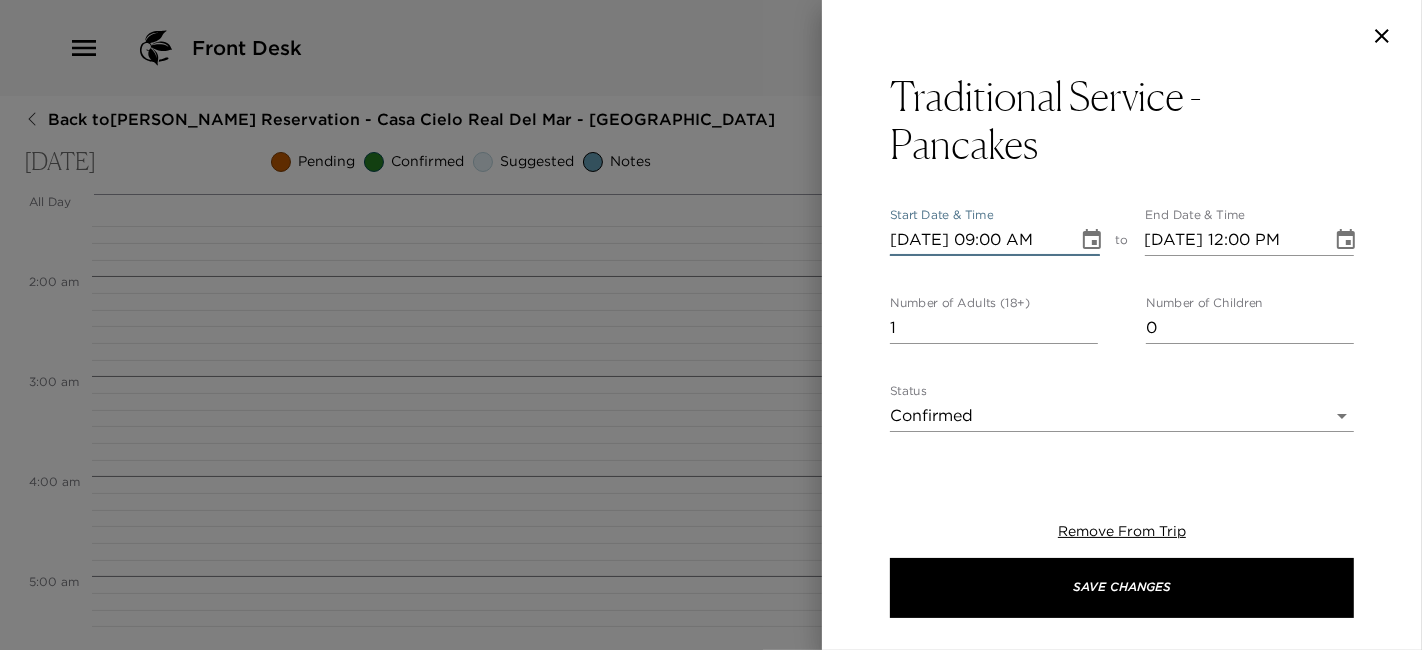 type on "07/30/2025 09:00 AM" 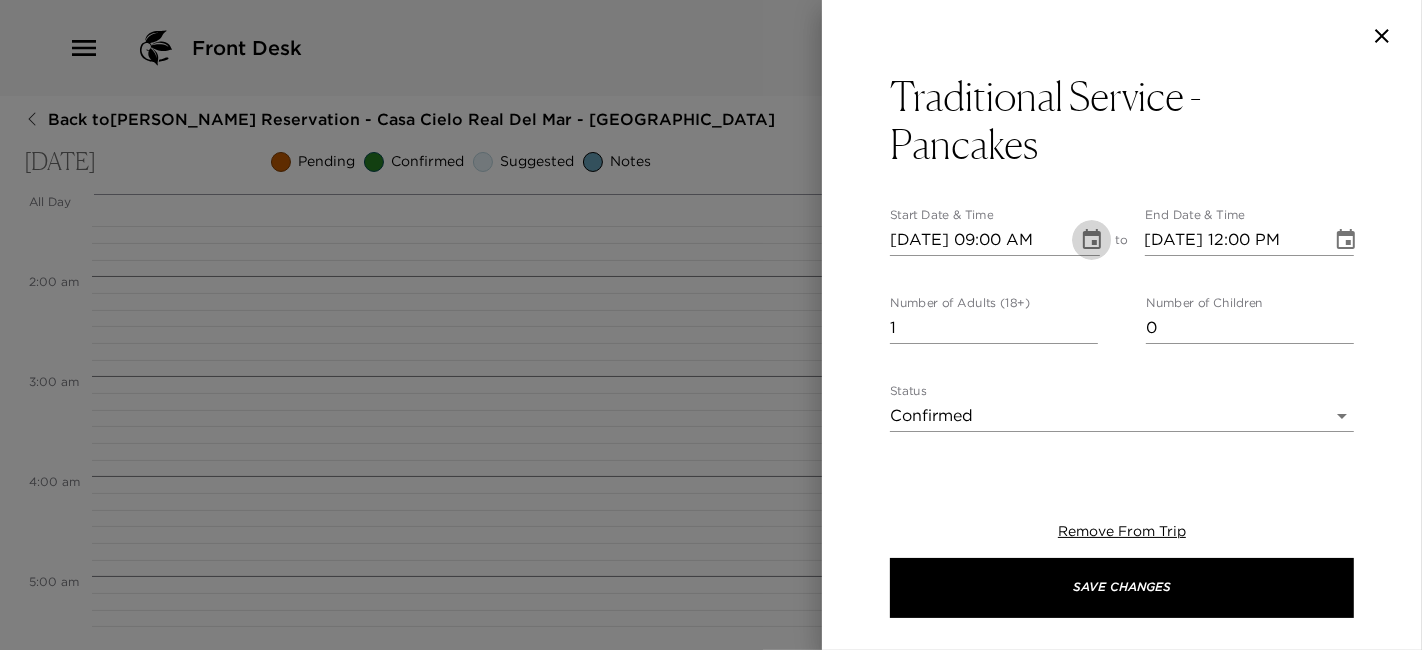 type 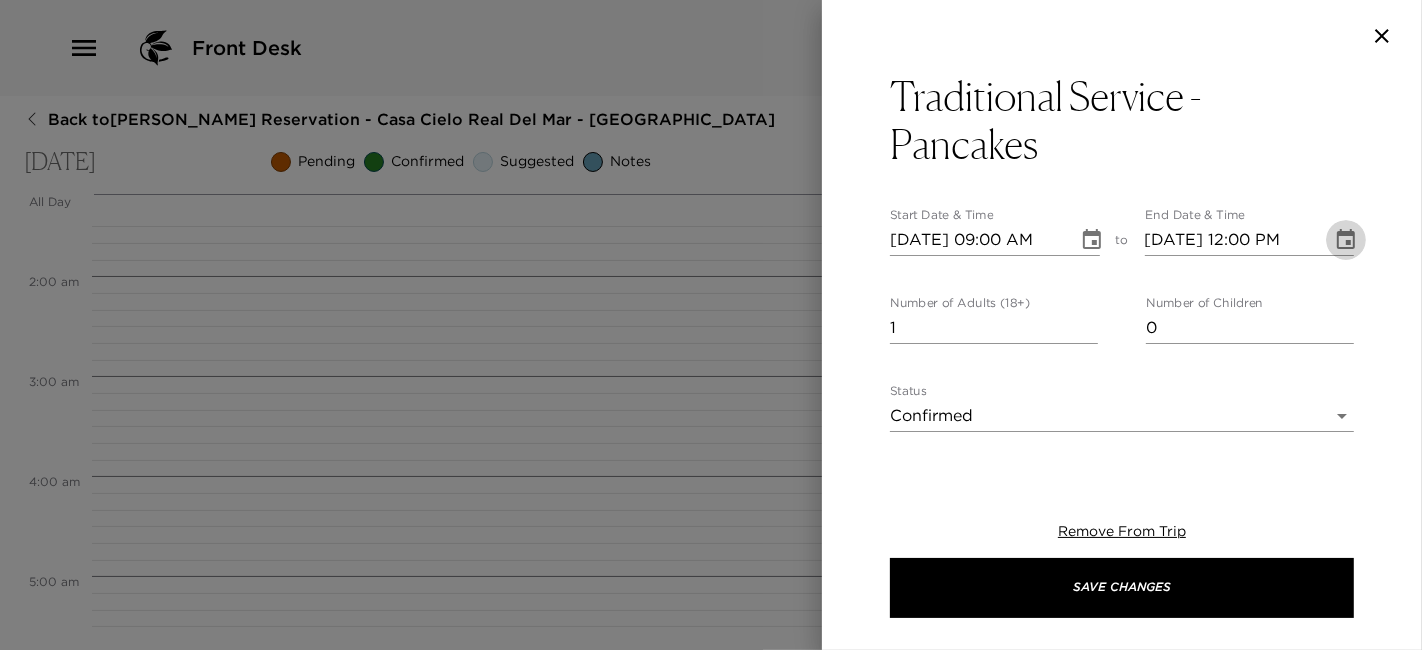 type 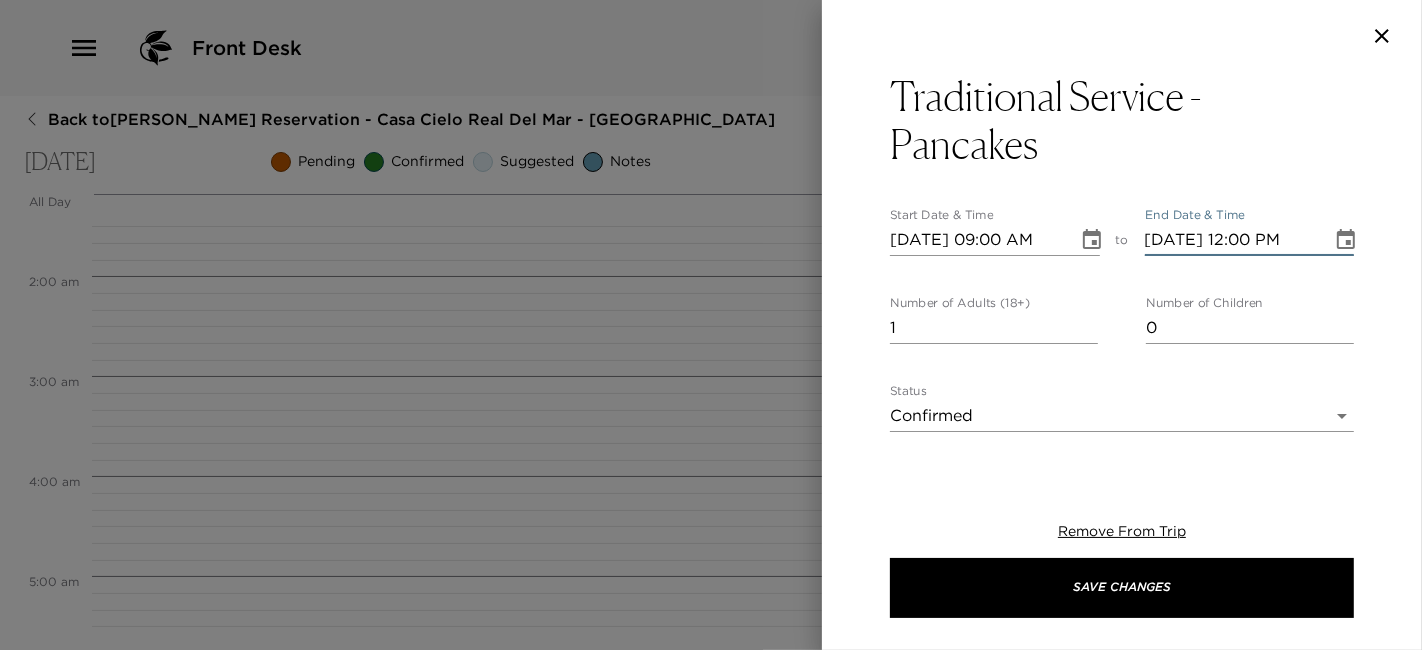 click on "07/30/2025 12:00 PM" at bounding box center [1232, 240] 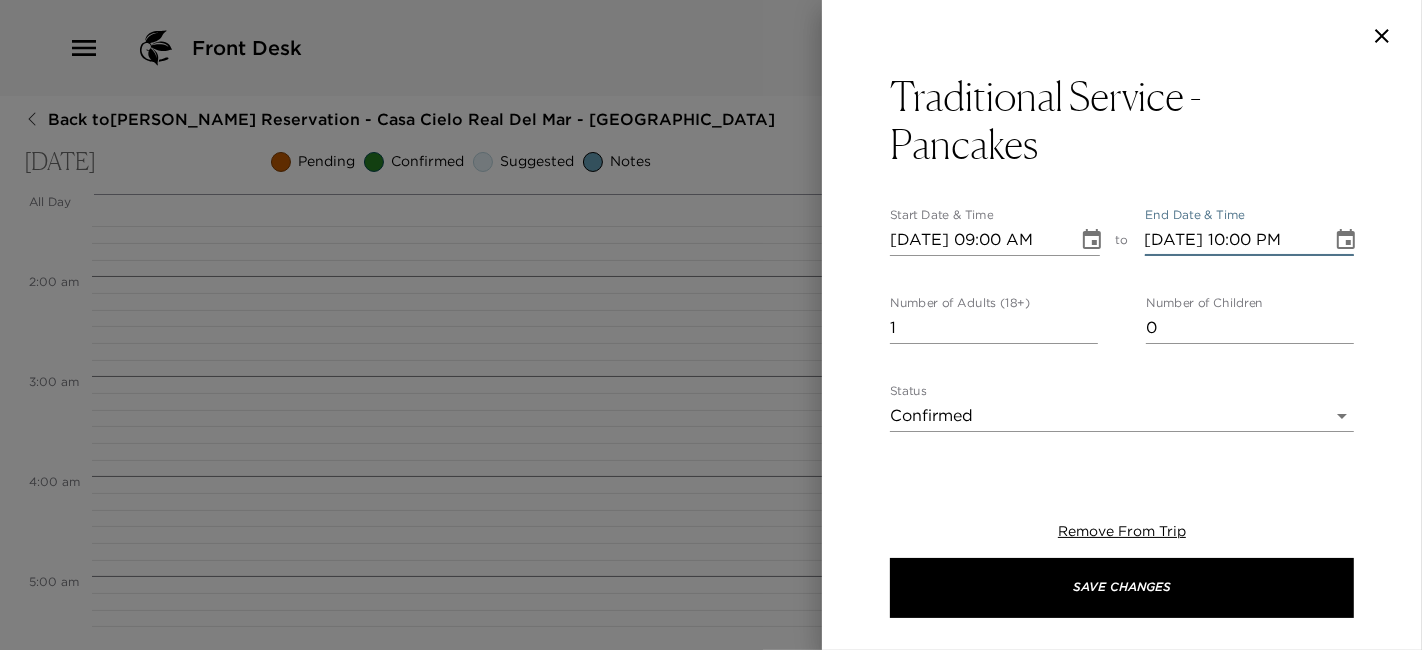 type on "07/30/2025 10:00 AM" 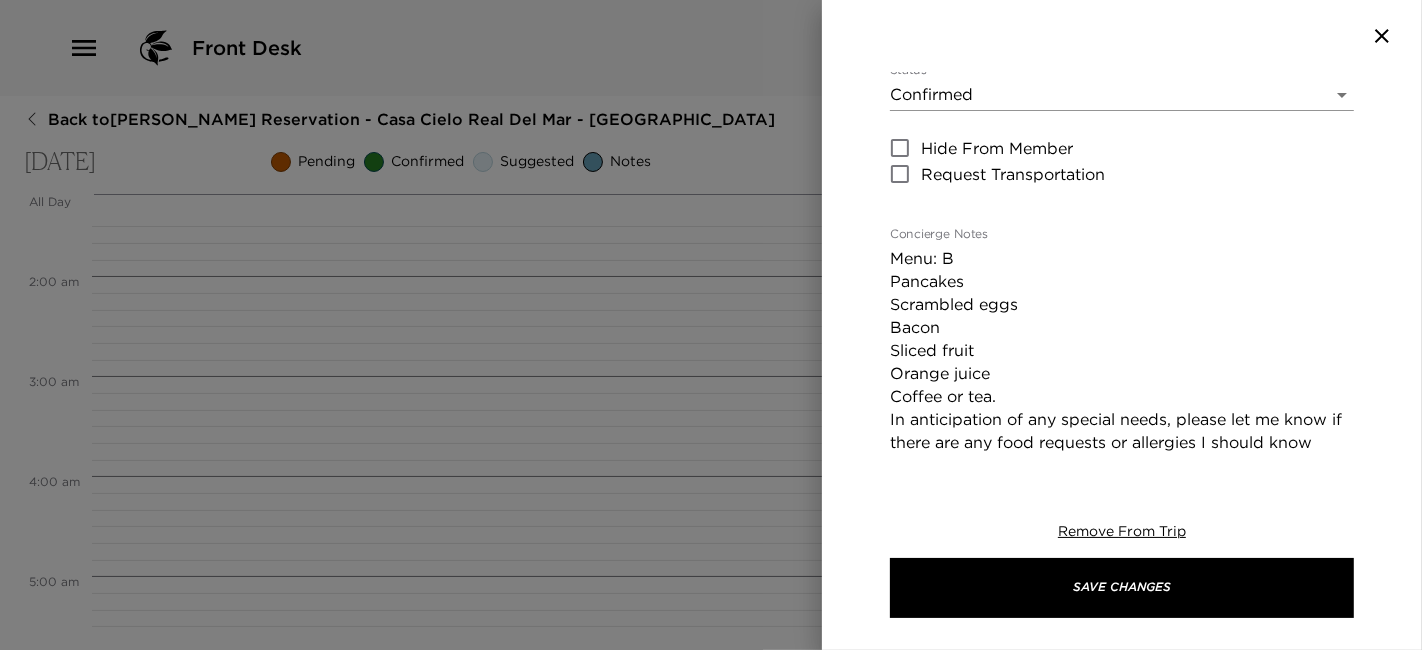 scroll, scrollTop: 334, scrollLeft: 0, axis: vertical 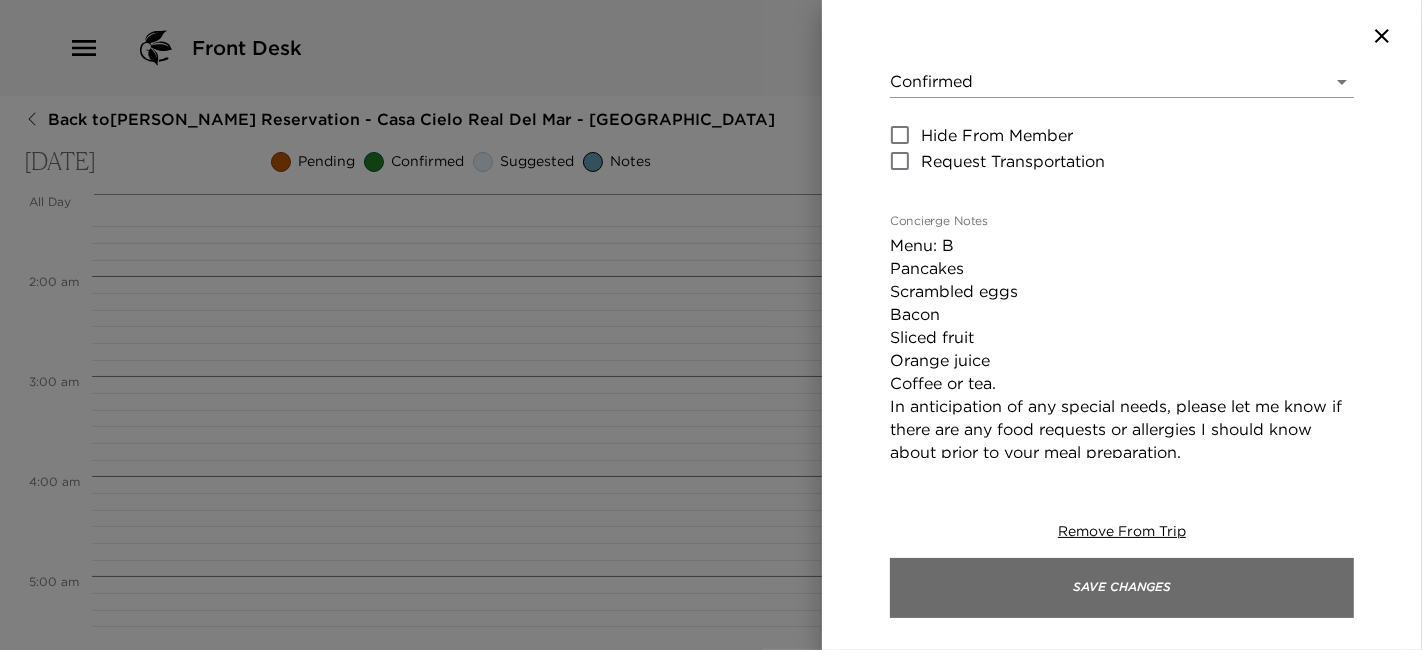 type on "7" 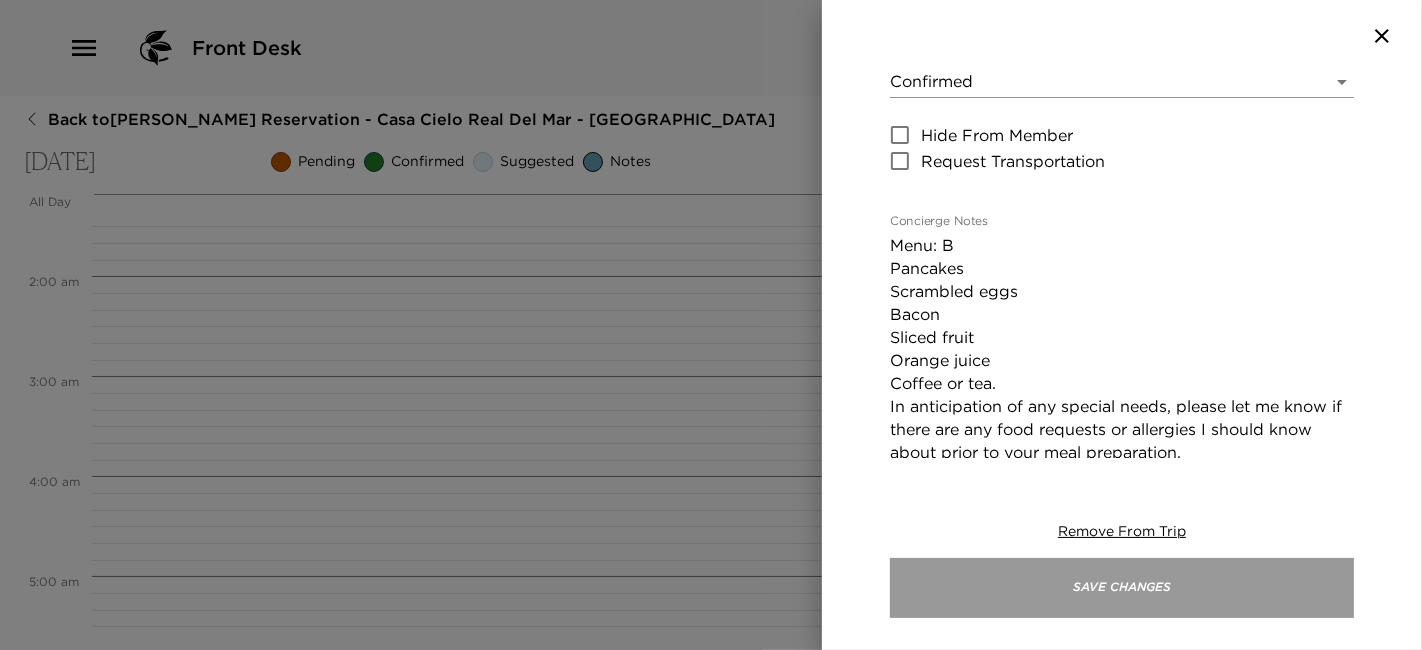 click on "Save Changes" at bounding box center (1122, 588) 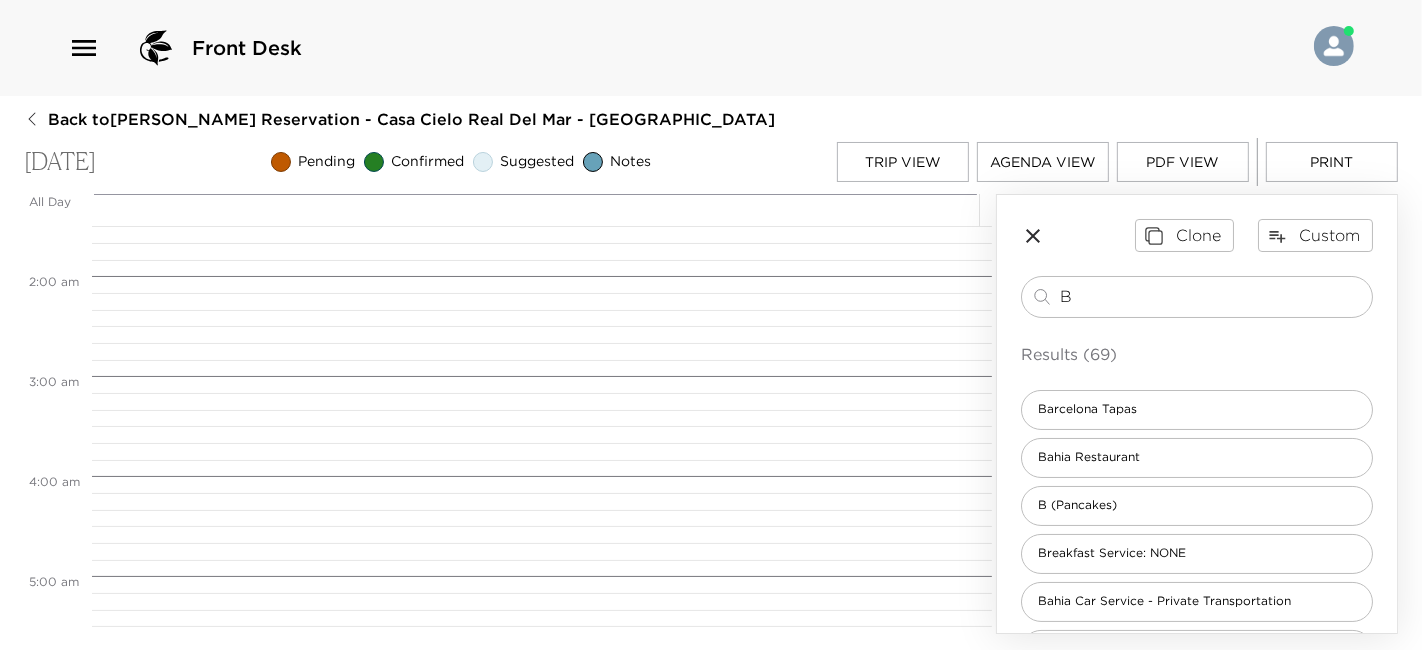 drag, startPoint x: 1085, startPoint y: 301, endPoint x: 906, endPoint y: 300, distance: 179.00279 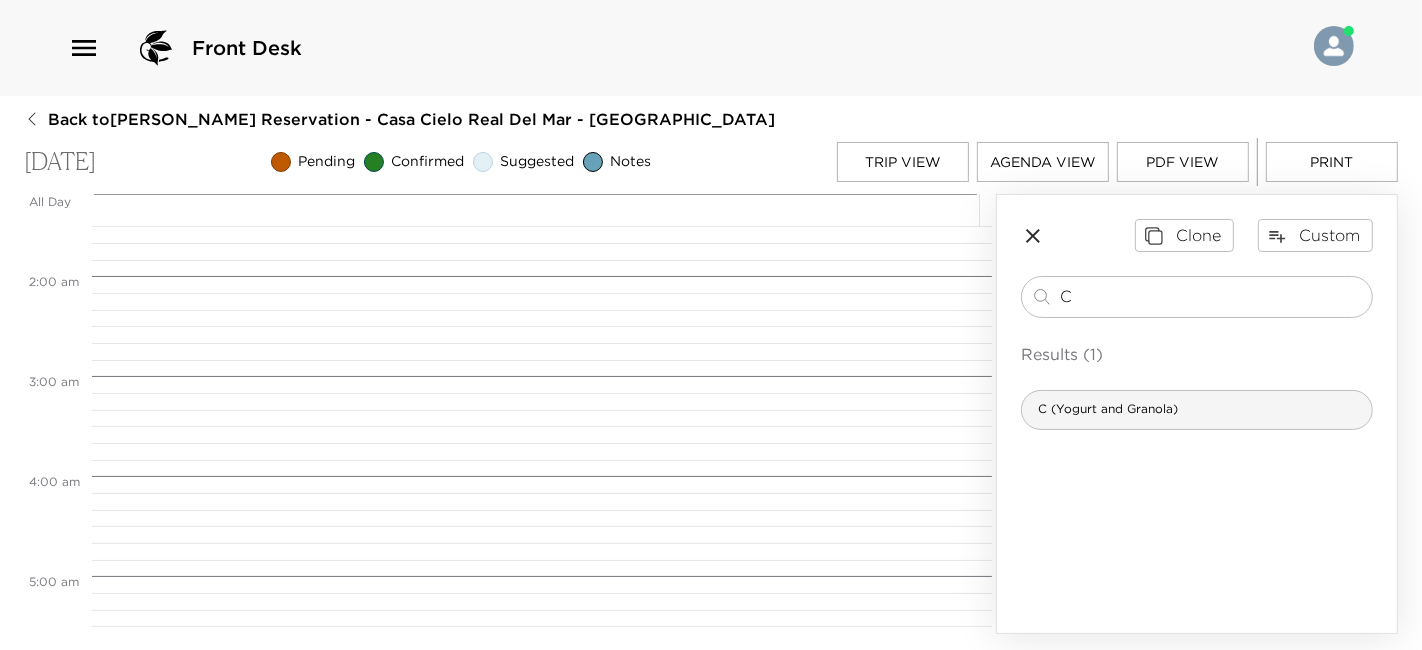 type on "C" 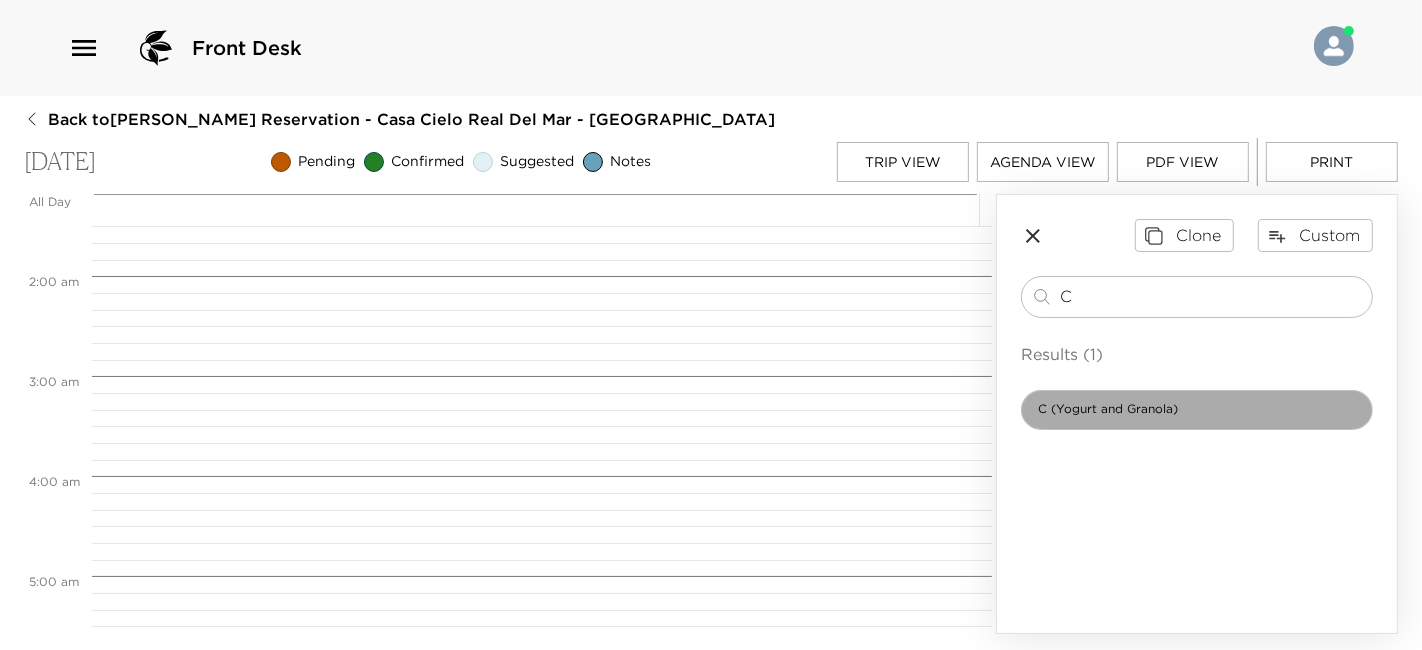 click on "C (Yogurt and Granola)" at bounding box center [1197, 410] 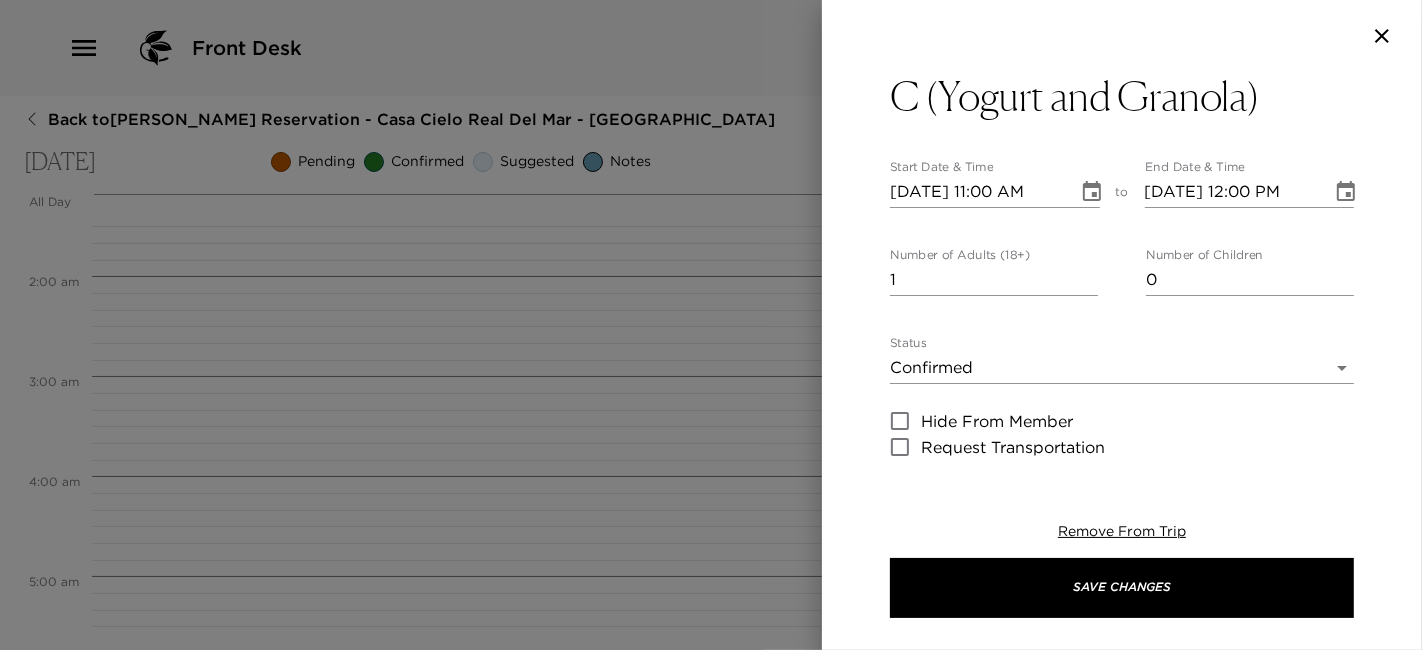 type on "Scrambled Eggs Yogurt, Granola & Honey
Bagels, Cream Cheese & Jelly
Sliced fruit
Orange juice
Coffee or tea.
In anticipation of any special needs, please let me know if there are any food requests or allergies I should know about prior to your meal preparation." 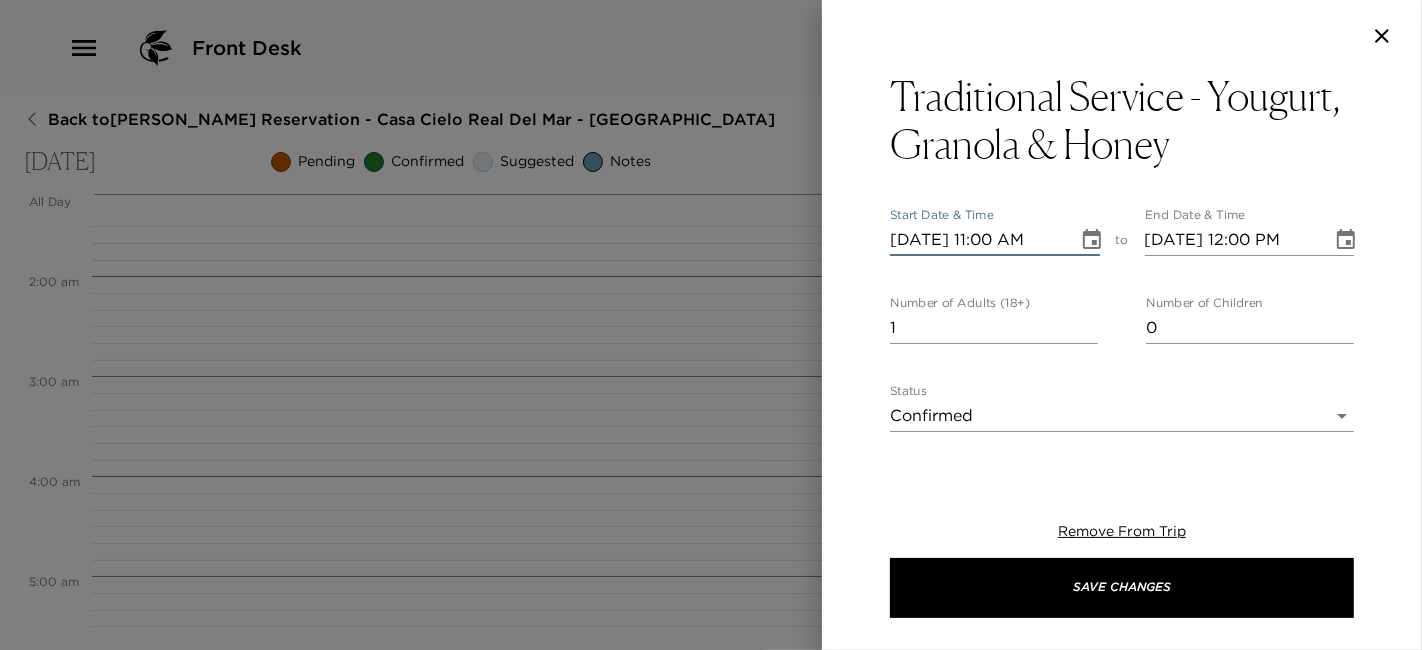 click on "07/29/2025 11:00 AM" at bounding box center [977, 240] 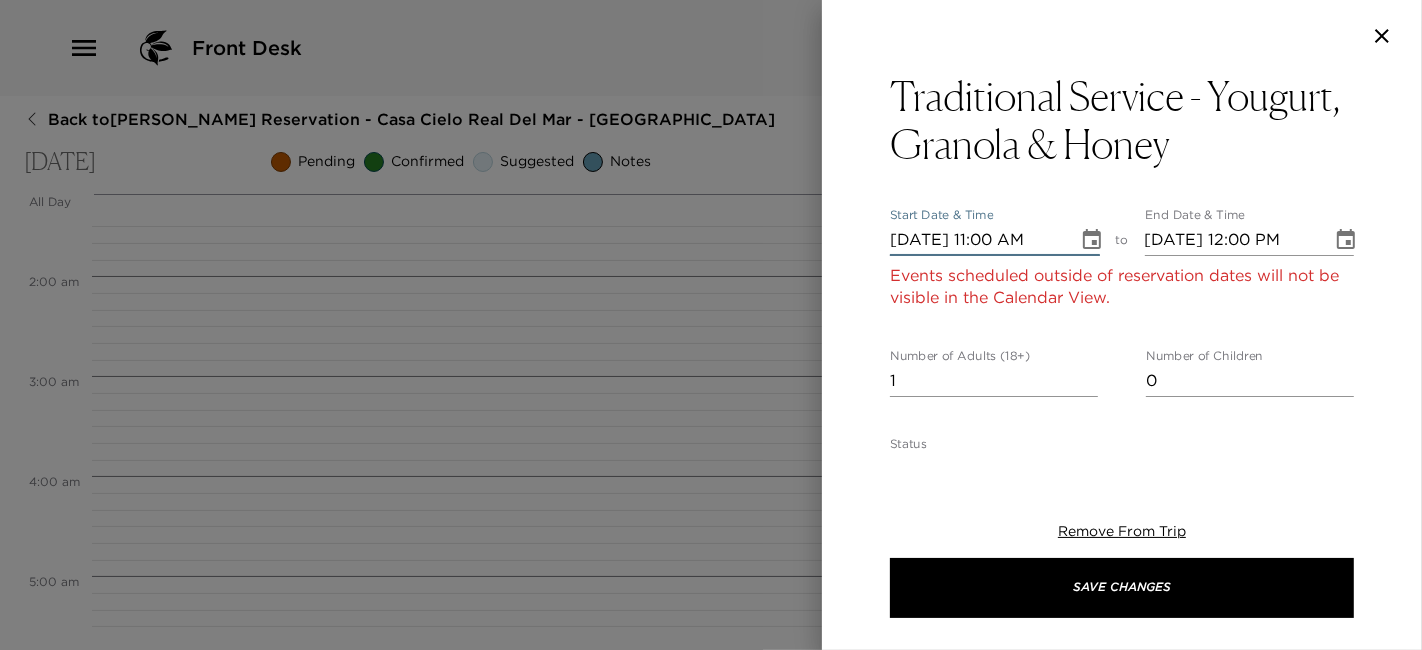type on "07/31/2025 11:00 AM" 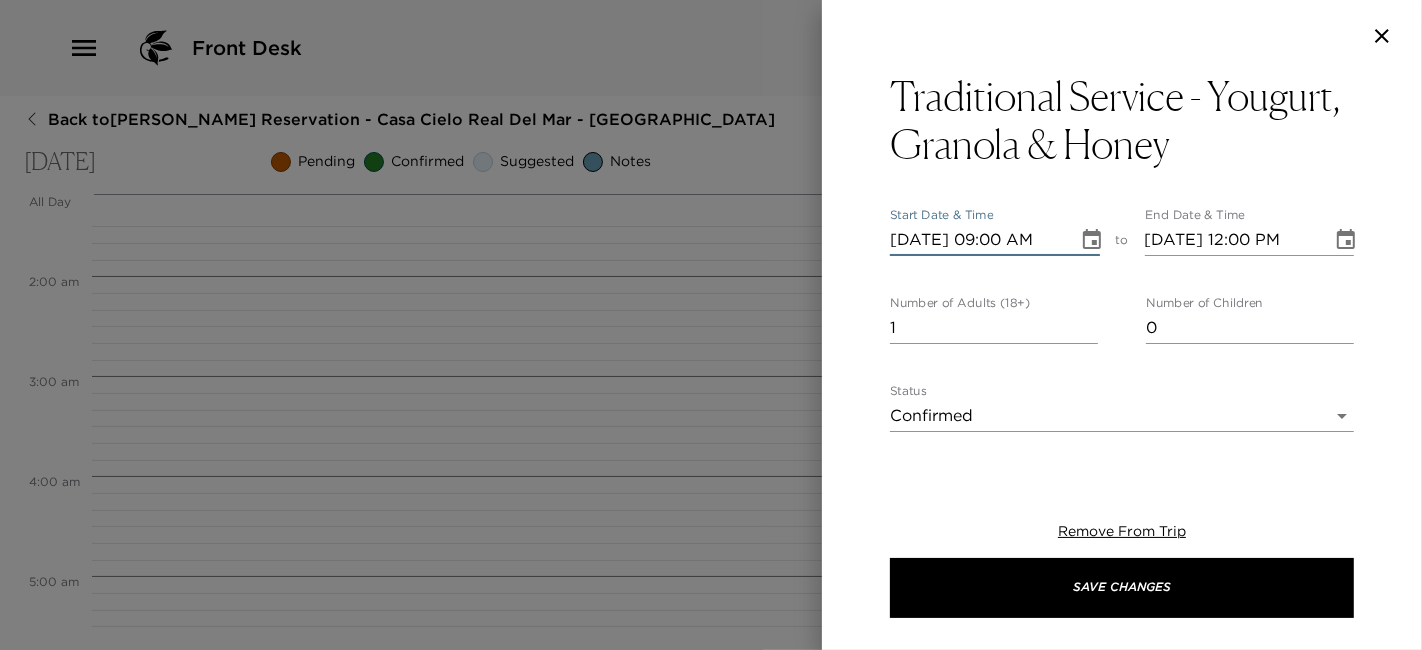 type on "07/31/2025 09:00 AM" 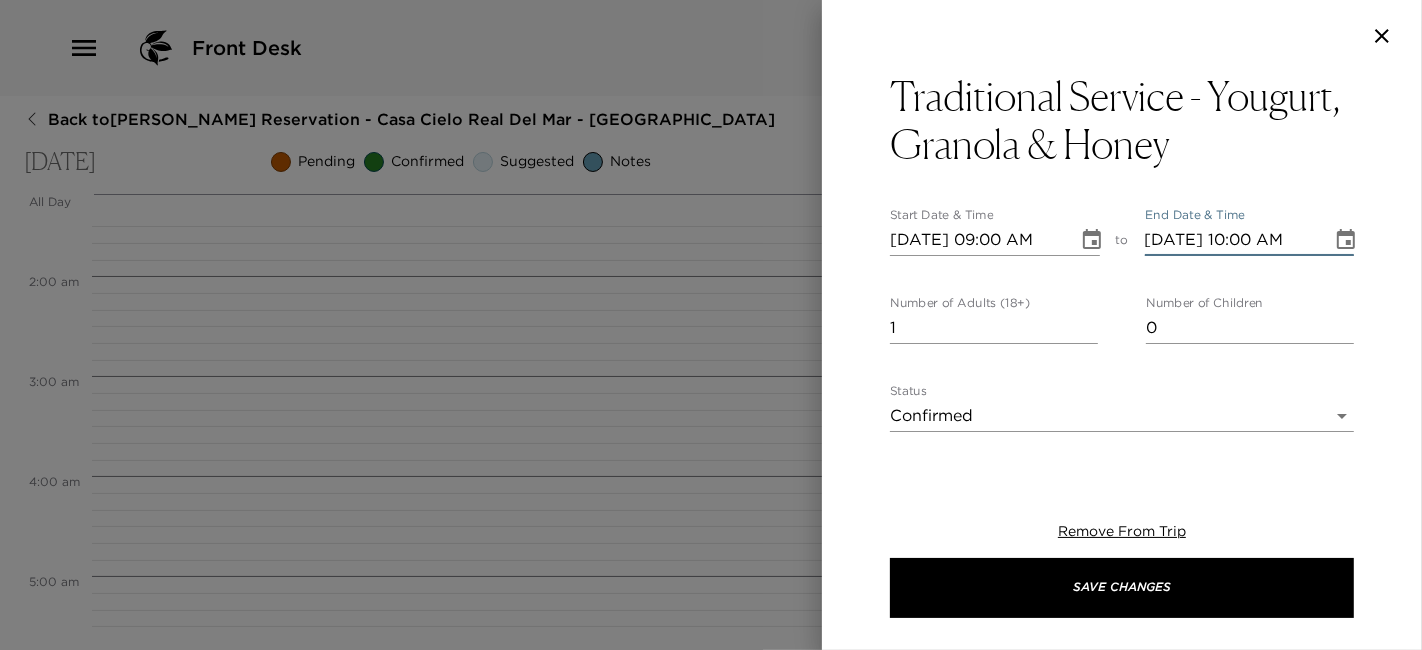 type on "07/31/2025 10:00 AM" 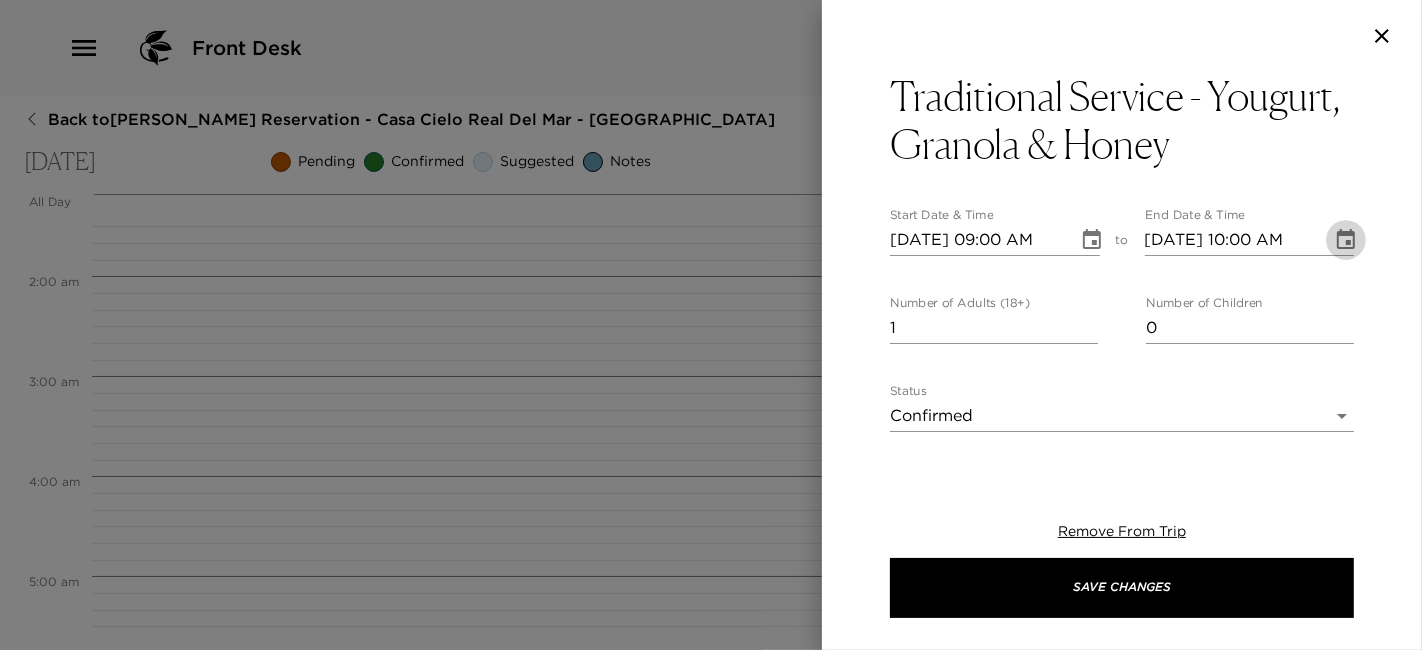 type 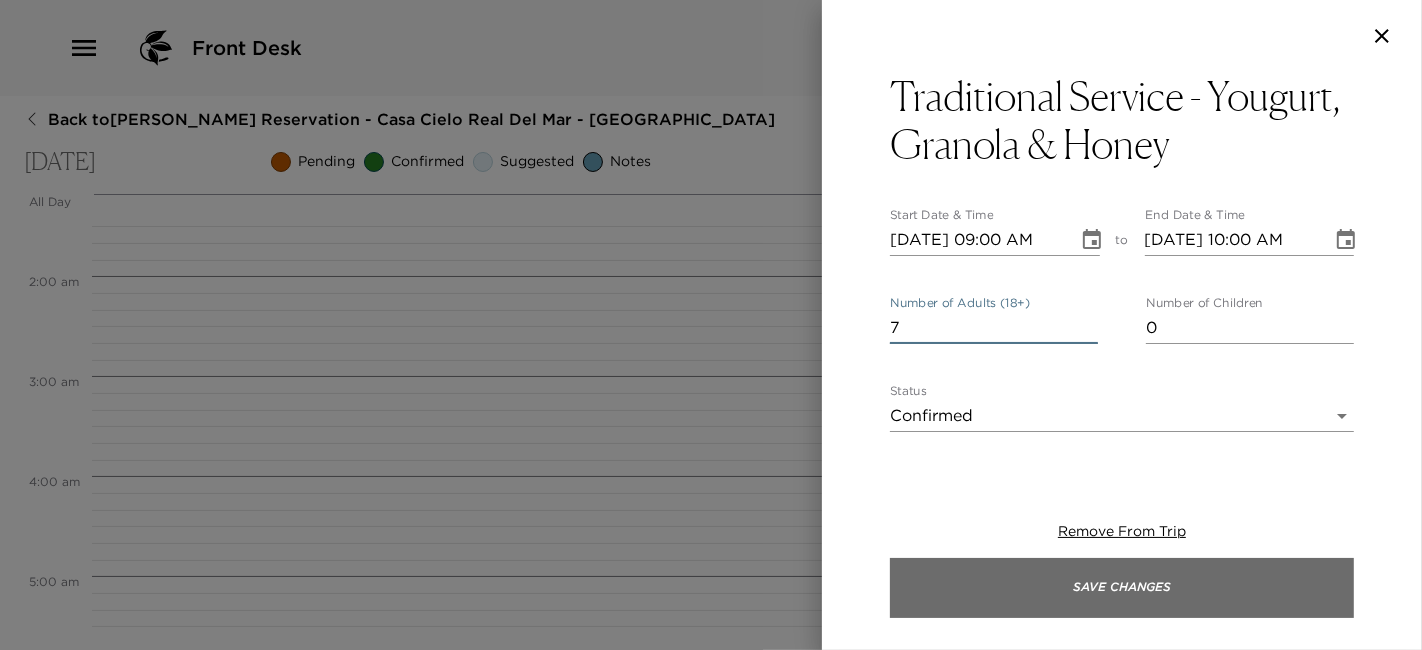 type on "7" 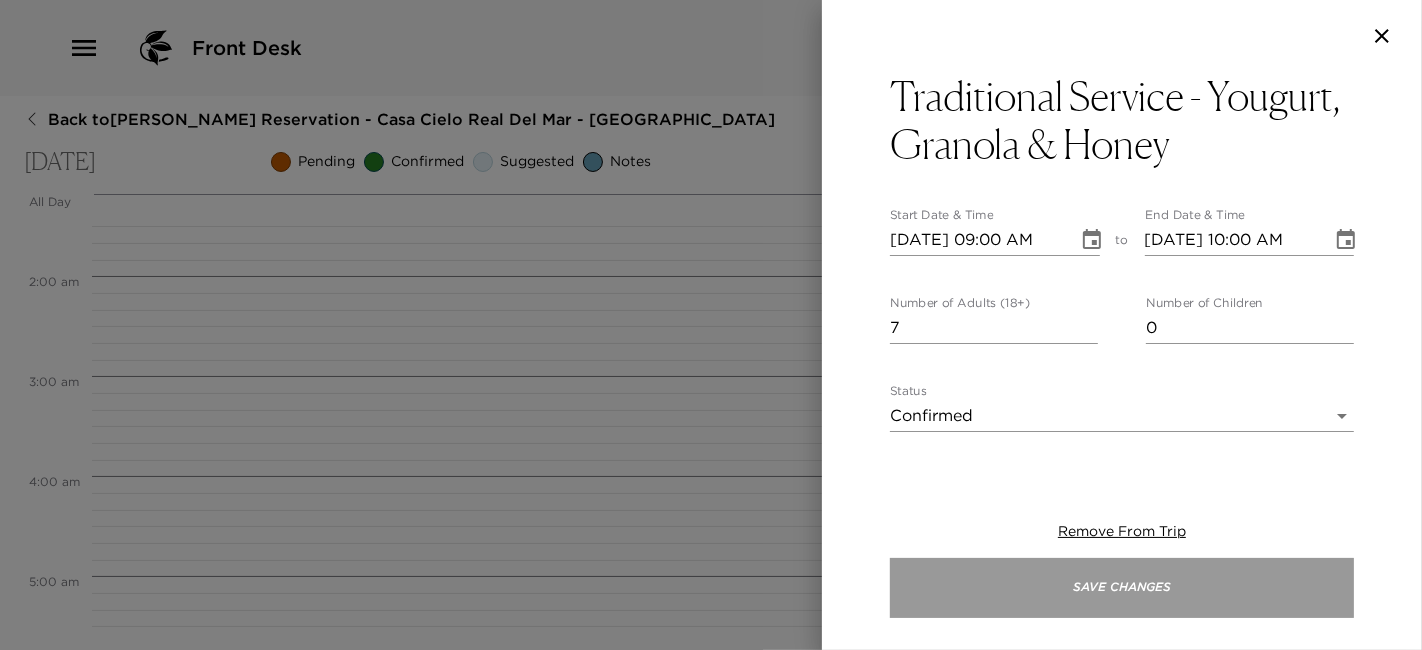click on "Save Changes" at bounding box center [1122, 588] 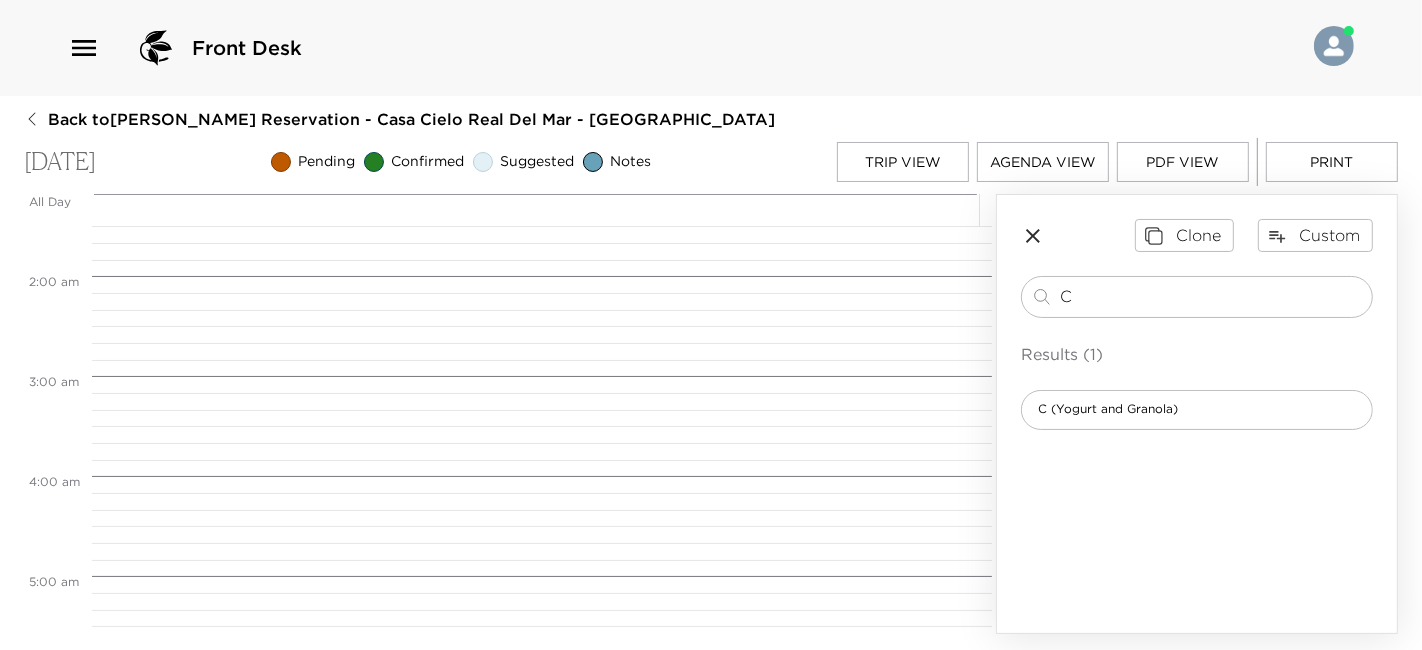 drag, startPoint x: 1127, startPoint y: 290, endPoint x: 982, endPoint y: 278, distance: 145.4957 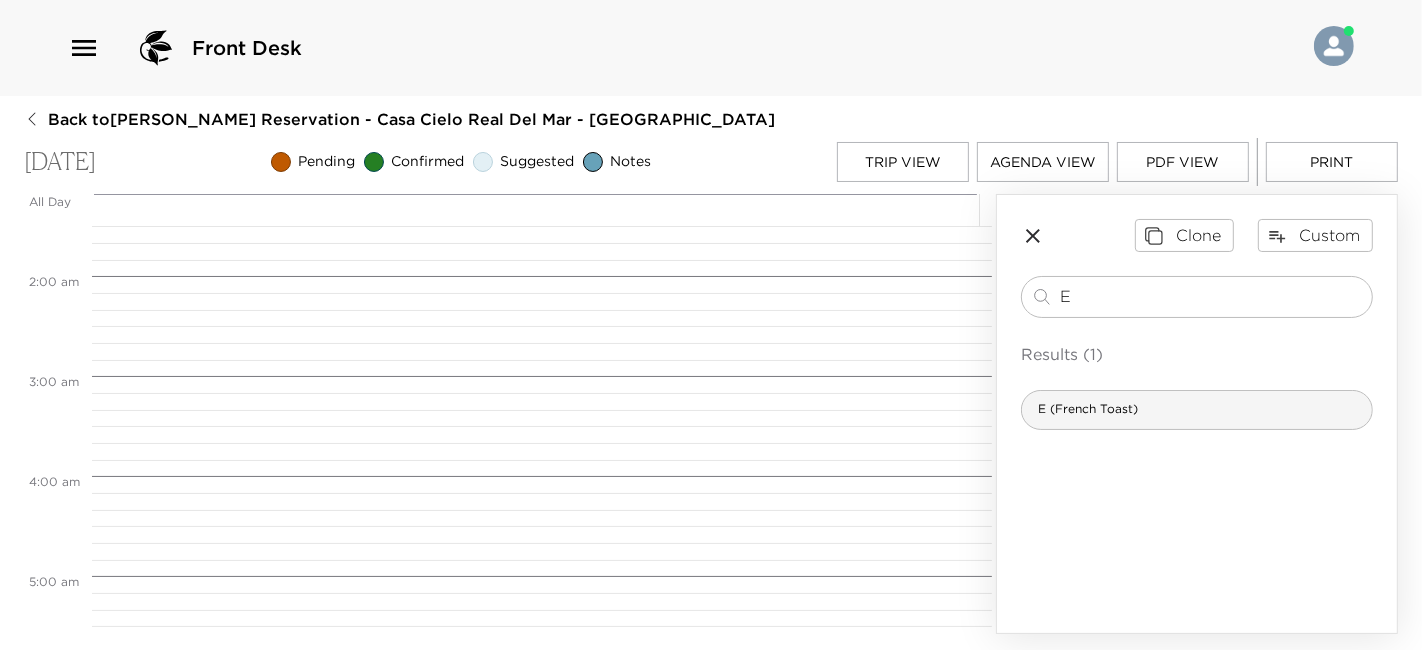 type on "E" 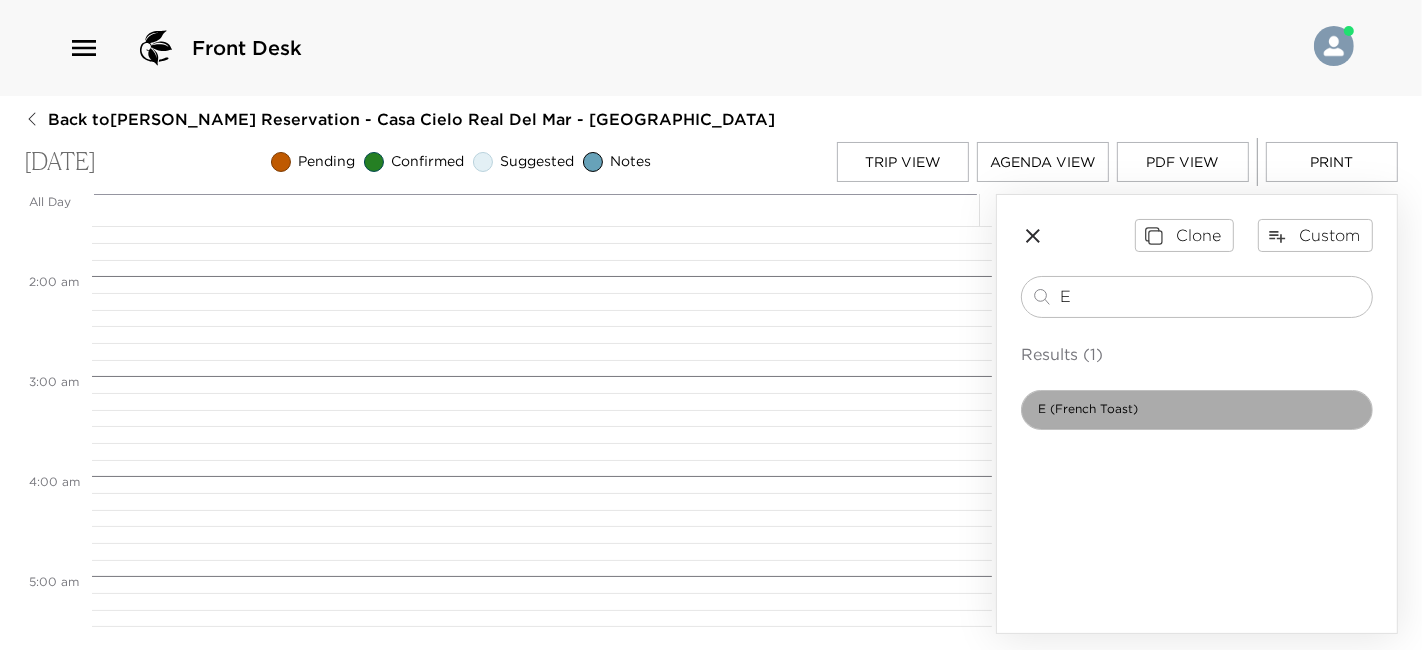 click on "E (French Toast)" at bounding box center [1088, 409] 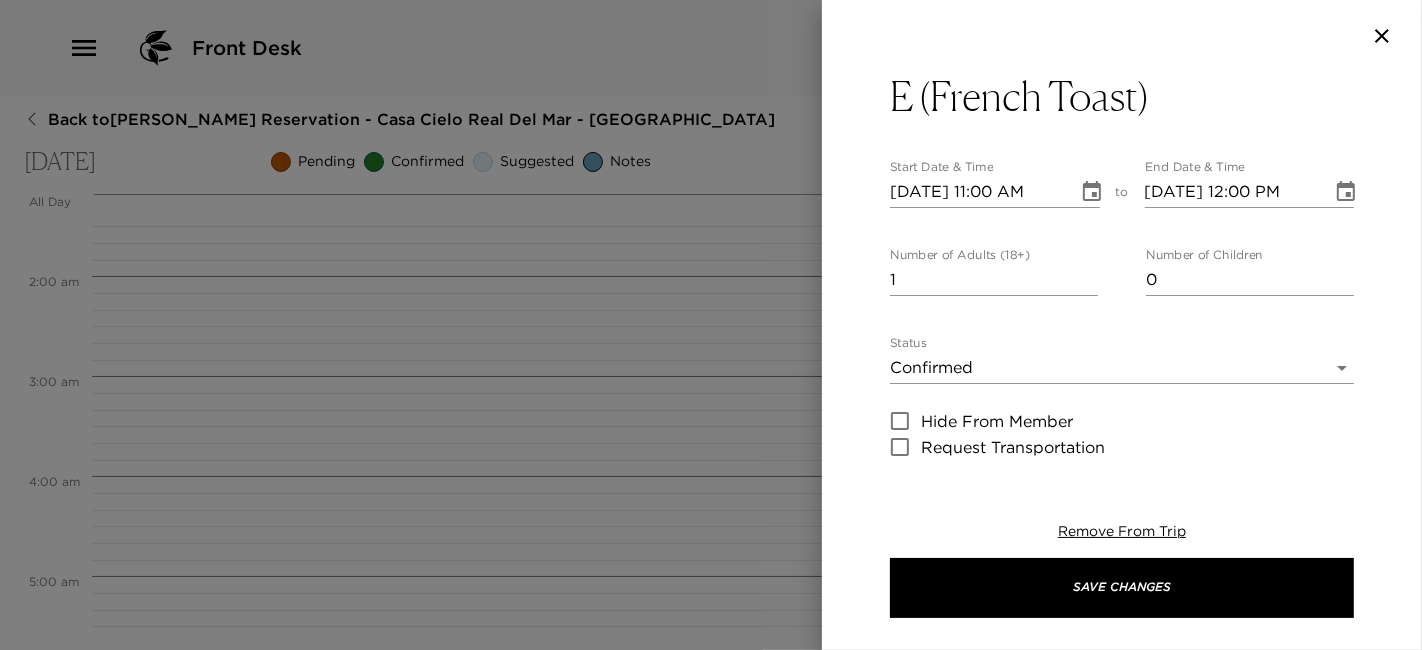 type on "French toast
Scrambled eggs
Sliced fruit
Orange juice
Coffee or tea.
In anticipation of any special needs, please let me know if there are any food requests or allergies I should know about prior to your meal preparation." 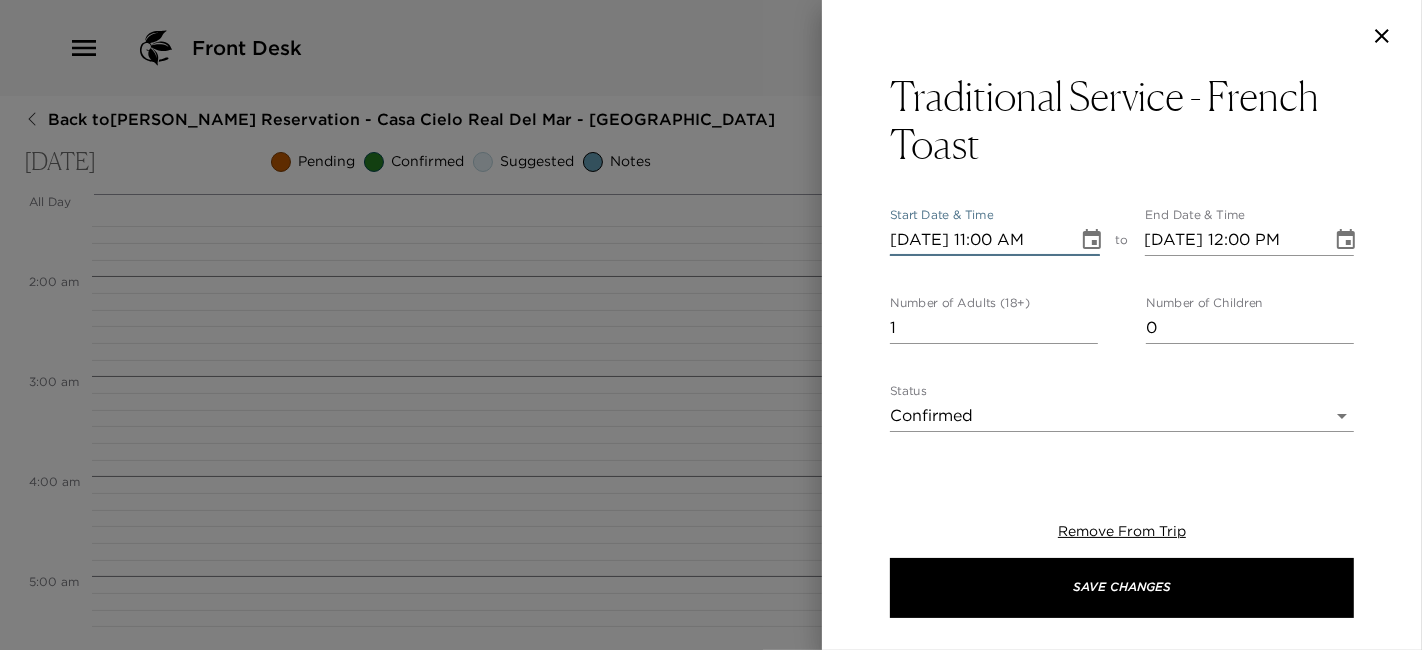 click on "07/29/2025 11:00 AM" at bounding box center [977, 240] 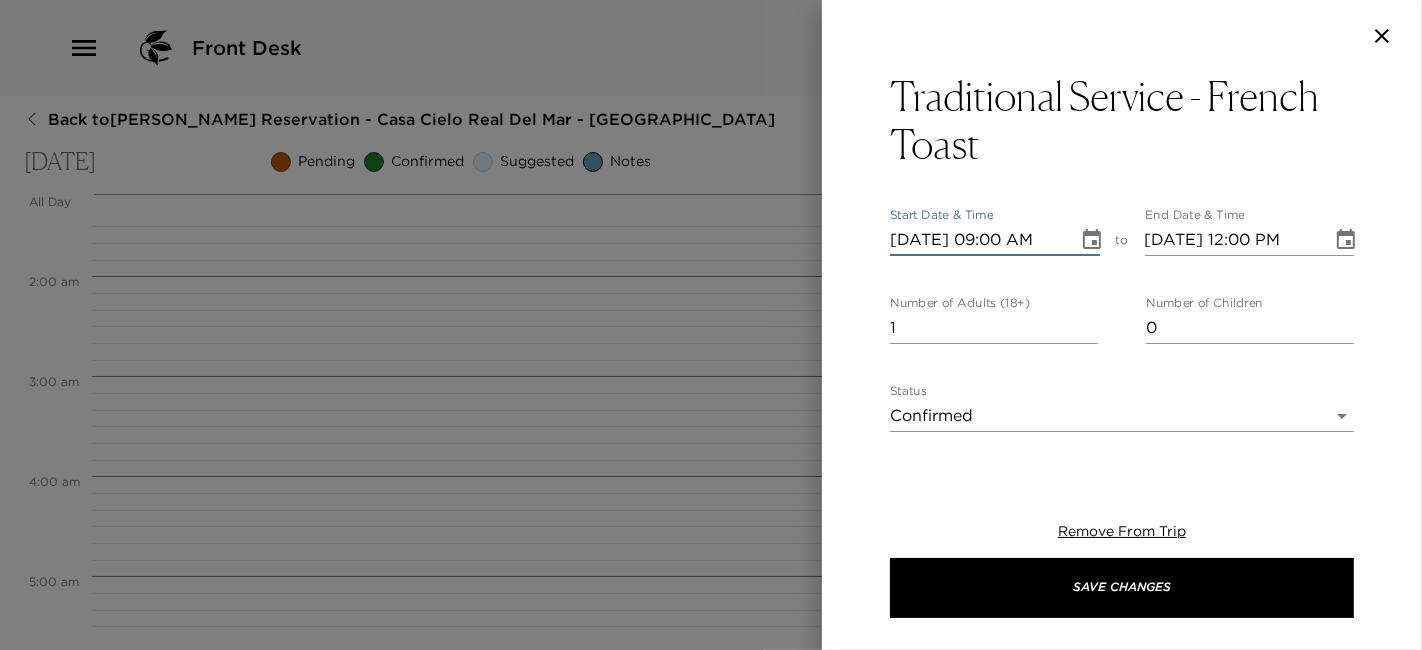 type on "07/29/2025 09:00 AM" 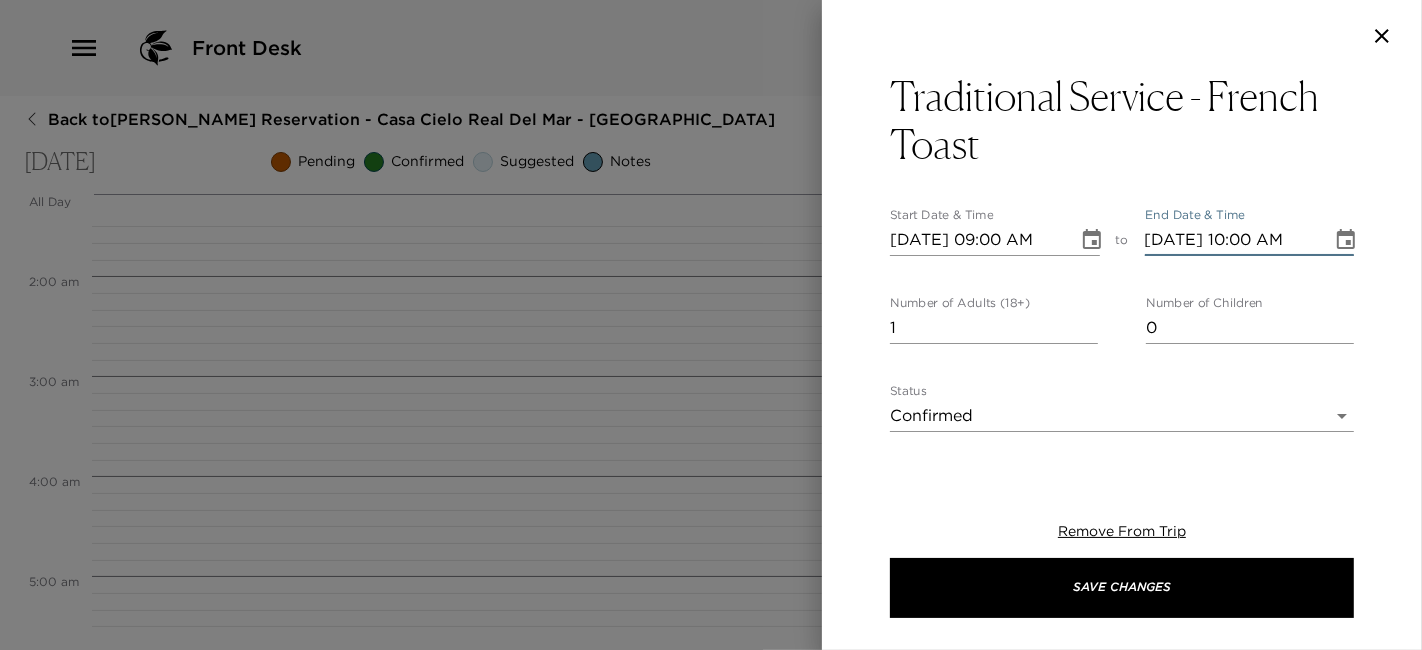 type on "07/29/2025 10:00 AM" 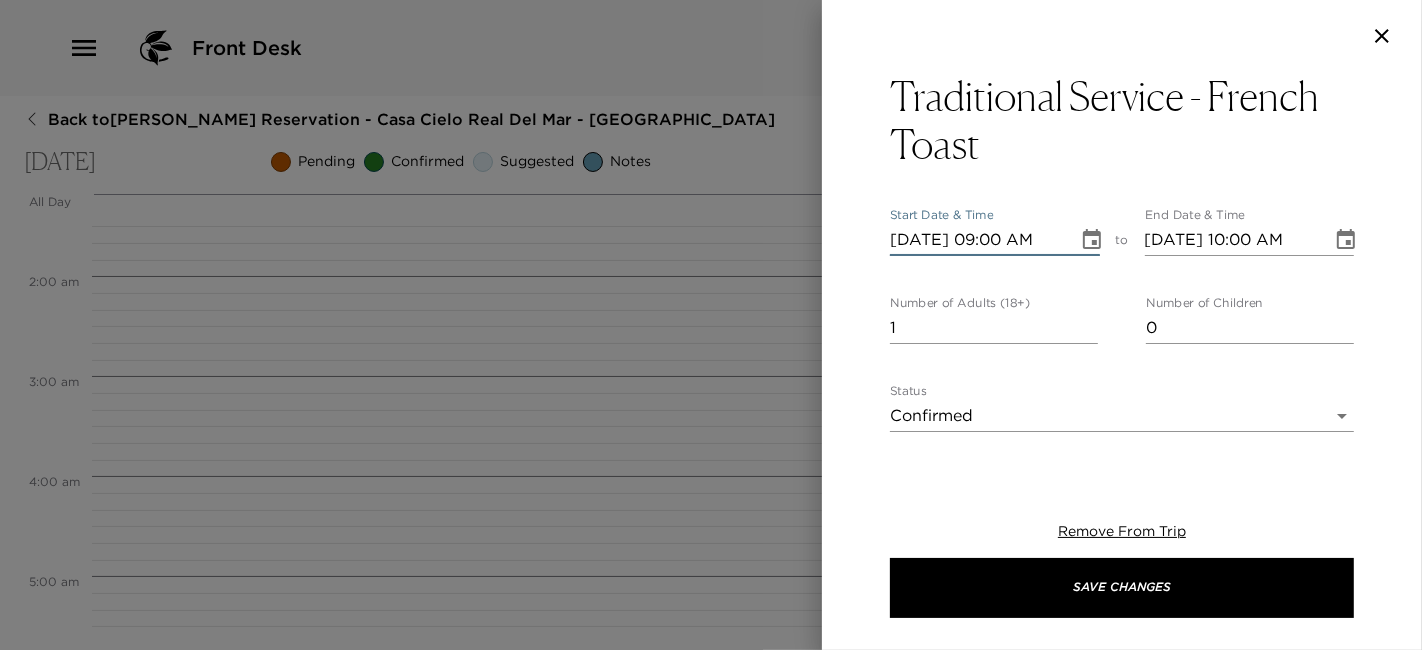 click on "07/29/2025 09:00 AM" at bounding box center [977, 240] 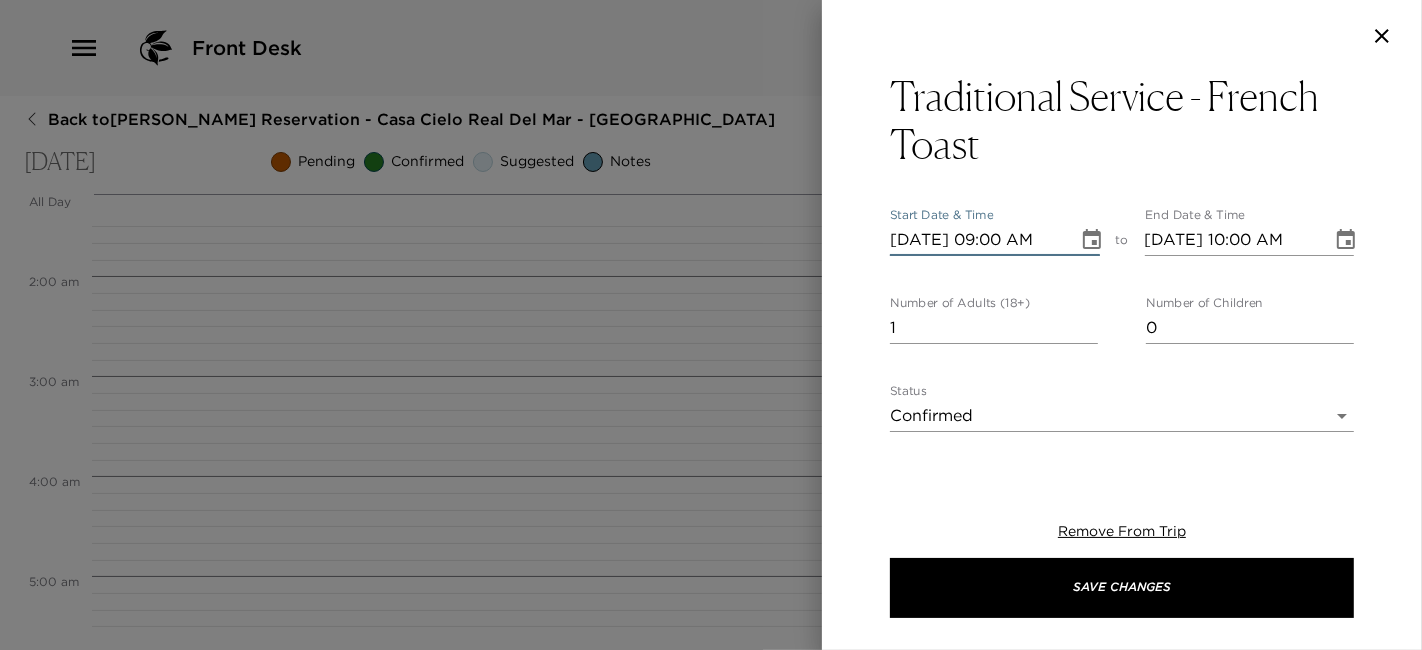 click on "07/29/2025 09:00 AM" at bounding box center [977, 240] 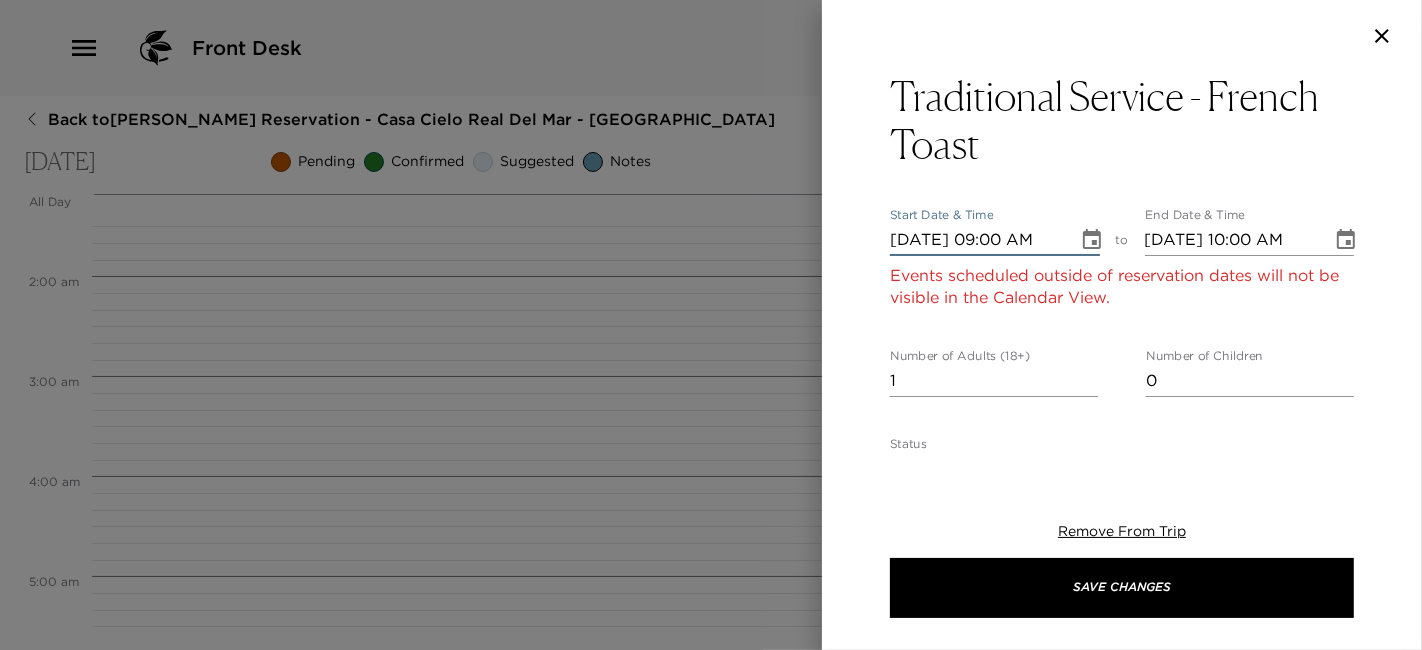 type on "08/01/2025 09:00 AM" 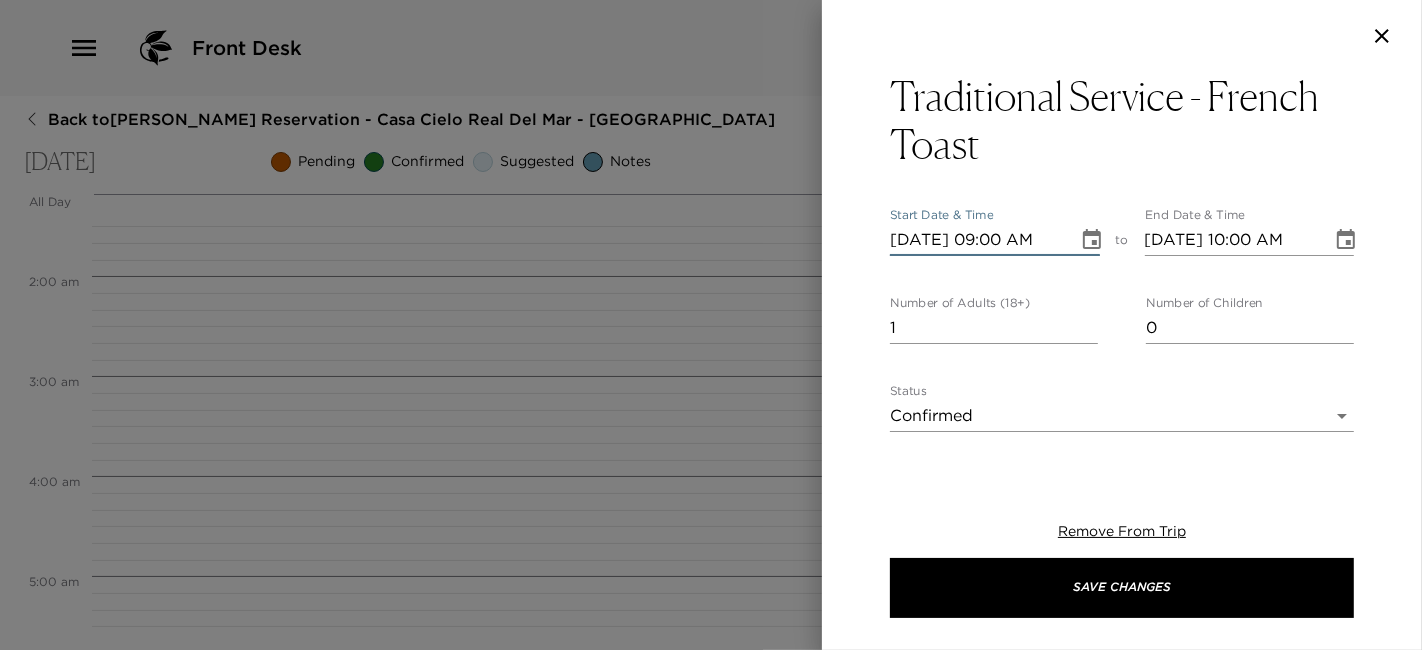 type on "08/01/0001 09:00 AM" 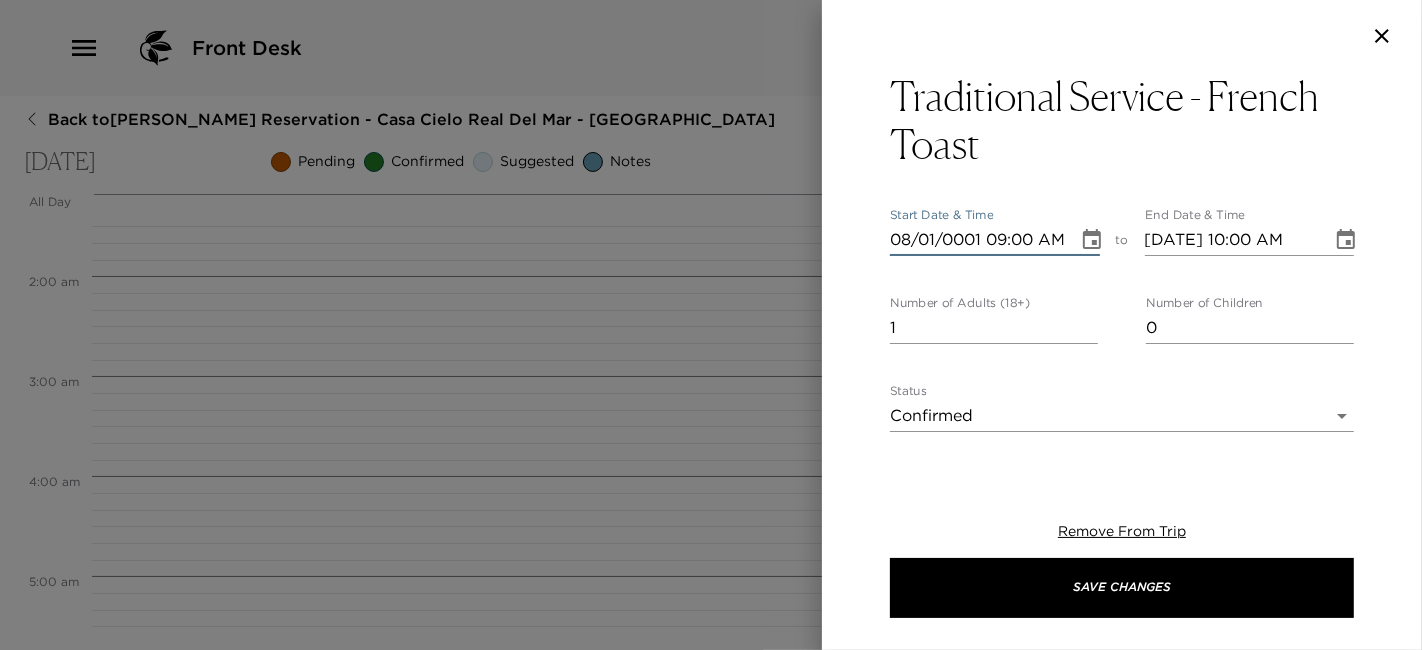 type on "08/01/0001 10:00 AM" 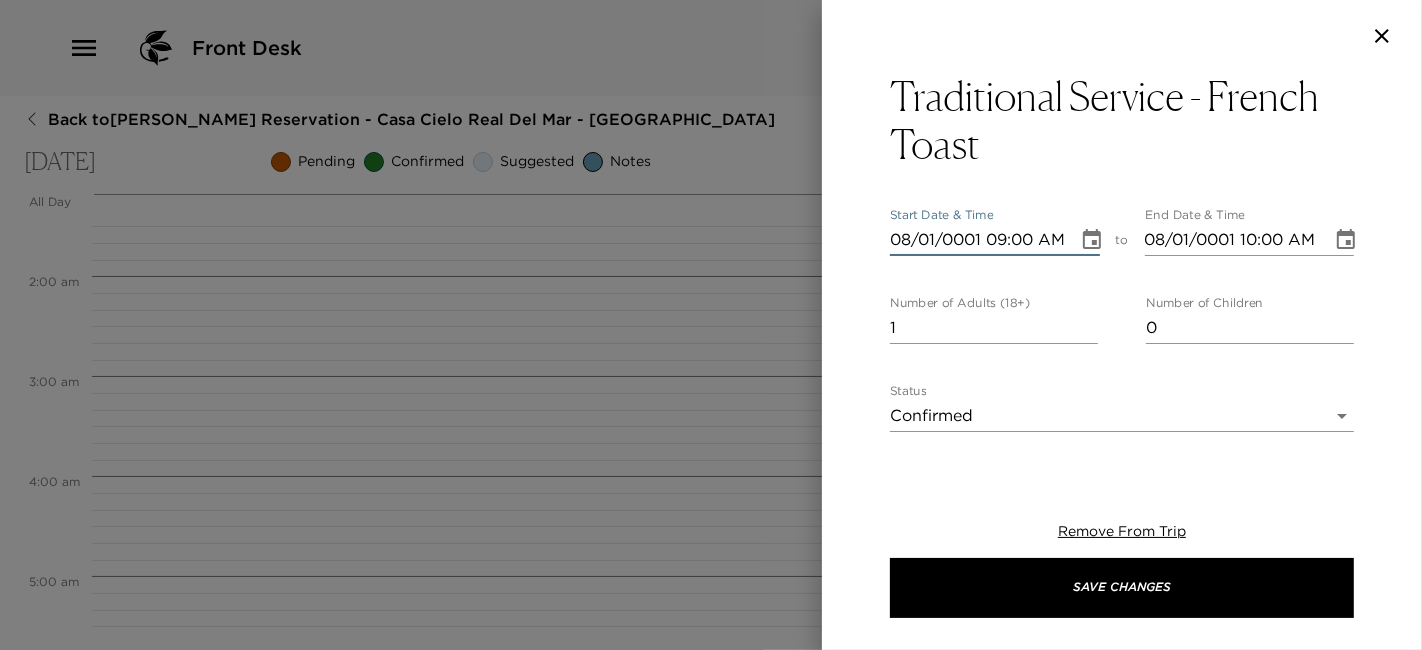 type on "08/01/0011 09:00 AM" 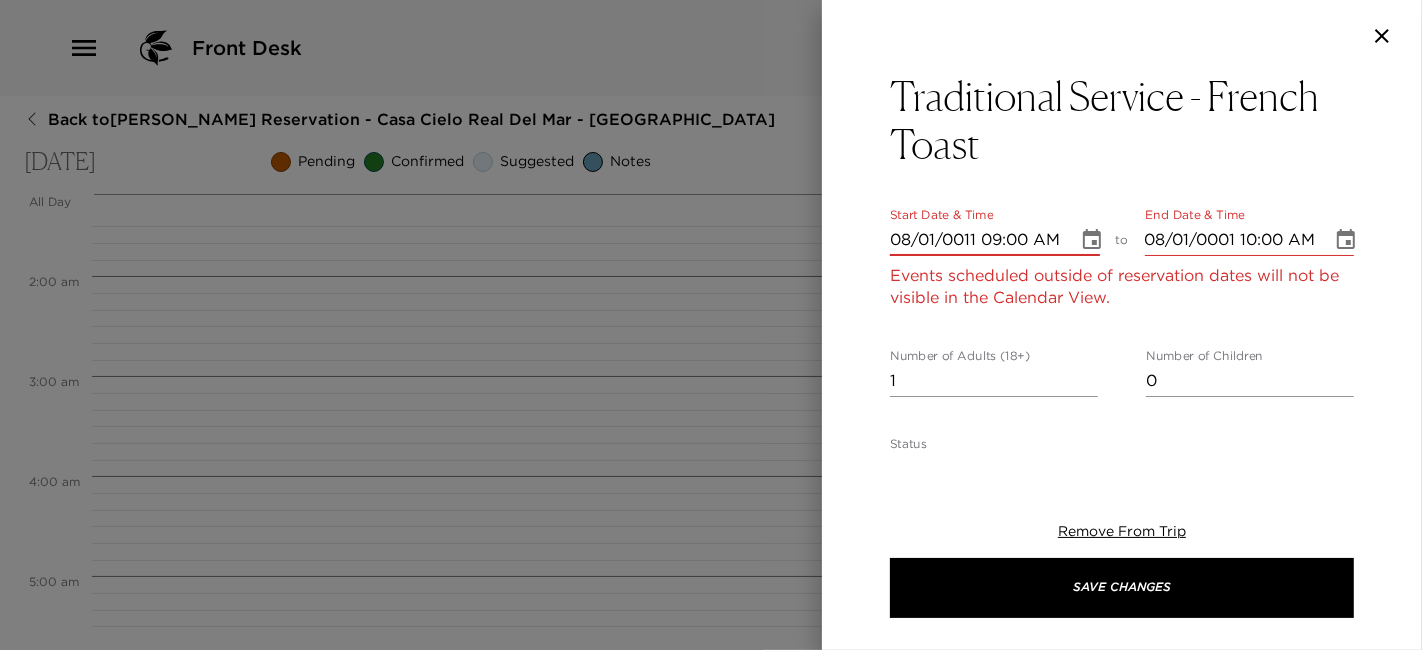 type on "08/01/0011 10:00 AM" 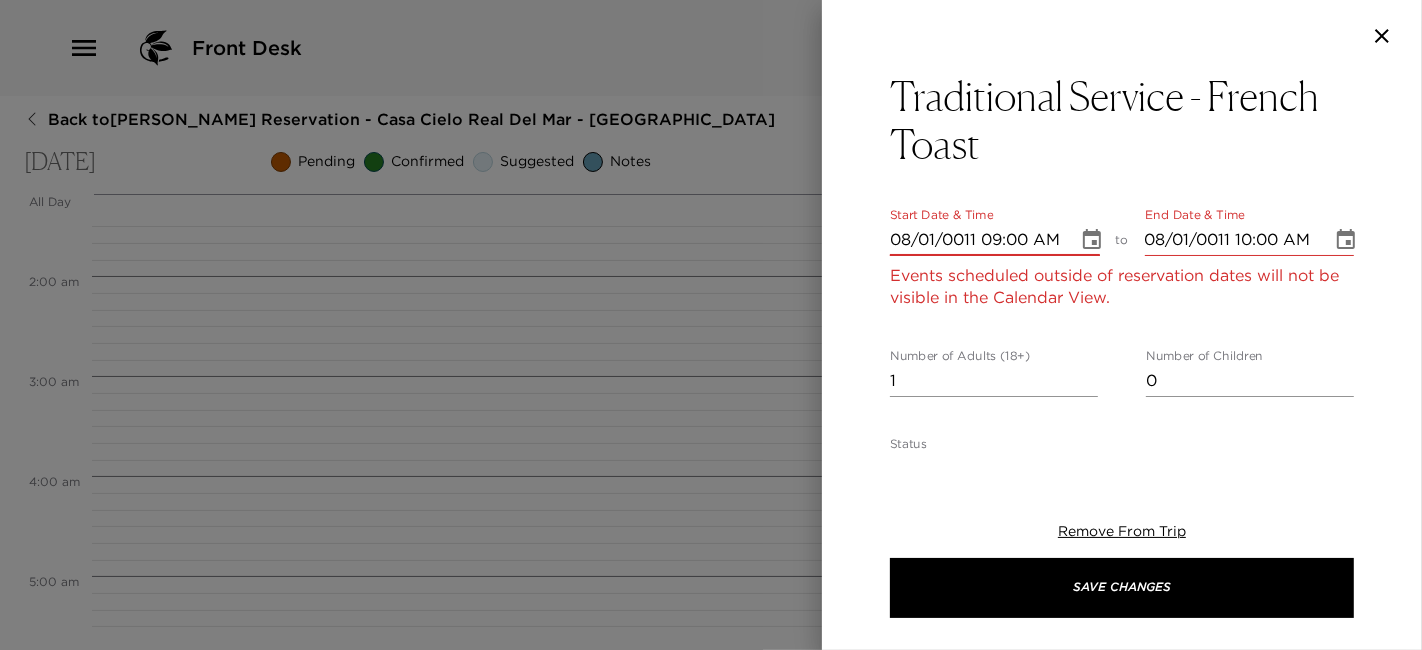 type on "08/01/0112 09:00 AM" 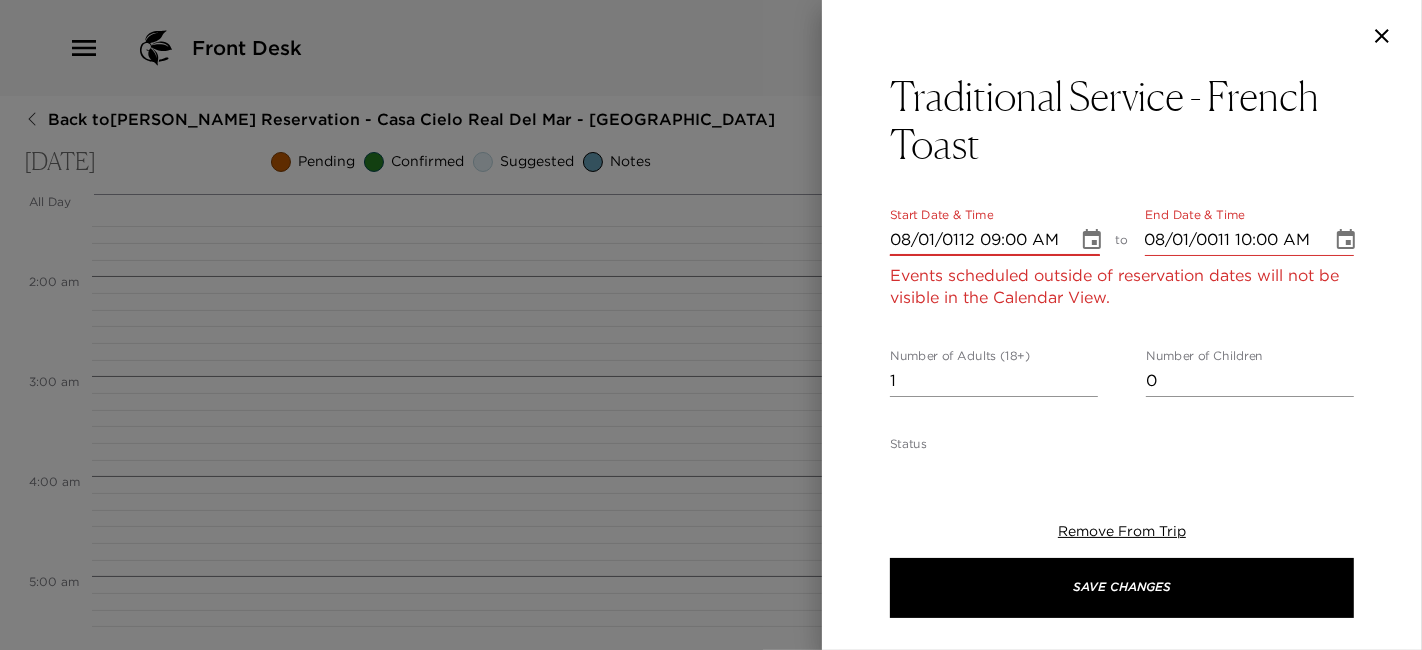 type on "08/01/0112 10:00 AM" 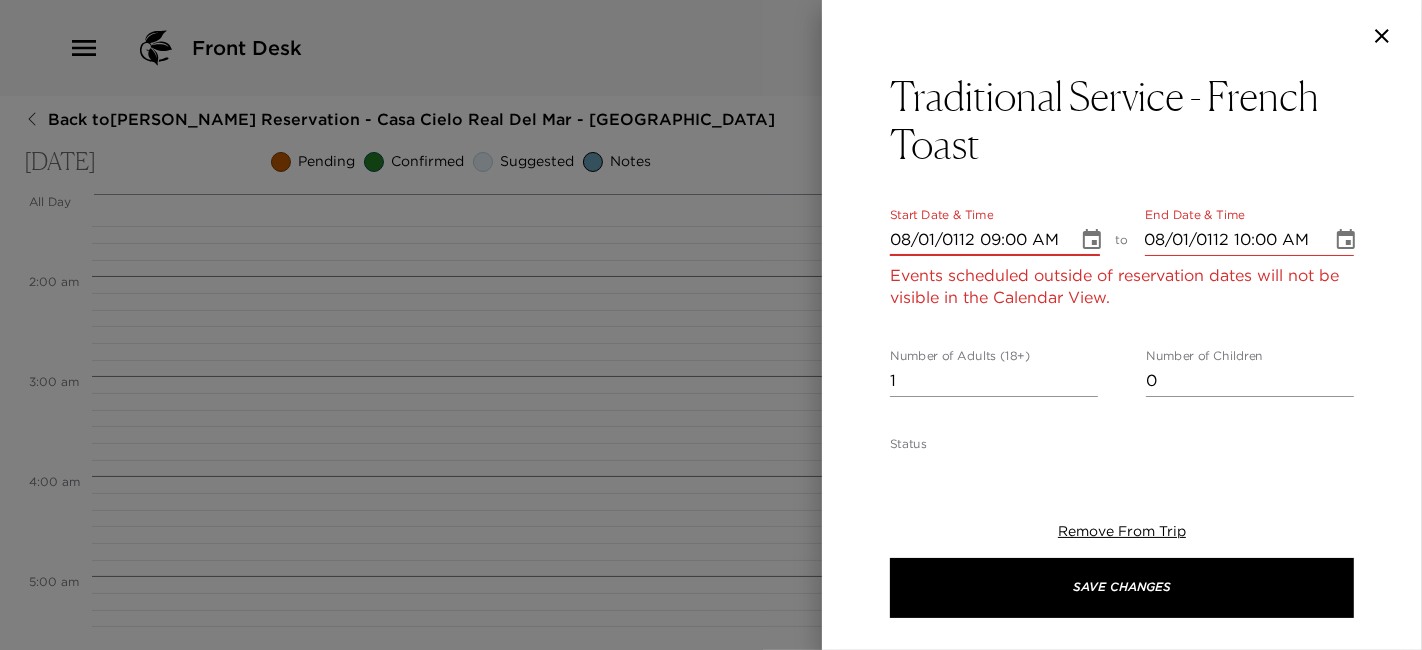 type on "08/01/1120 09:00 AM" 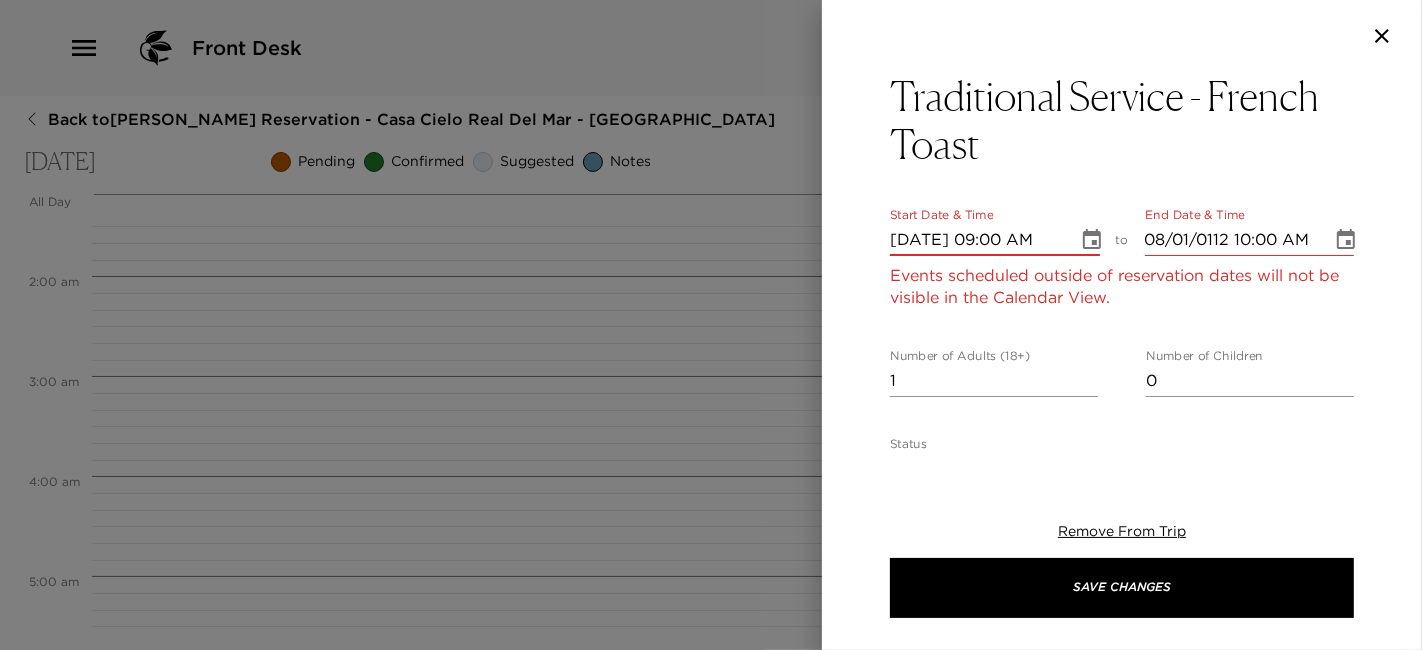 type on "08/01/1120 10:00 AM" 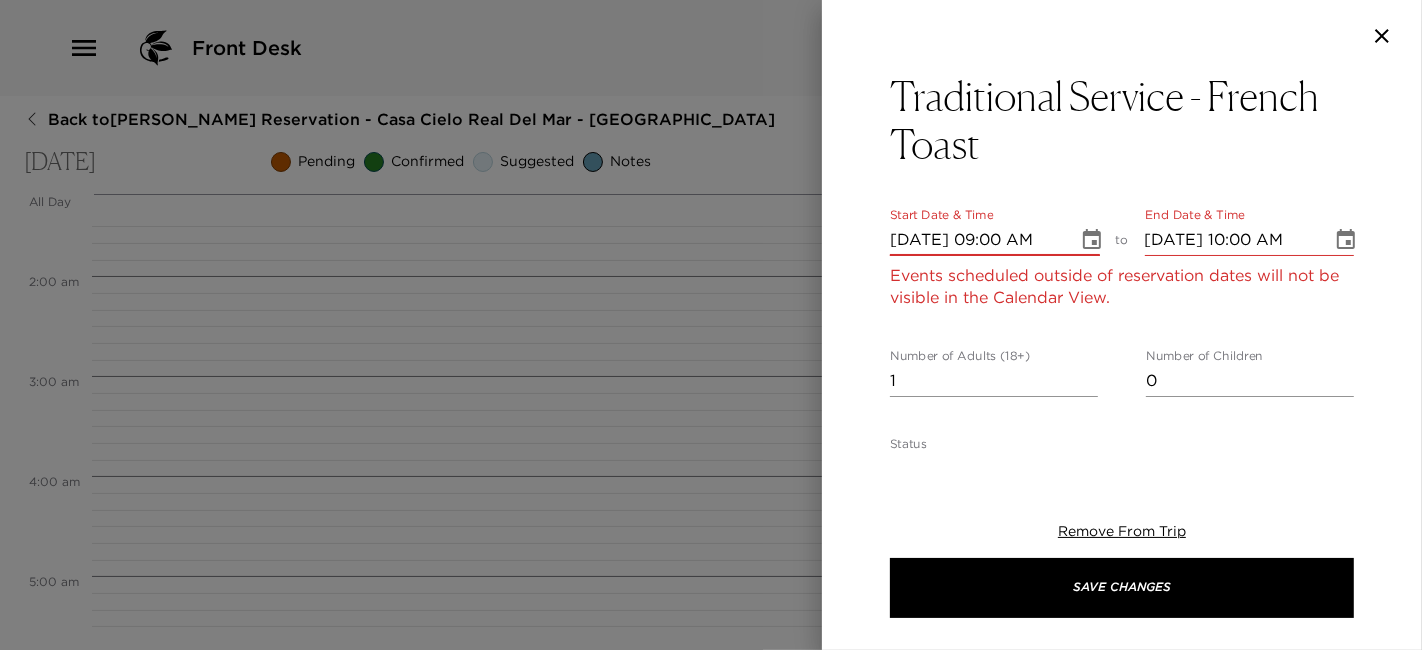 type on "08/01/0002 09:00 AM" 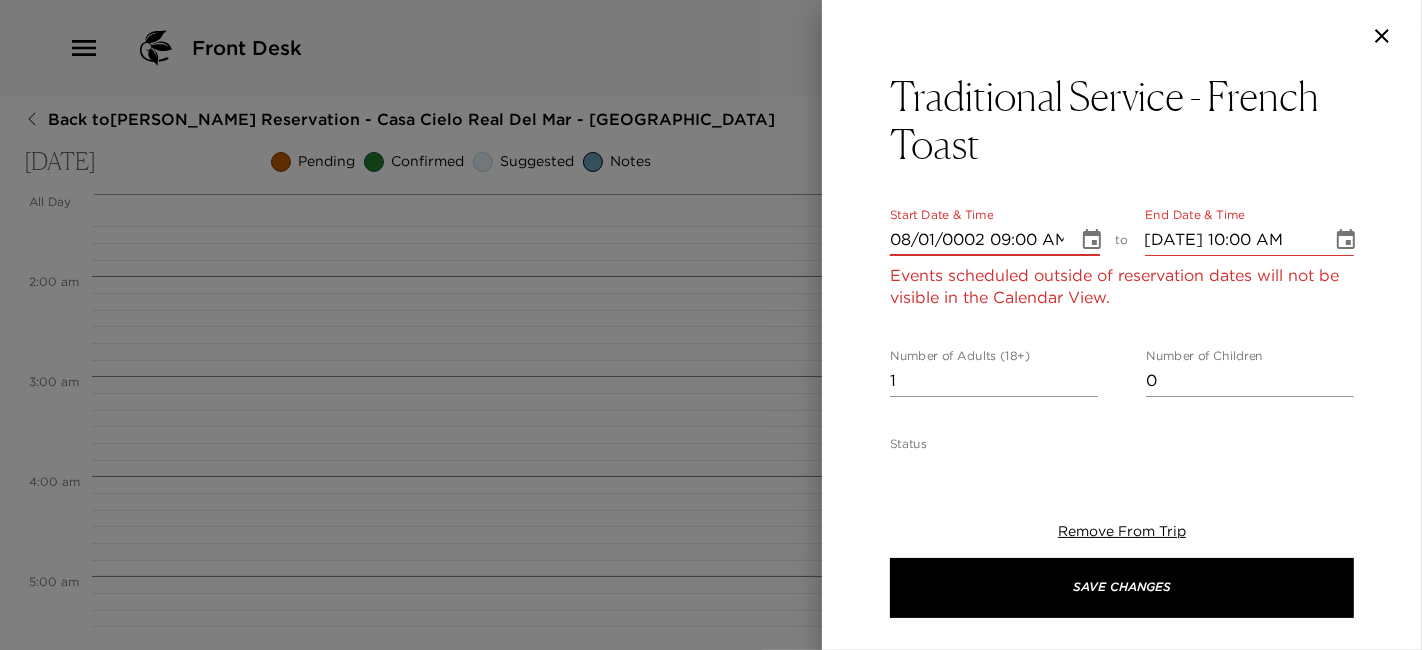 type on "08/01/0002 10:00 AM" 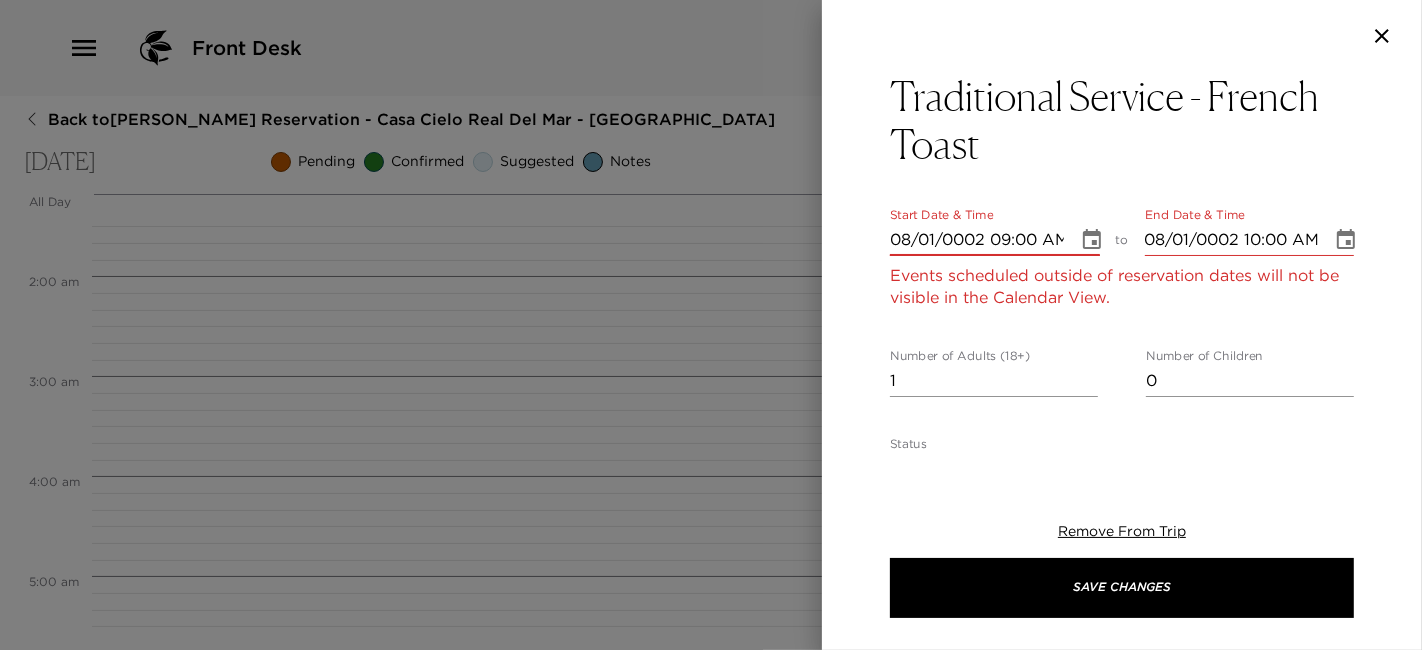 type on "08/01/0020 09:00 AM" 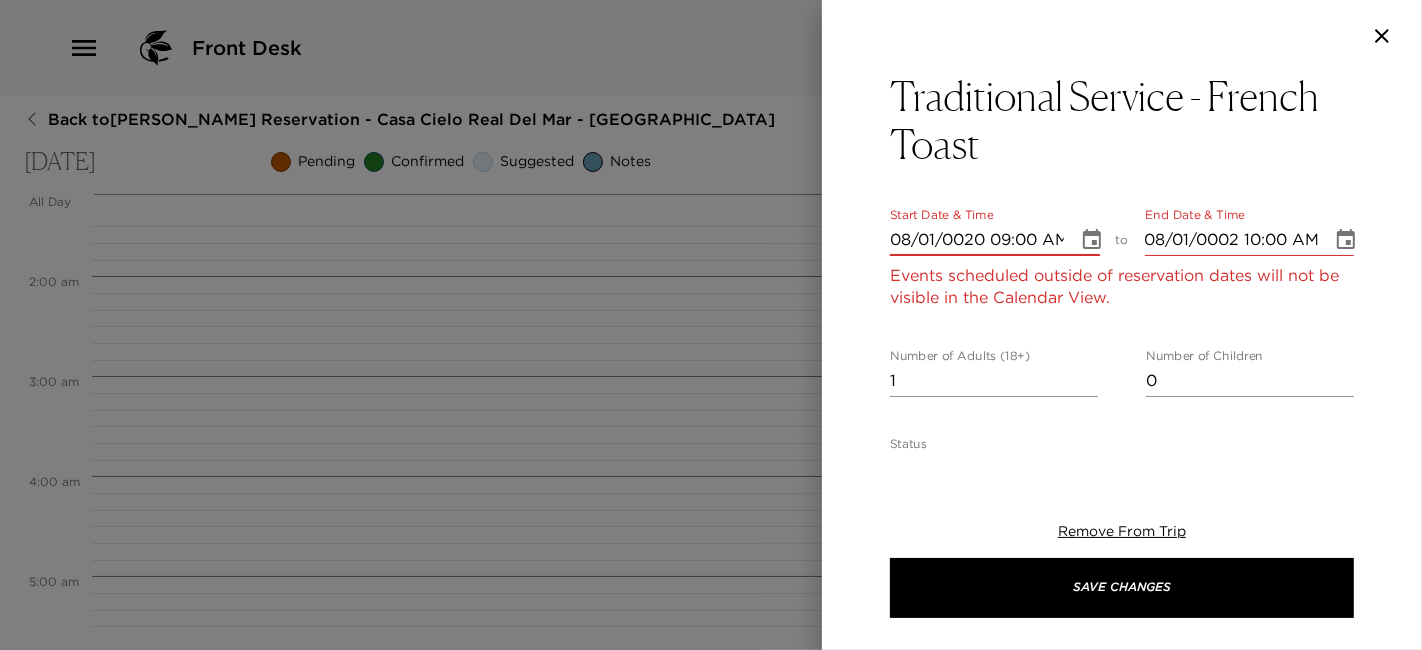 type on "08/01/0020 10:00 AM" 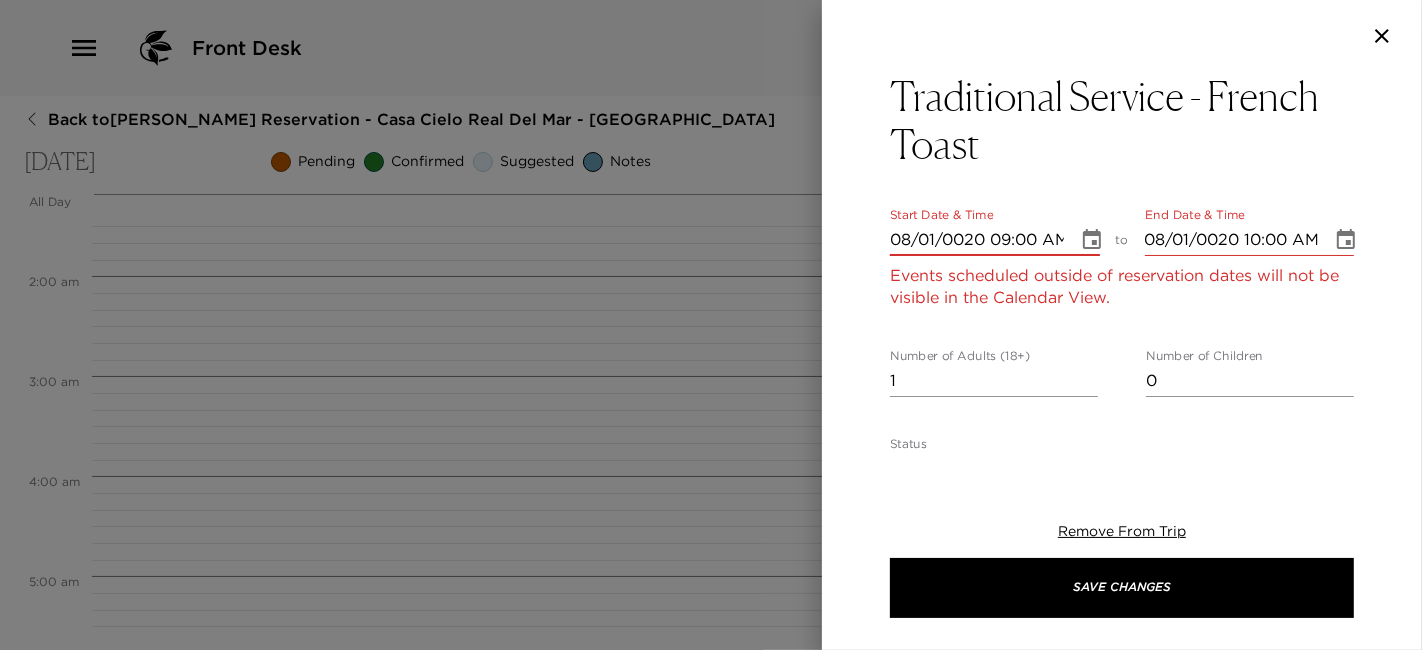 type on "08/01/0202 09:00 AM" 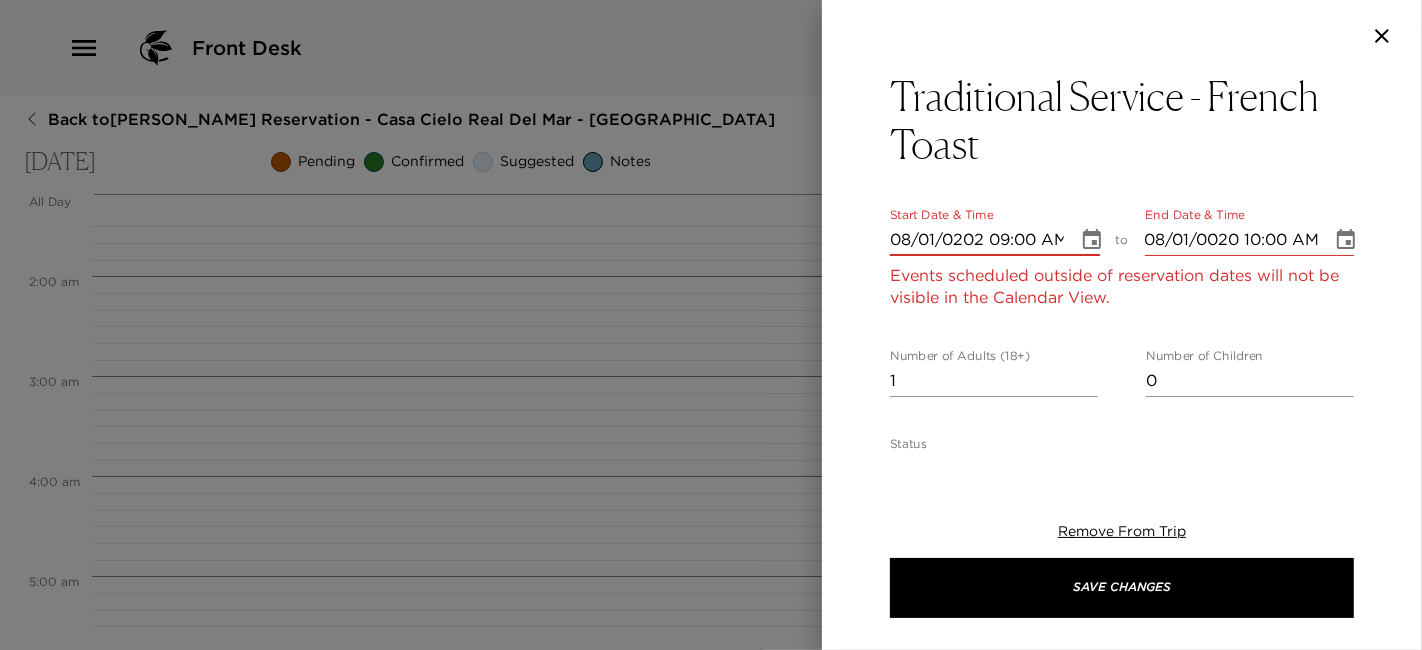 type on "08/01/0202 10:00 AM" 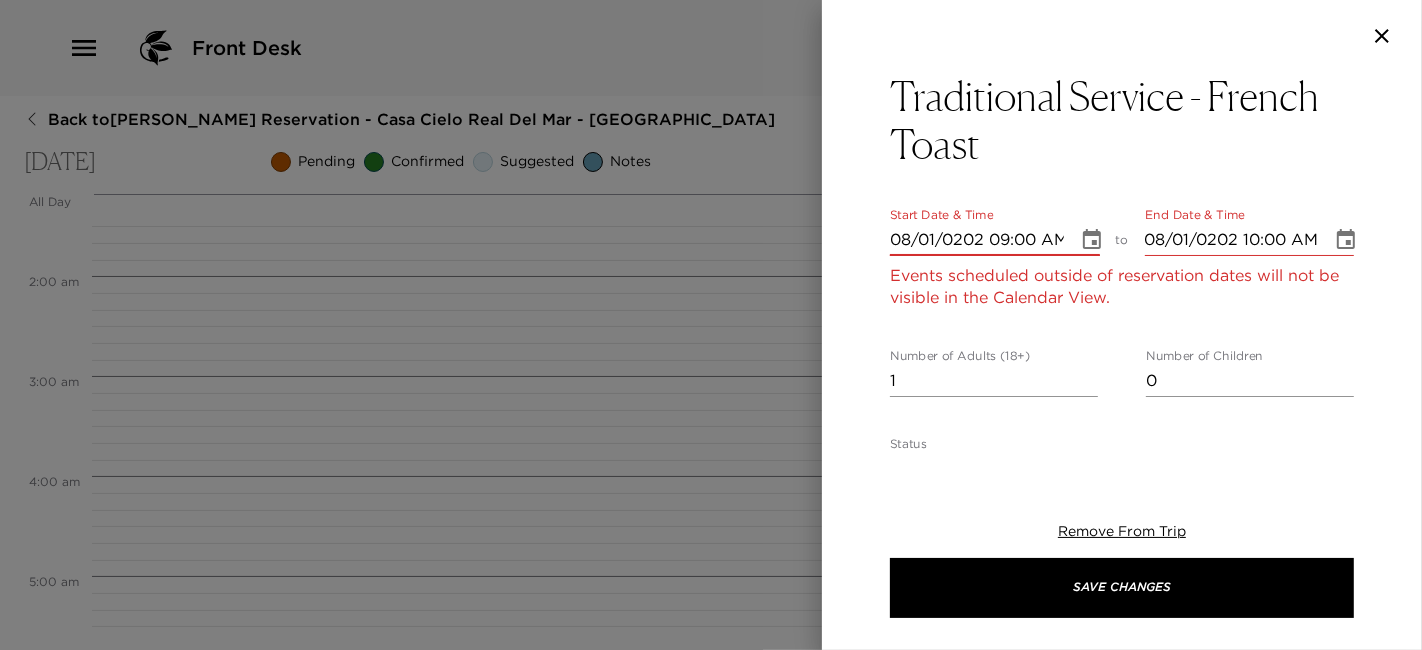 type on "08/01/2025 09:00 AM" 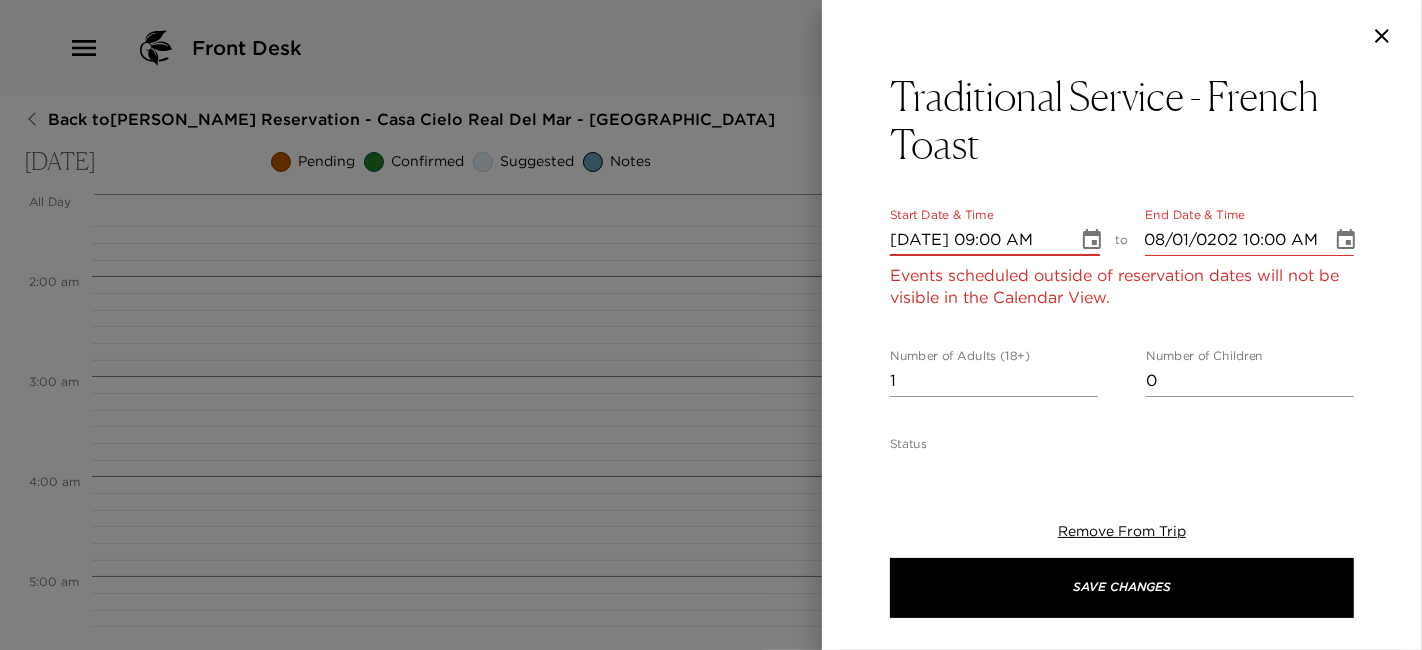 type on "08/01/2025 10:00 AM" 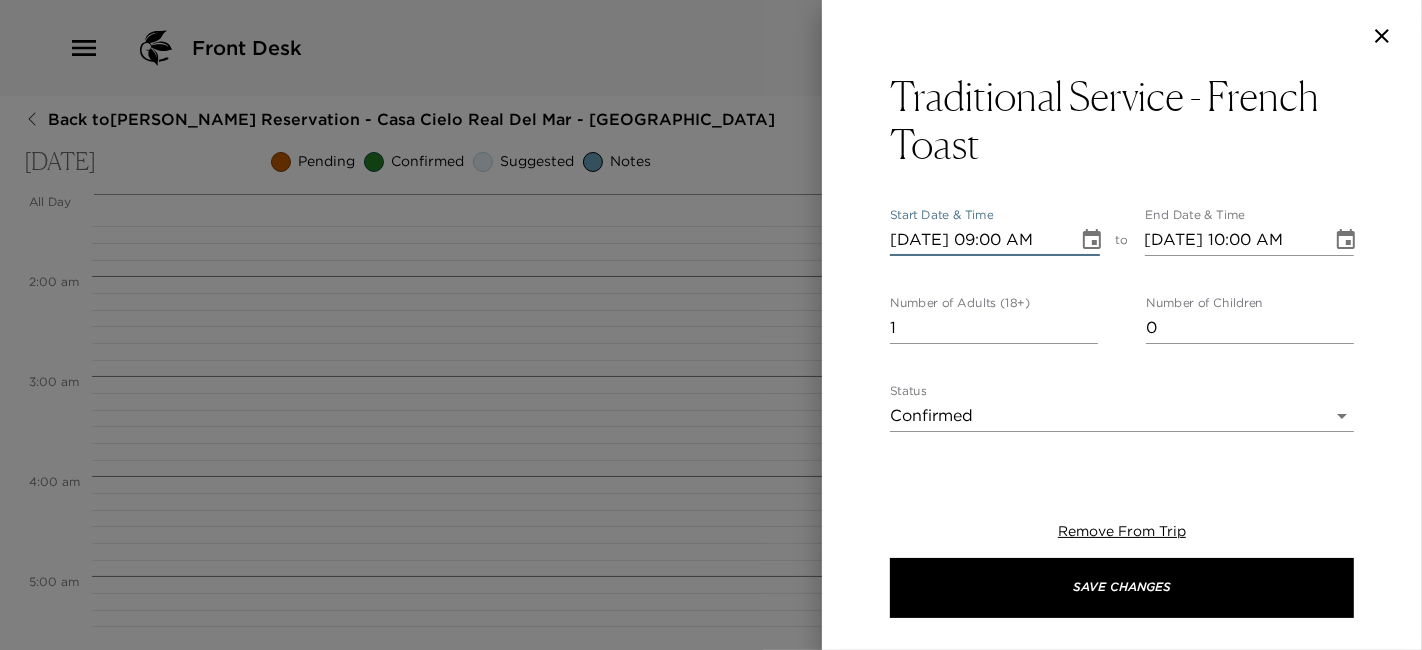 type on "08/01/2025 09:00 AM" 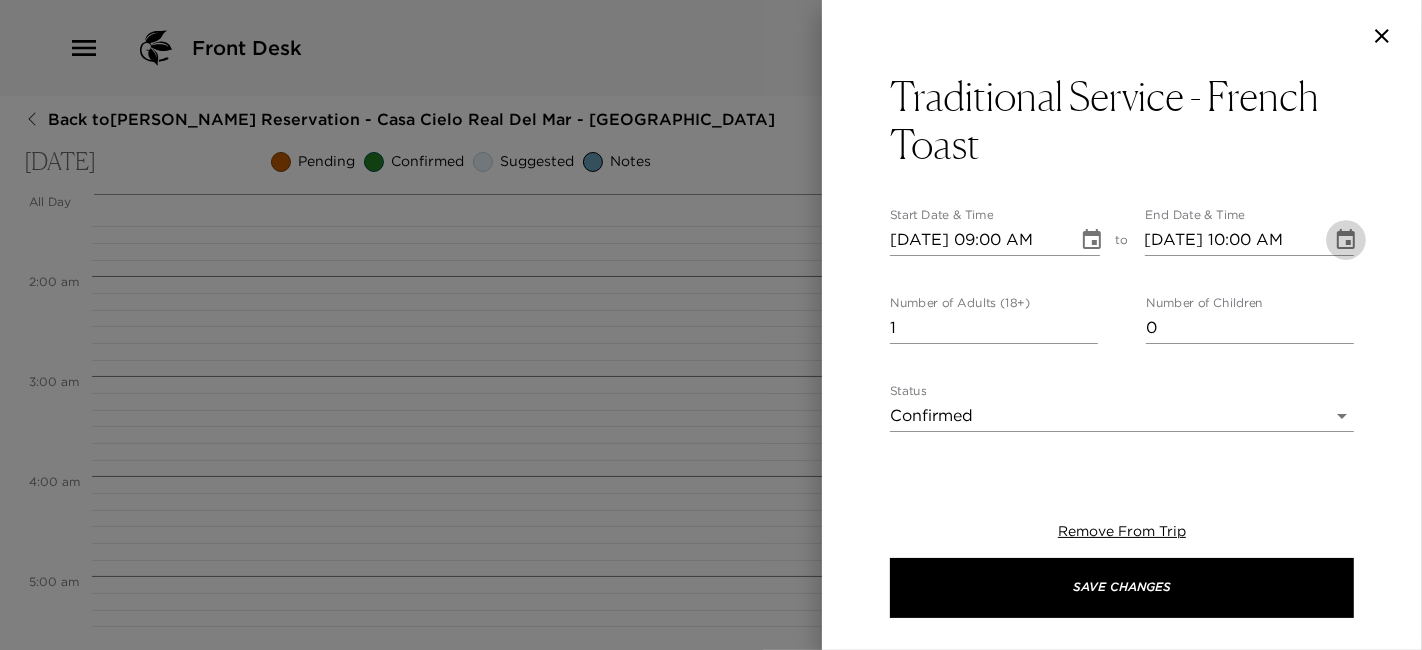 type 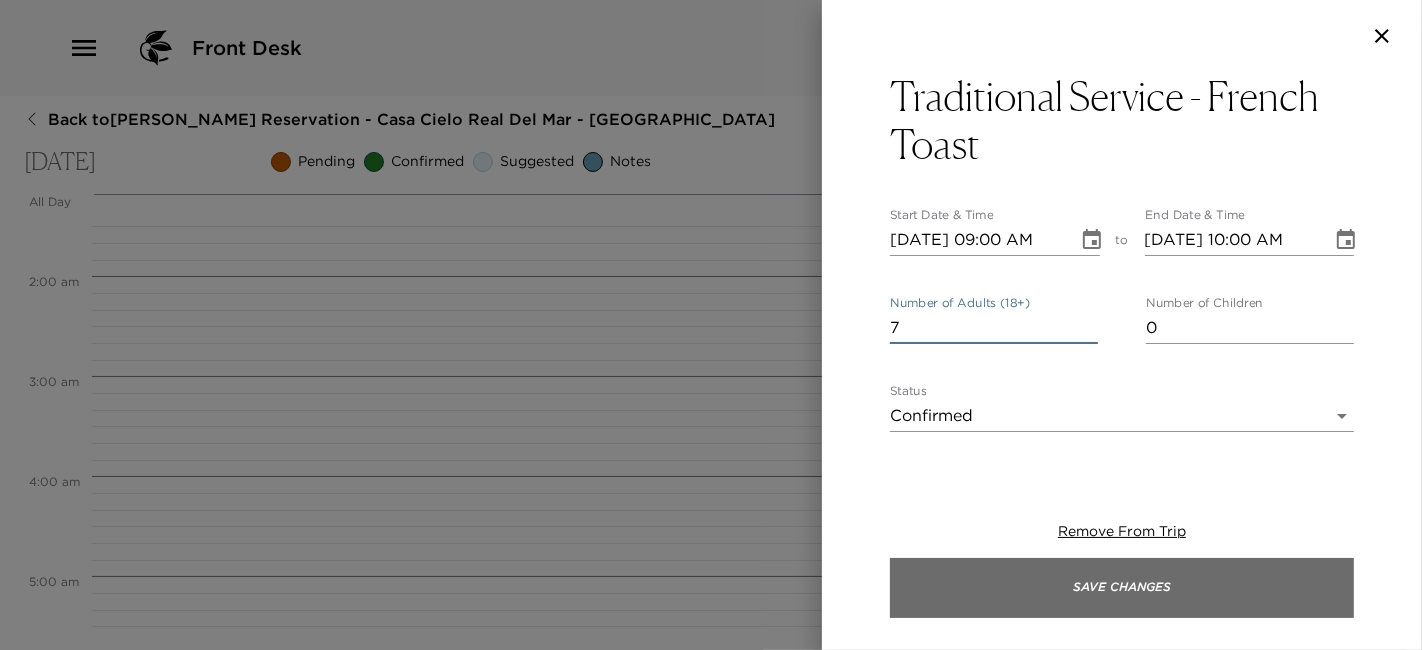 type on "7" 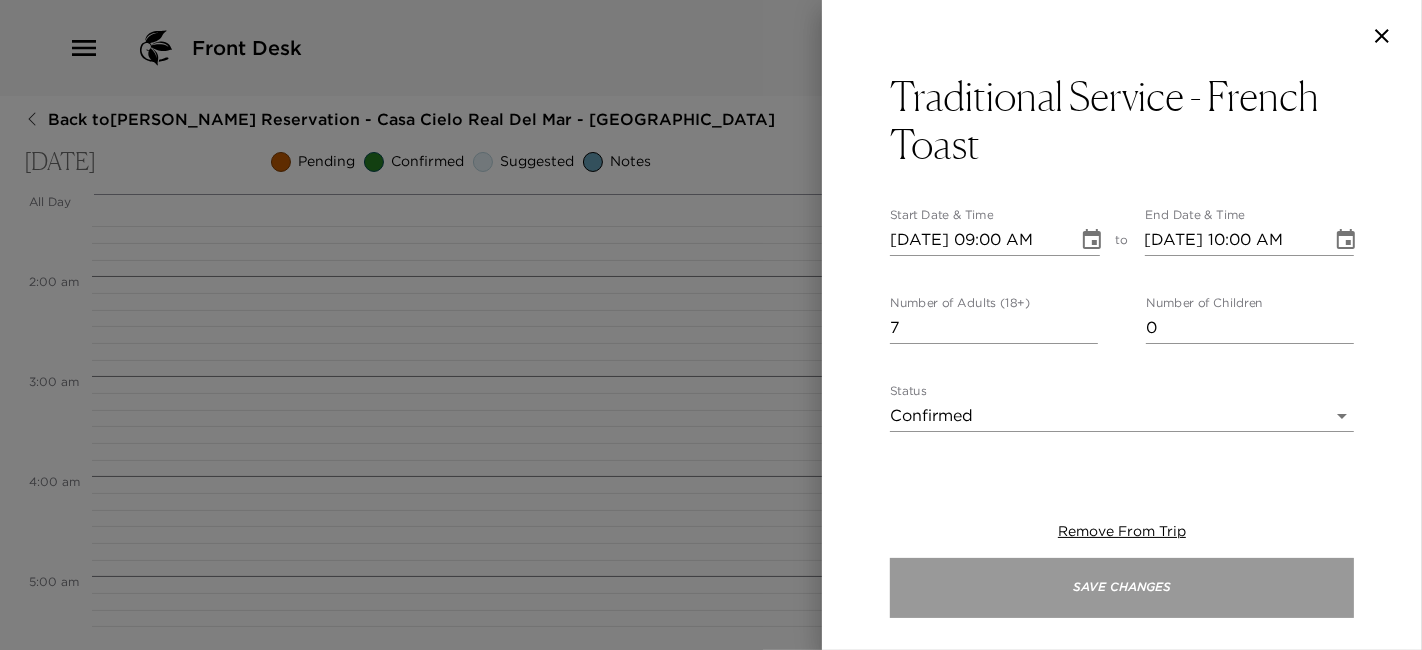 click on "Save Changes" at bounding box center (1122, 588) 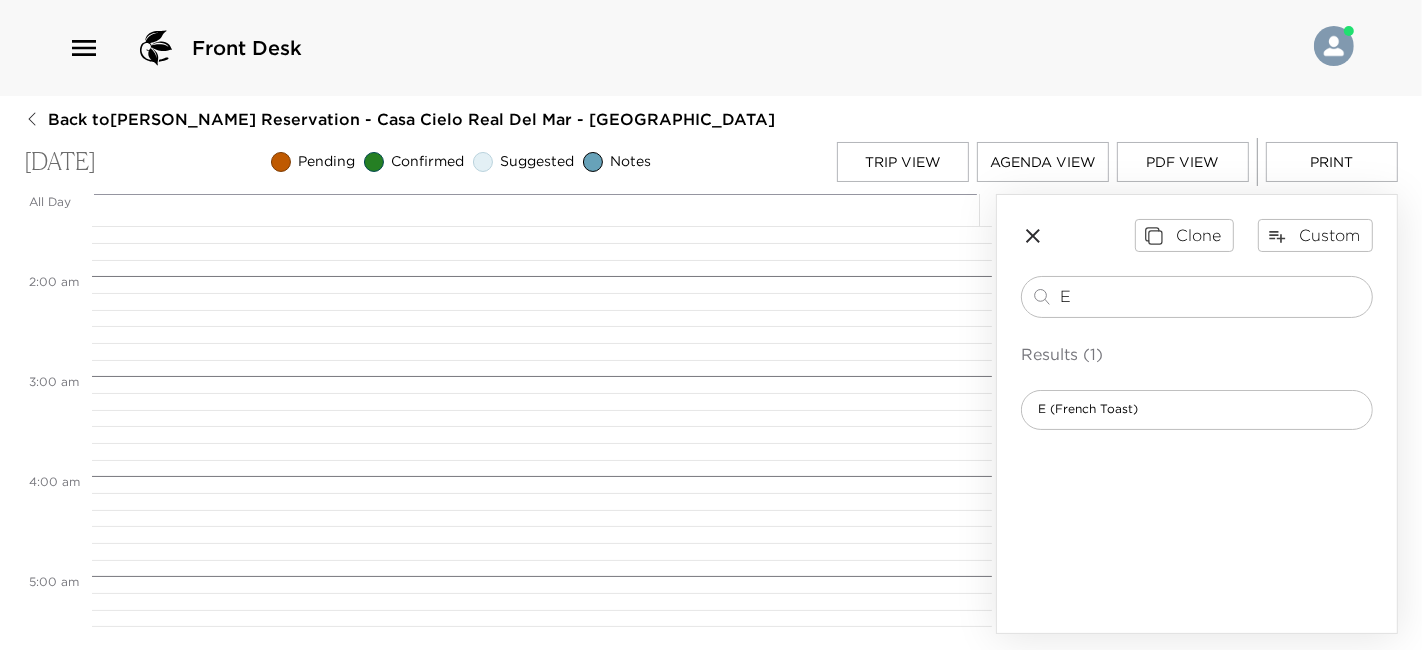 drag, startPoint x: 1114, startPoint y: 285, endPoint x: 777, endPoint y: 222, distance: 342.83817 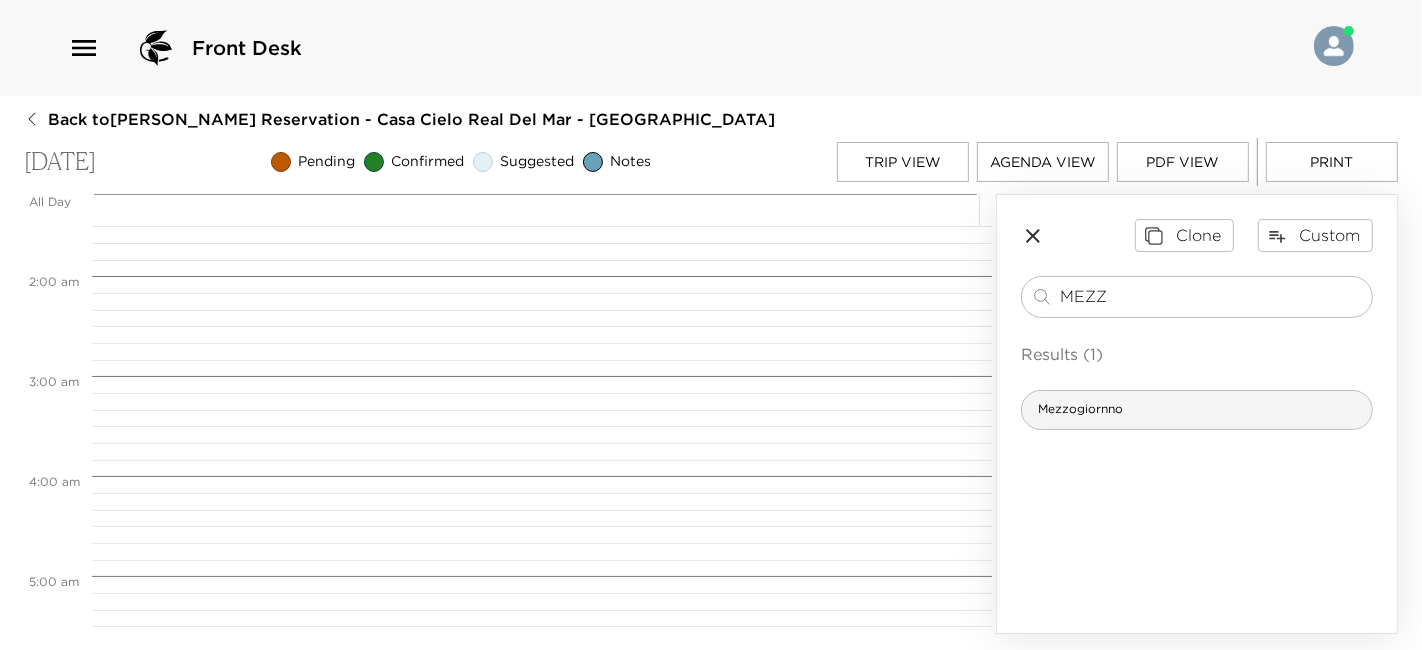 type on "MEZZ" 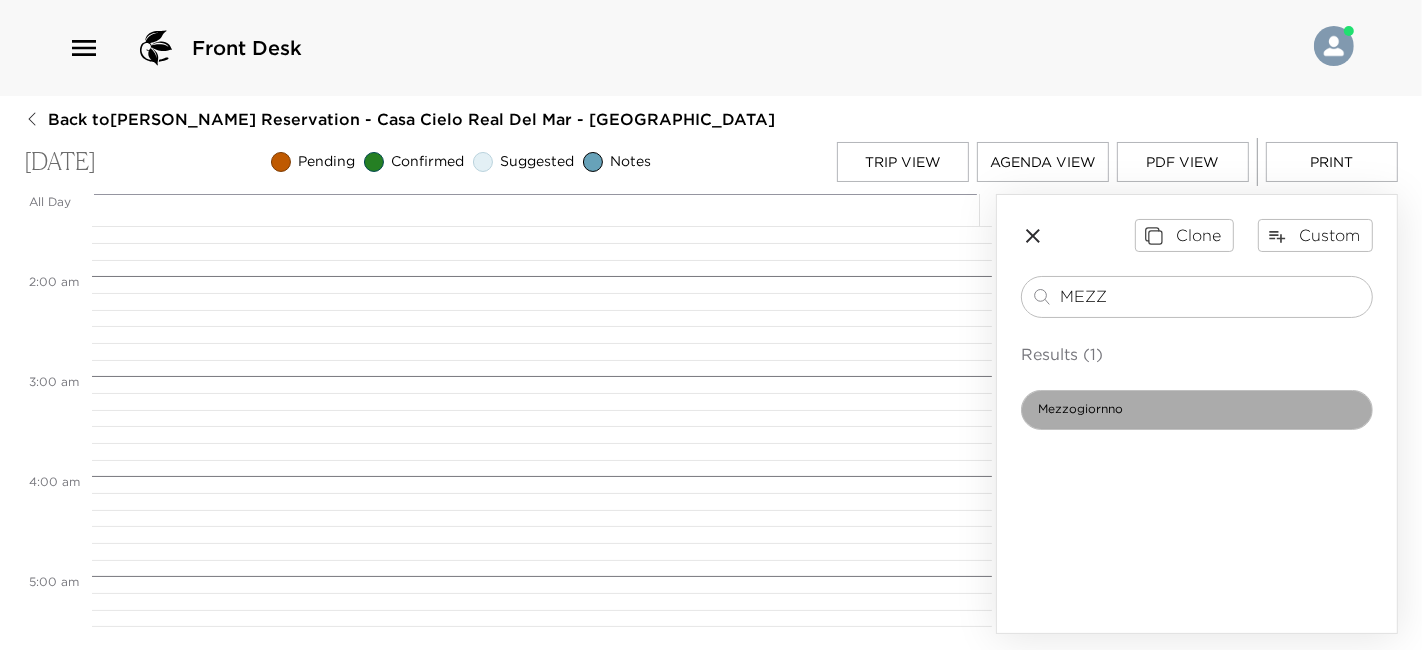 click on "Mezzogiornno" at bounding box center (1080, 409) 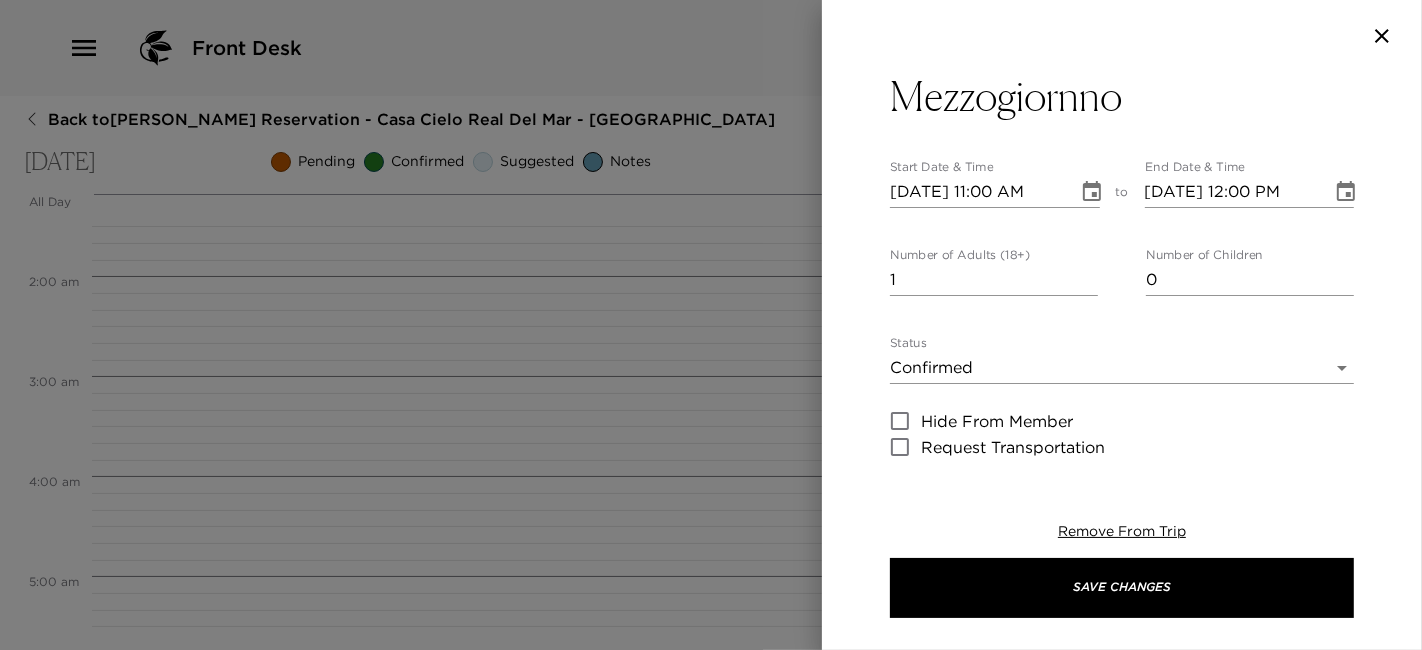 type on "Your dinner reservation at Mezzogiornno has been confirmed by______.
The salads are super, calamari fritti and grilled vegetables among antipasti. And when it comes to pastas, Mezzogiorno really shines, the lasagna with meat sauce, ricotta and mozzarella truly delicious, as is the grilled polenta with sun-dried tomatoes and wild mushrooms in a creamy sauce.
Payment: Major credit card and cash.
Dress Code: We recommend casual dress attire.
Transportation: Taxi or private transportation available upon request. You can click on "map it" in this itinerary item and your device will take you thru google maps.
Helpful Hint: Take a light sweater for the cool ocean breezes." 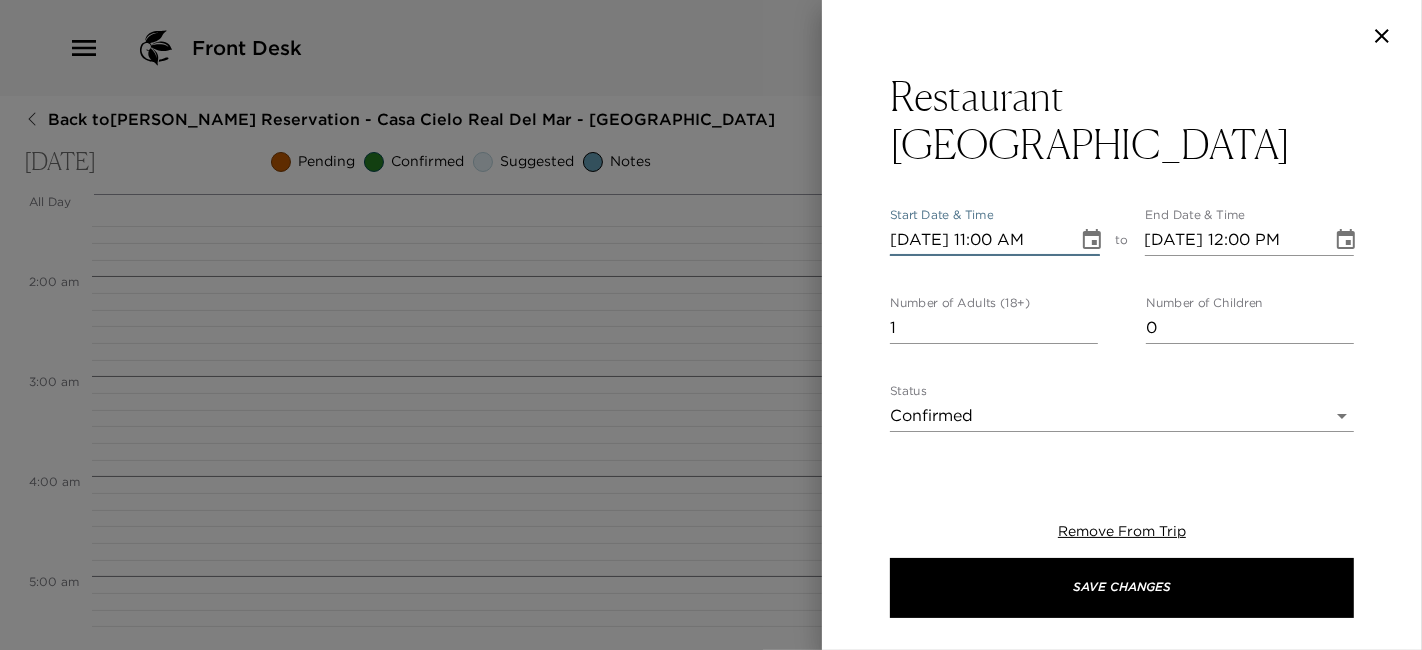 click on "07/29/2025 11:00 AM" at bounding box center (977, 240) 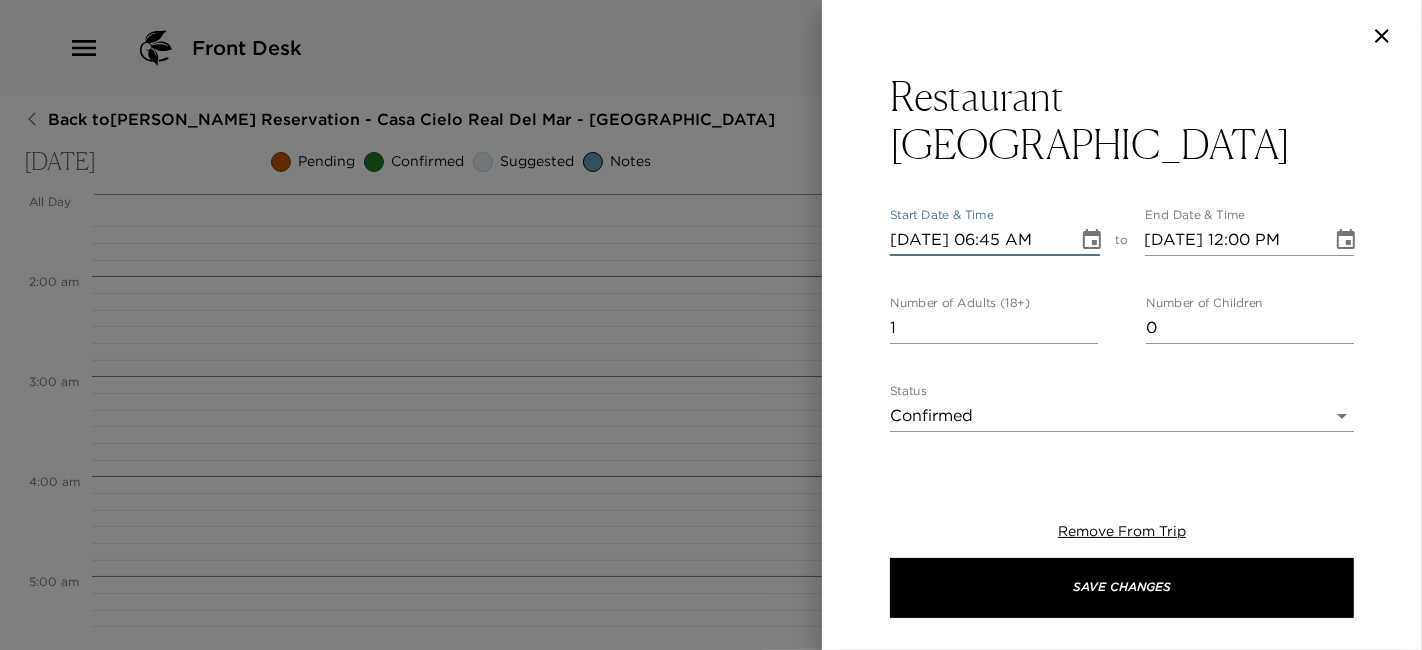 type on "07/29/2025 06:45 PM" 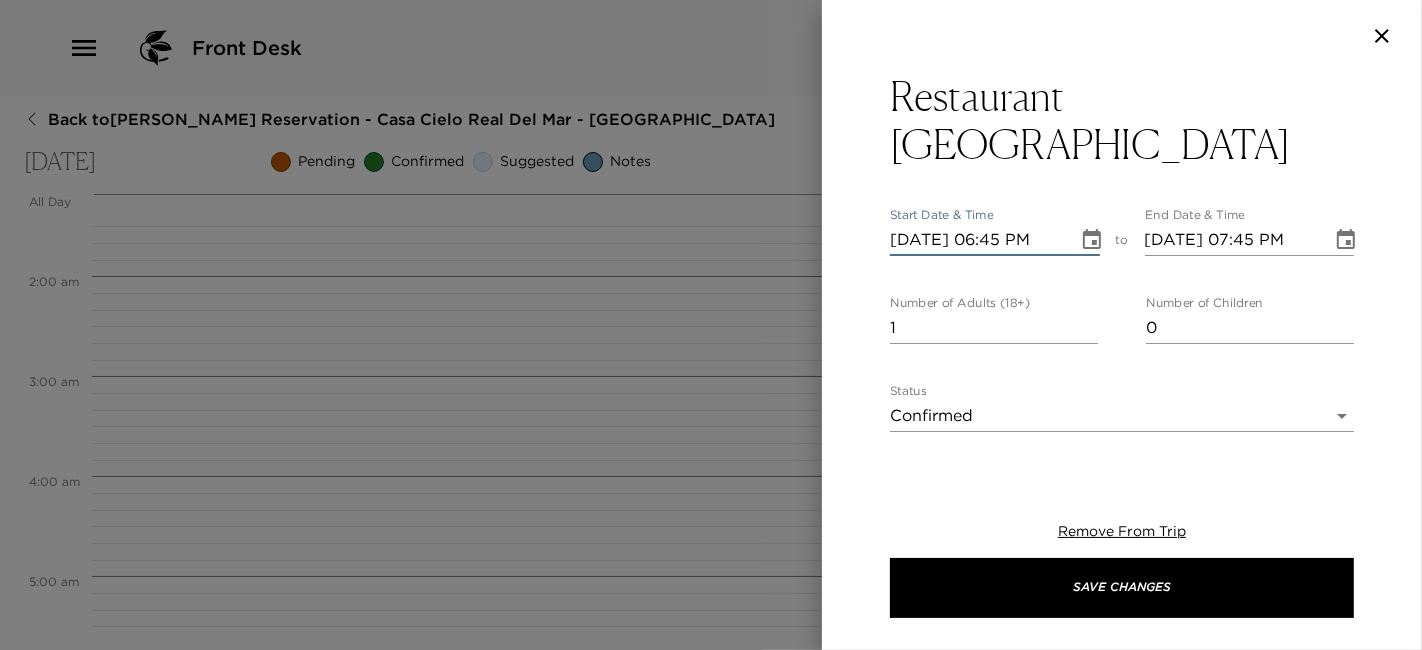 type on "07/29/2025 06:45 PM" 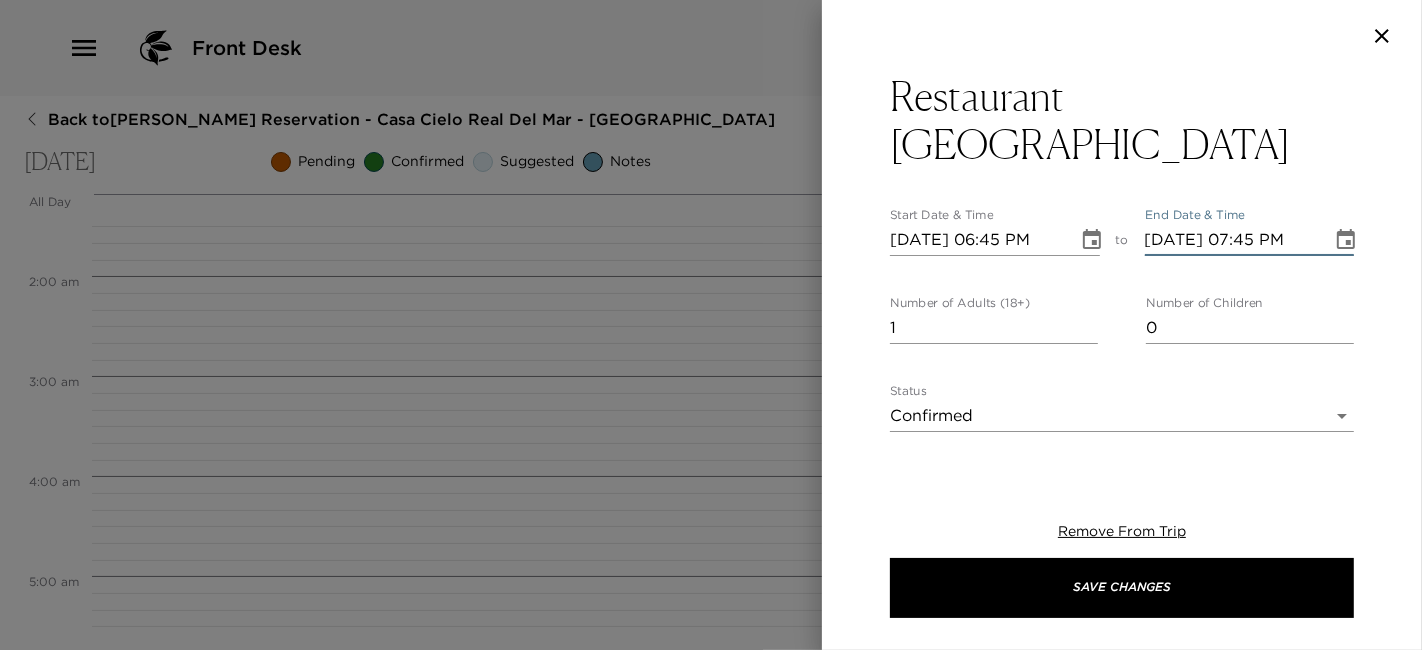 type 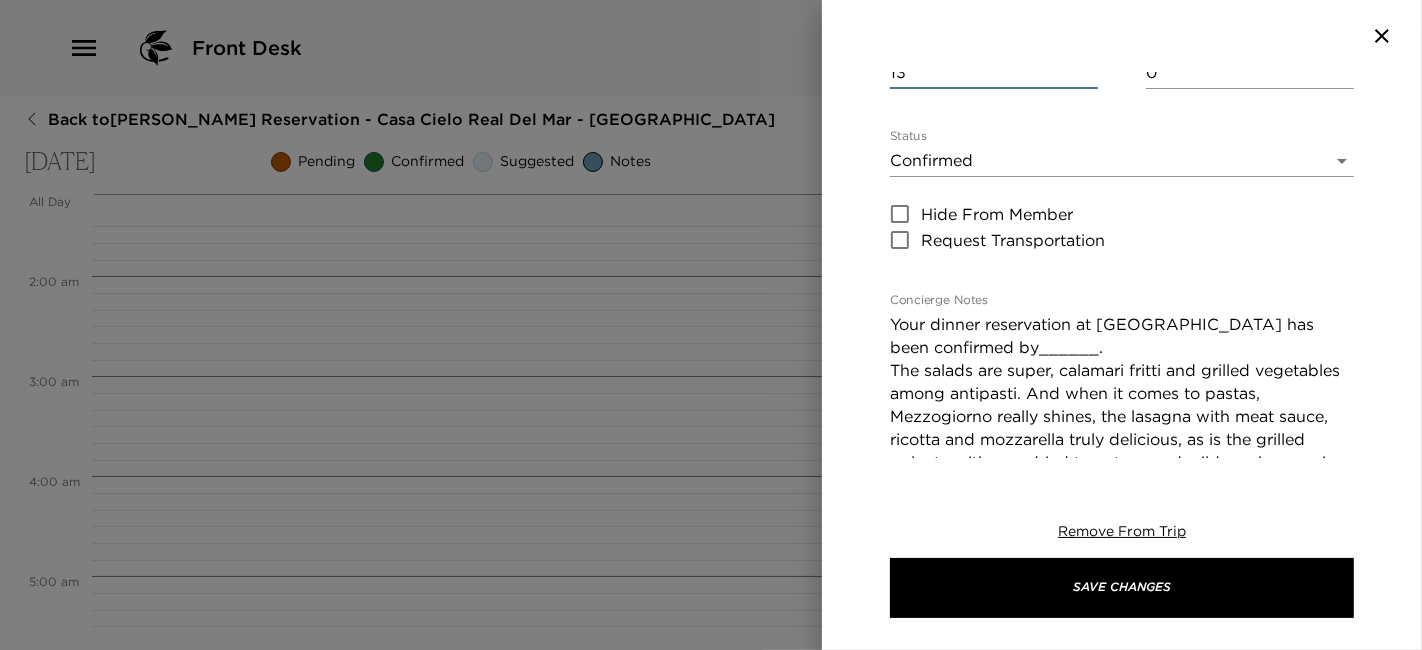 scroll, scrollTop: 268, scrollLeft: 0, axis: vertical 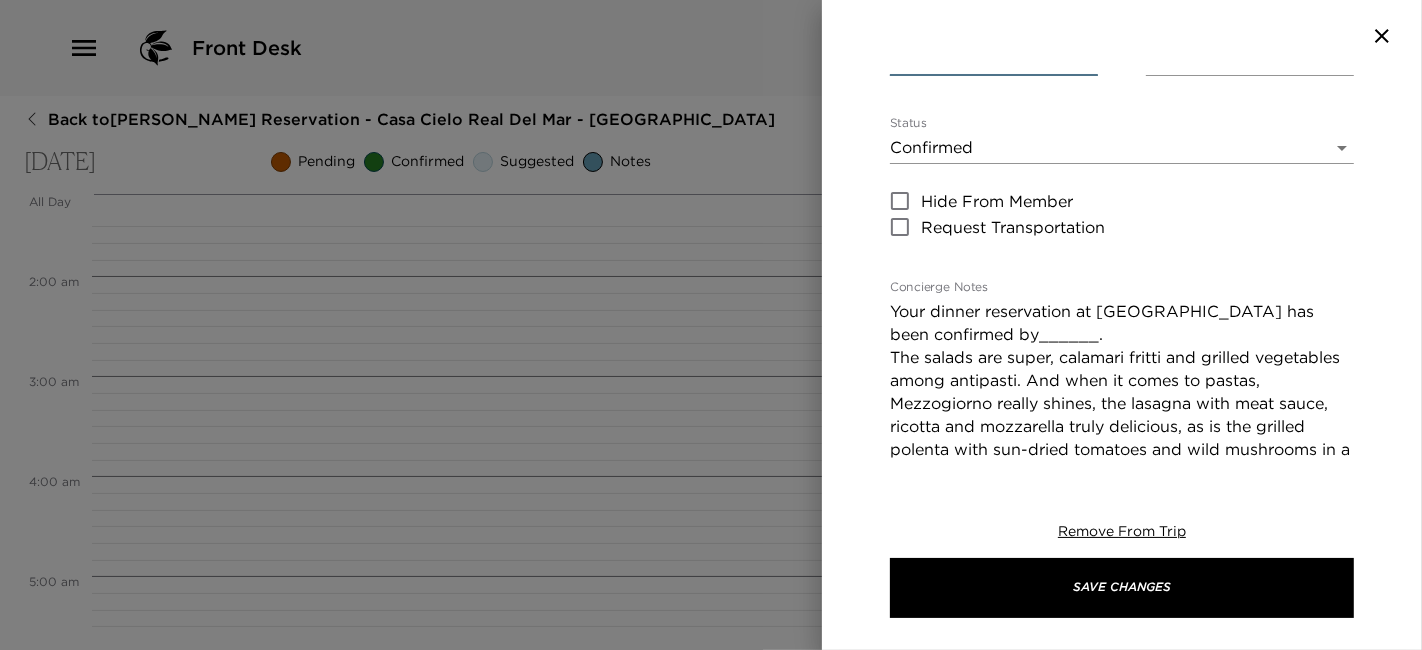type on "13" 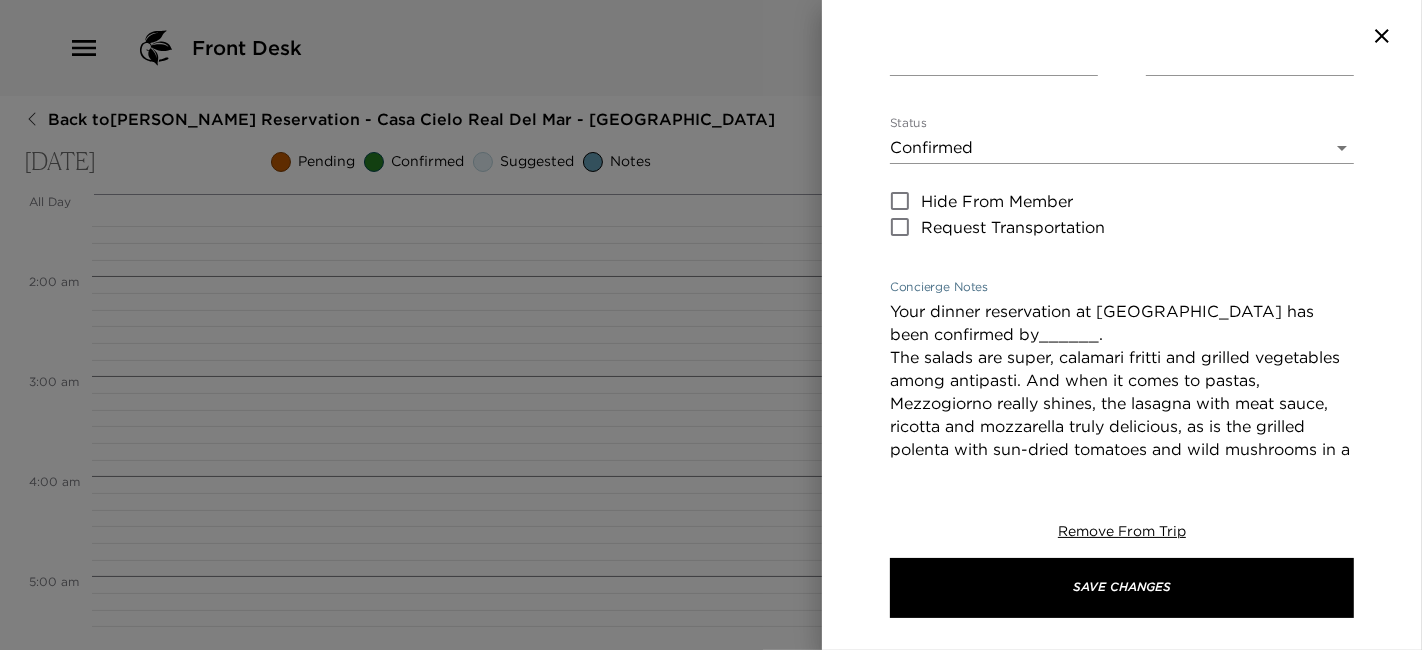 drag, startPoint x: 1053, startPoint y: 285, endPoint x: 971, endPoint y: 282, distance: 82.05486 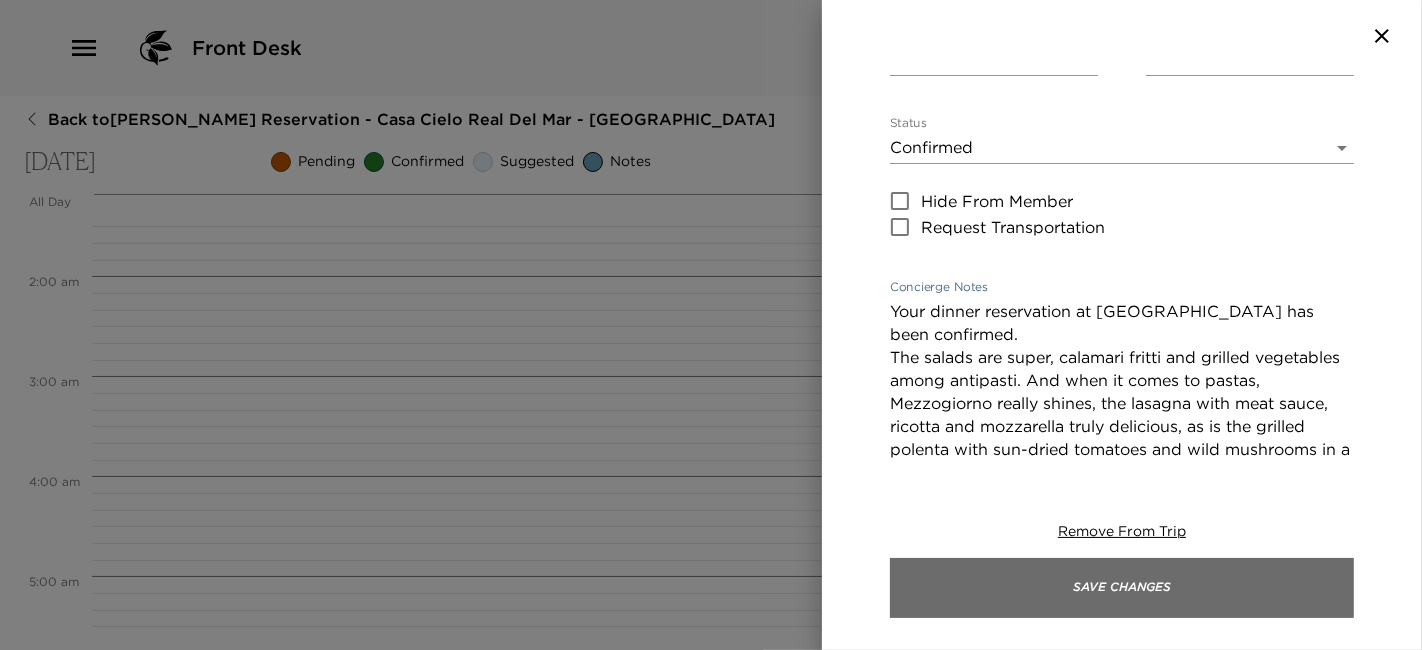 type on "Your dinner reservation at Mezzogiornno has been confirmed.
The salads are super, calamari fritti and grilled vegetables among antipasti. And when it comes to pastas, Mezzogiorno really shines, the lasagna with meat sauce, ricotta and mozzarella truly delicious, as is the grilled polenta with sun-dried tomatoes and wild mushrooms in a creamy sauce.
Payment: Major credit card and cash.
Dress Code: We recommend casual dress attire.
Transportation: Taxi or private transportation available upon request. You can click on "map it" in this itinerary item and your device will take you thru google maps.
Helpful Hint: Take a light sweater for the cool ocean breezes." 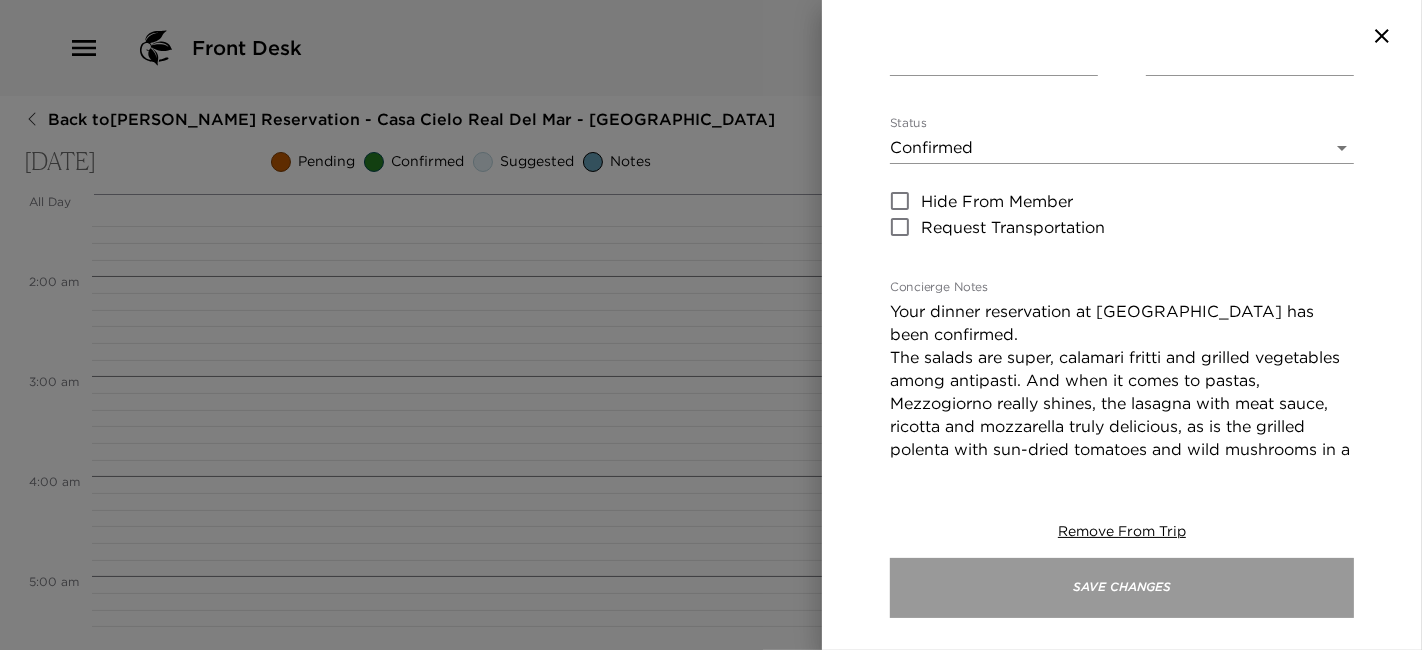 click on "Save Changes" at bounding box center [1122, 588] 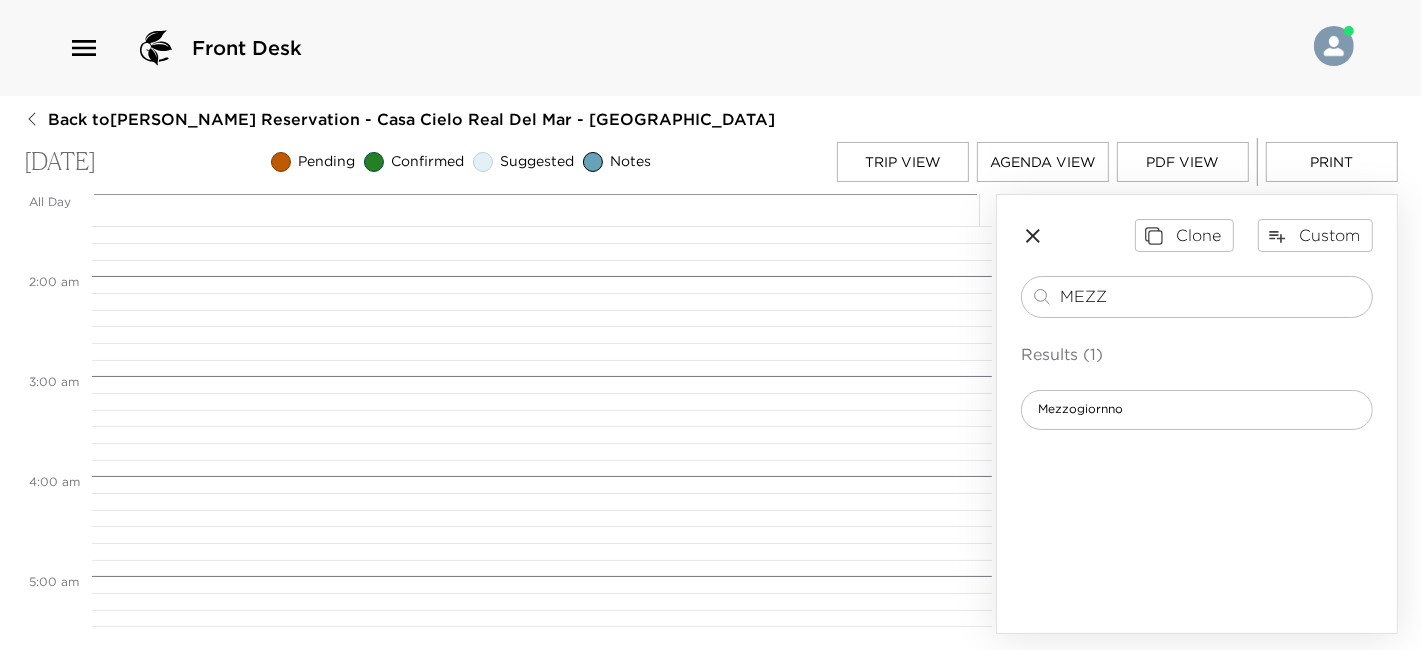 click on "Agenda View" at bounding box center (1043, 162) 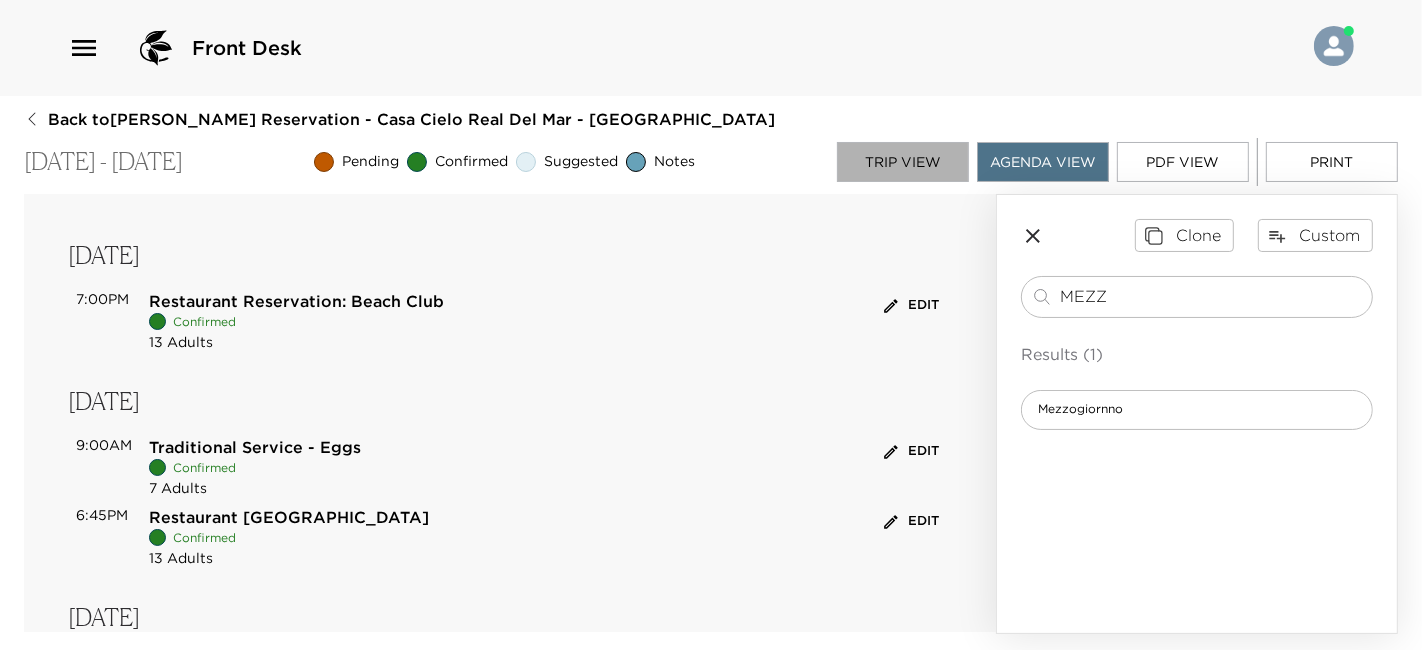 click on "Trip View" at bounding box center (903, 162) 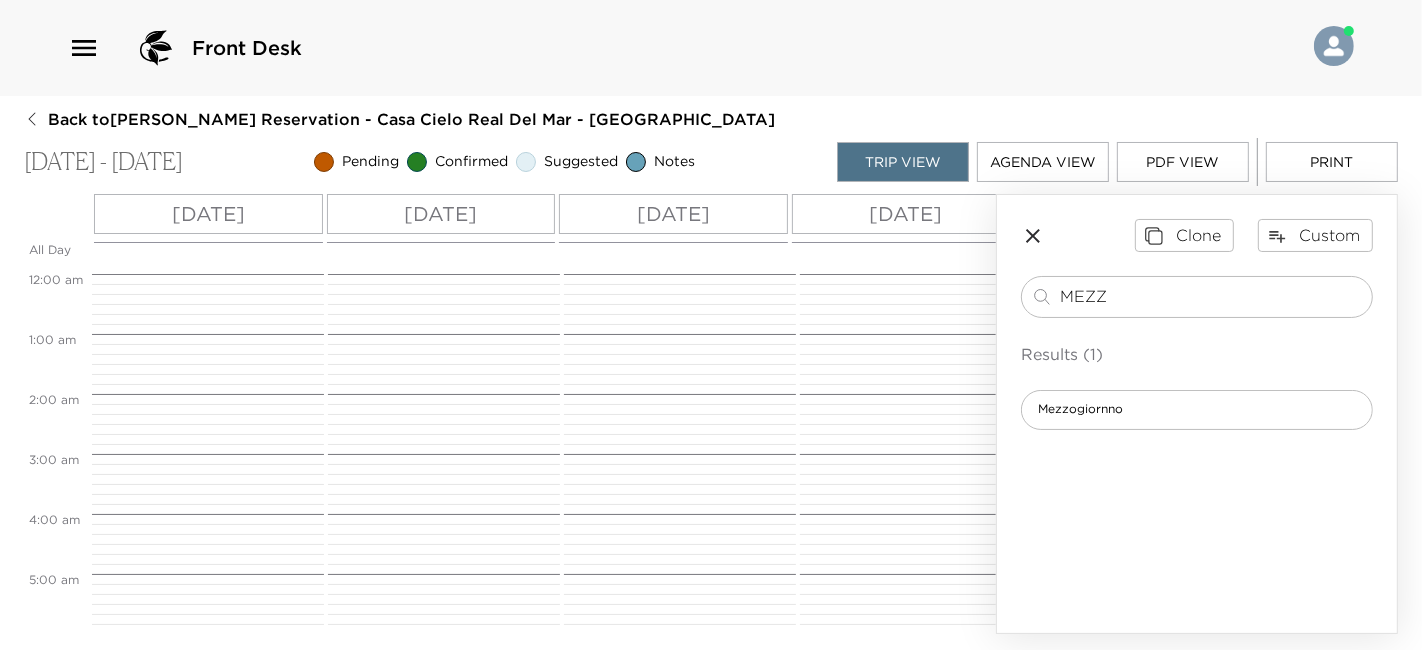 scroll, scrollTop: 540, scrollLeft: 0, axis: vertical 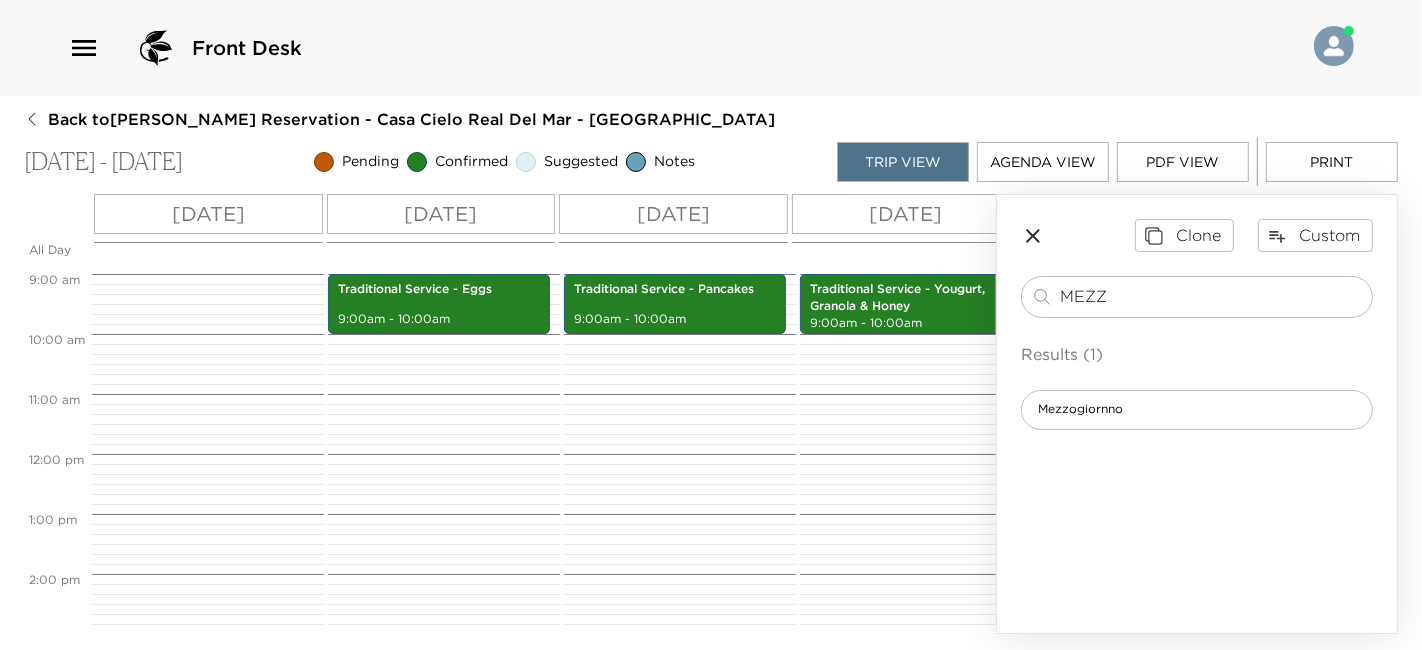 click on "Wed 07/30" at bounding box center (673, 214) 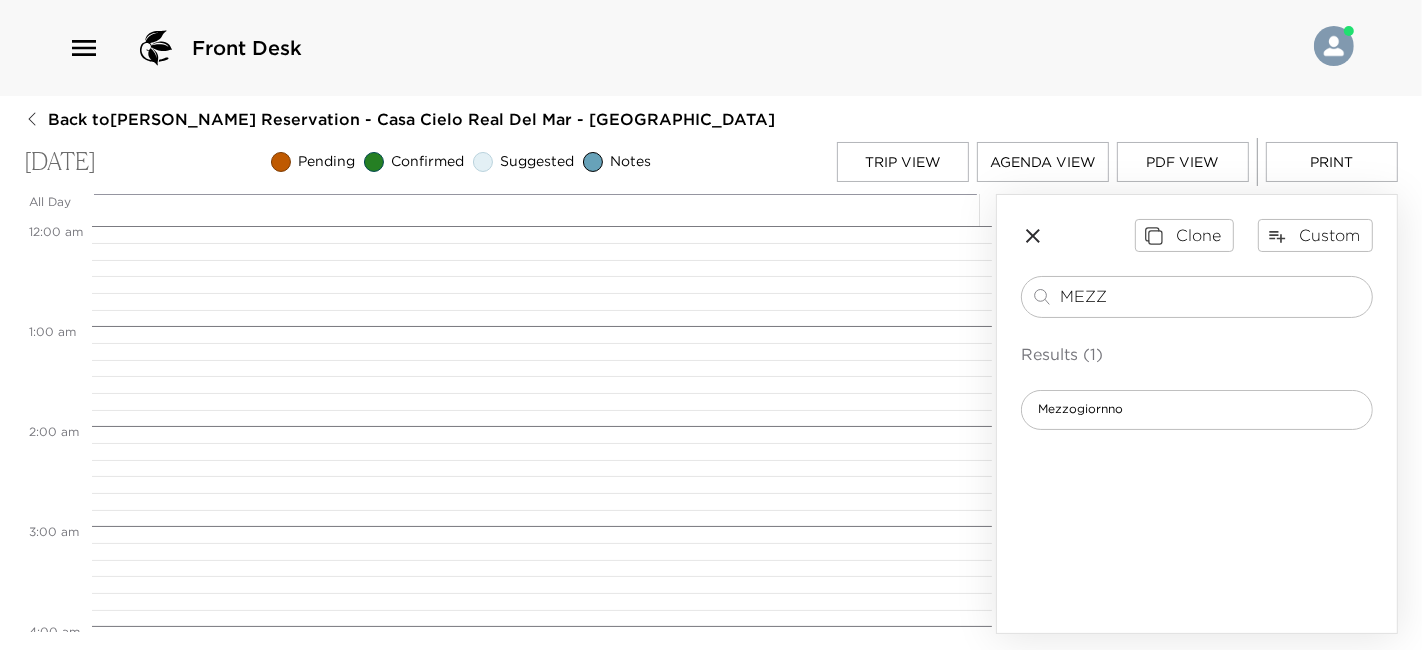 scroll, scrollTop: 900, scrollLeft: 0, axis: vertical 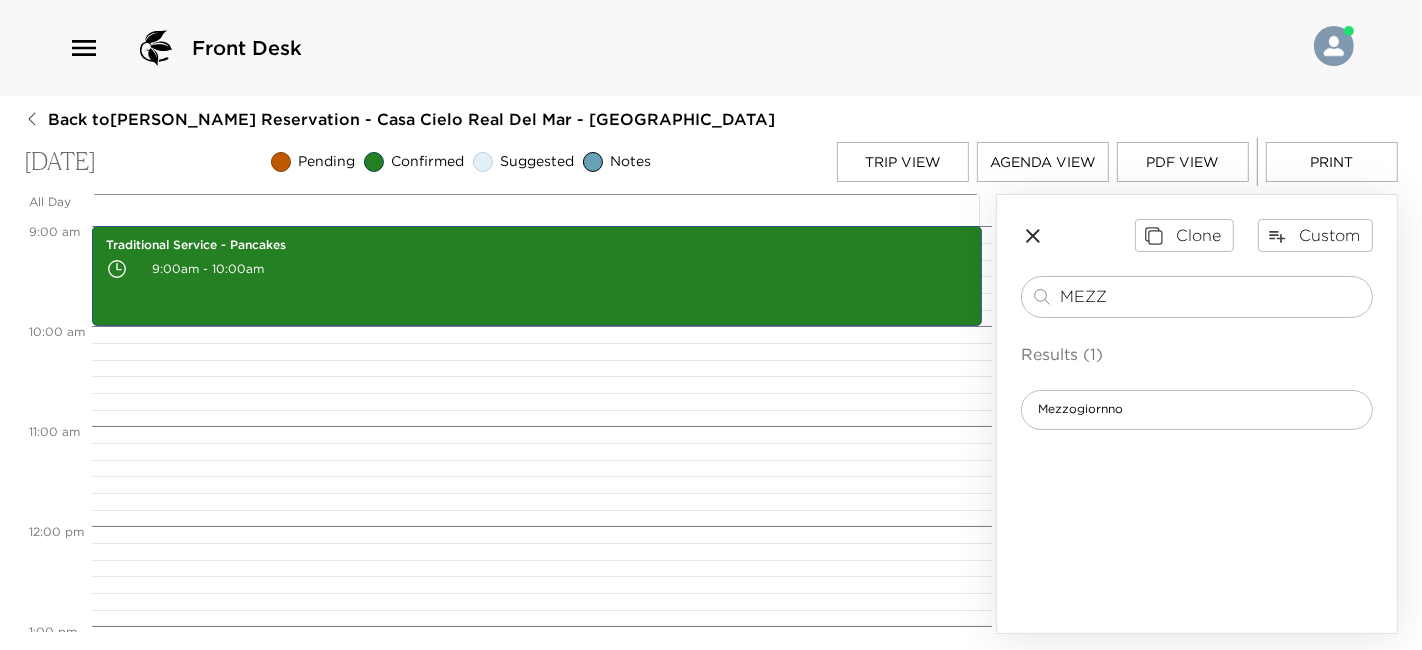 drag, startPoint x: 1111, startPoint y: 301, endPoint x: 749, endPoint y: 308, distance: 362.0677 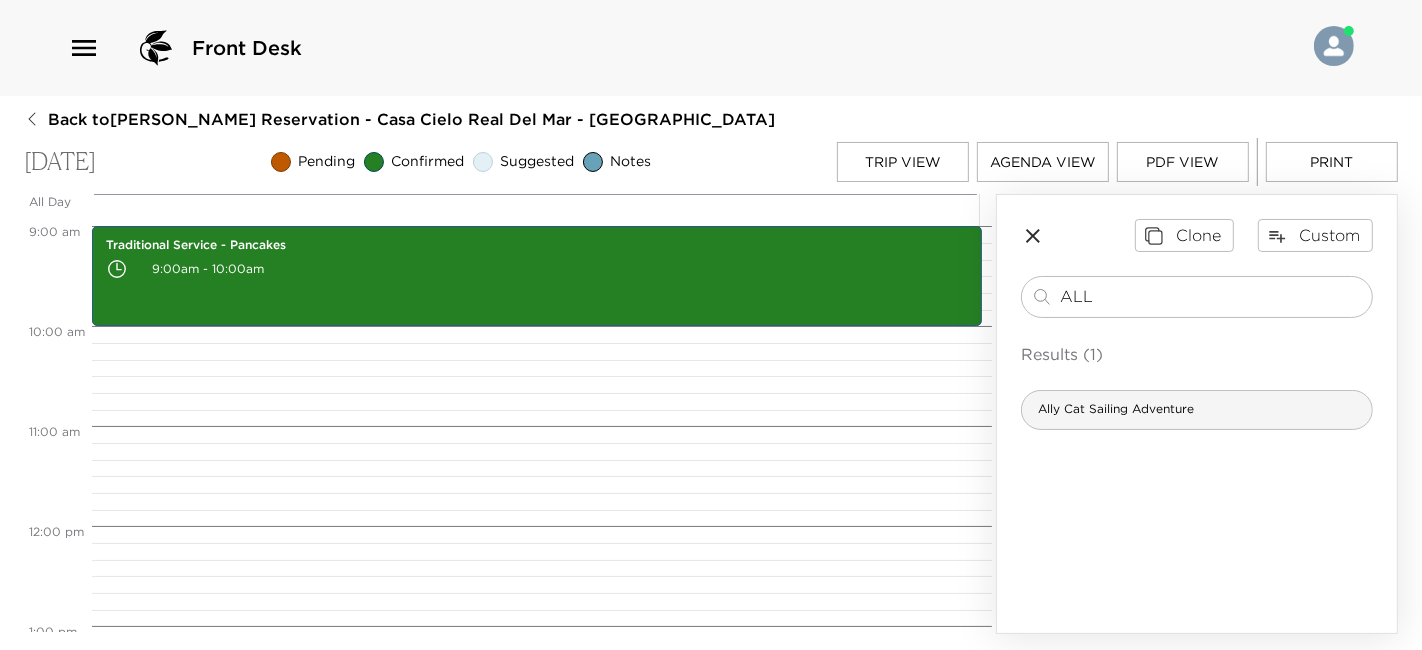 type on "ALL" 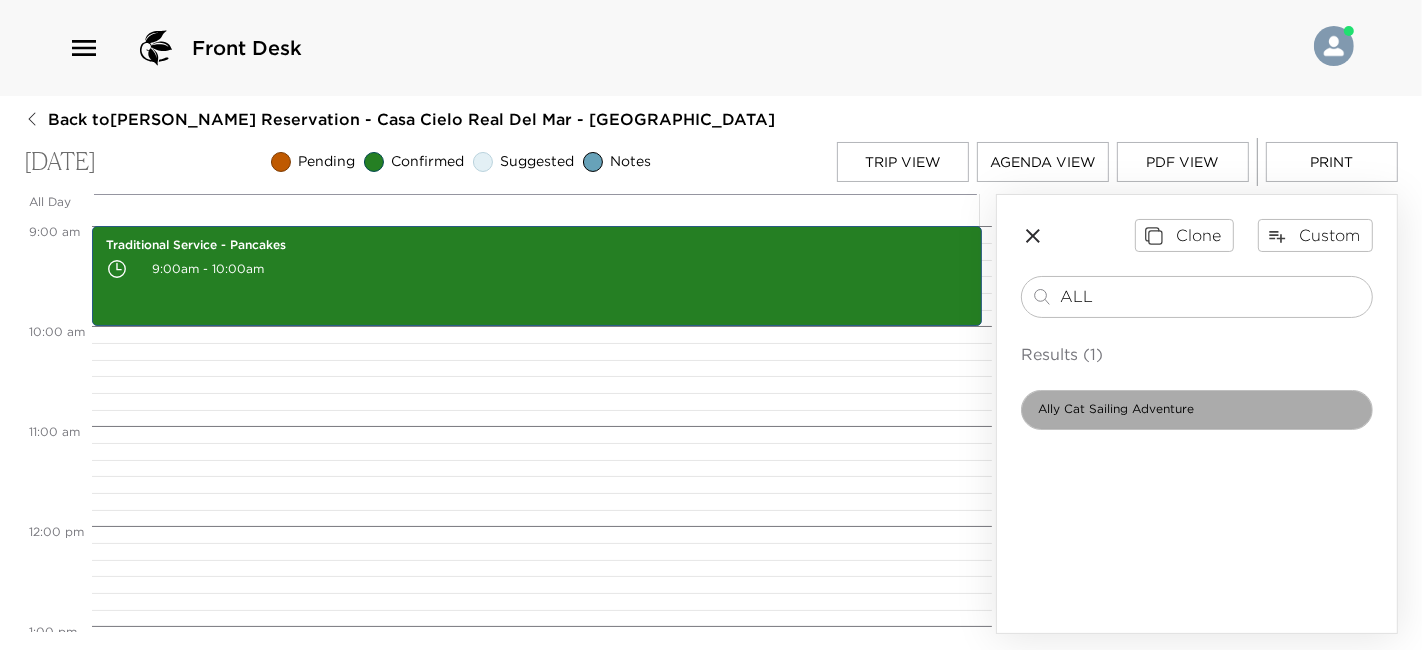 click on "Ally Cat Sailing Adventure" at bounding box center (1116, 409) 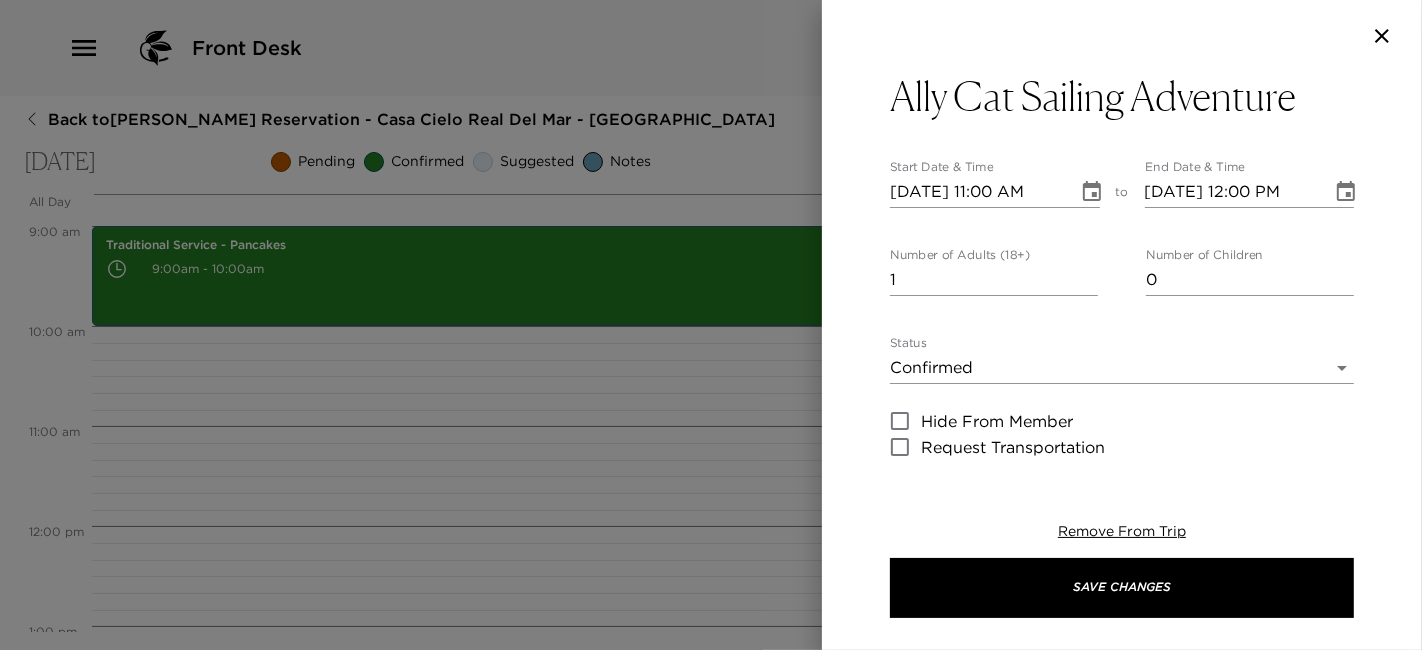 type on "Your sailing tour on board the 56" Foot Fontaine Pajot Catamaran / 48" Foot Trimaran is confirmed .
Day Sailing tours combine ocean activities such as whale and dolphin watching (on season), snorkeling, kayaking, fishing and much more. The catamaran, is equipped with all of the fun toys you’d expect from a first class service. The Tour includes fabulous food, drinks, activities and loads of fun for all ages." 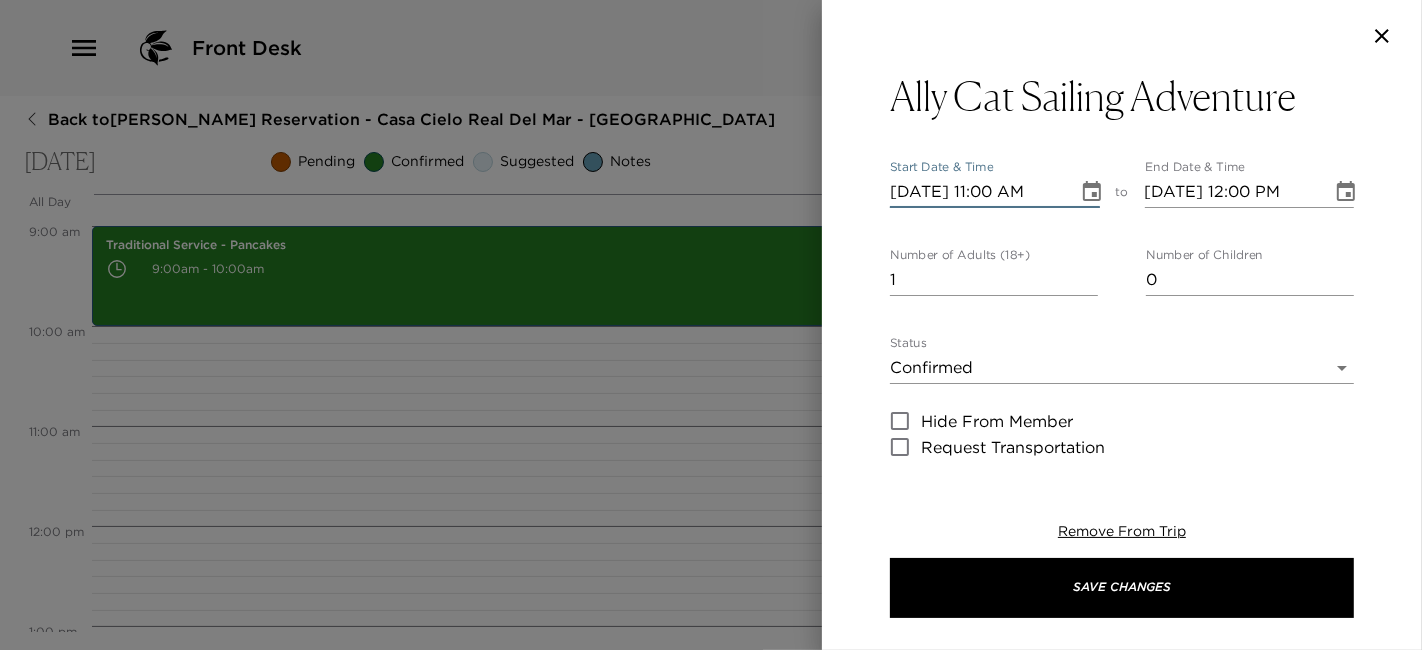 click on "07/30/2025 11:00 AM" at bounding box center [977, 192] 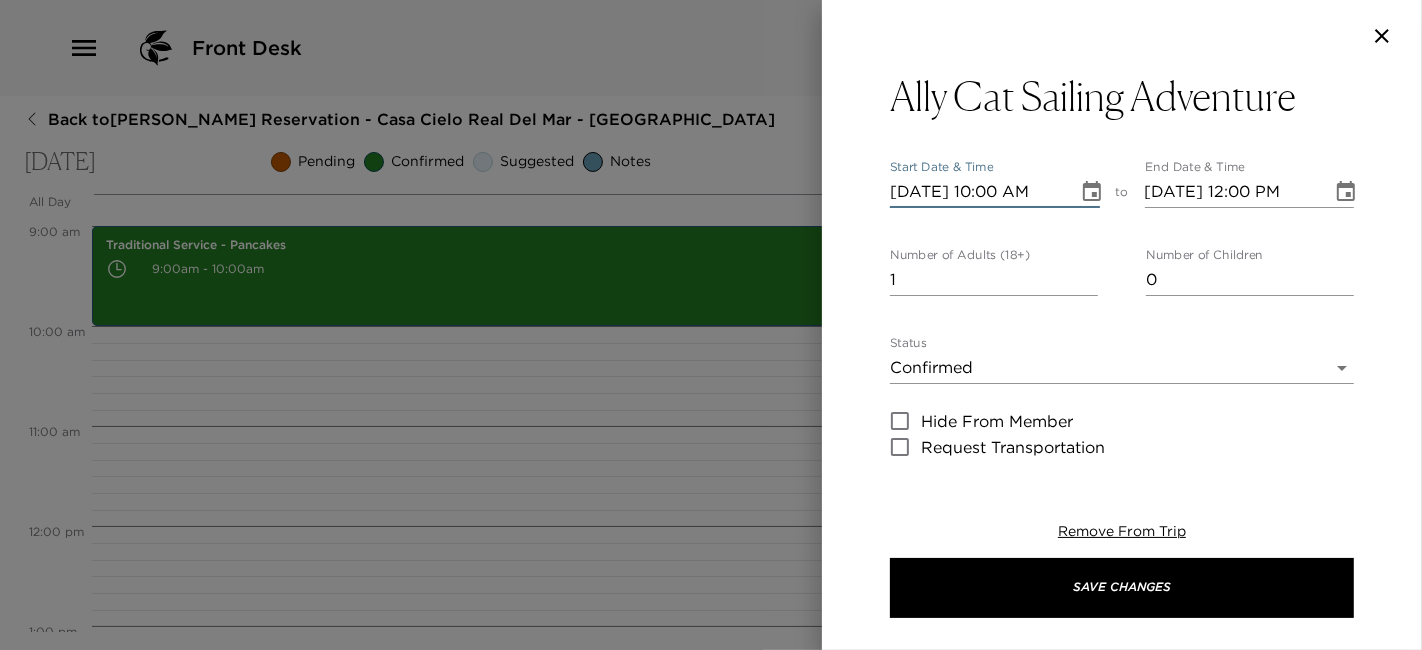 type on "07/30/2025 10:00 AM" 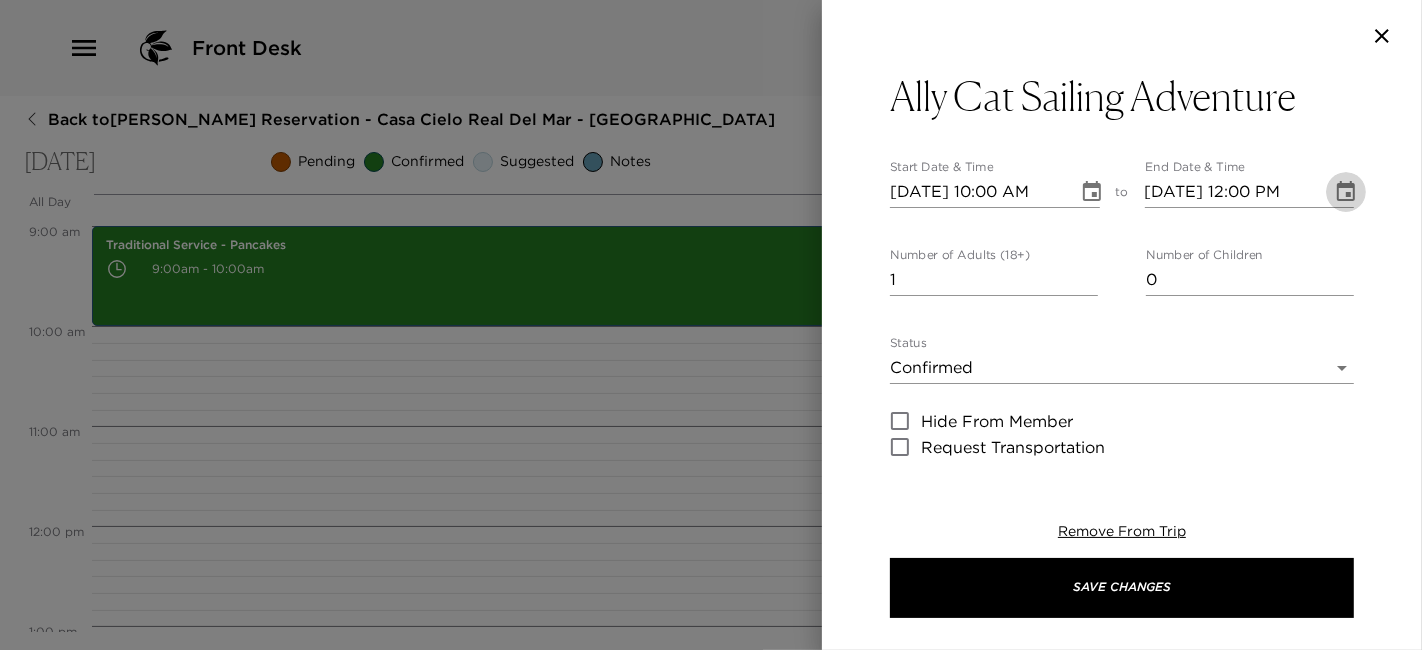 type 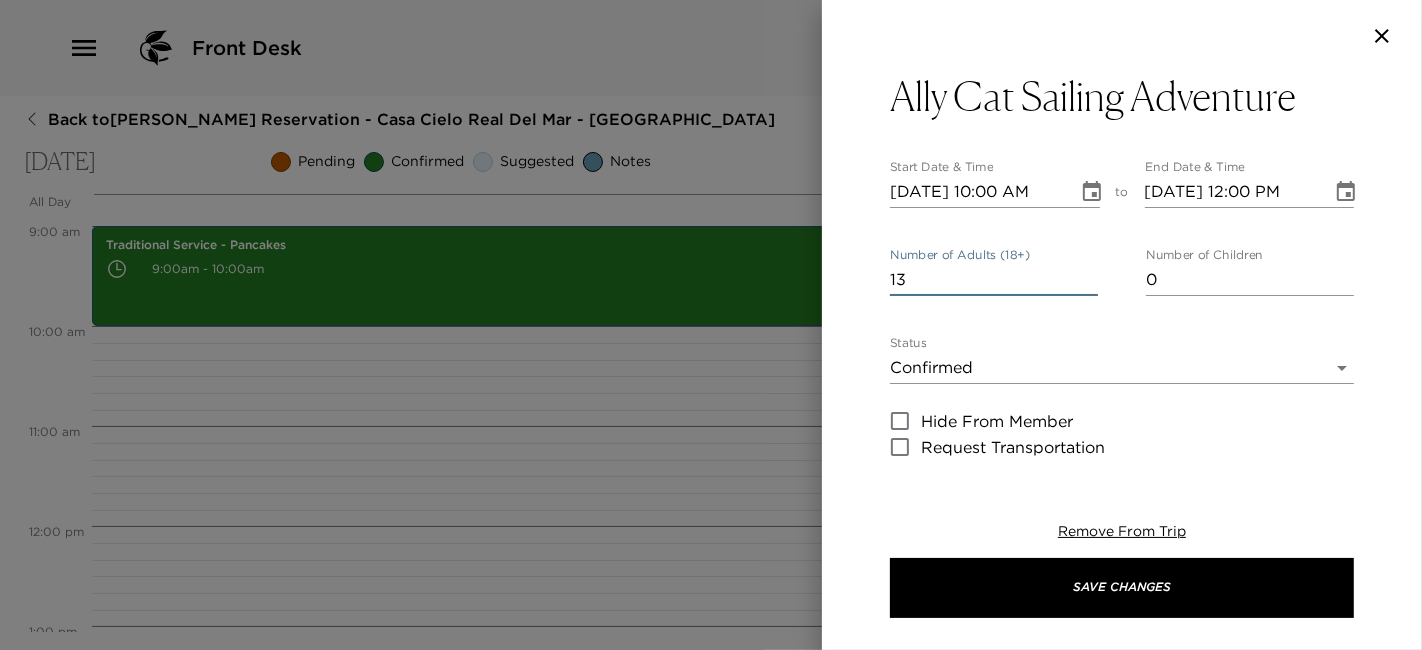 type on "13" 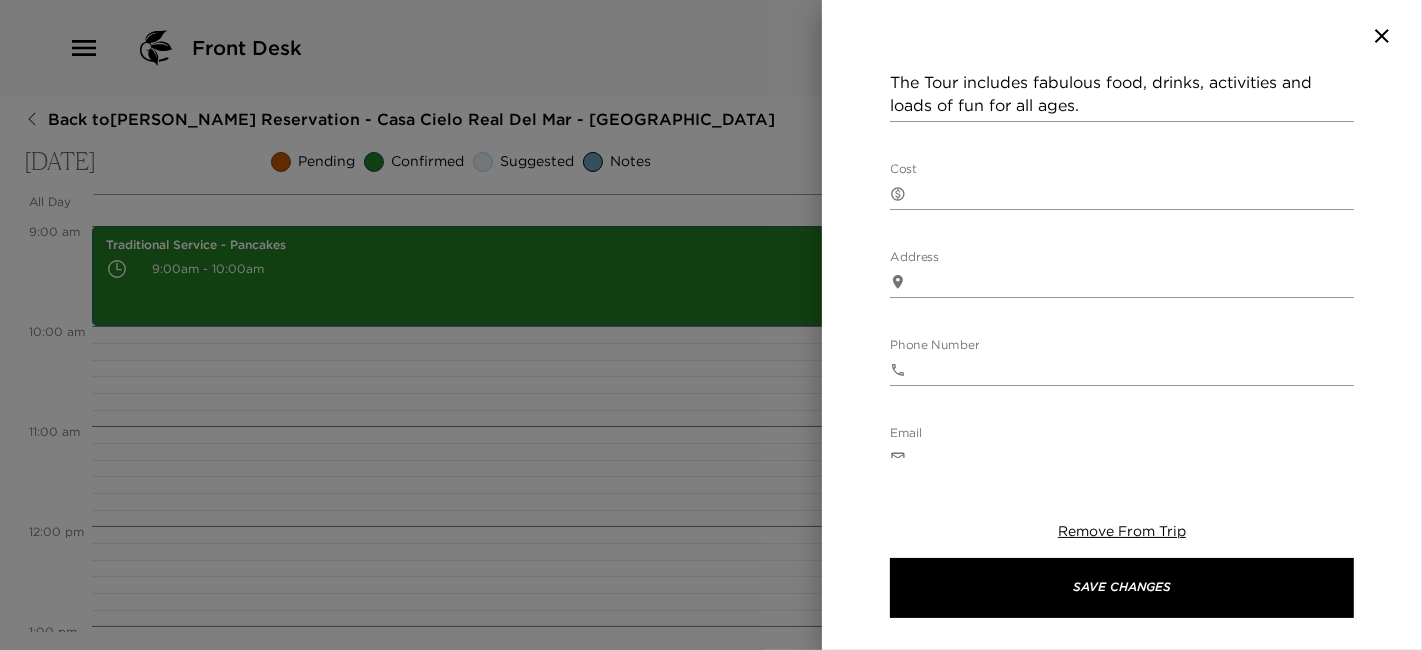 scroll, scrollTop: 587, scrollLeft: 0, axis: vertical 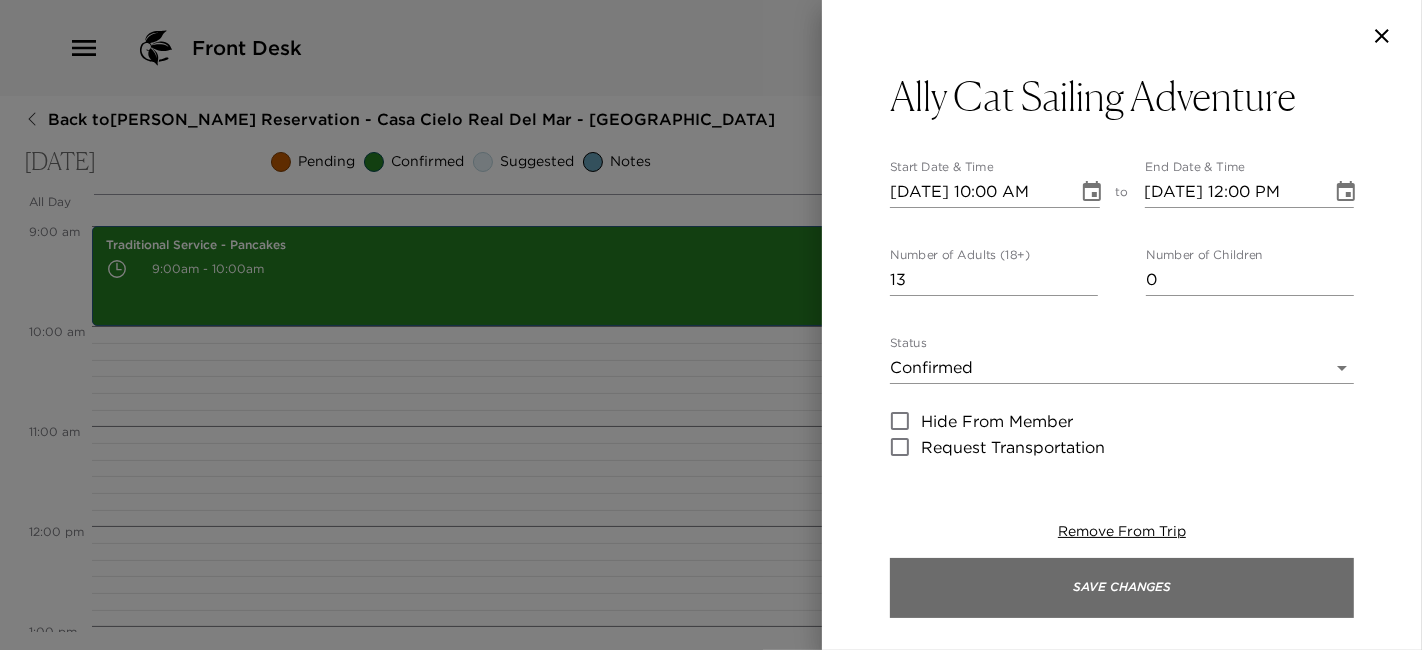 type on "$27.750 MXN Paid." 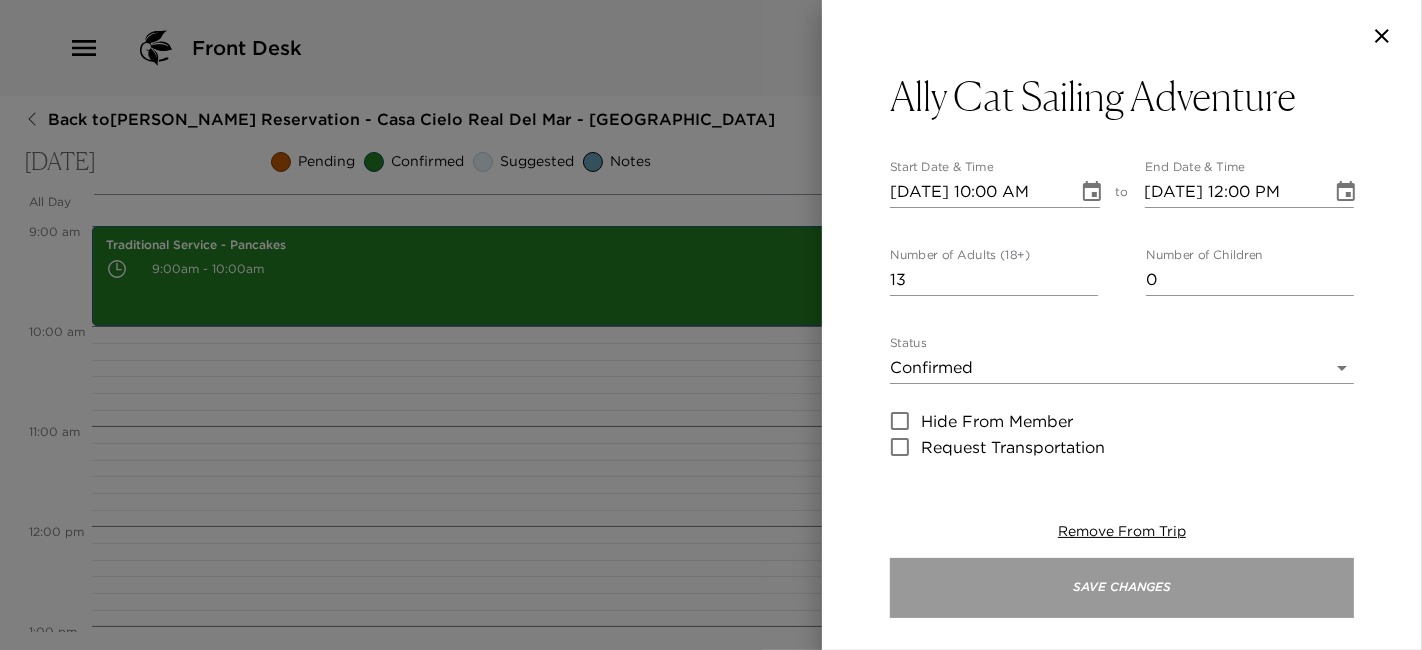 click on "Save Changes" at bounding box center [1122, 588] 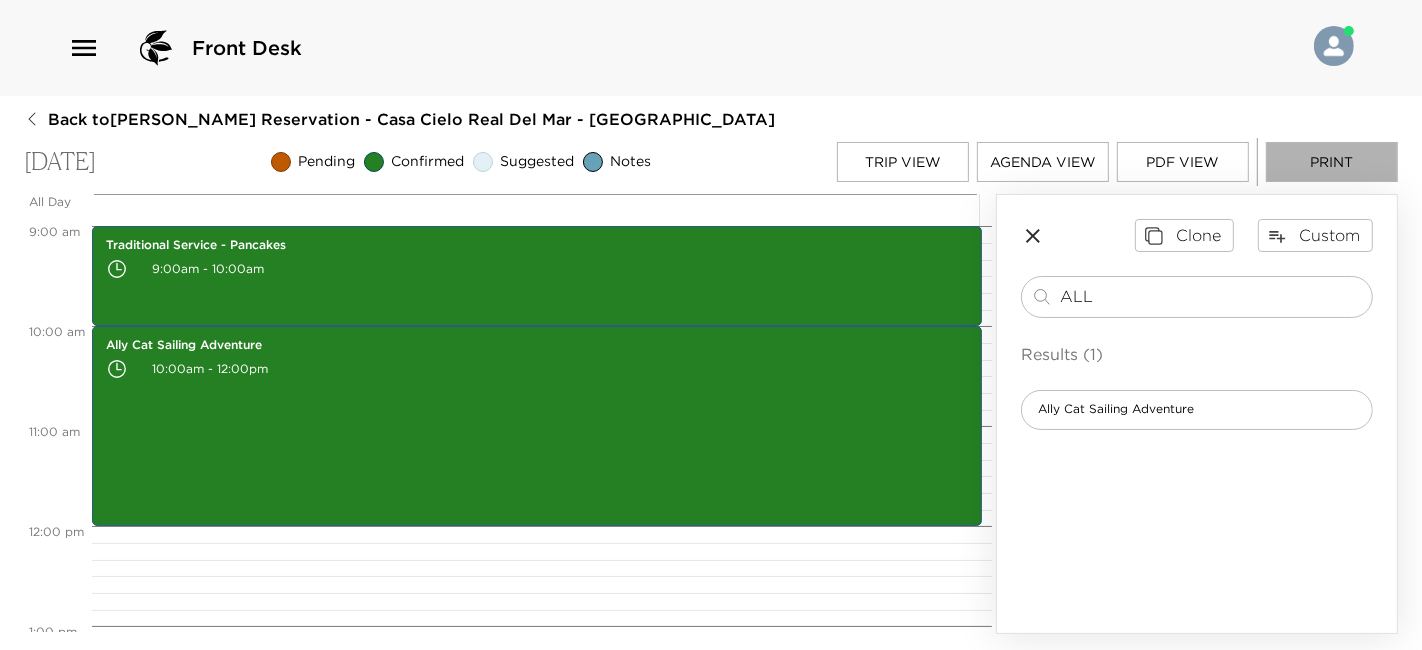 click on "Print" at bounding box center (1332, 162) 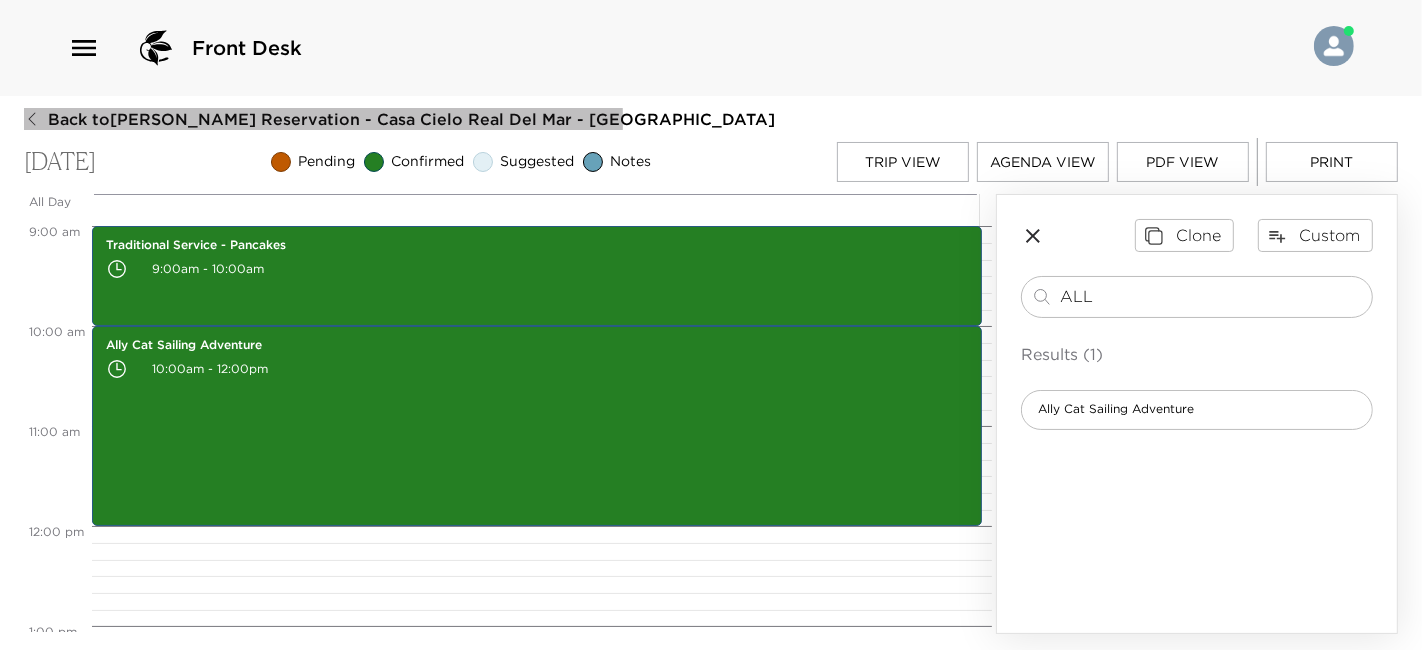 click on "Back to  Gerard Gendron Reservation - Casa Cielo  Real Del Mar - Mexico" at bounding box center [411, 119] 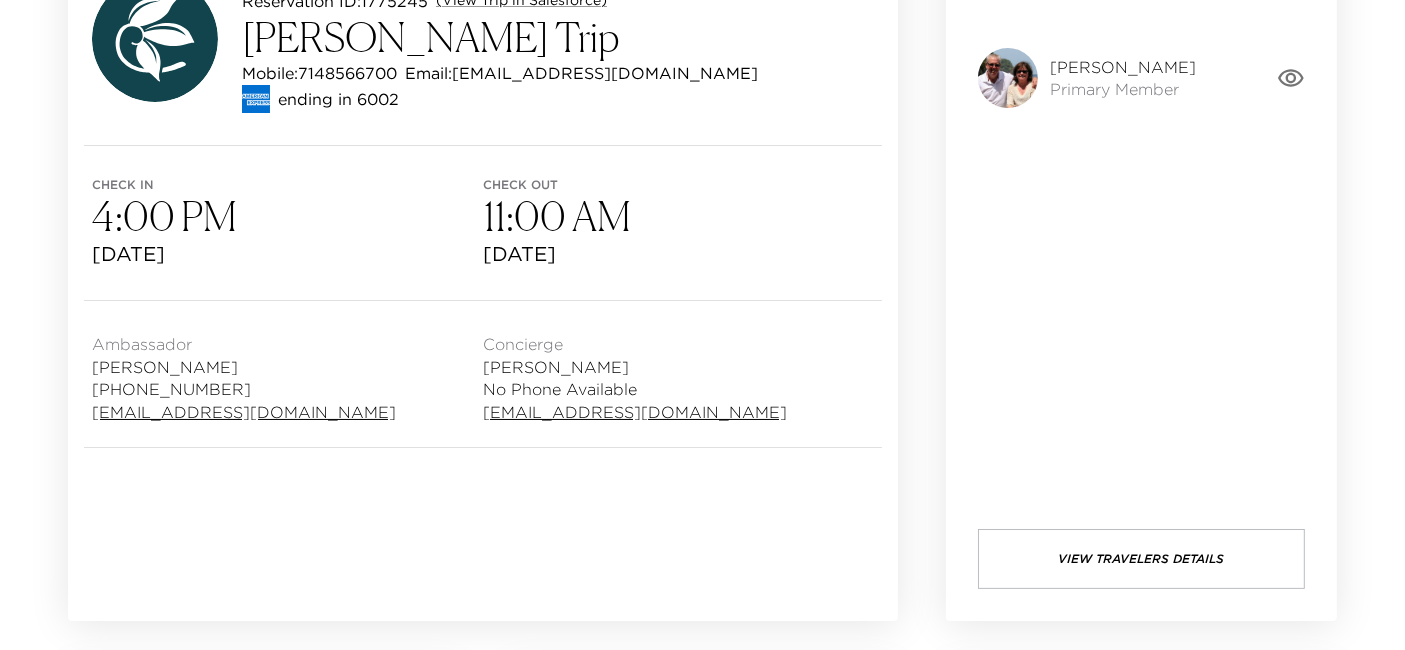 scroll, scrollTop: 141, scrollLeft: 0, axis: vertical 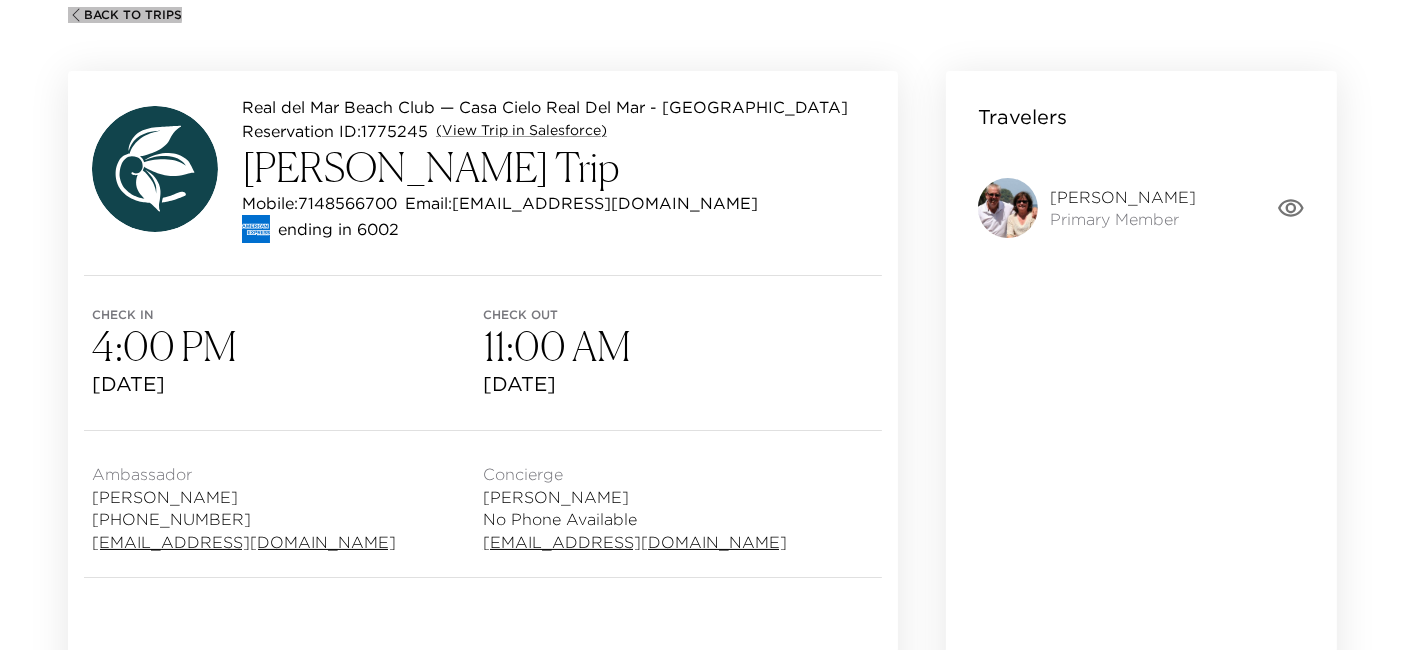 click on "Back To Trips" at bounding box center [133, 15] 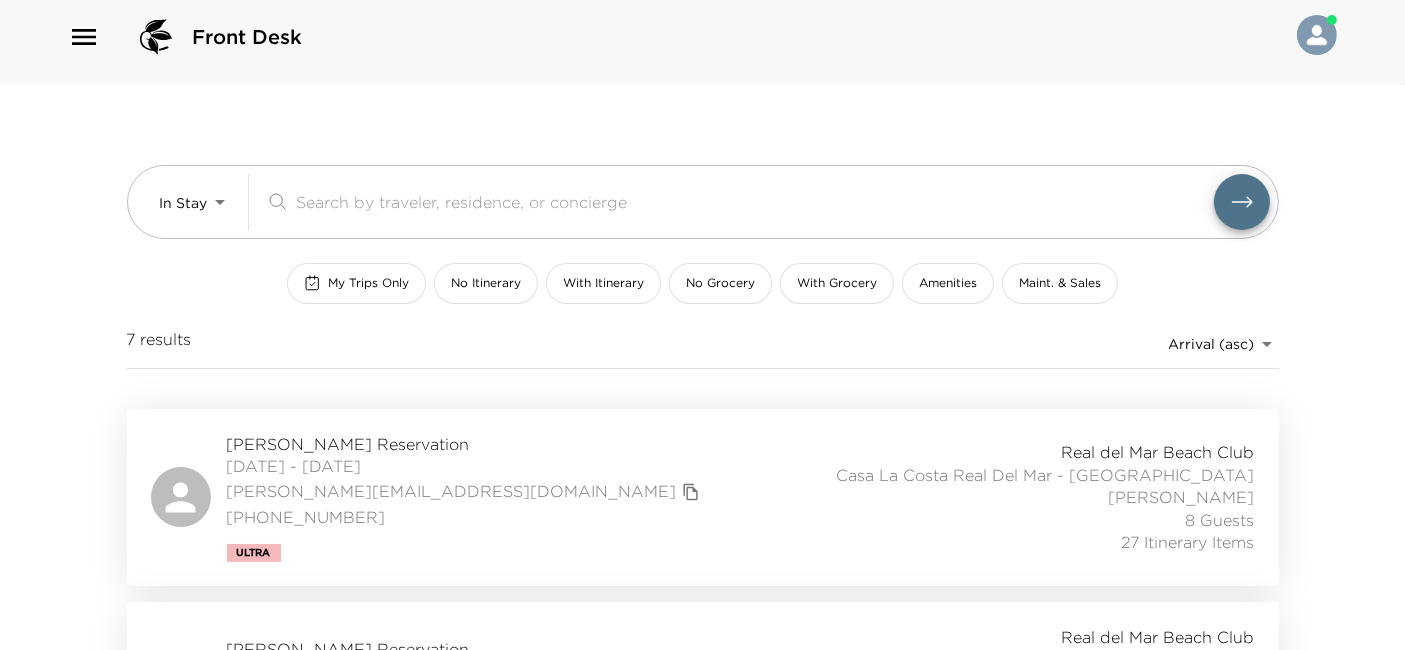scroll, scrollTop: 0, scrollLeft: 0, axis: both 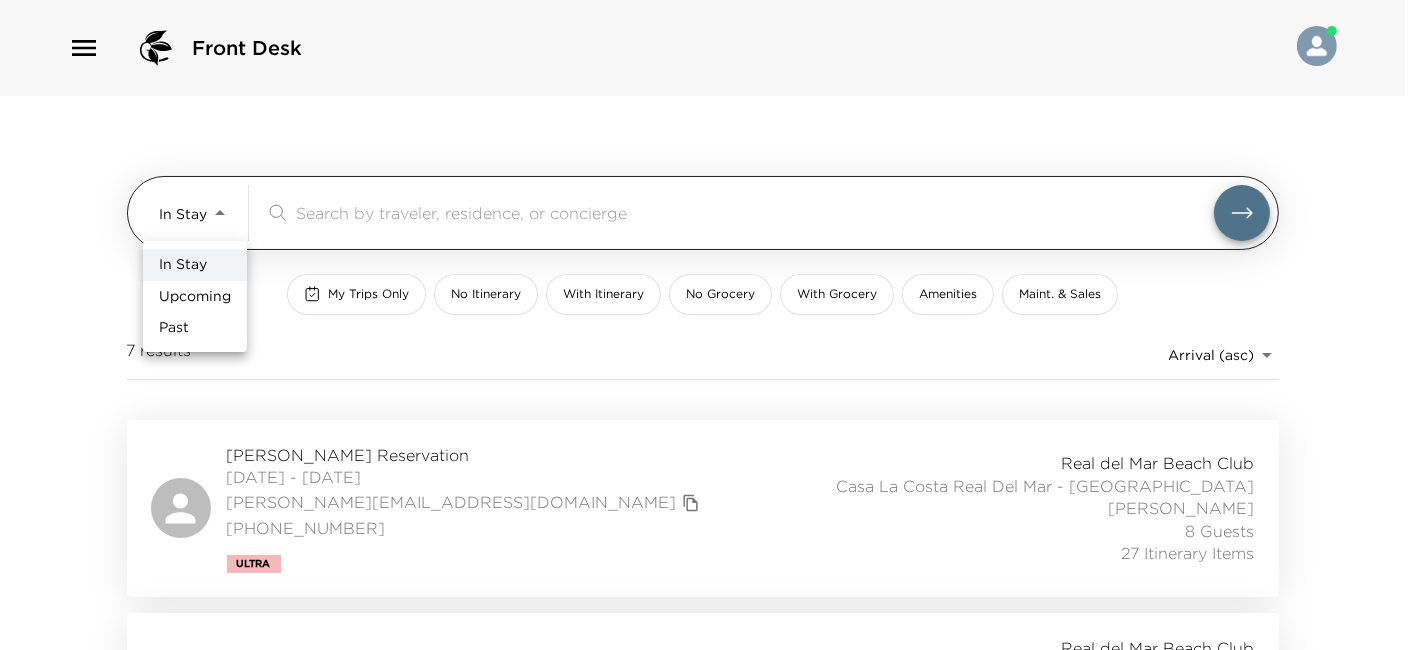 click on "Front Desk In Stay In-Stay ​ My Trips Only No Itinerary With Itinerary No Grocery With Grocery Amenities Maint. & Sales 7 results Arrival (asc) reservations_prod_arrival_asc Brad Seaman Reservation 07/06/2025 - 07/12/2025 brad@vpequities.com 619-871-3141 Ultra Real del Mar Beach Club Casa La Costa  Real Del Mar - Mexico Daniela Garcia-Bernal 8 Guests 27 Itinerary Items Jim Estes Reservation 07/07/2025 - 07/14/2025 jestes66@hotmail.com (949) 793-0001 Real del Mar Beach Club Casa Punta Sur  Real Del Mar - Mexico Daniela Garcia-Bernal 6 Guests 25 Itinerary Items Claudia Peralta Reservation 07/10/2025 - 07/30/2025 claudia@rmmexico.com +525537222648 Real del Mar Beach Club Casa Risco  Real Del Mar - Mexico Roberto Ortega 4 Guests 0 Itinerary Items Sarah Drewes Reservation 07/10/2025 - 07/13/2025 sarahbelle1989@gmail.com 1 (352) 206-1848 Real del Mar Beach Club Casa Bahia  Real Del Mar - Mexico Daniela Garcia-Bernal 1 Guest 11 Itinerary Items Phoebe Paur Reservation 07/11/2025 - 07/14/2025 phoebepaur@aol.com Past" at bounding box center (711, 325) 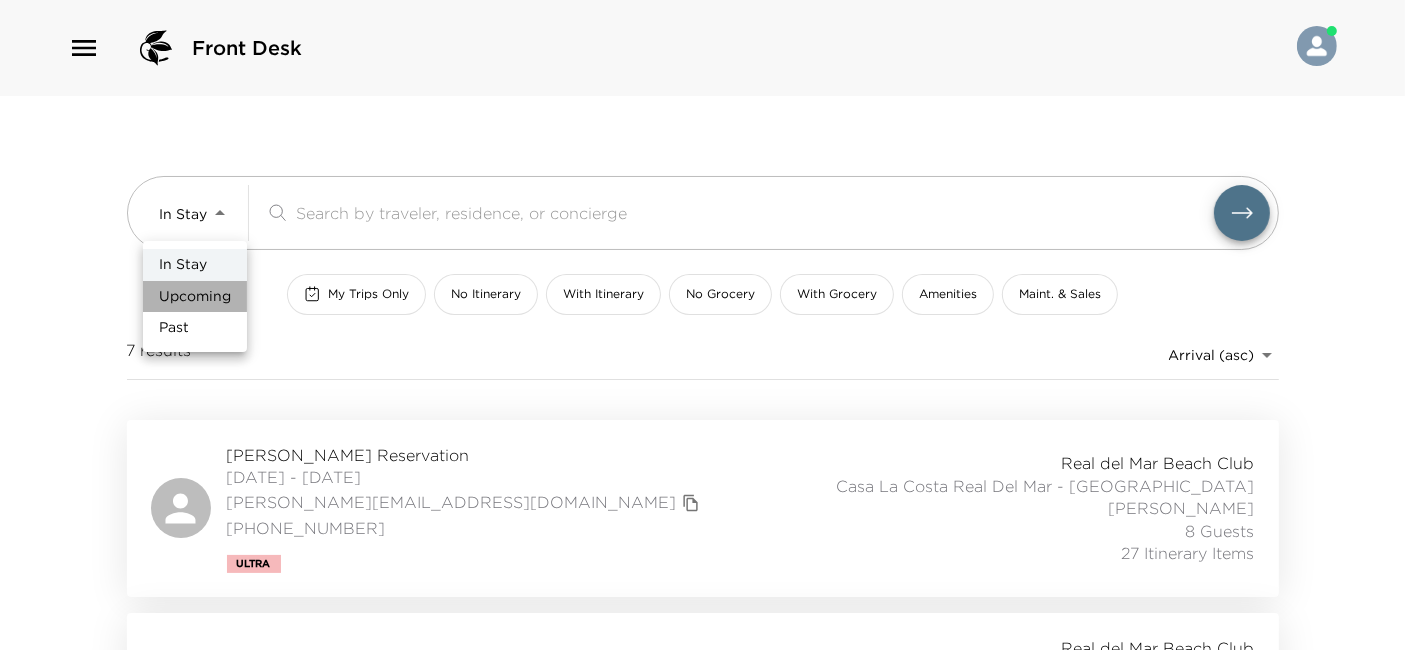 click on "Upcoming" at bounding box center (195, 297) 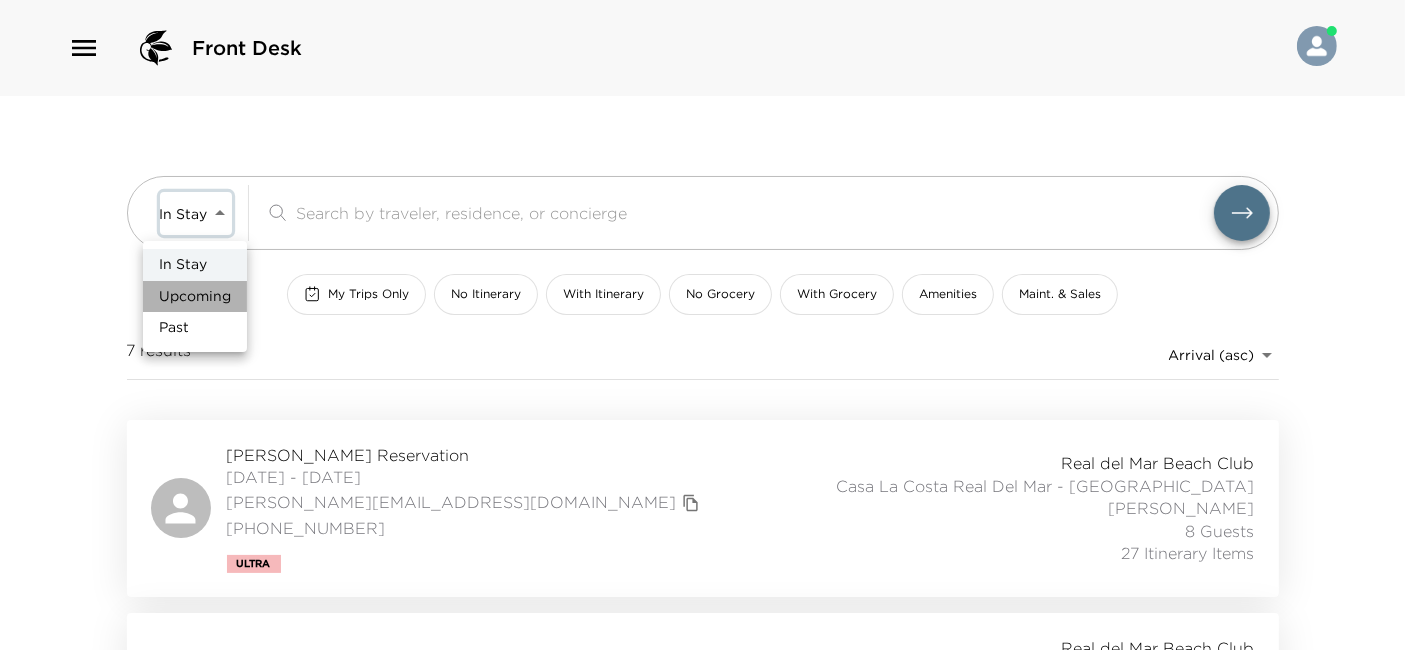 type on "Upcoming" 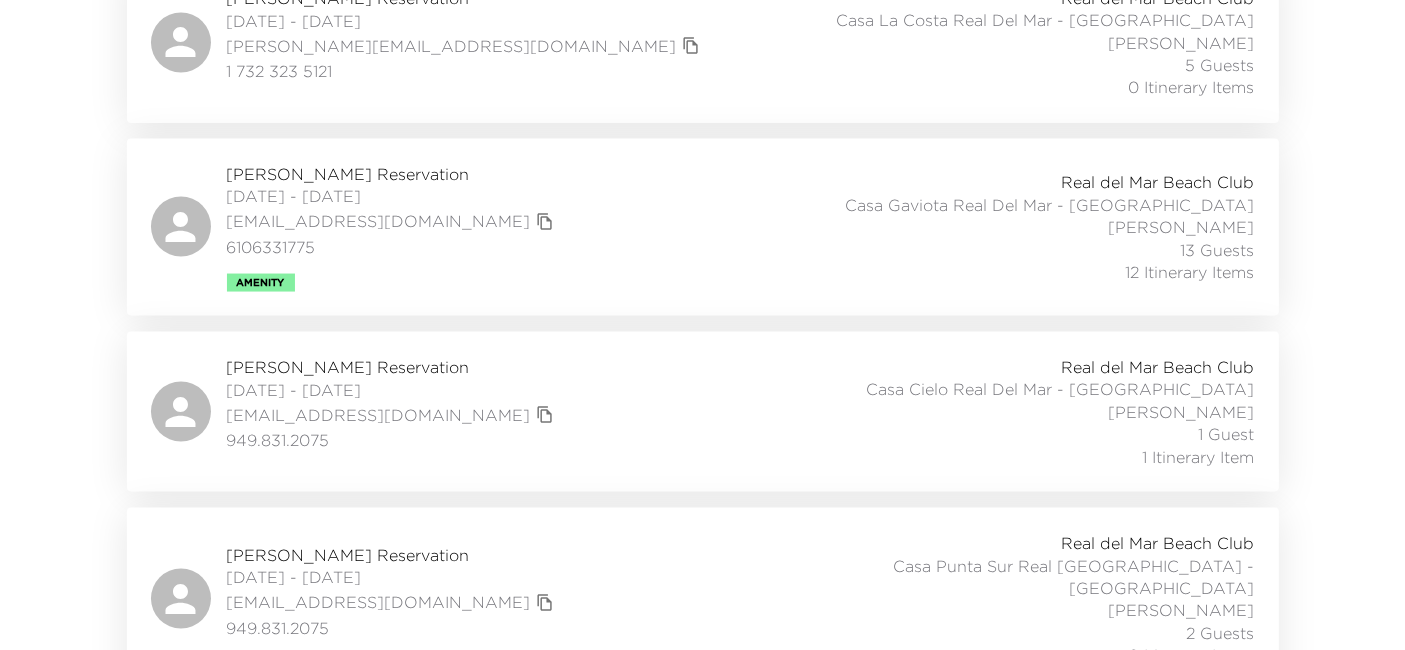 scroll, scrollTop: 3130, scrollLeft: 0, axis: vertical 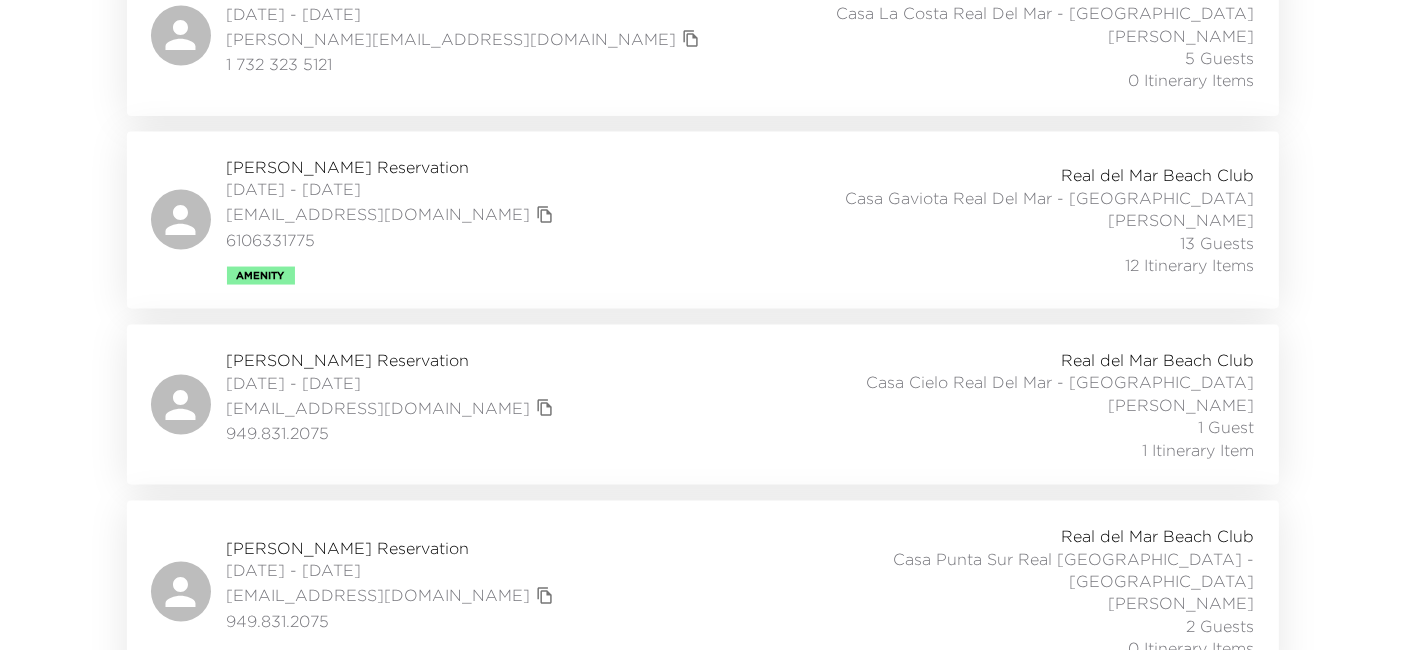 click on "Gerard Gendron Reservation 07/28/2025 - 08/04/2025 gendrongerry@yahoo.com 949.831.2075 Real del Mar Beach Club Casa Punta Sur  Real Del Mar - Mexico Daniela Garcia-Bernal 2 Guests 0 Itinerary Items" at bounding box center [703, 592] 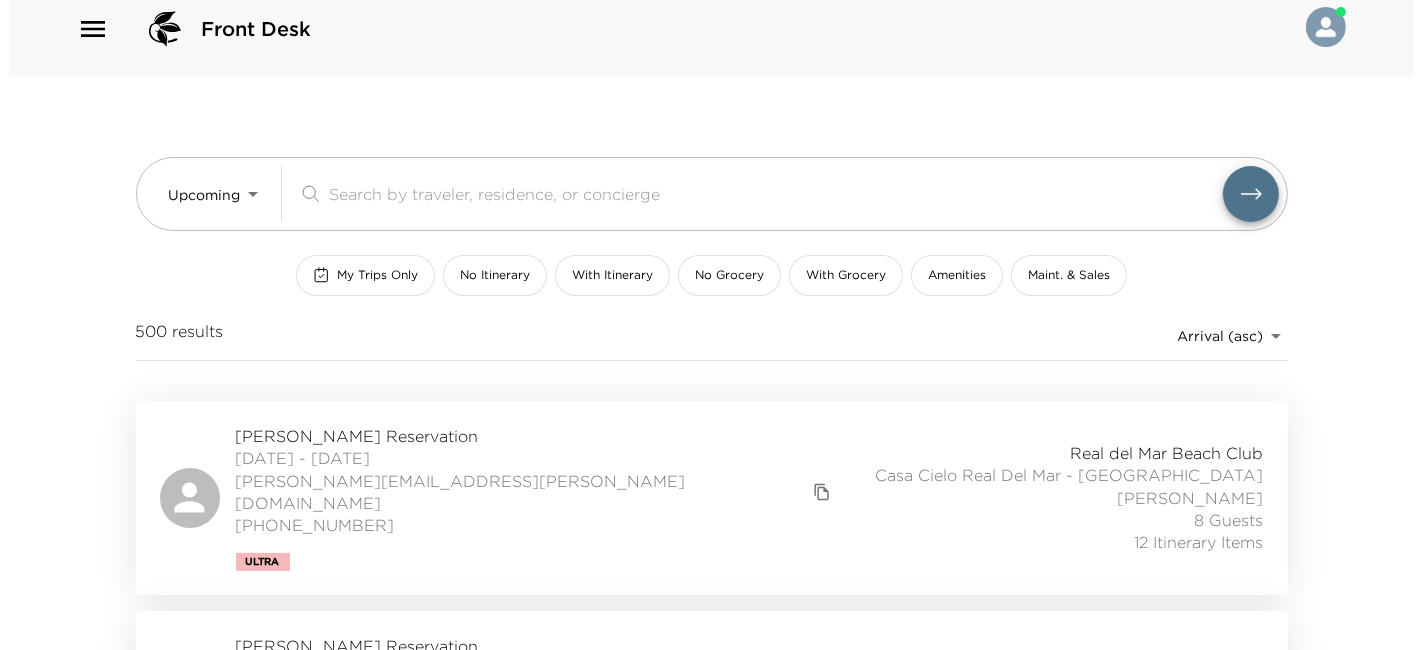 scroll, scrollTop: 0, scrollLeft: 0, axis: both 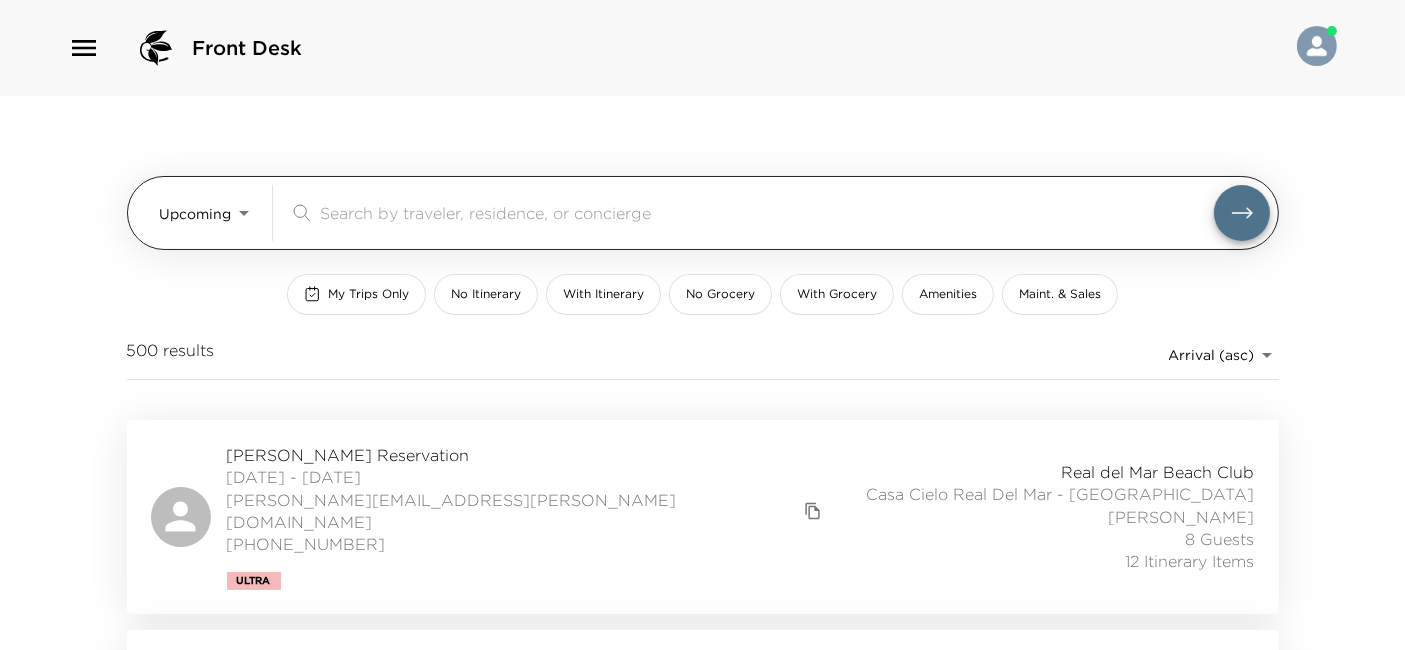 click on "​" at bounding box center (779, 213) 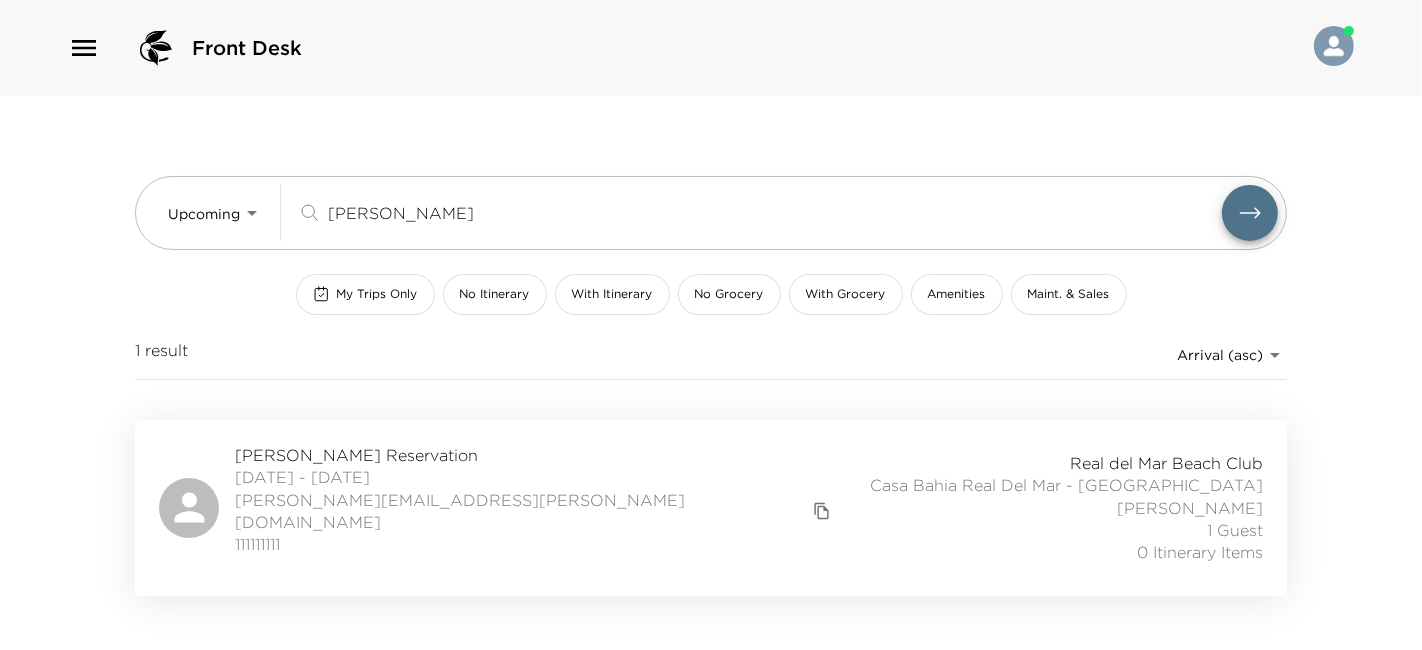 type on "pilar" 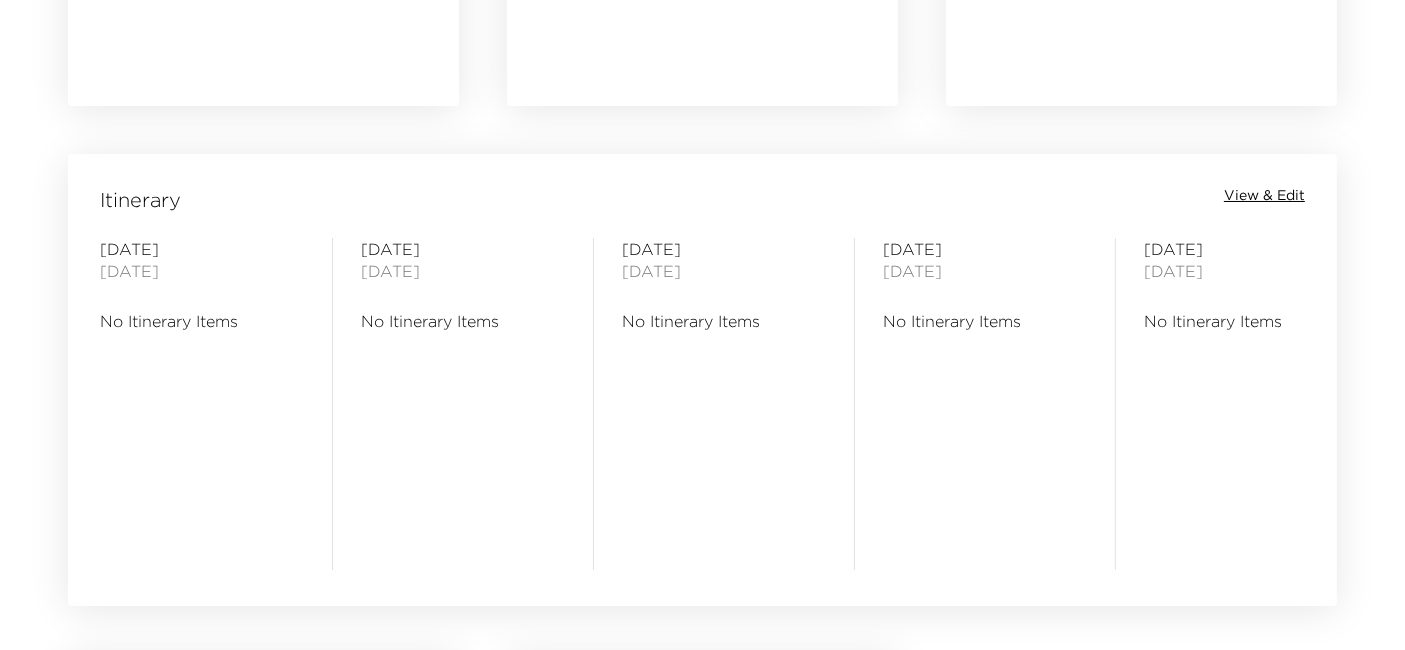 scroll, scrollTop: 1517, scrollLeft: 0, axis: vertical 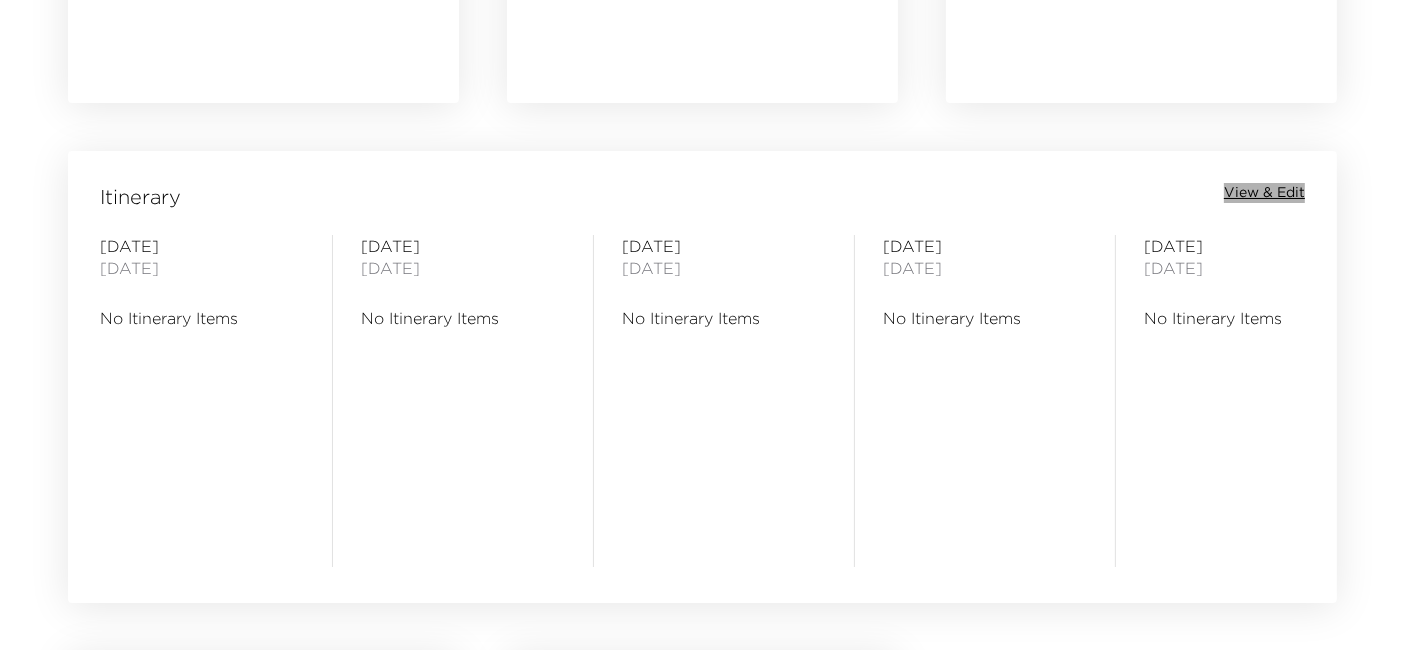 click on "View & Edit" at bounding box center (1264, 193) 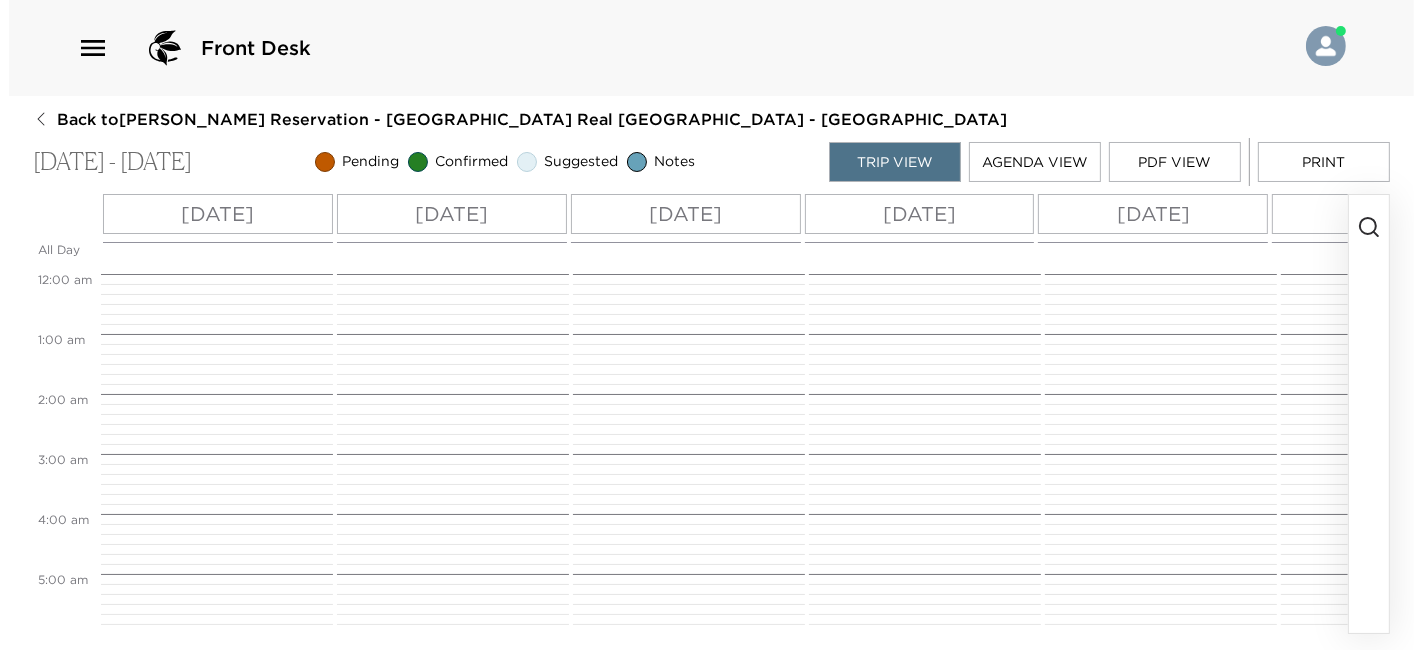 scroll, scrollTop: 0, scrollLeft: 0, axis: both 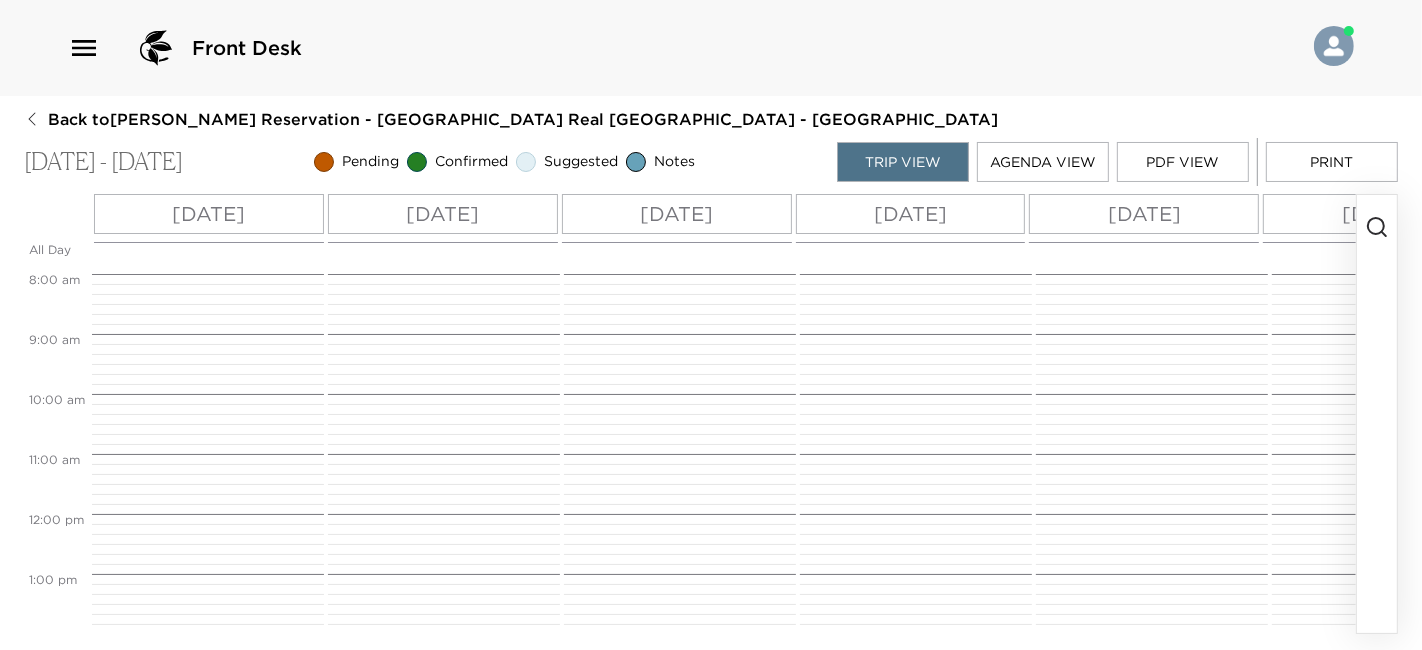 click at bounding box center (1377, 414) 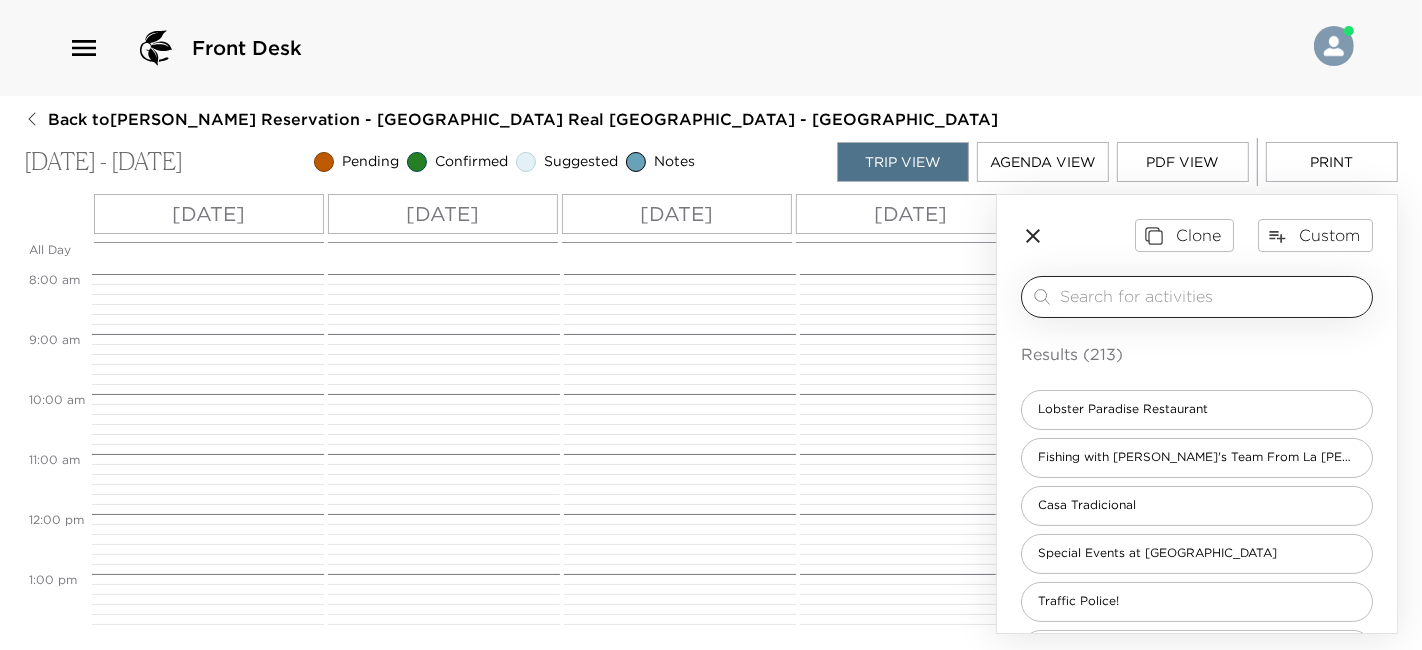 click at bounding box center [1212, 296] 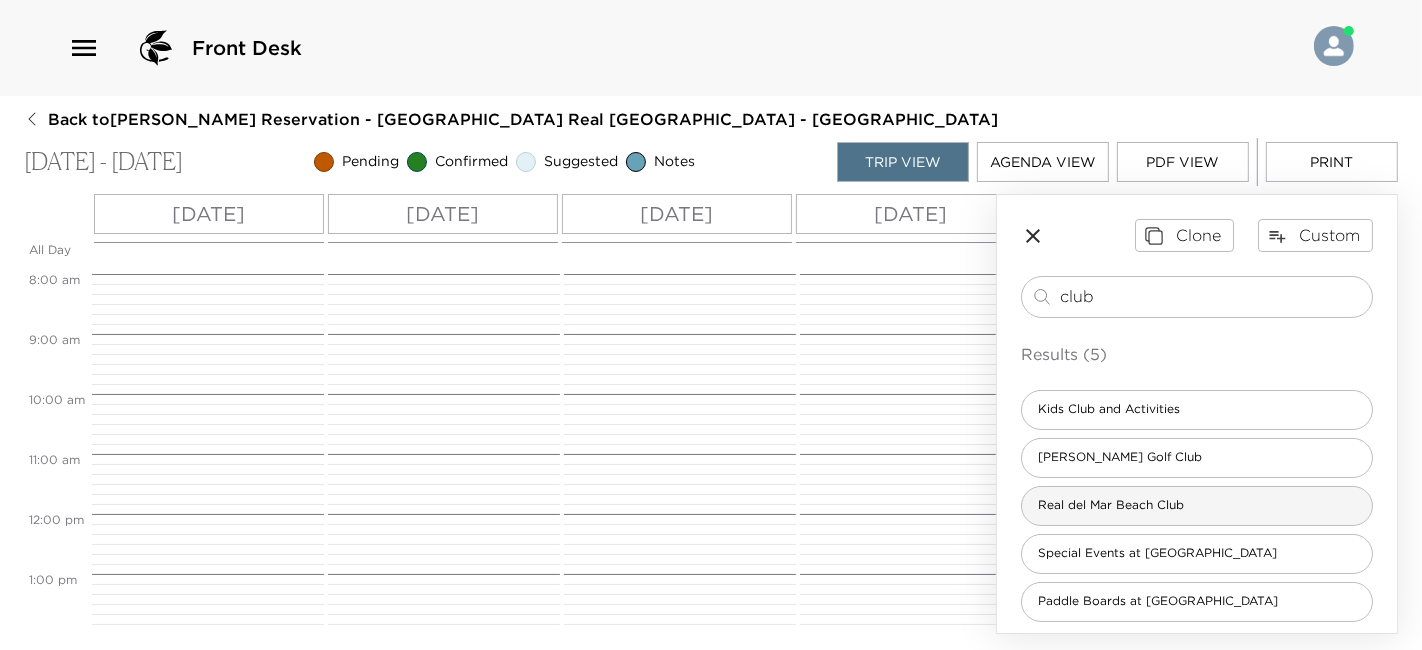 type on "club" 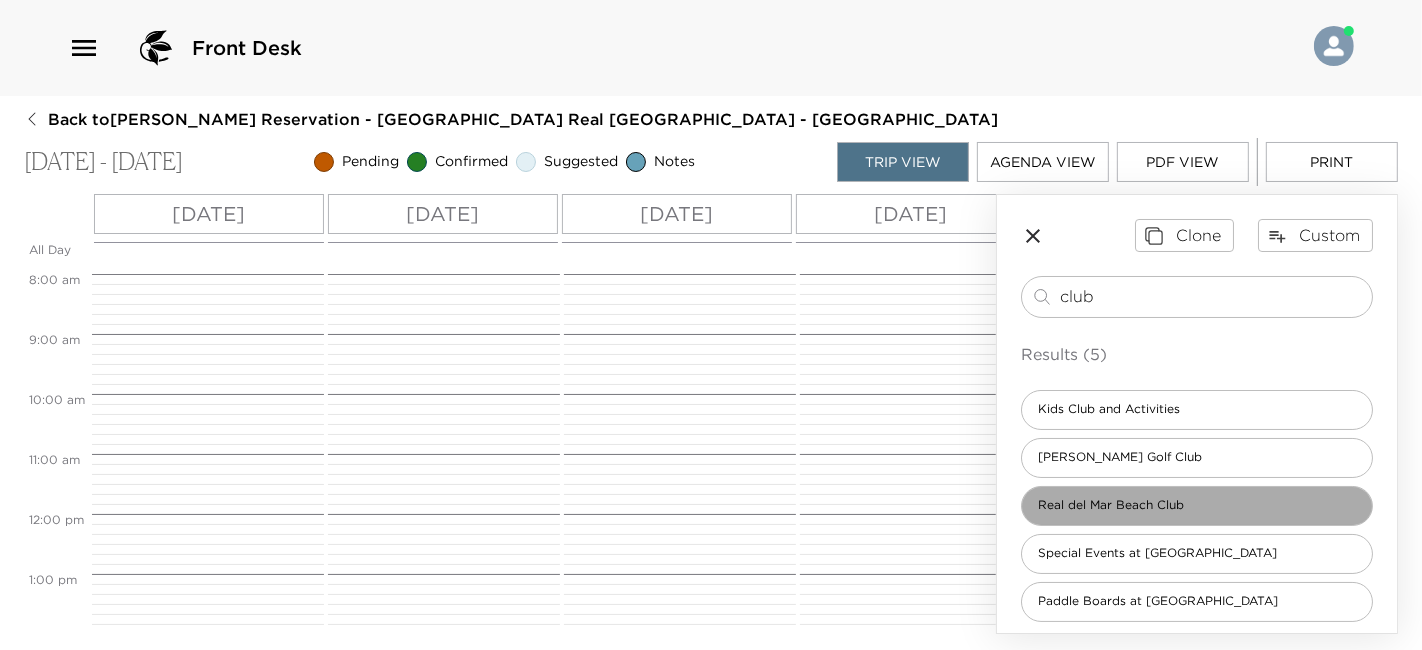 click on "Real del Mar Beach Club" at bounding box center (1197, 506) 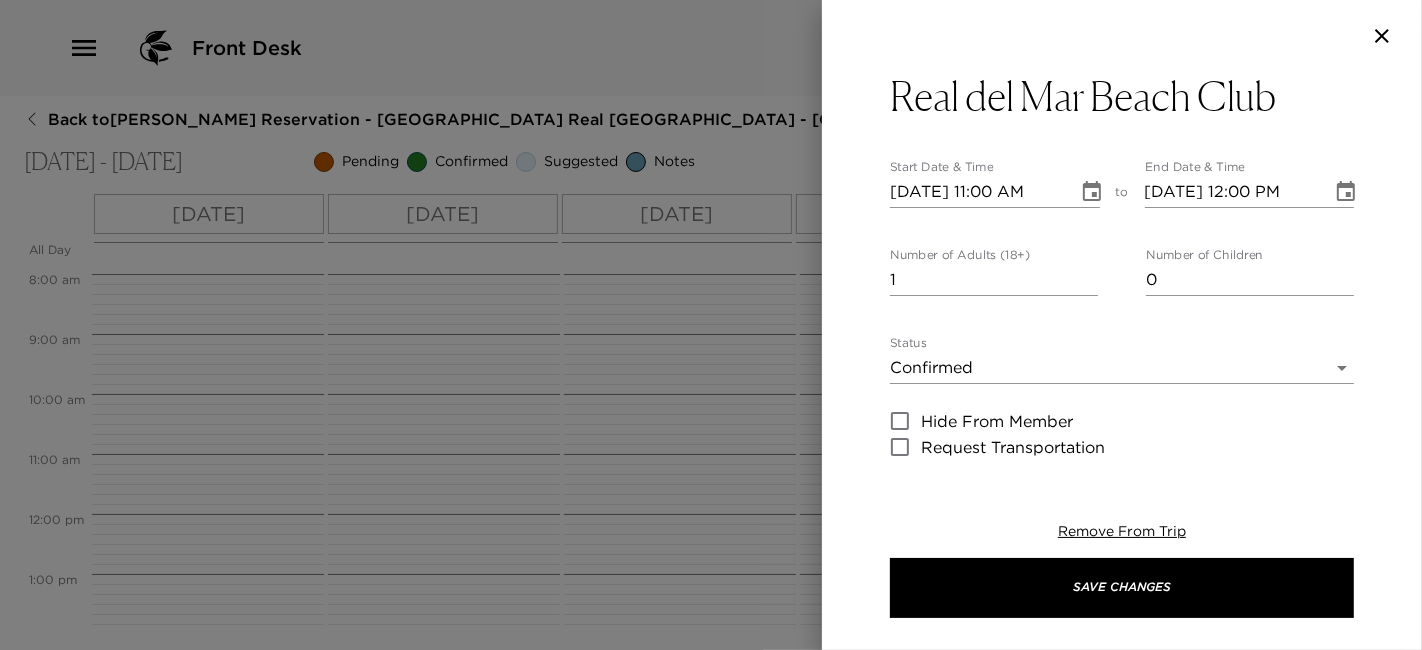 type on "Your reservation has been confirmed at the Real del Mar Beach Club. Payment Info: You may sign for each meal to charge it to the house bill or pay cash or credit card after your consumption .
Transportation: Golf cart or a short walk from your residence.
Dress Code: Casual.
Helpful Hints: Cool breezes sometime blow off the ocean. Bring a light jacket or sweater." 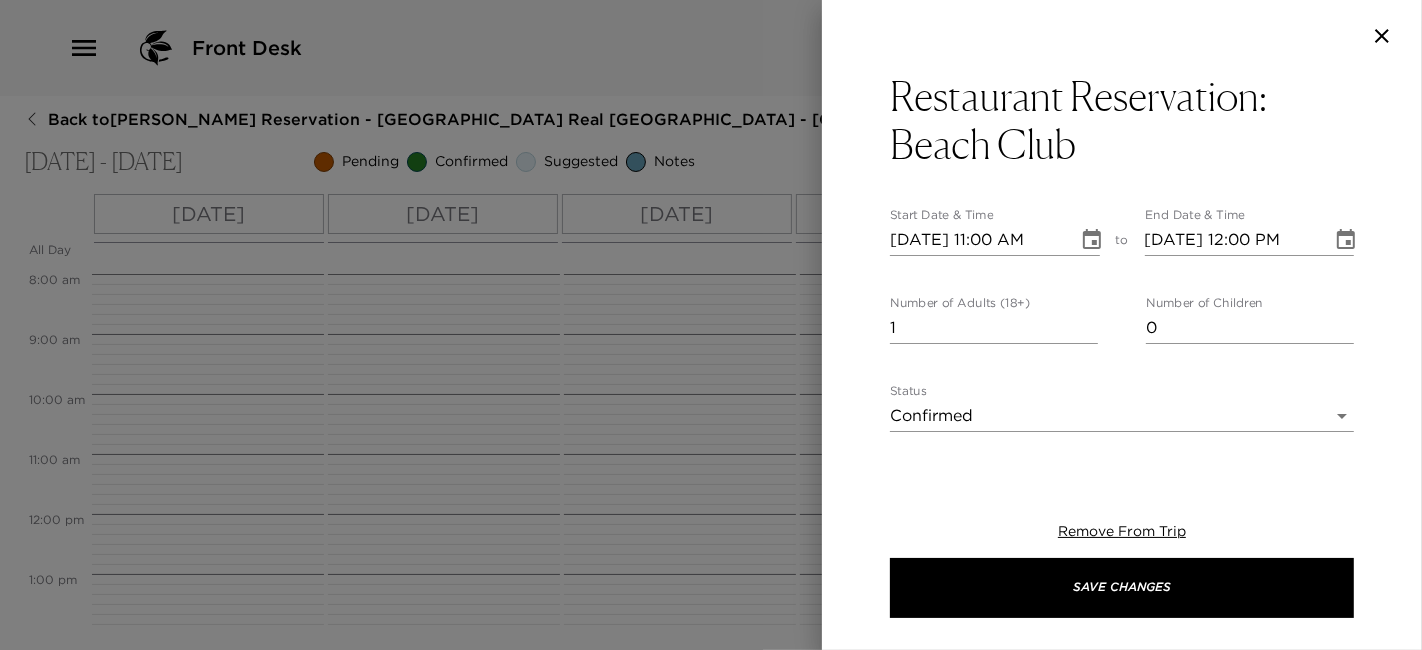 click on "07/28/2025 11:00 AM" at bounding box center (977, 240) 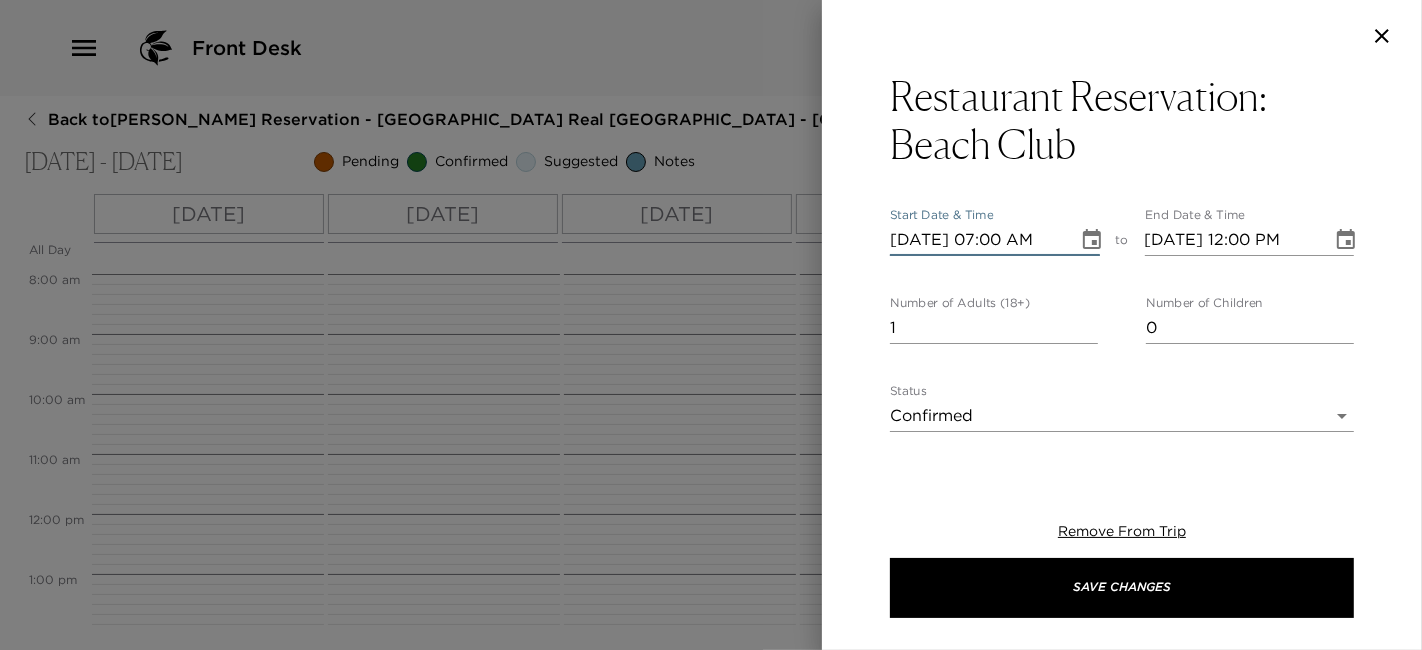 type on "07/28/2025 07:00 PM" 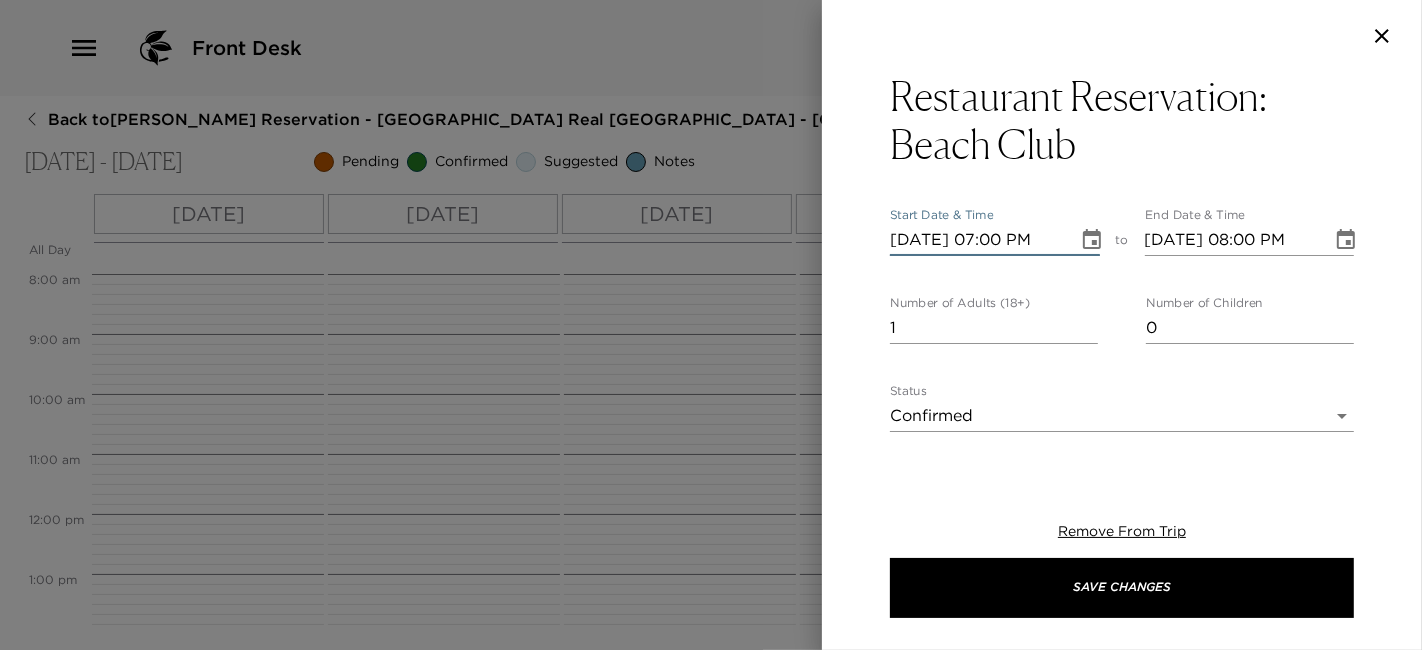 type on "07/28/2025 07:00 PM" 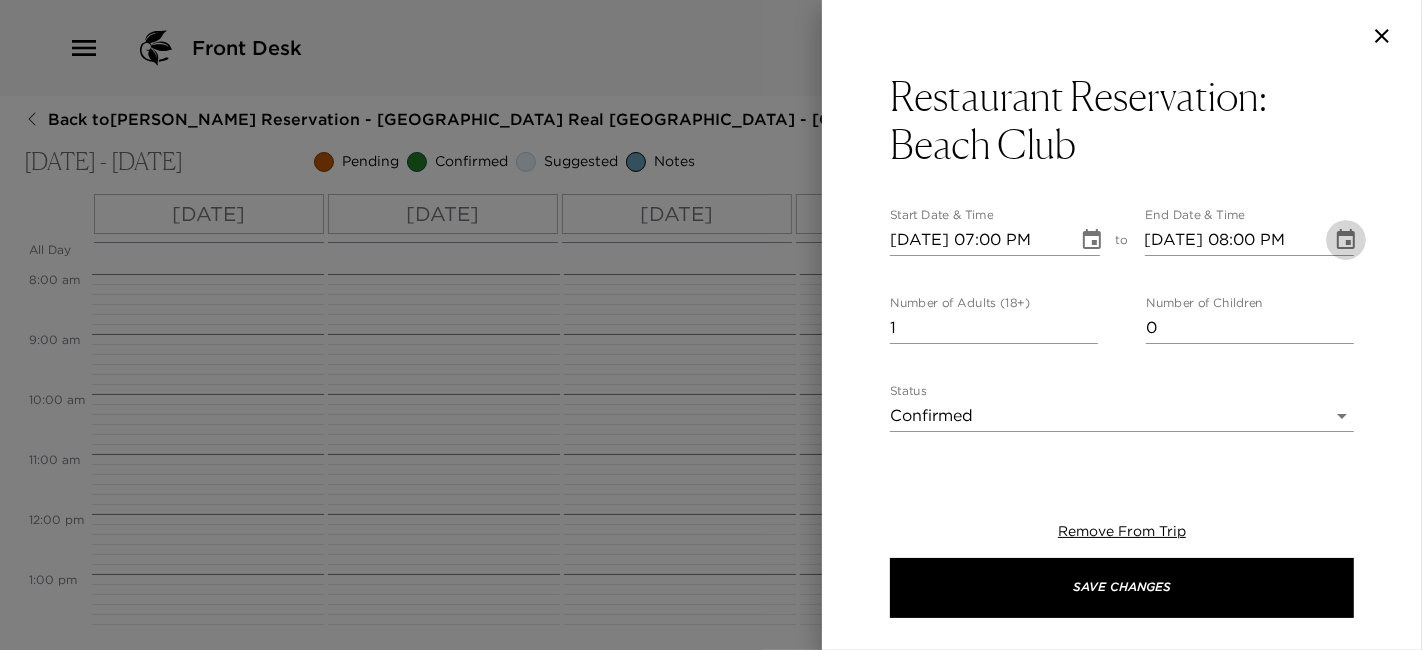 type 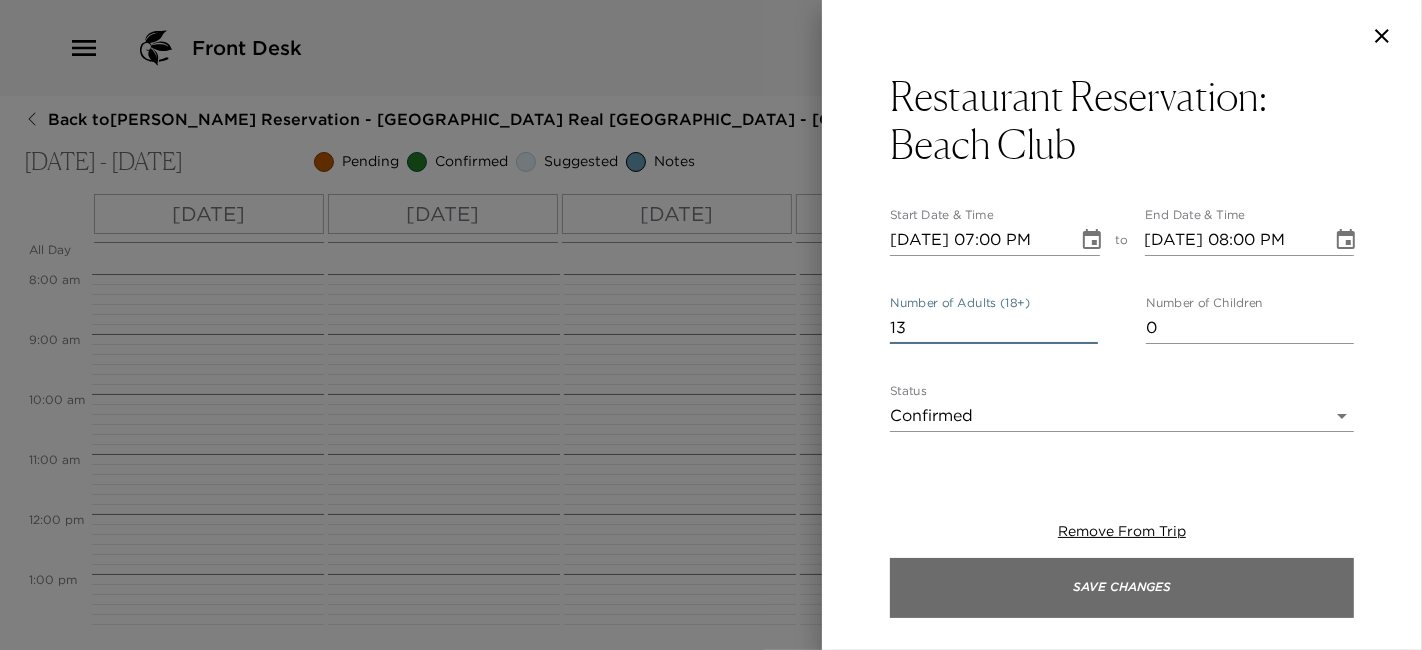 type on "13" 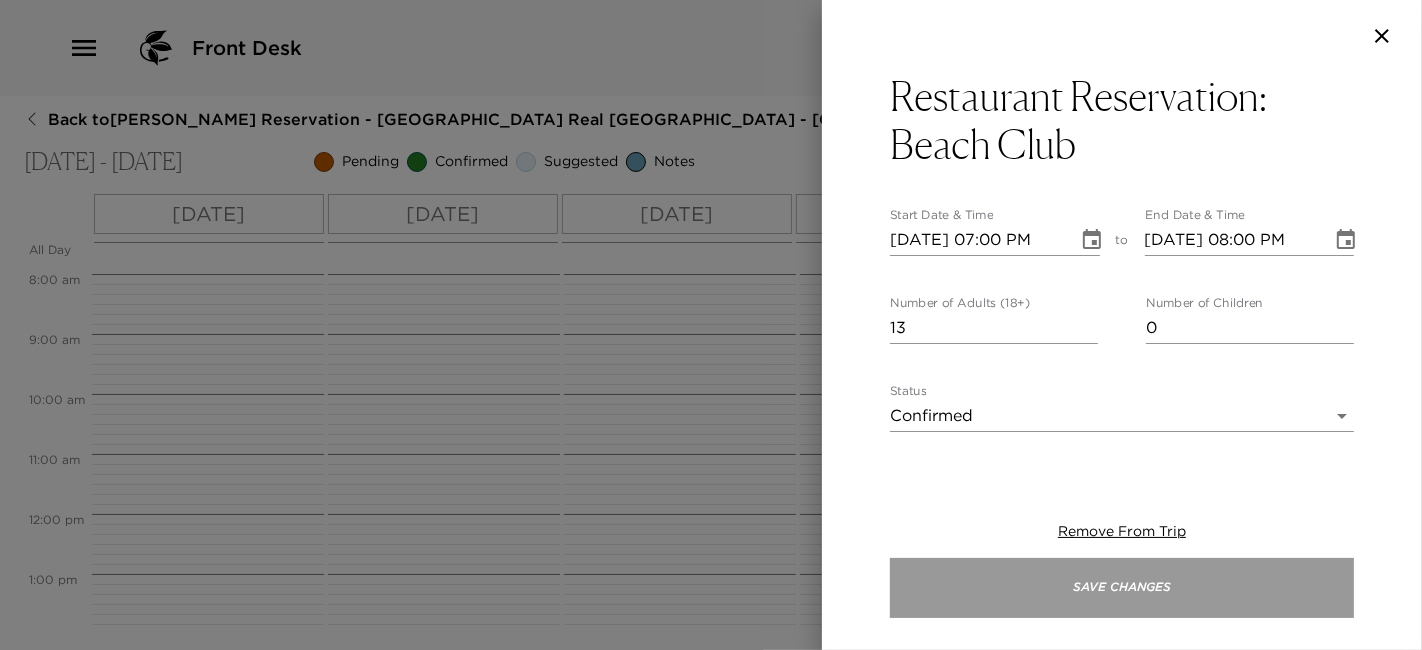 click on "Save Changes" at bounding box center (1122, 588) 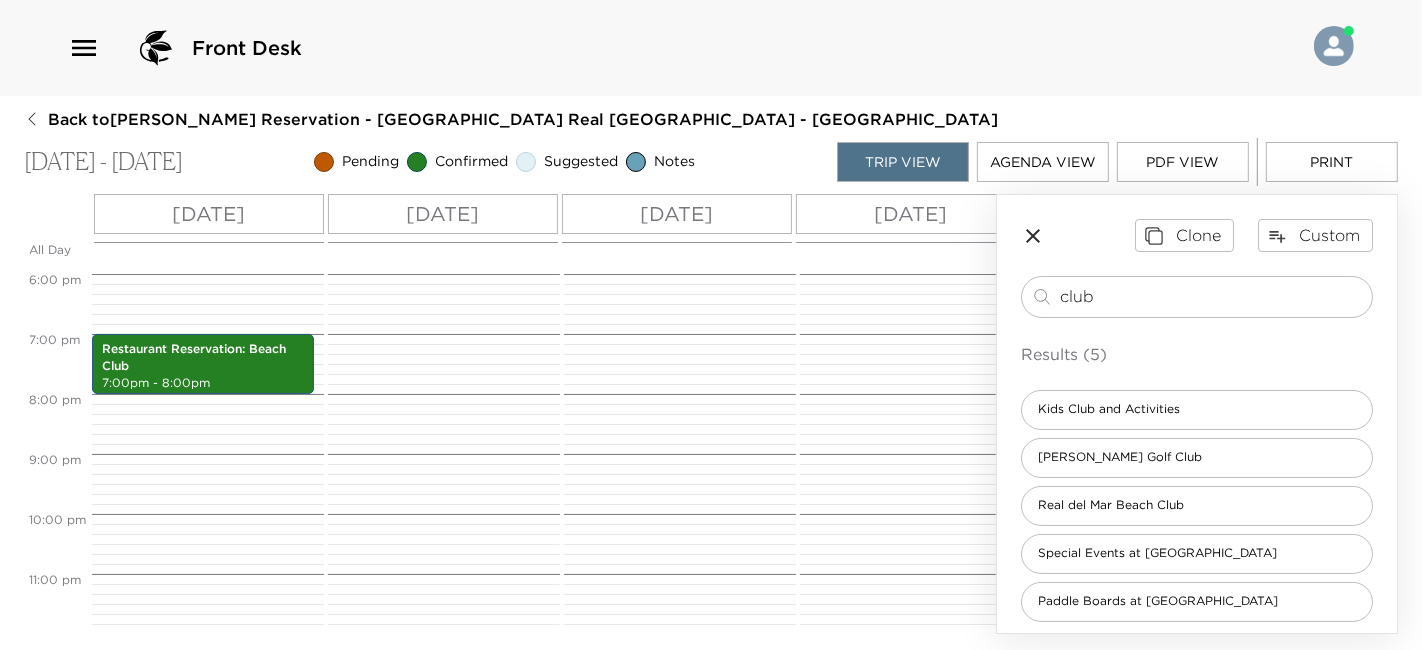 scroll, scrollTop: 1098, scrollLeft: 0, axis: vertical 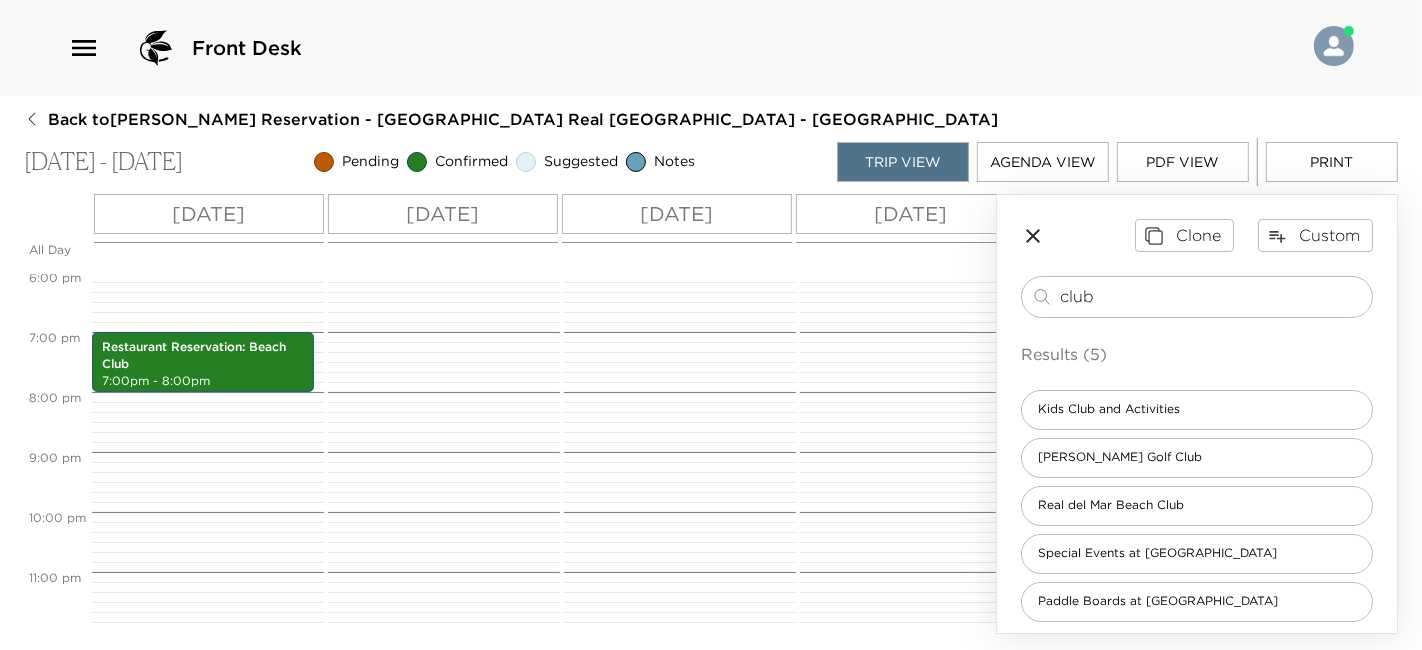 drag, startPoint x: 1108, startPoint y: 302, endPoint x: 904, endPoint y: 321, distance: 204.88289 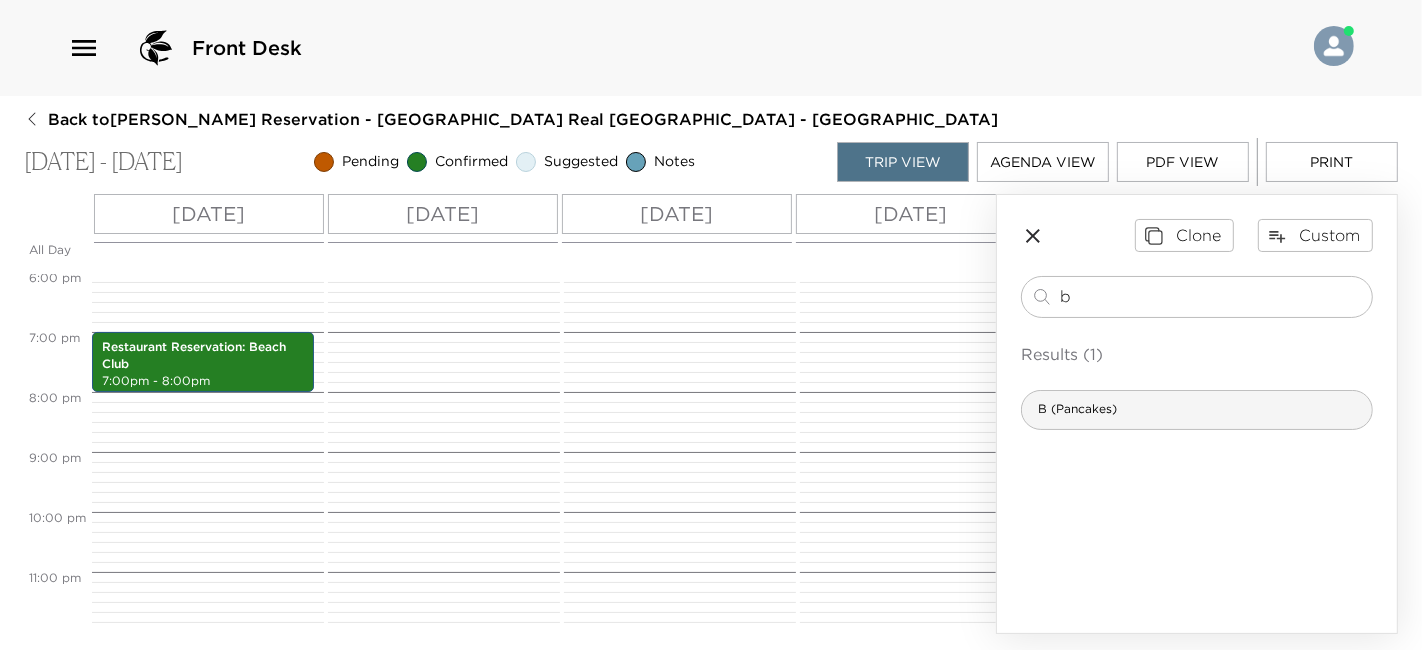 type on "b" 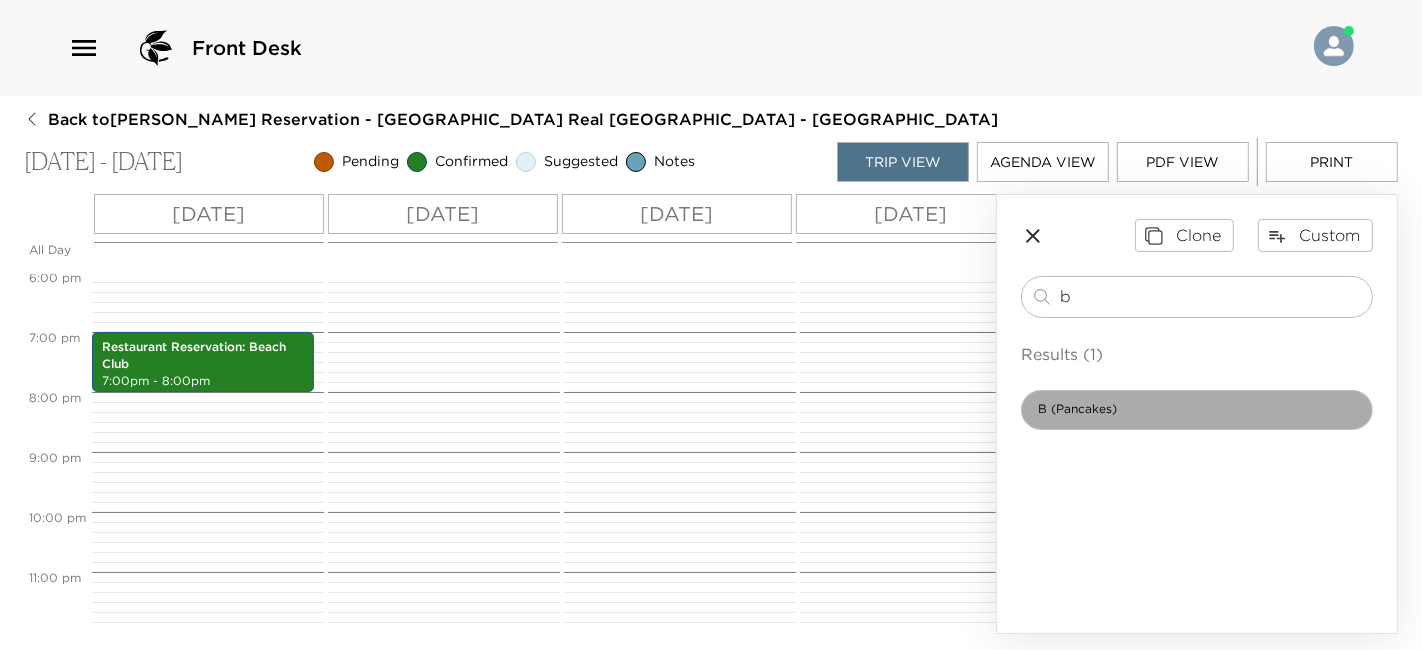 click on "B (Pancakes)" at bounding box center (1197, 410) 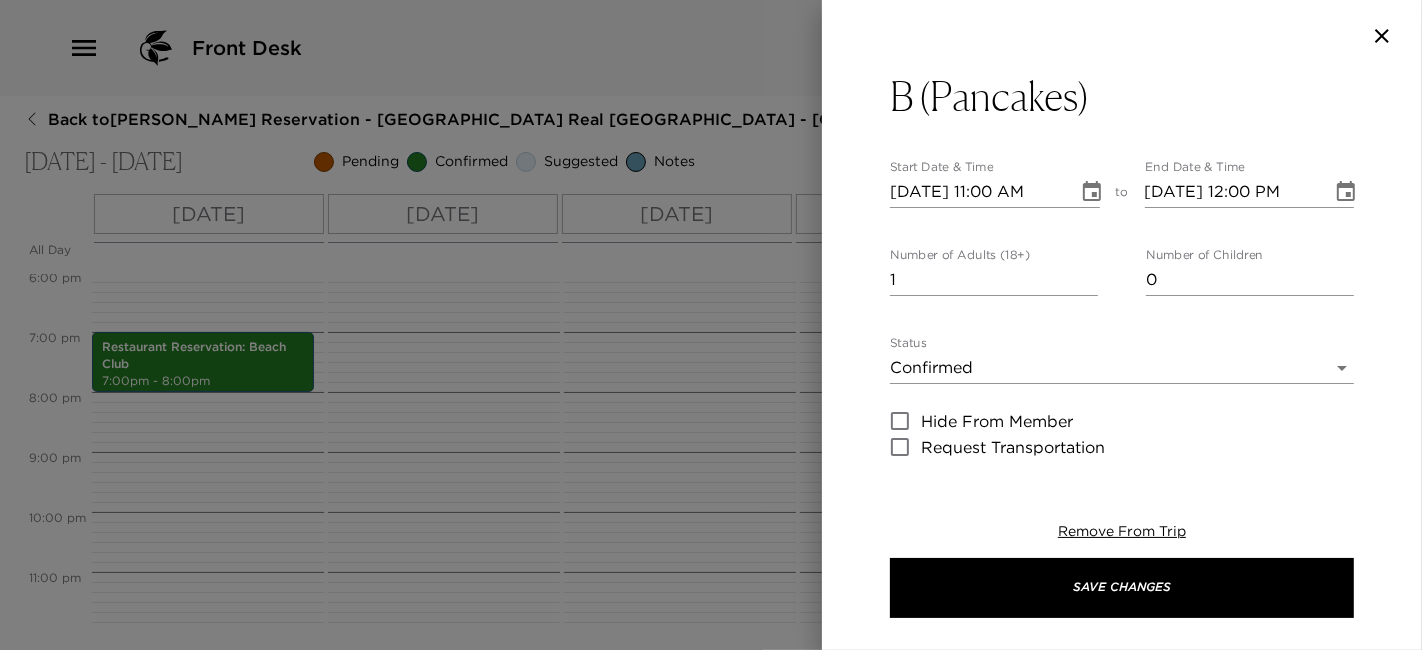 type on "Menu: B
Pancakes
Scrambled eggs
Bacon
Sliced fruit
Orange juice
Coffee or tea.
In anticipation of any special needs, please let me know if there are any food requests or allergies I should know about prior to your meal preparation." 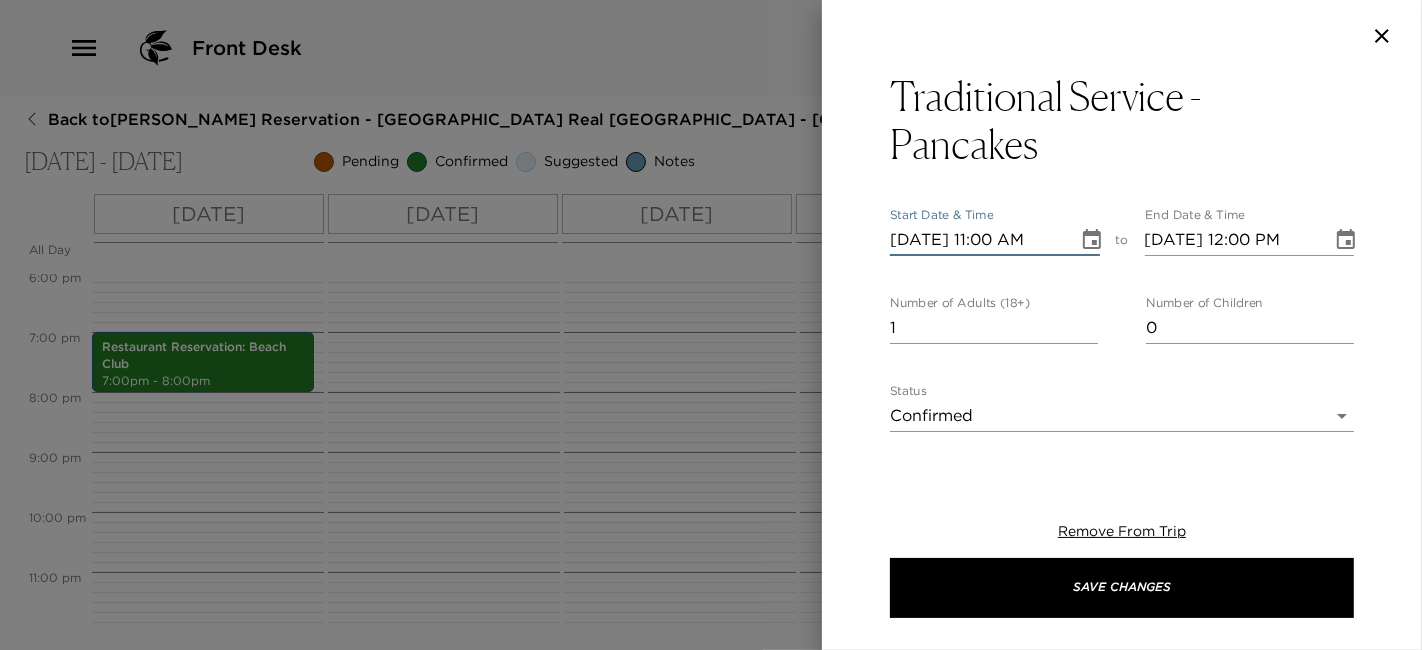 click on "07/28/2025 11:00 AM" at bounding box center (977, 240) 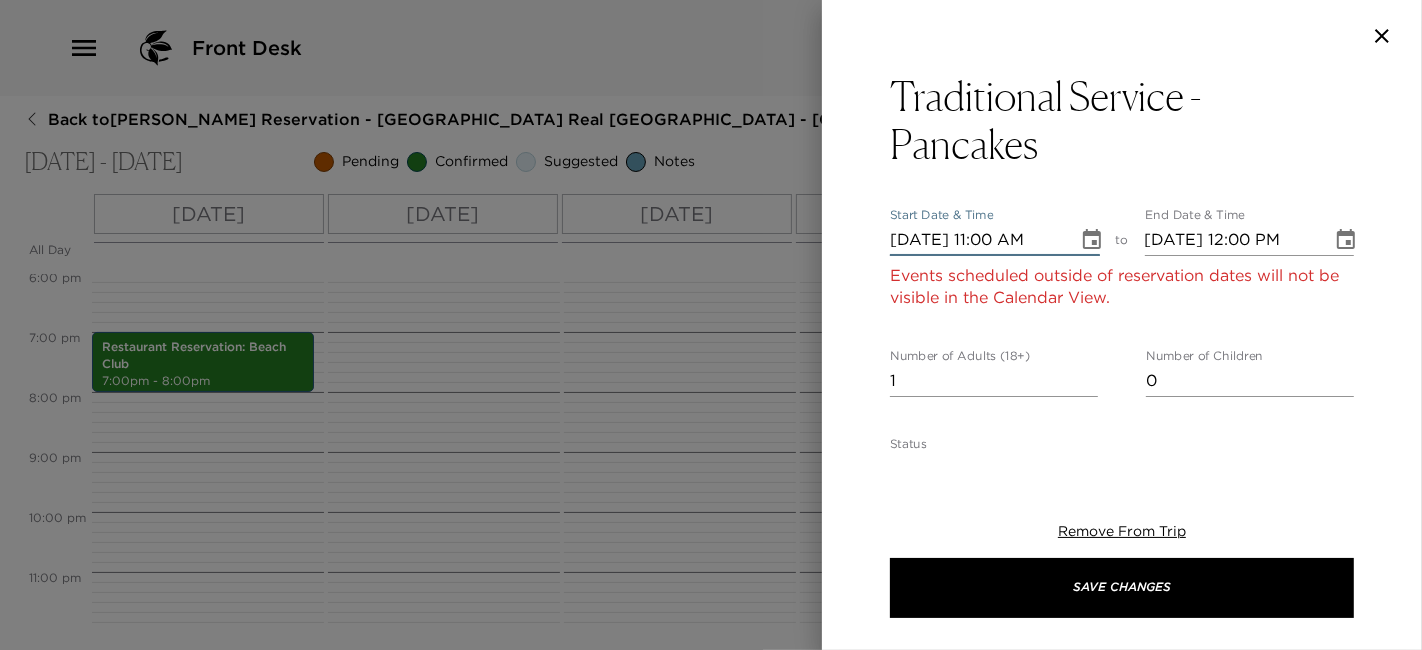 type on "07/29/2025 11:00 AM" 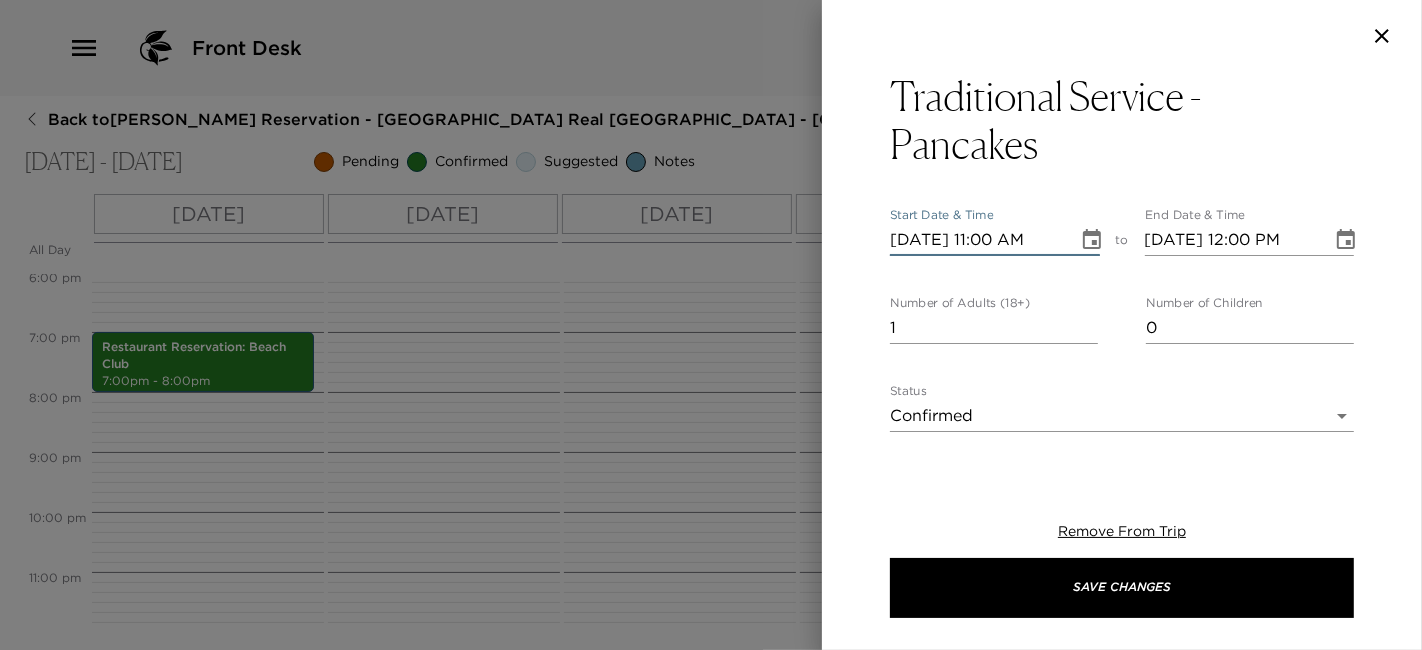 type on "07/29/2025 11:00 AM" 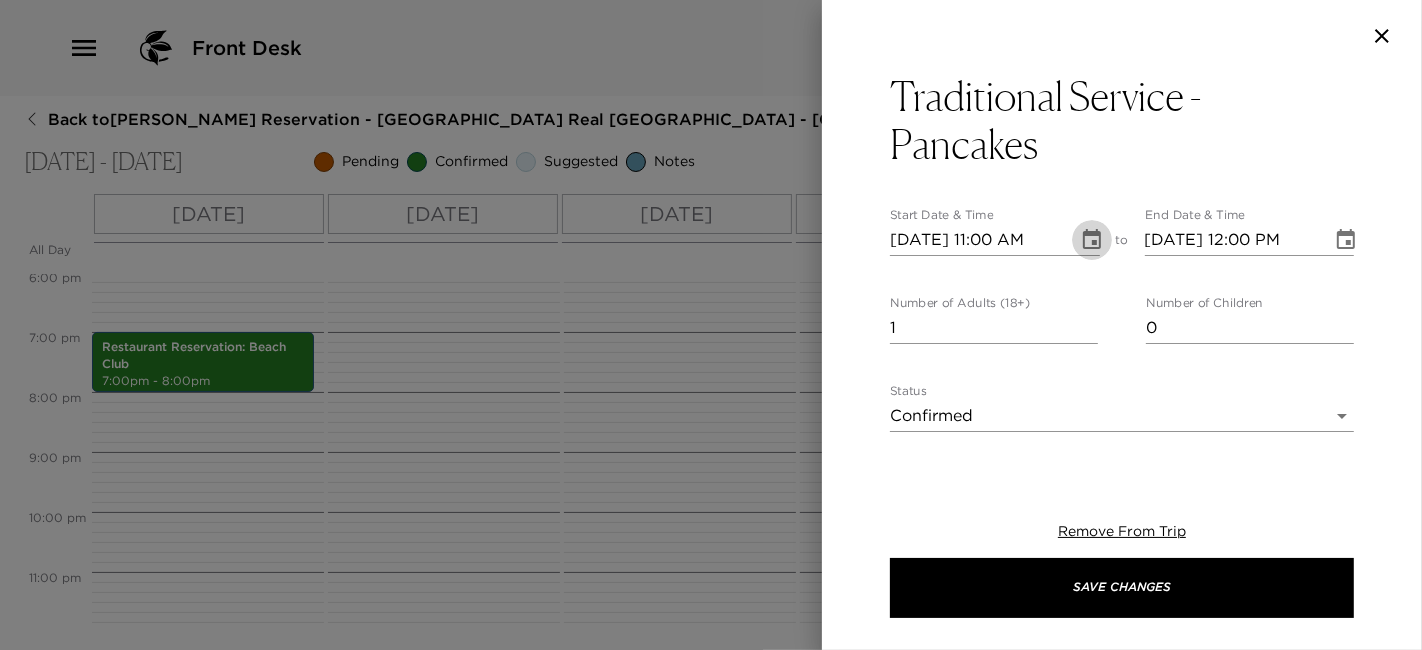 type 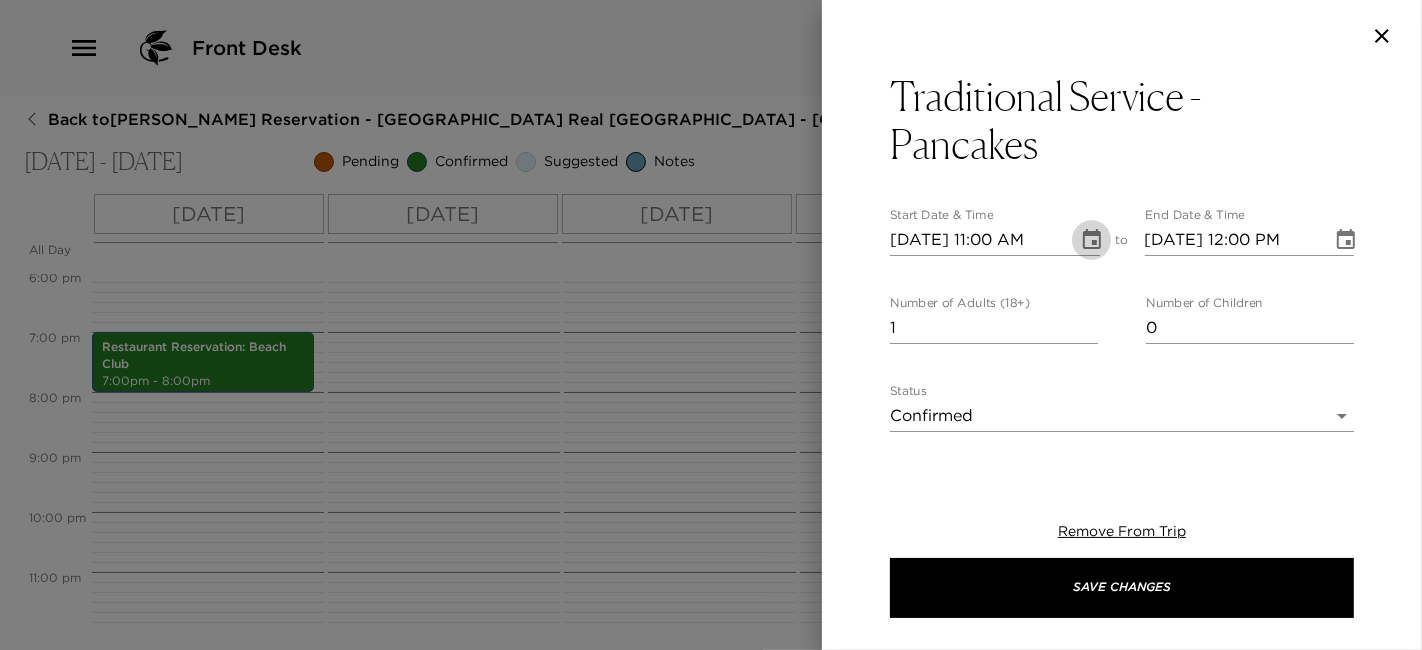 click on "07/29/2025 11:00 AM" at bounding box center (977, 240) 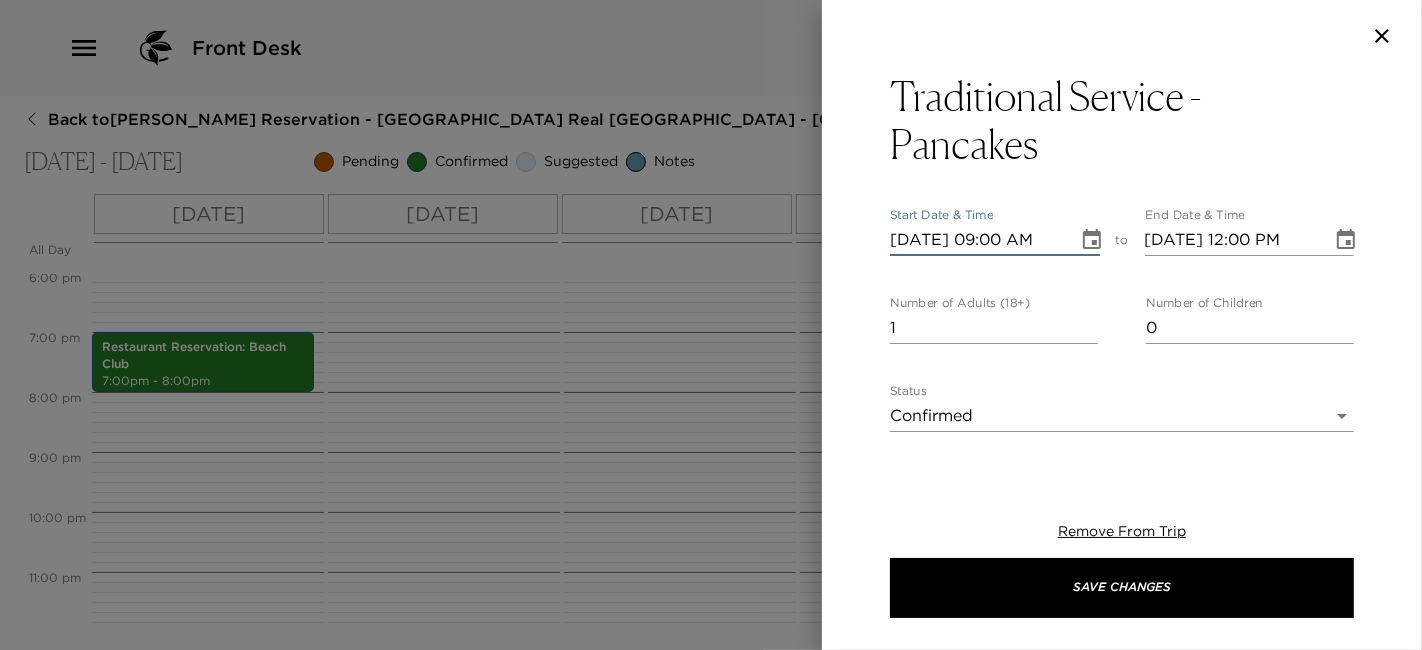 type on "07/29/2025 09:00 AM" 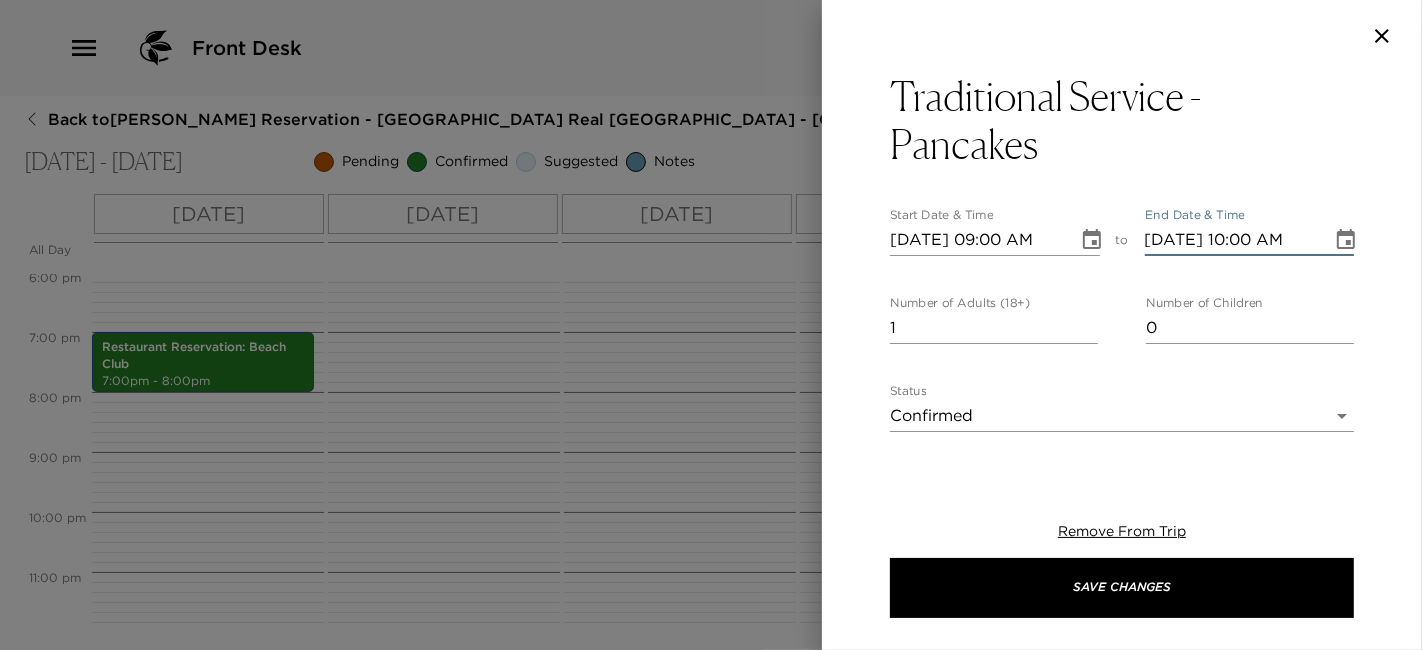 type on "07/29/2025 10:00 AM" 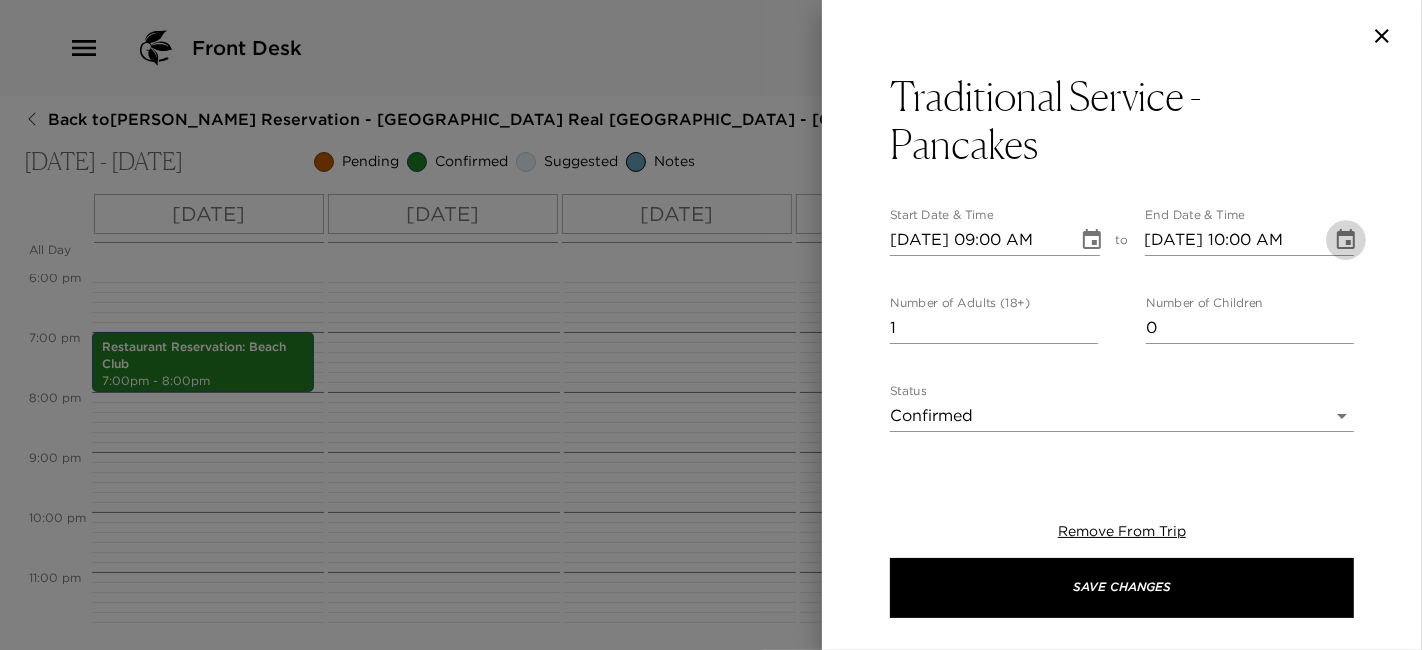 type 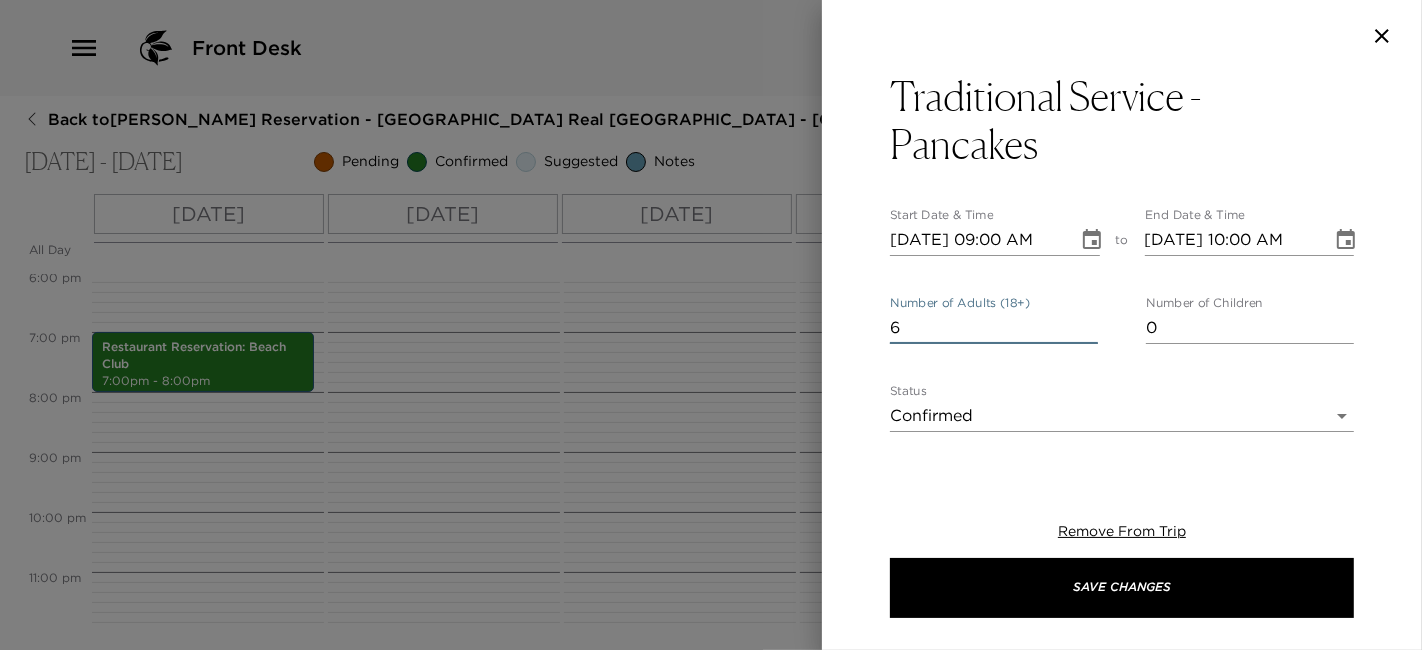 type on "6" 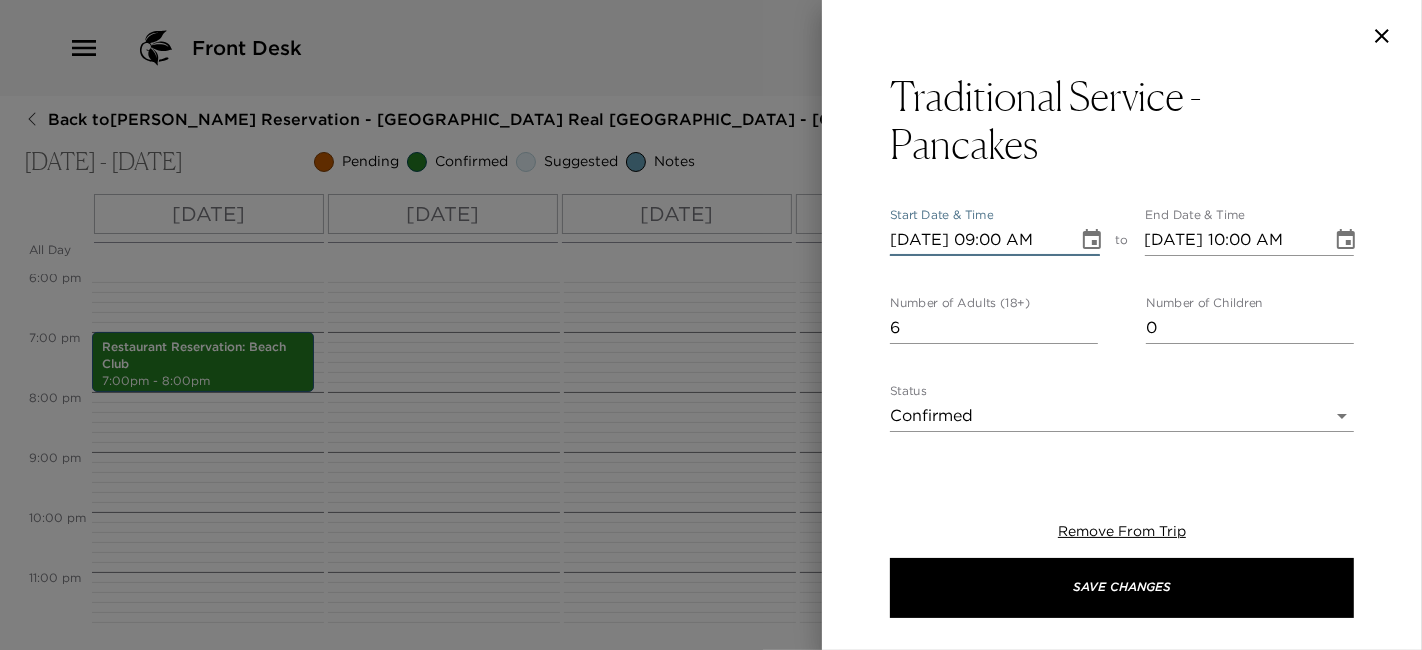 click on "07/29/2025 09:00 AM" at bounding box center (977, 240) 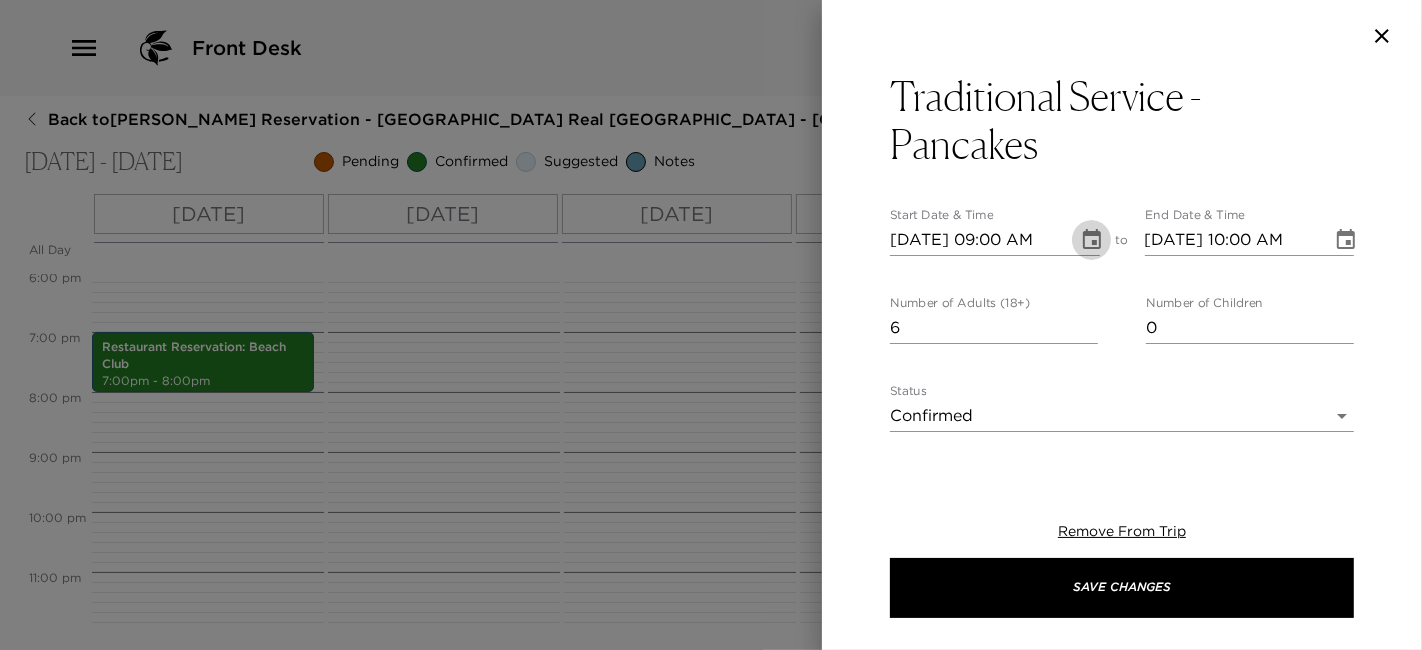 click 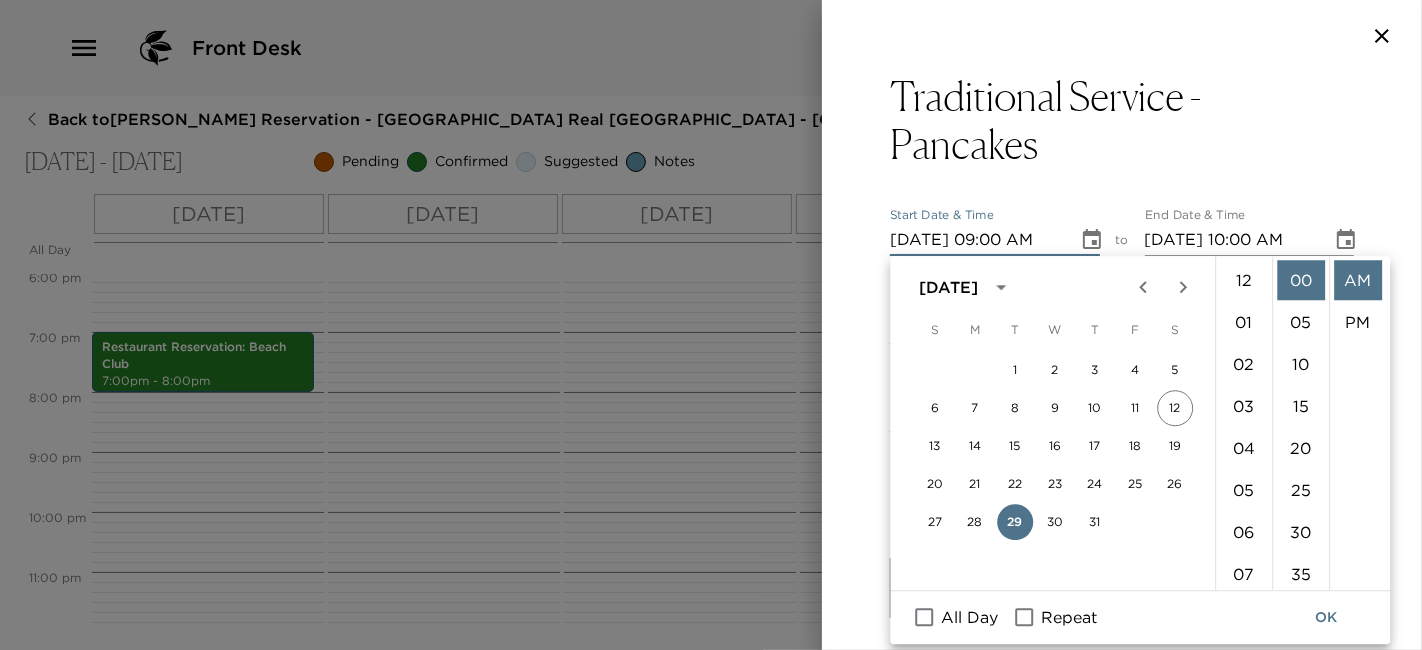 scroll, scrollTop: 377, scrollLeft: 0, axis: vertical 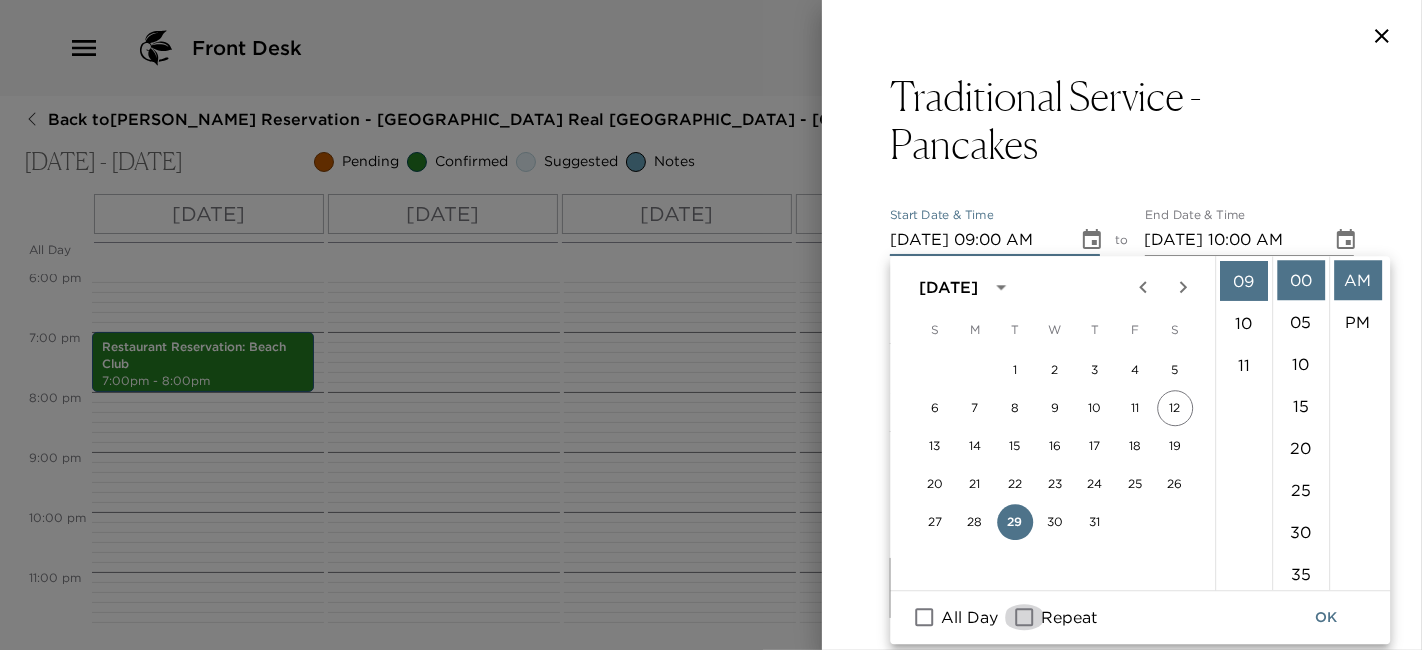click on "Repeat" at bounding box center [1024, 618] 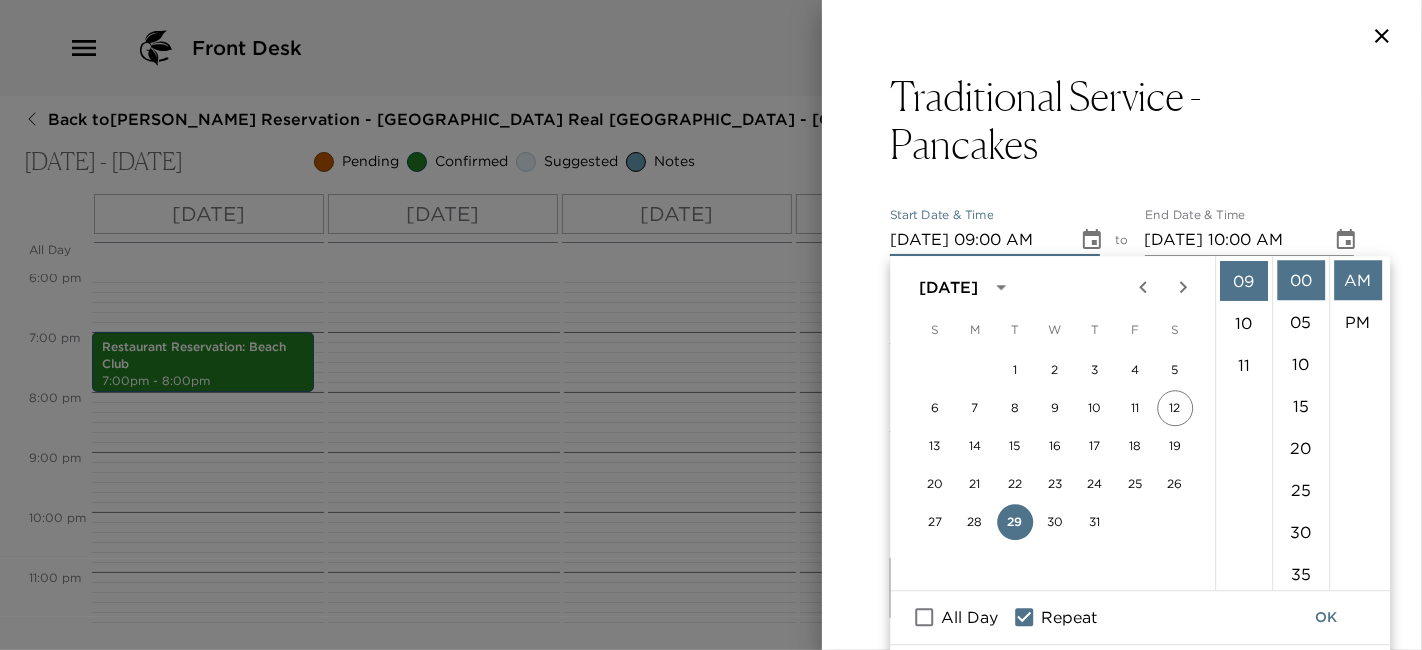 scroll, scrollTop: 94, scrollLeft: 0, axis: vertical 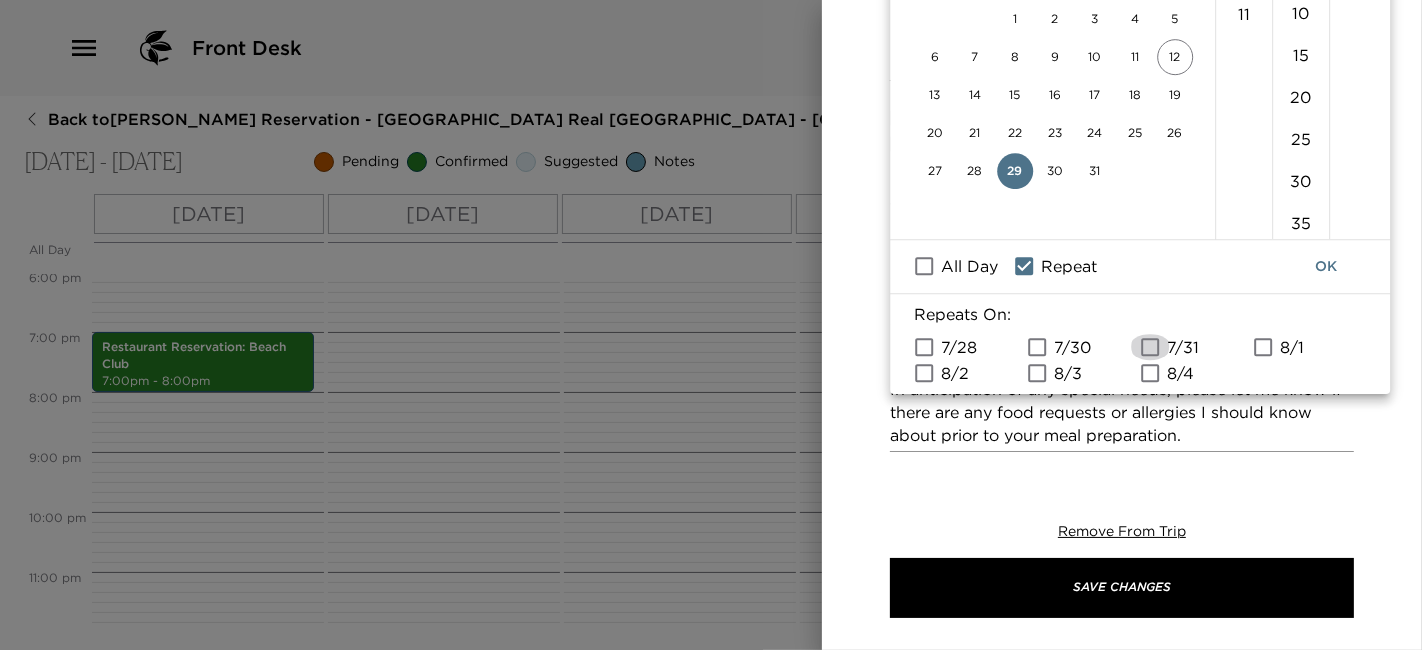 click on "7/31" at bounding box center [1150, 347] 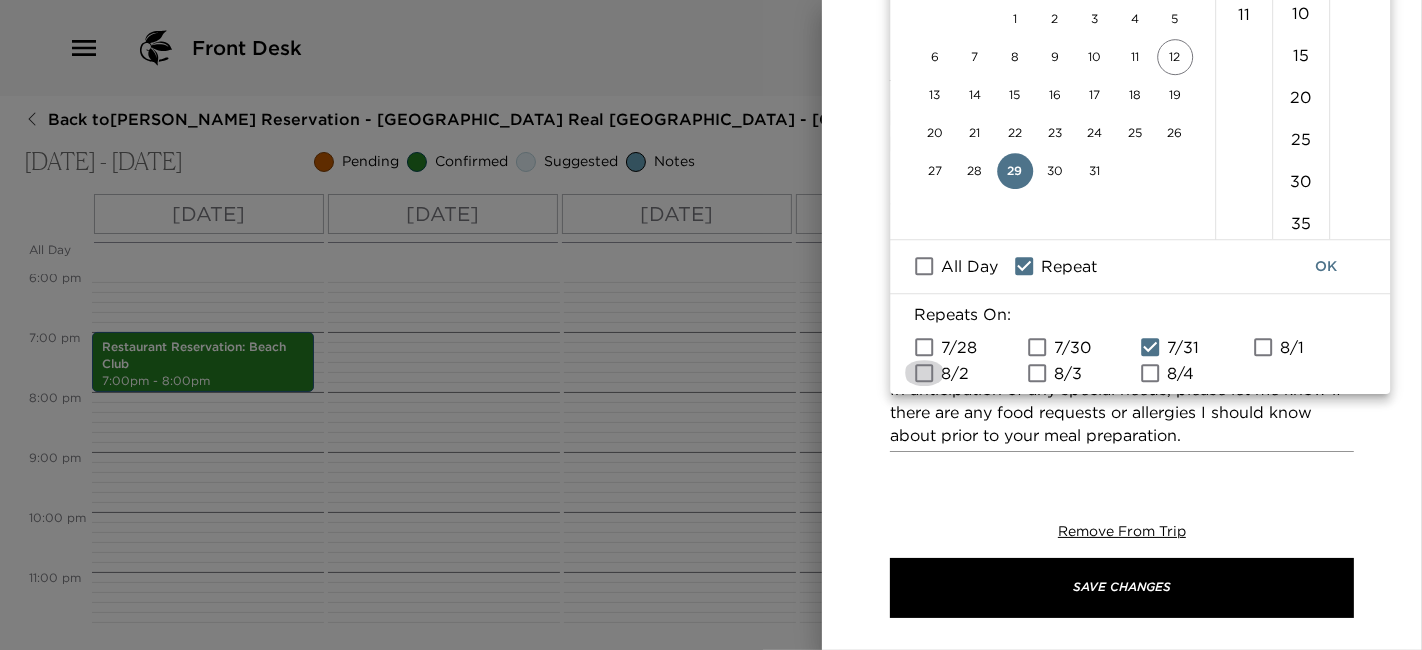 click on "8/2" at bounding box center [924, 373] 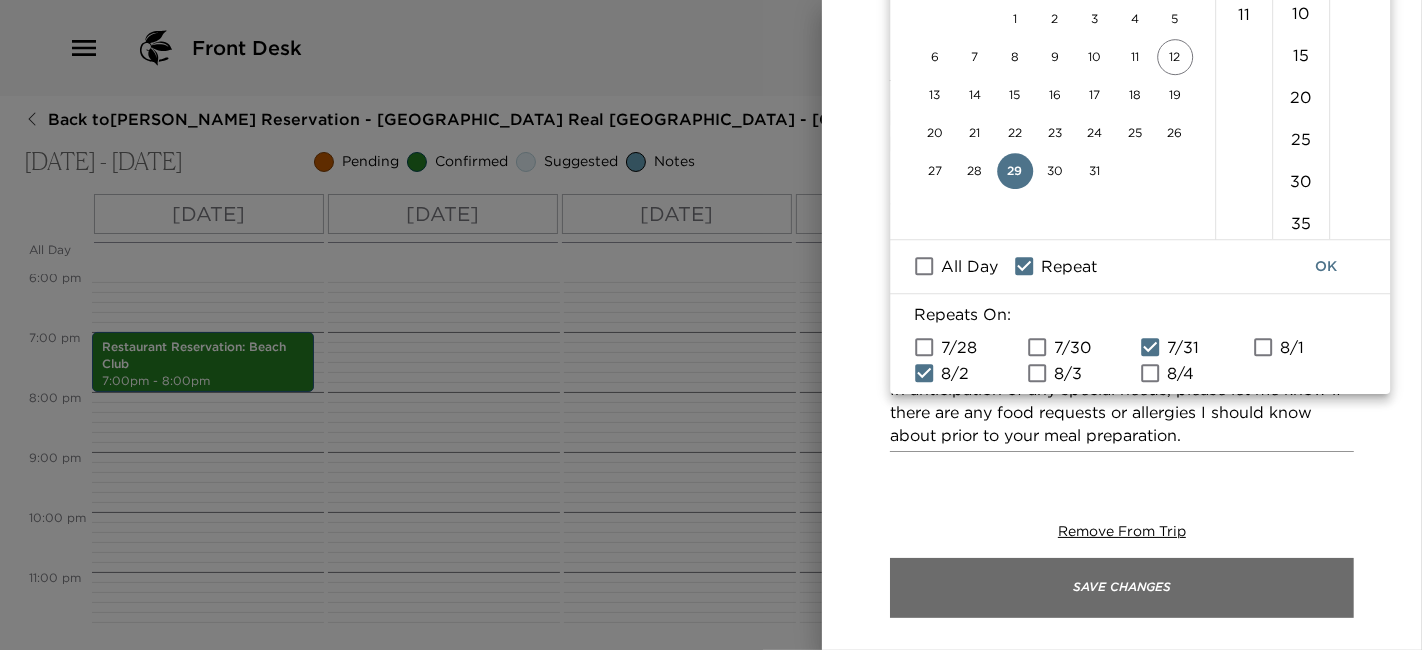 click on "Save Changes" at bounding box center [1122, 588] 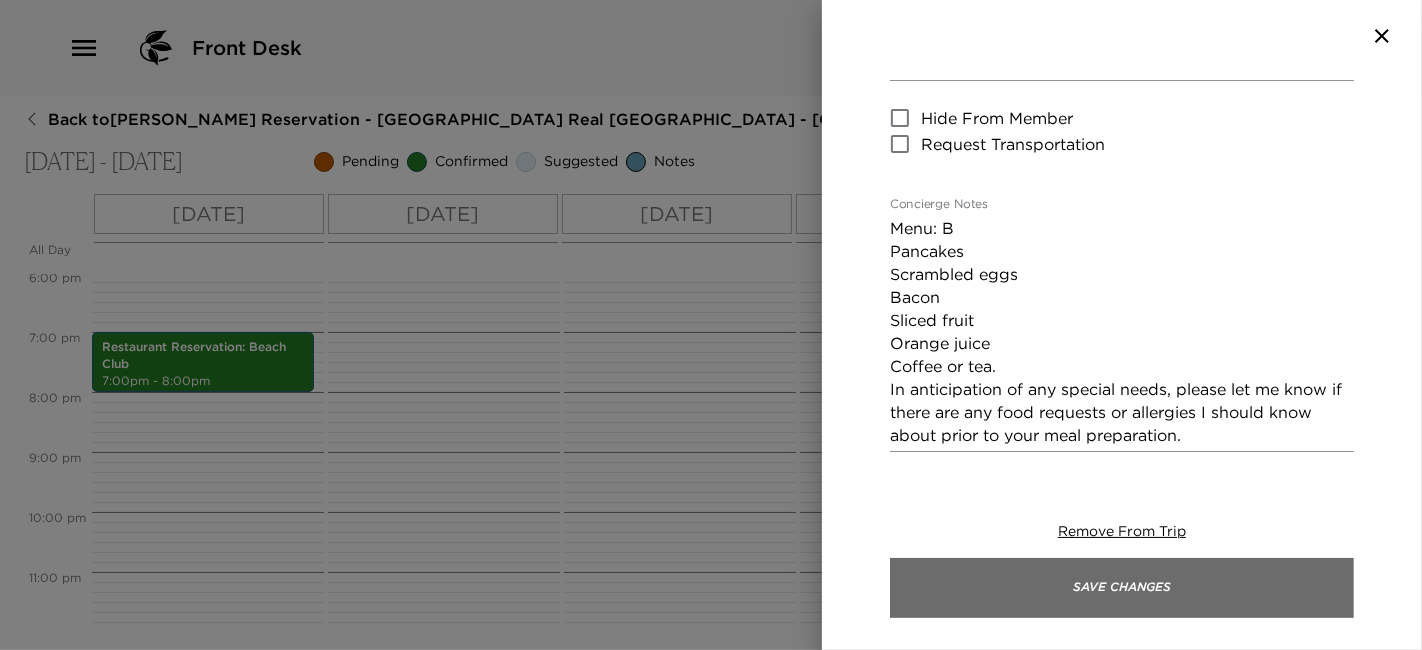 scroll, scrollTop: 0, scrollLeft: 0, axis: both 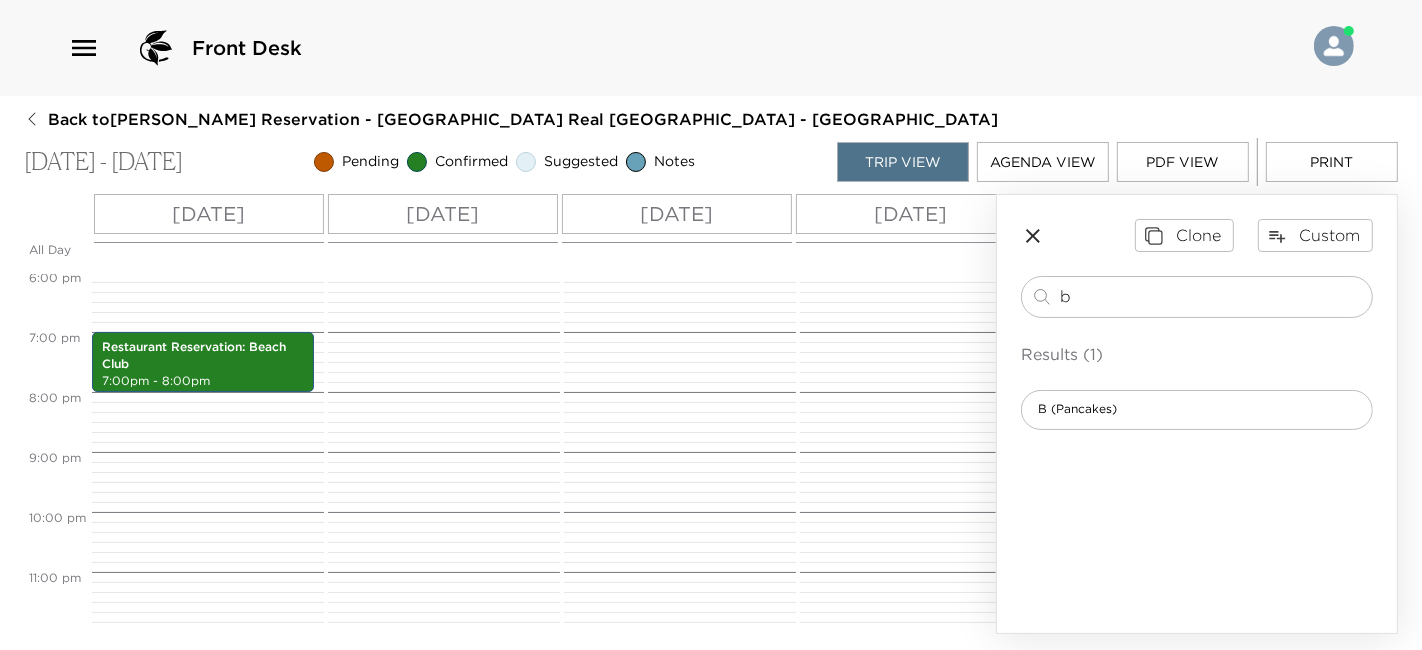 click on "Traditional Service - Pancakes 9:00am - 10:00am" at bounding box center (913, -88) 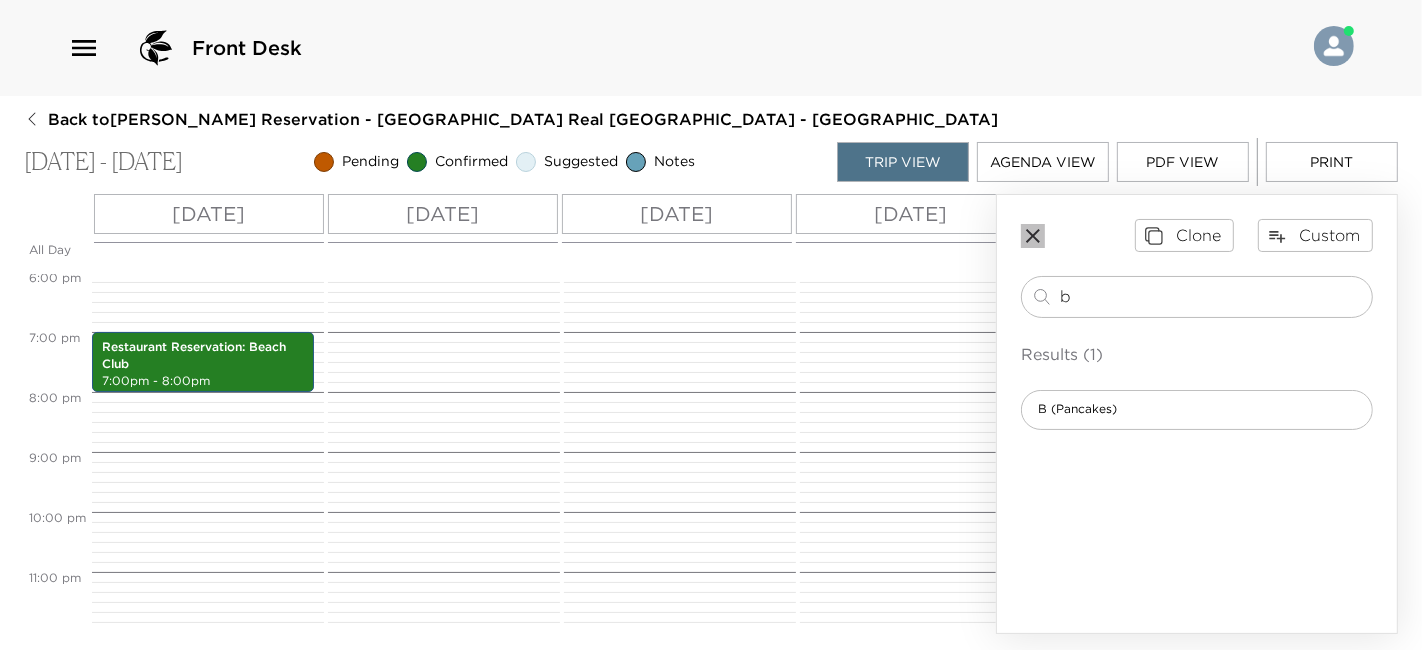 click 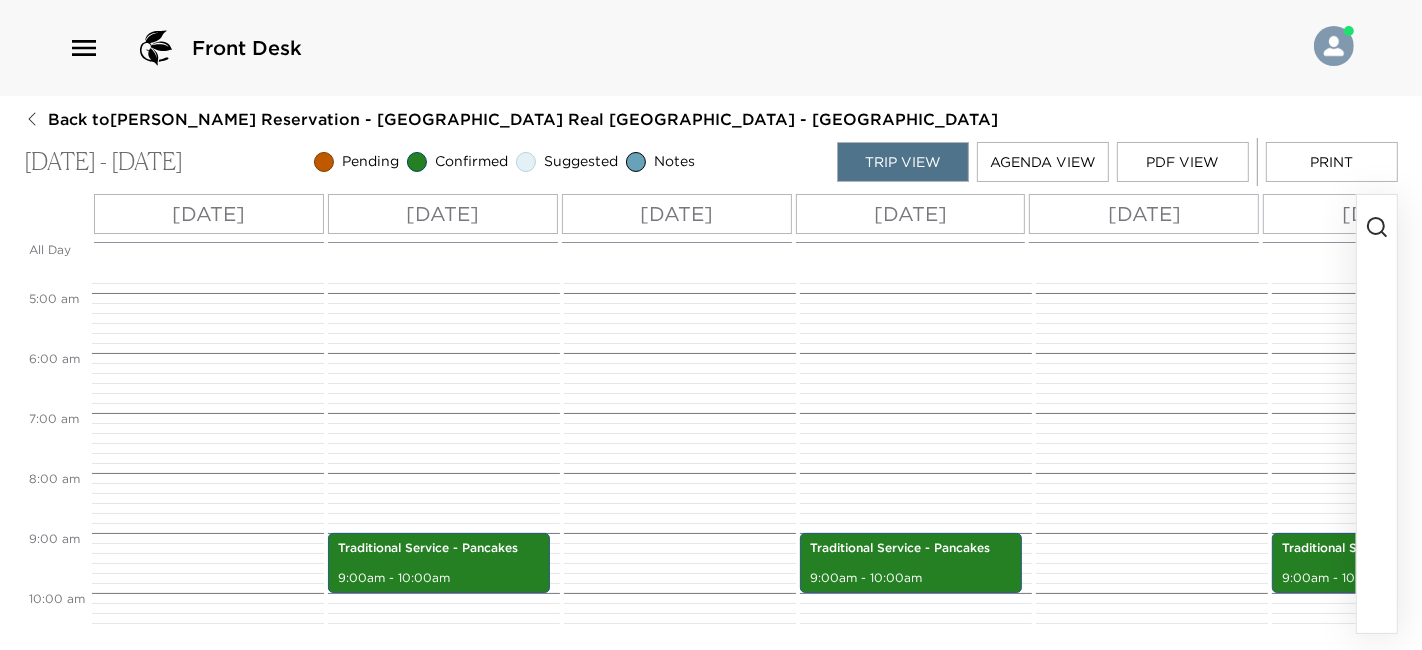scroll, scrollTop: 310, scrollLeft: 0, axis: vertical 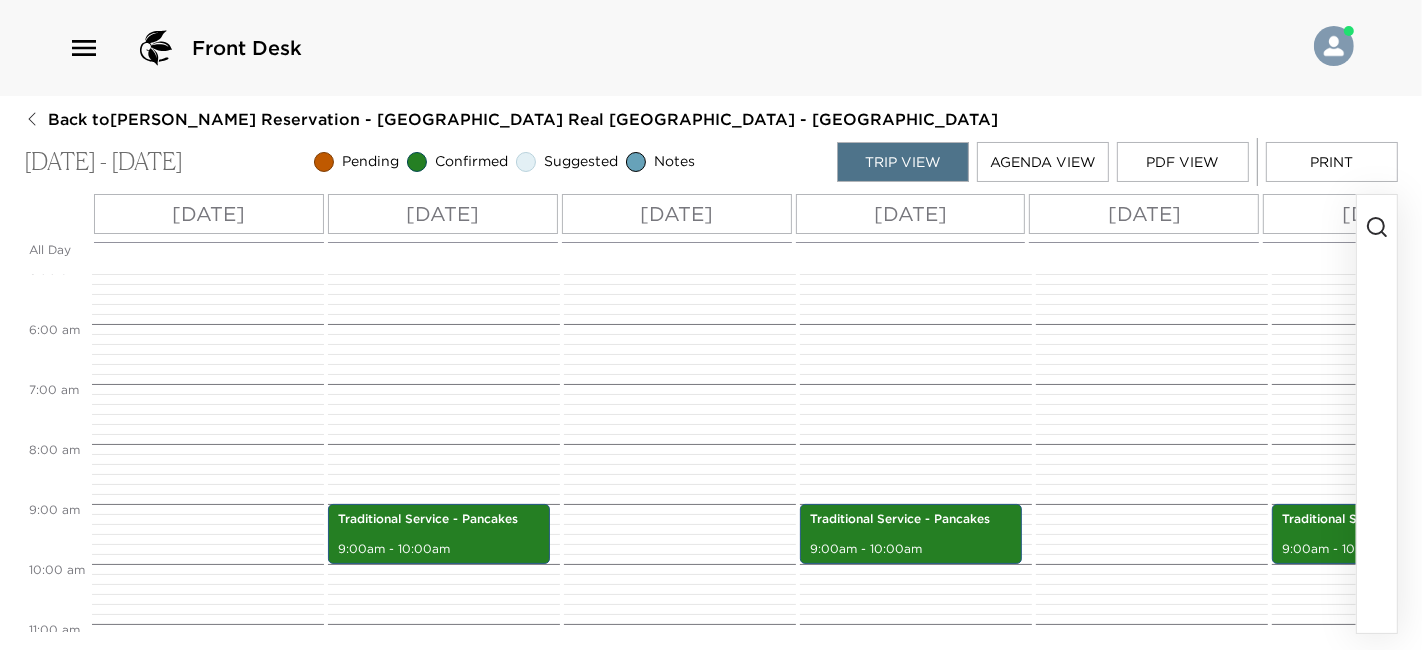 click 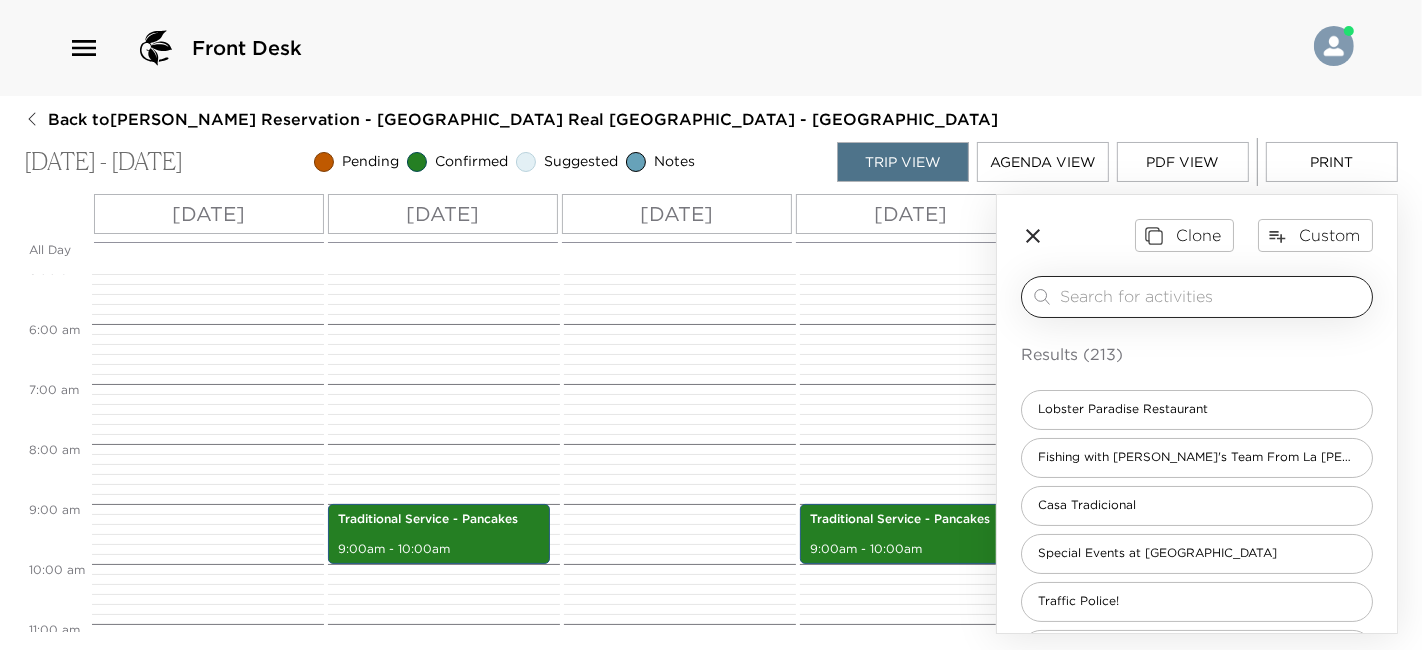 click at bounding box center [1212, 296] 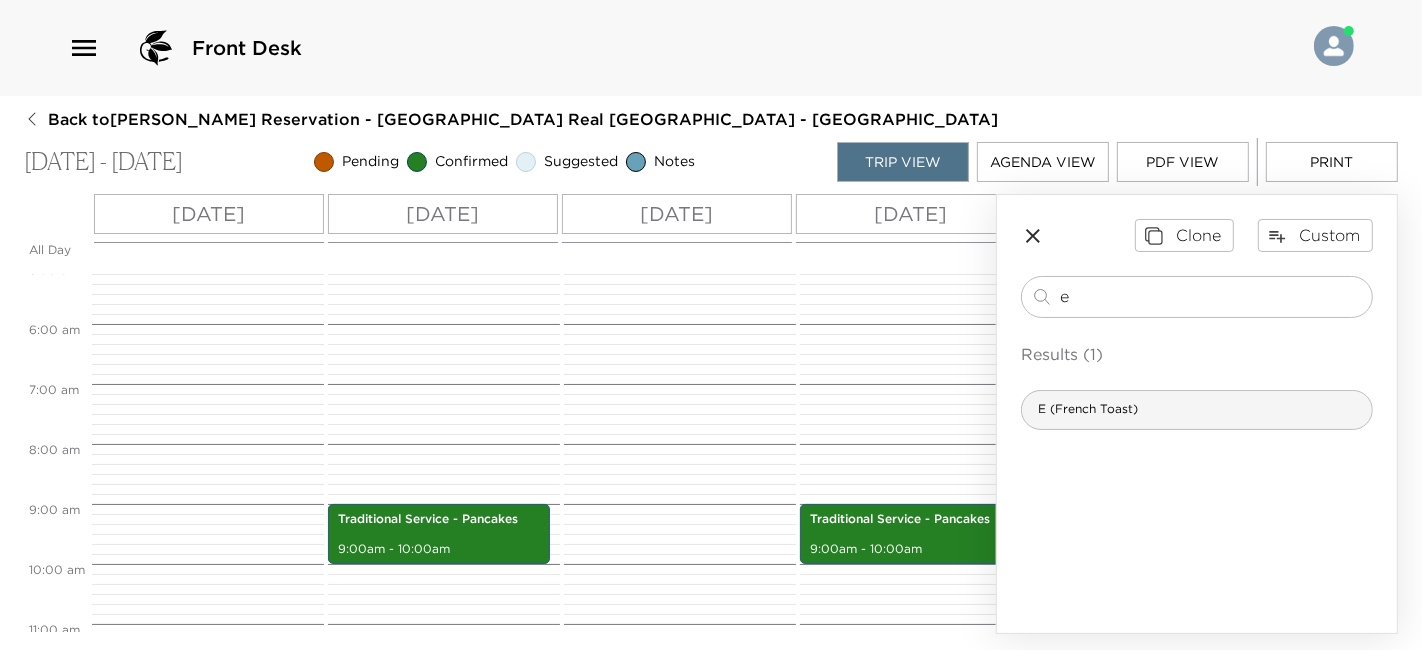 type on "e" 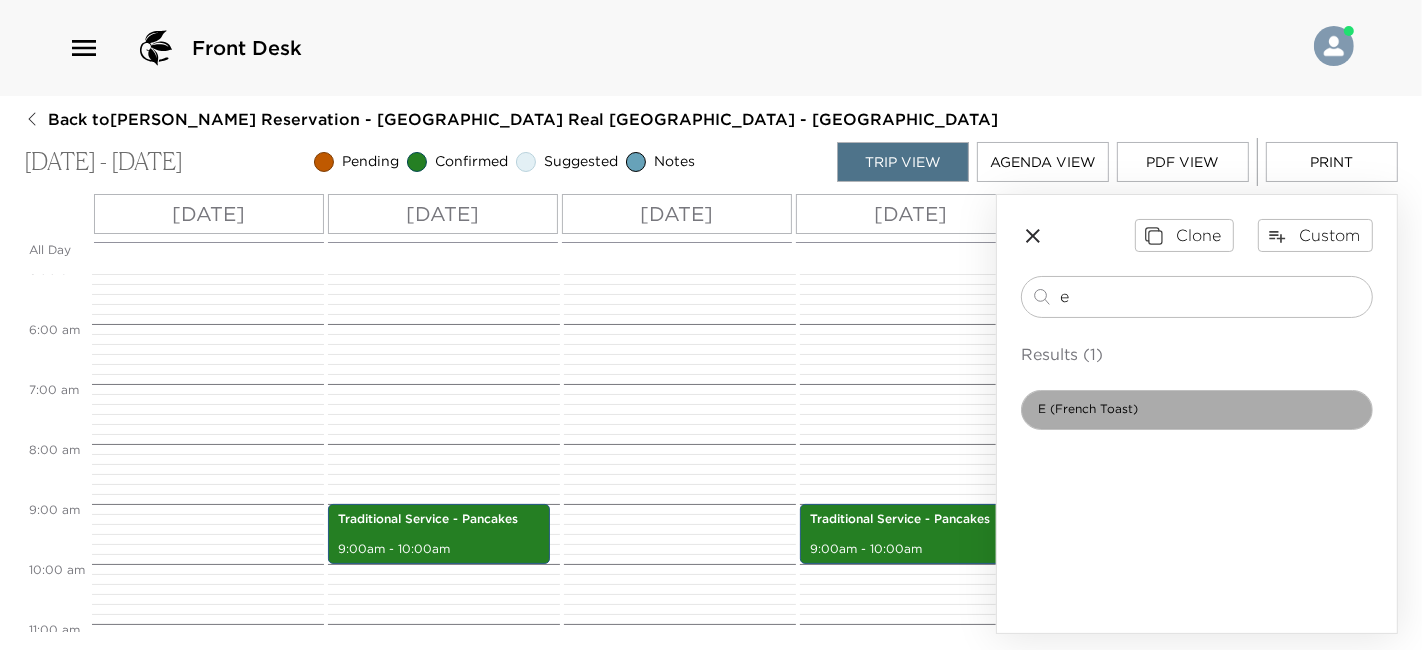 click on "E (French Toast)" at bounding box center [1197, 410] 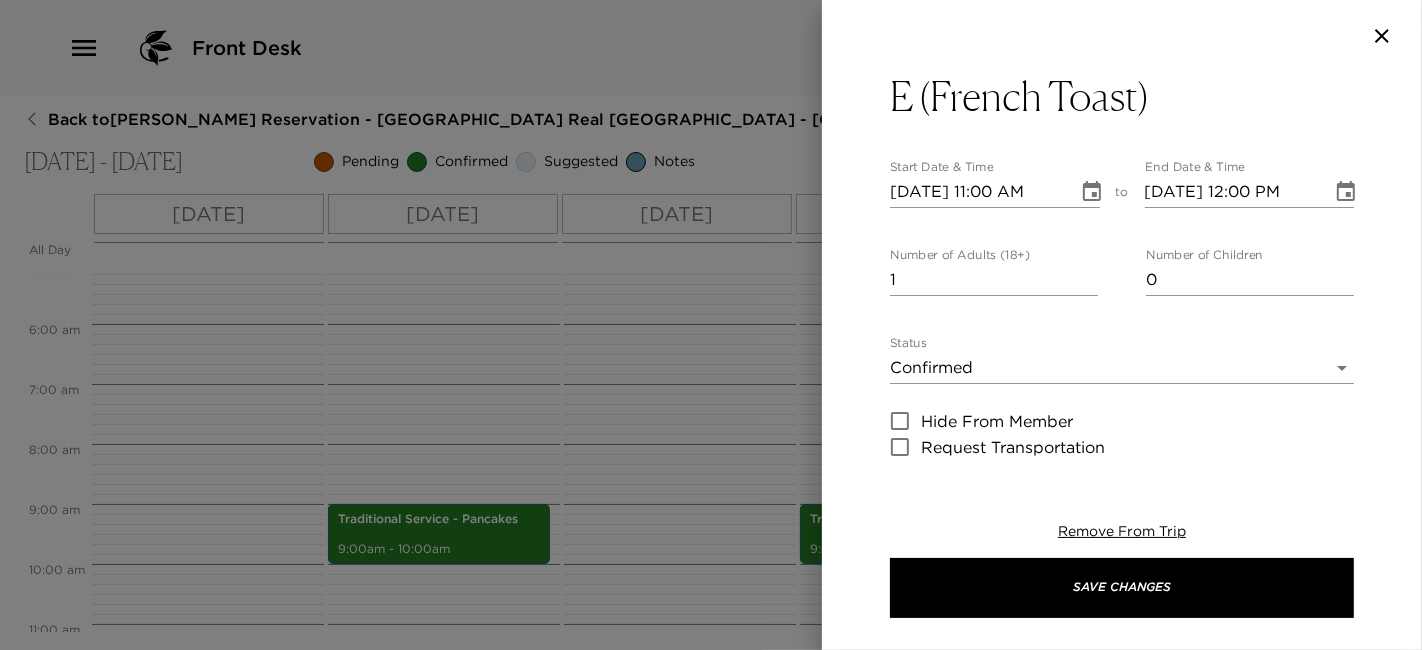 type on "French toast
Scrambled eggs
Sliced fruit
Orange juice
Coffee or tea.
In anticipation of any special needs, please let me know if there are any food requests or allergies I should know about prior to your meal preparation." 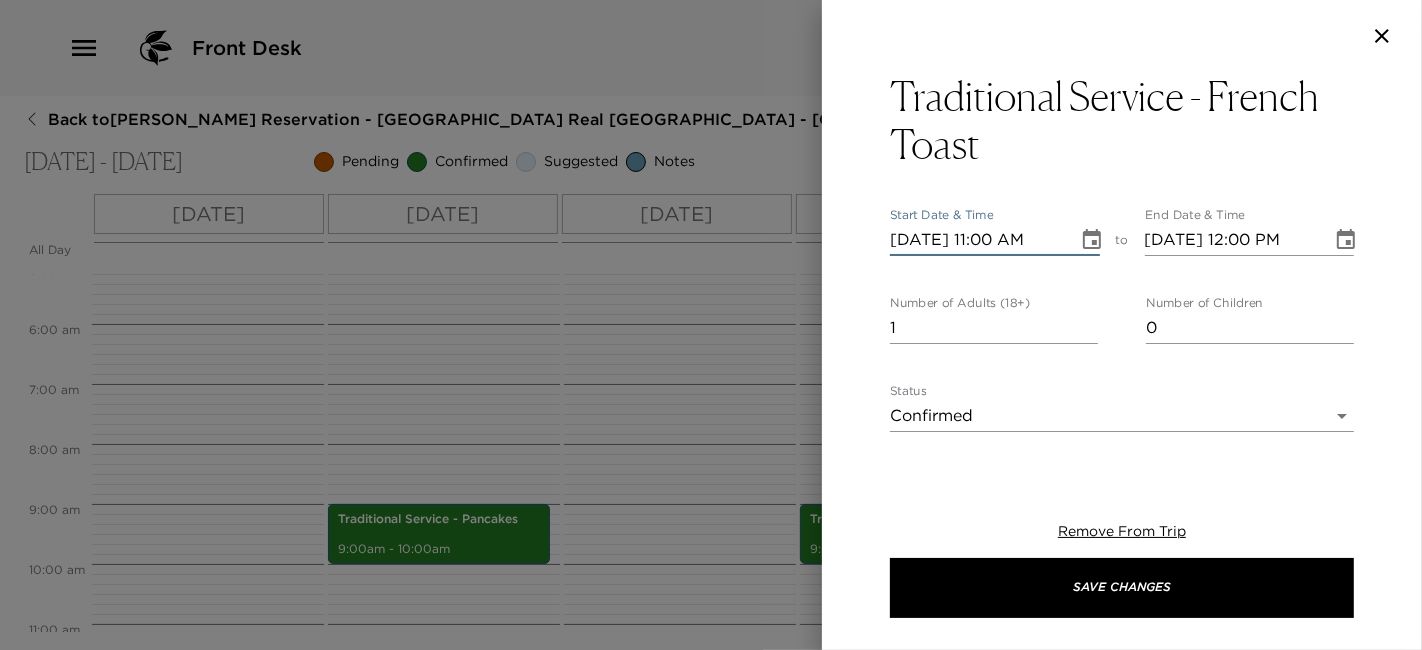 click on "07/28/2025 11:00 AM" at bounding box center [977, 240] 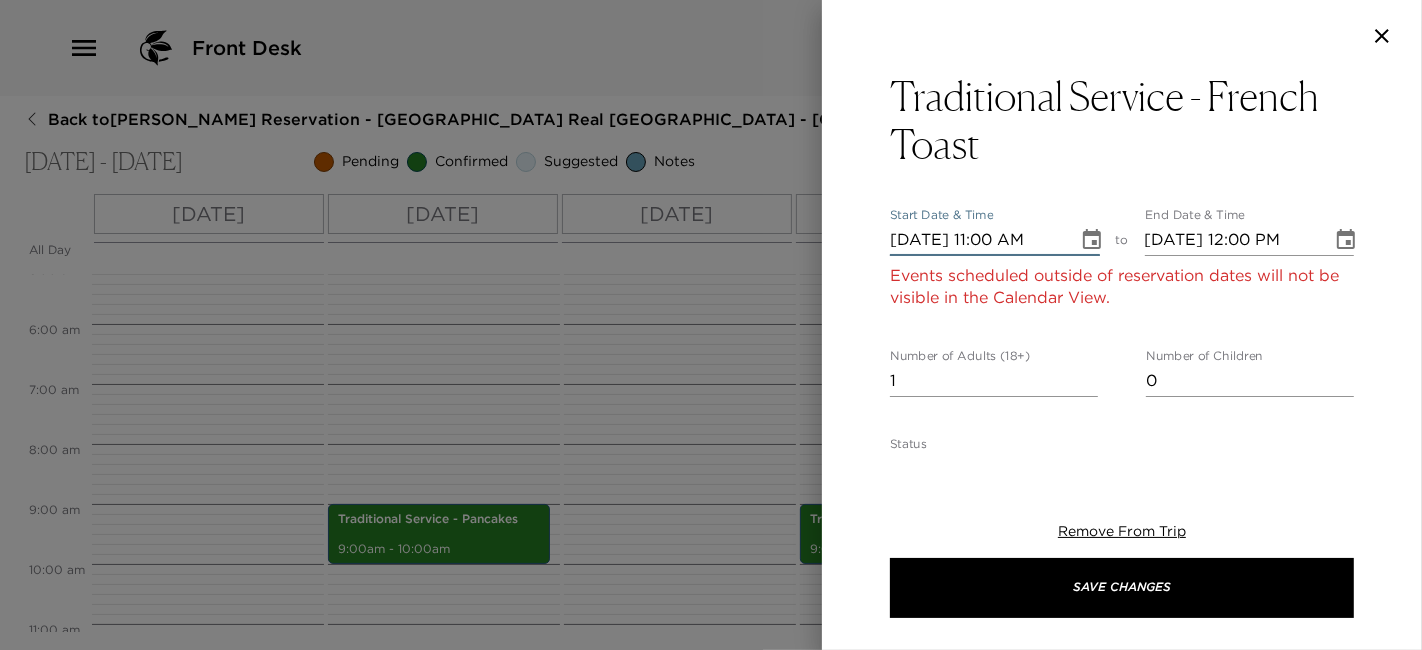 type on "07/30/2025 11:00 AM" 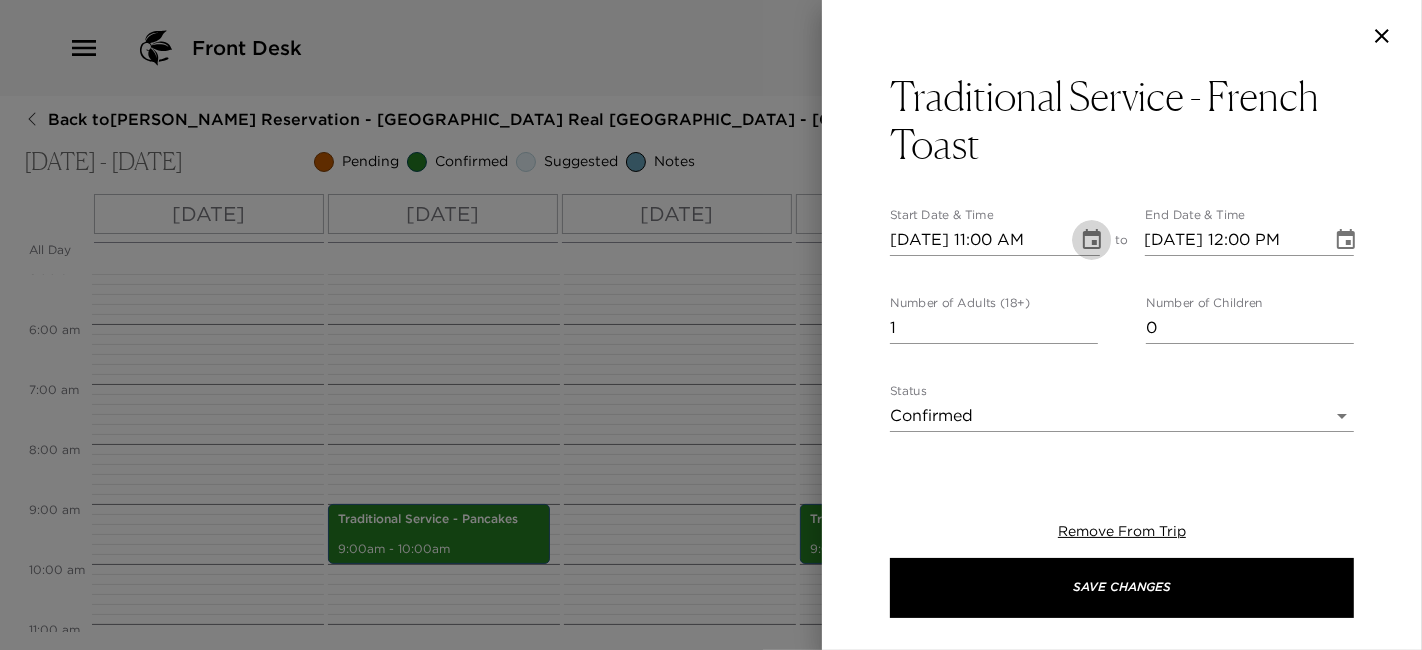 type 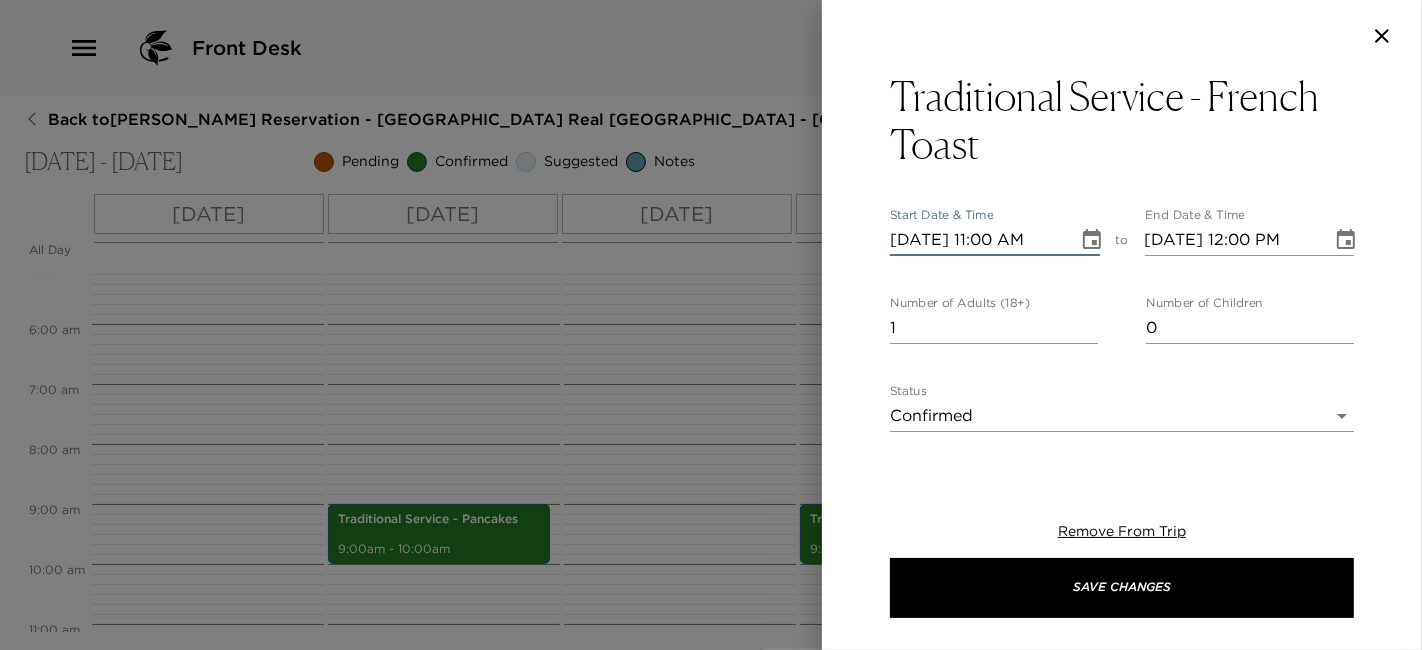 click on "07/30/2025 11:00 AM" at bounding box center [977, 240] 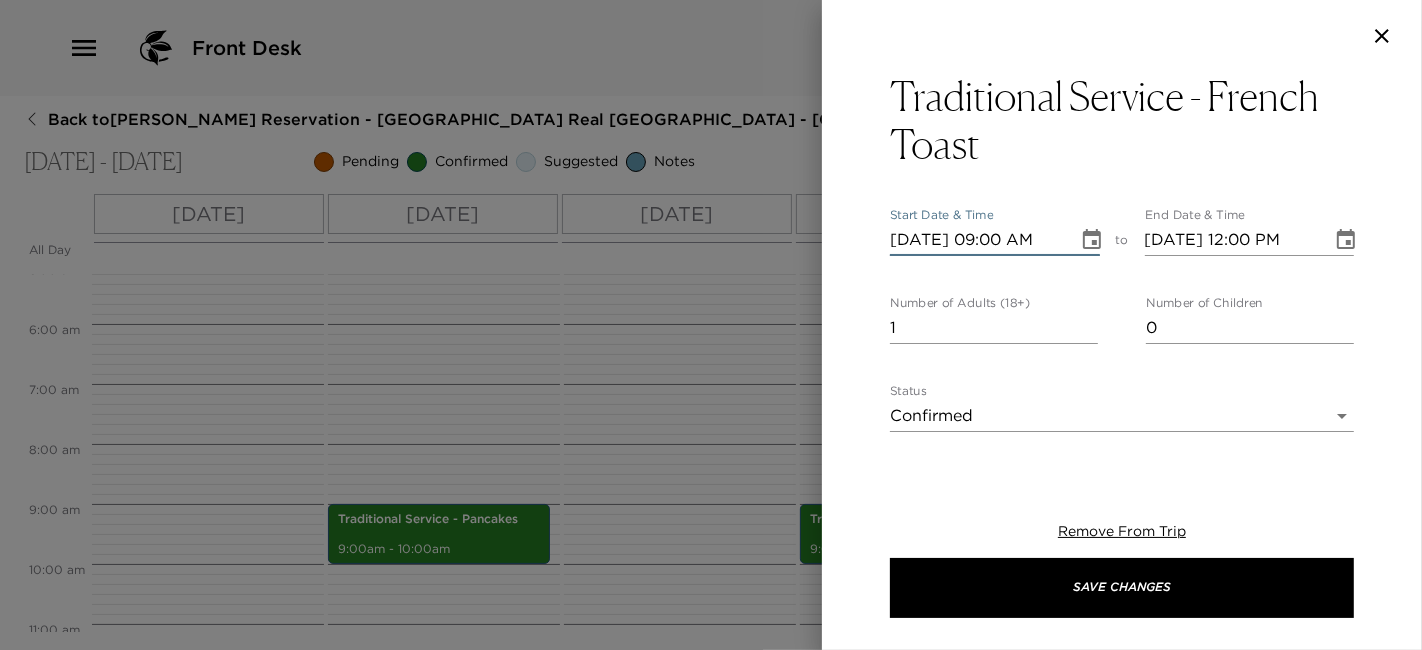 type on "07/30/2025 09:00 AM" 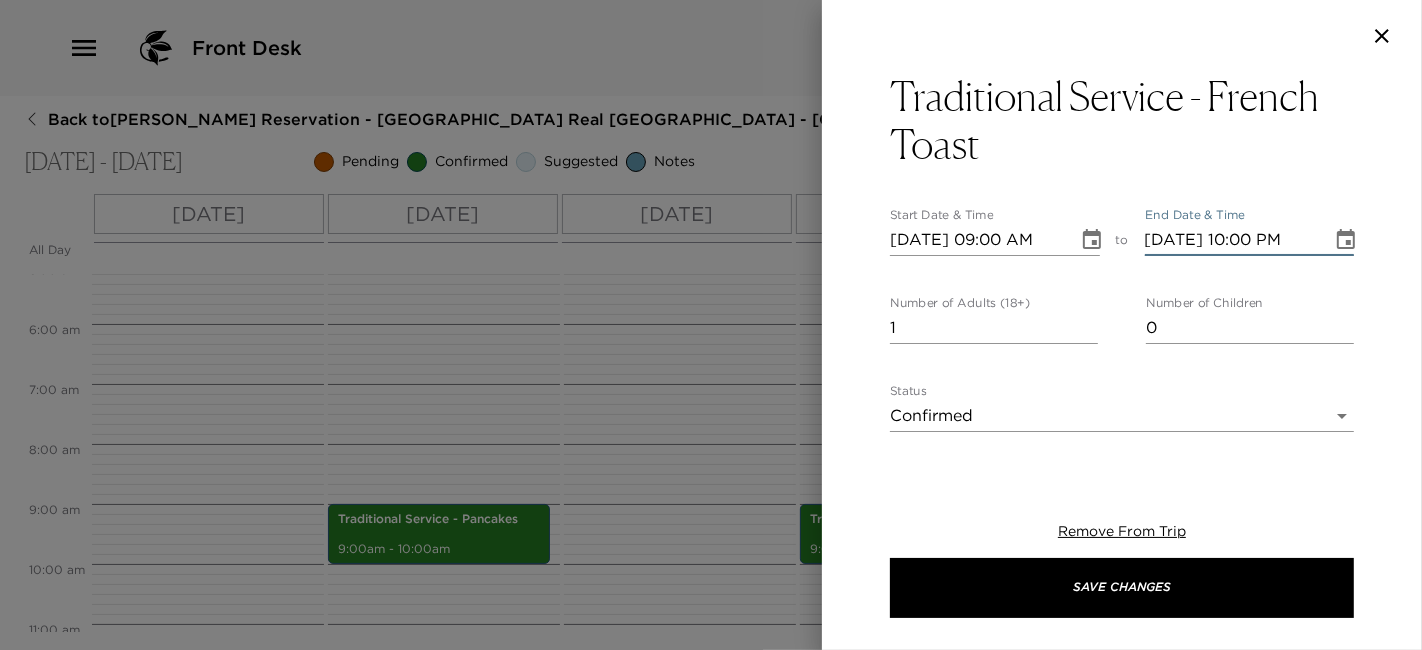 type on "07/30/2025 10:00 AM" 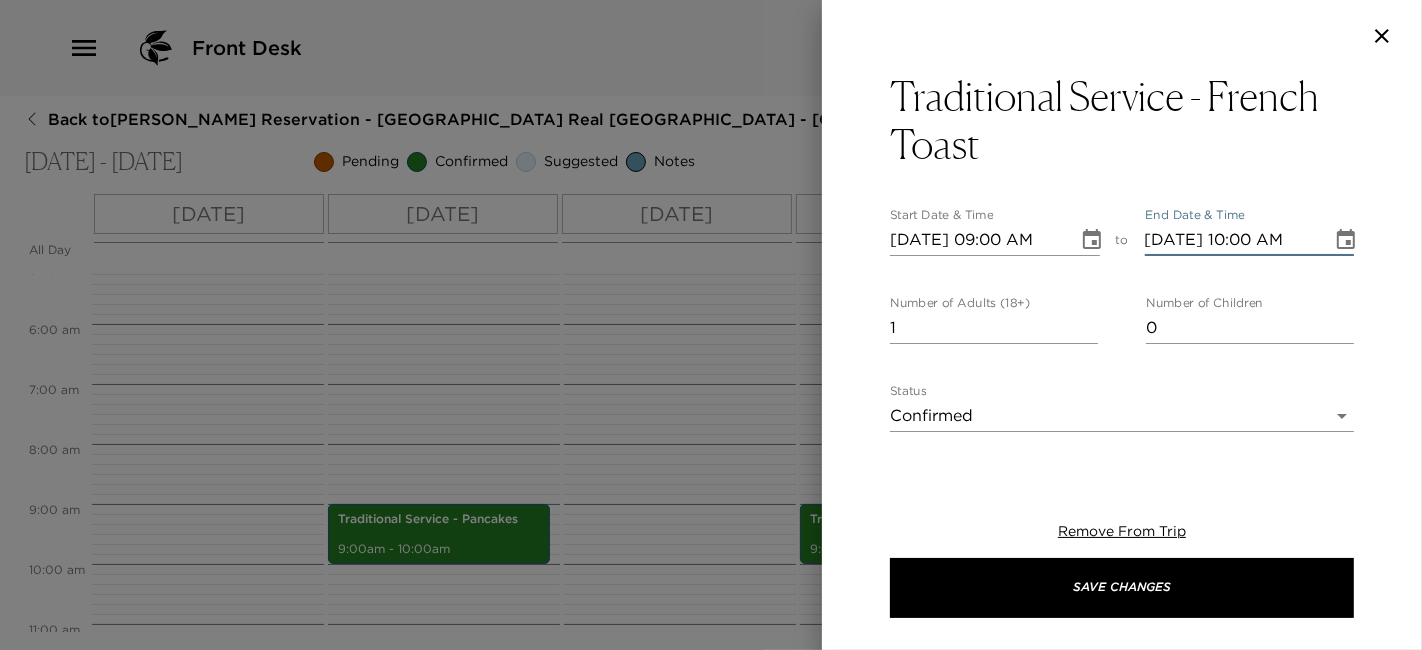 type 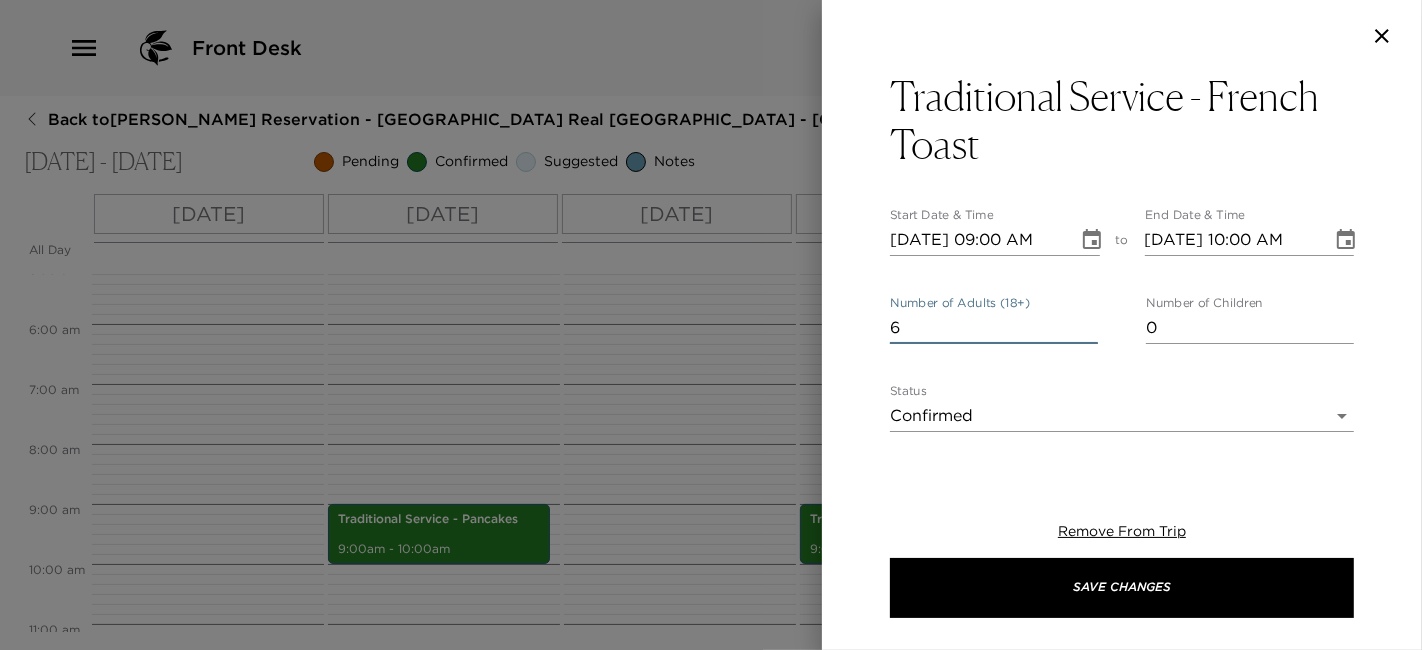 type on "6" 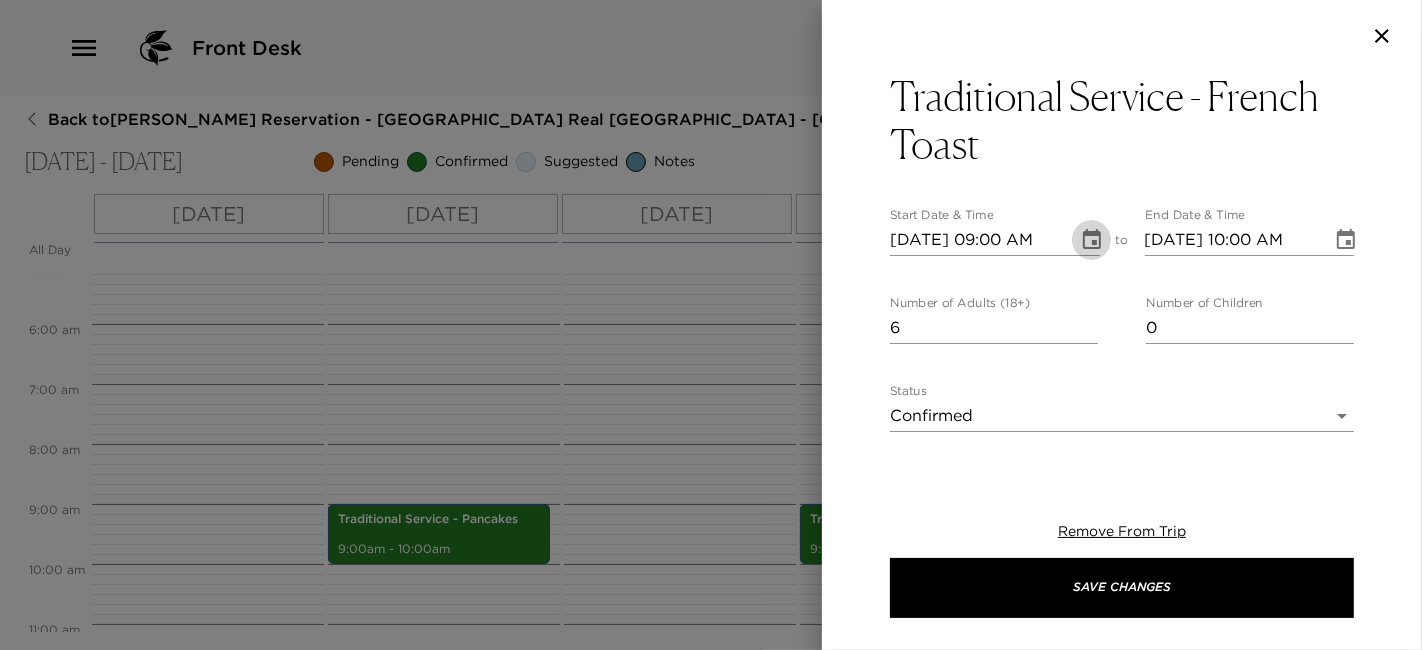 click 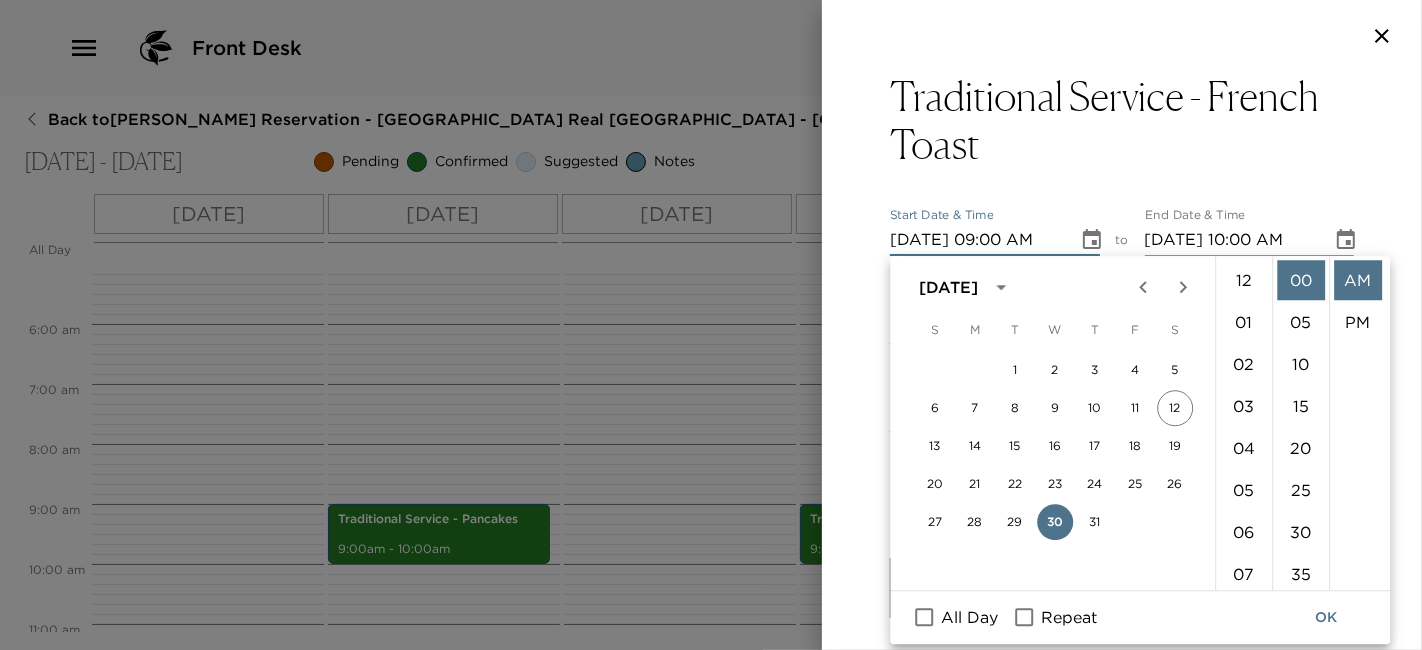 scroll, scrollTop: 377, scrollLeft: 0, axis: vertical 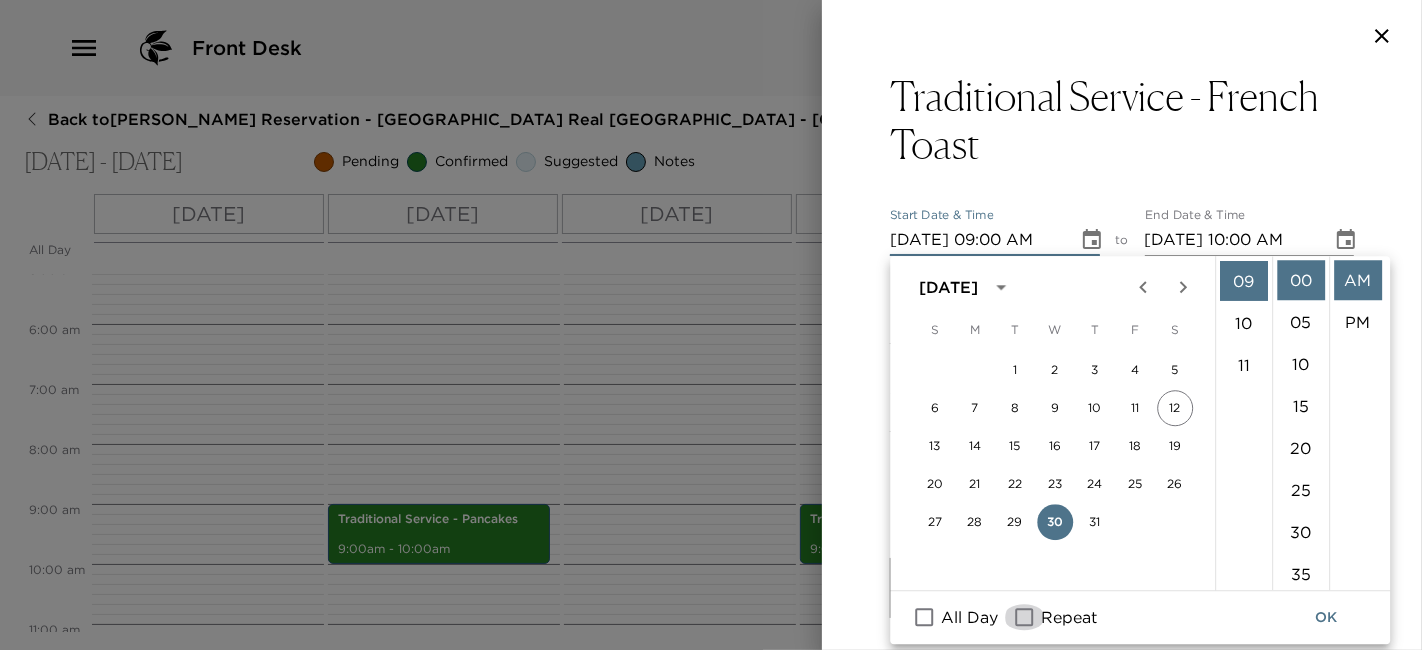 click on "Repeat" at bounding box center [1024, 618] 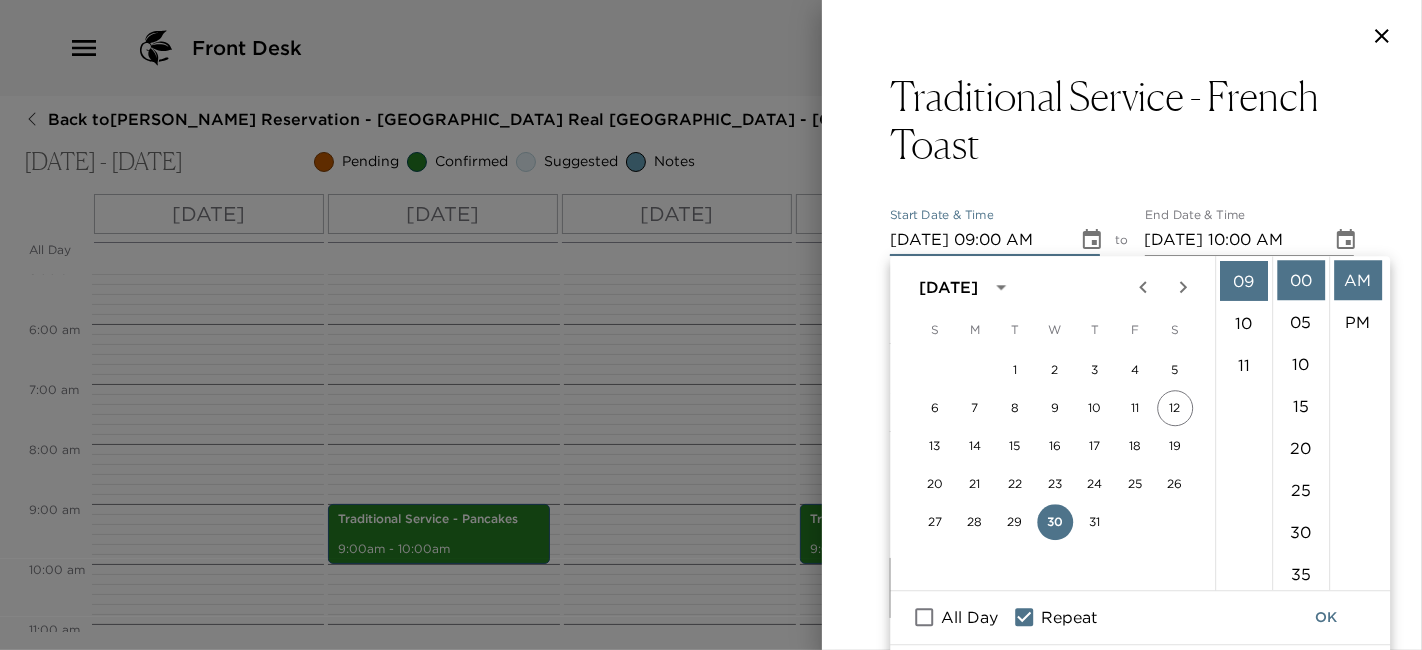 scroll, scrollTop: 94, scrollLeft: 0, axis: vertical 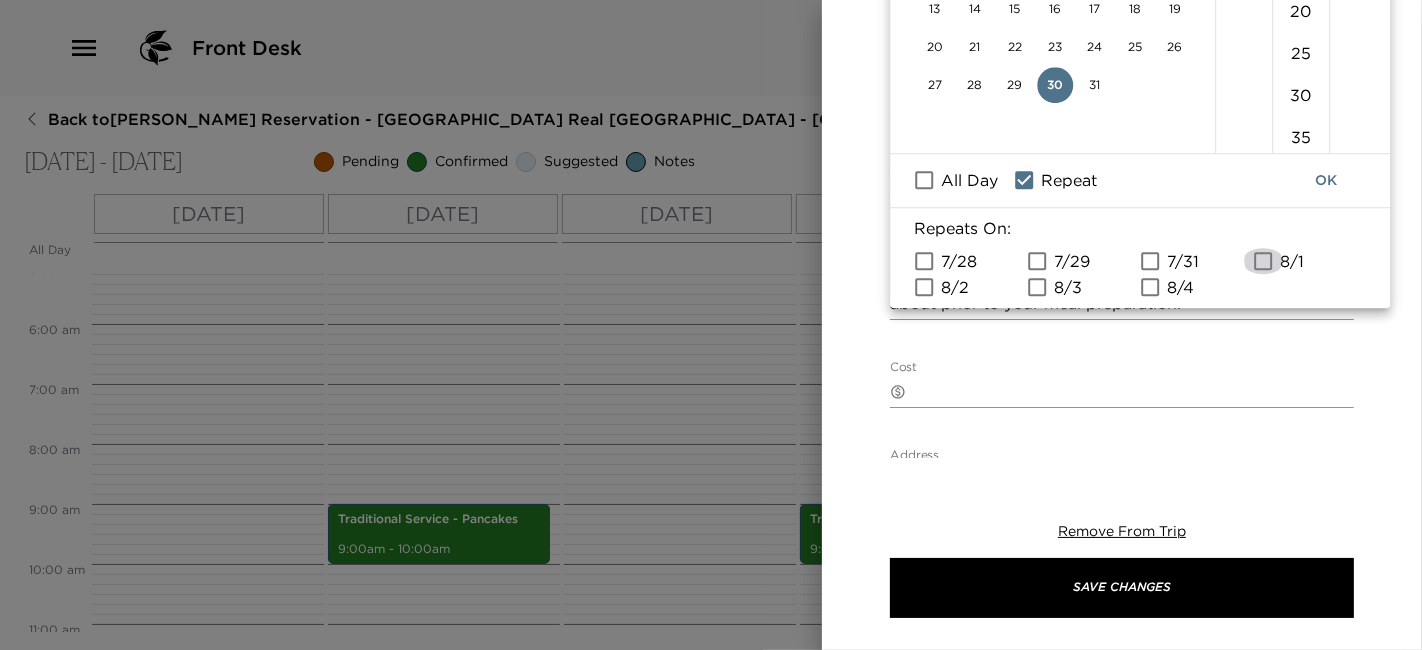 click on "8/1" at bounding box center [1263, 261] 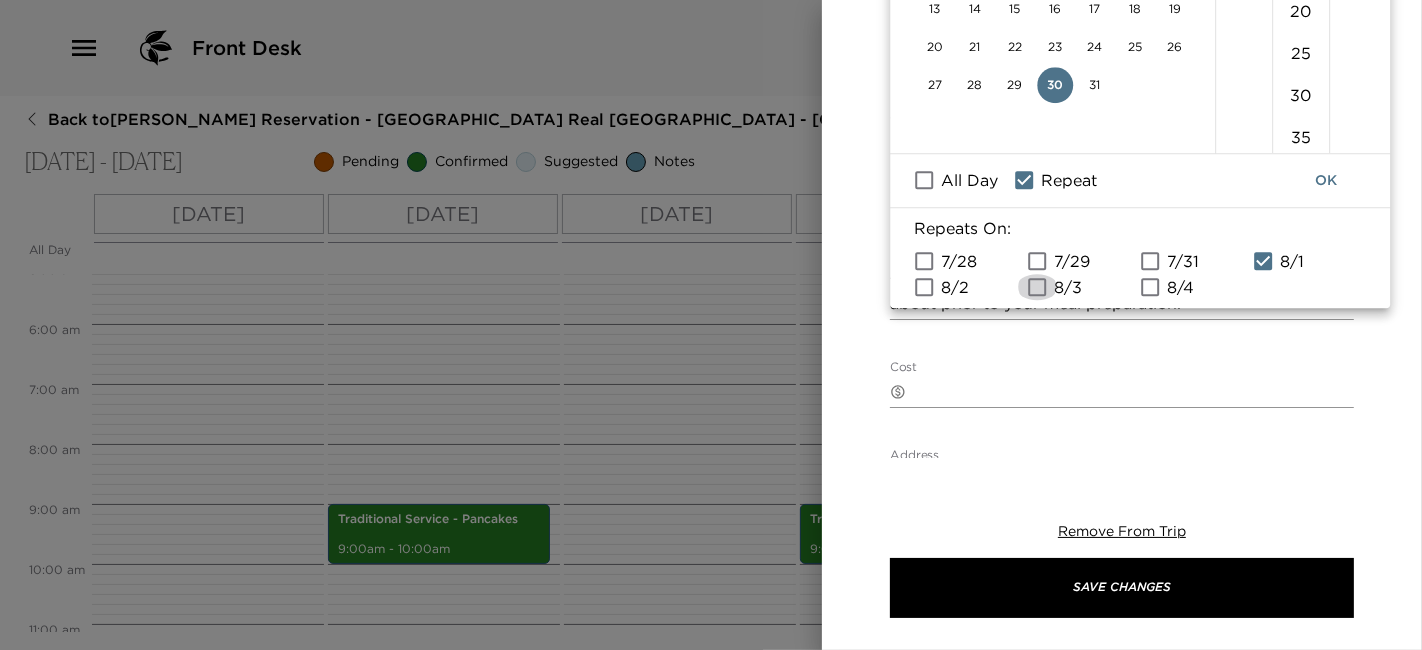 click on "8/3" at bounding box center (1037, 287) 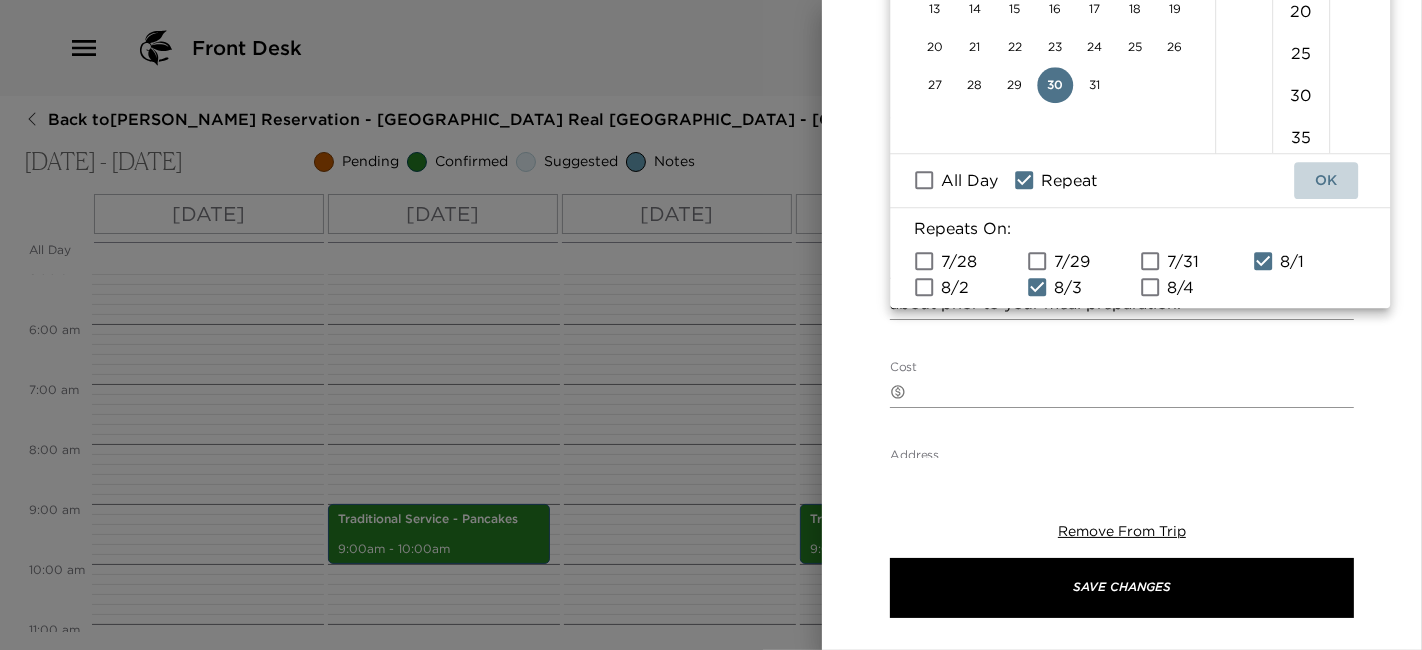 click on "OK" at bounding box center [1326, 180] 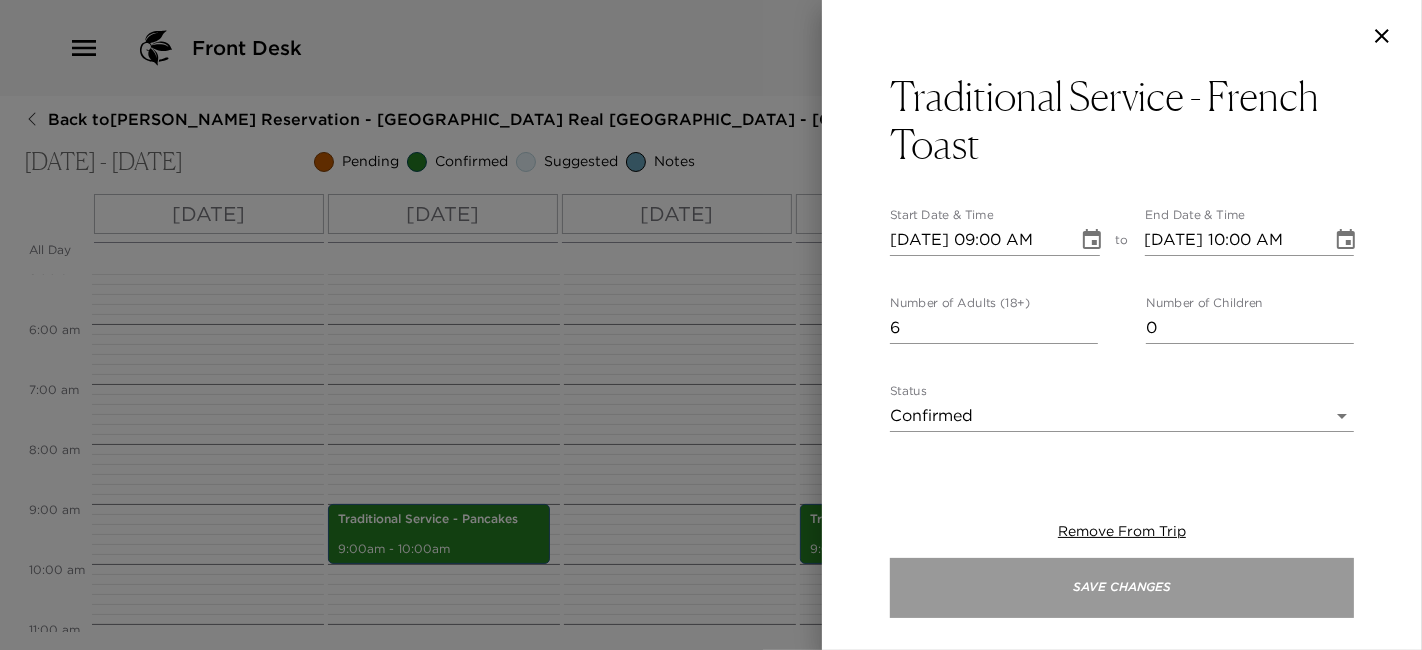 click on "Save Changes" at bounding box center [1122, 588] 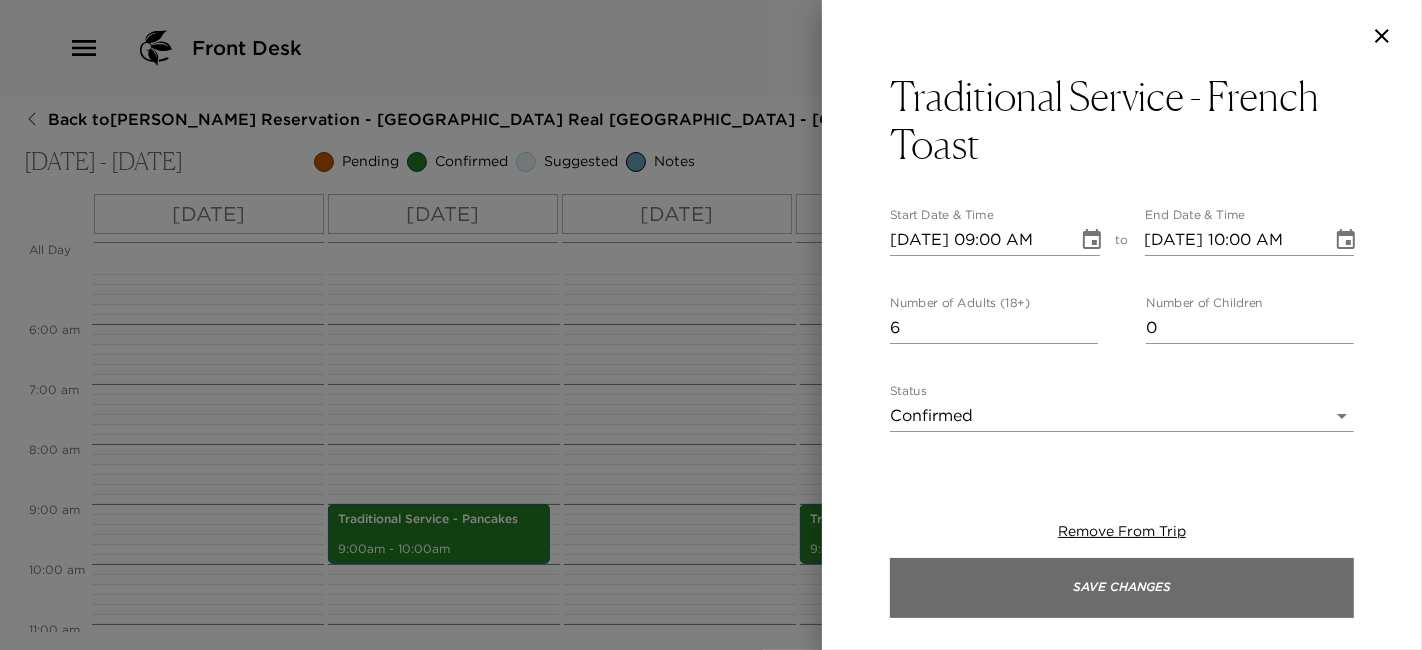 click on "Save Changes" at bounding box center (1122, 588) 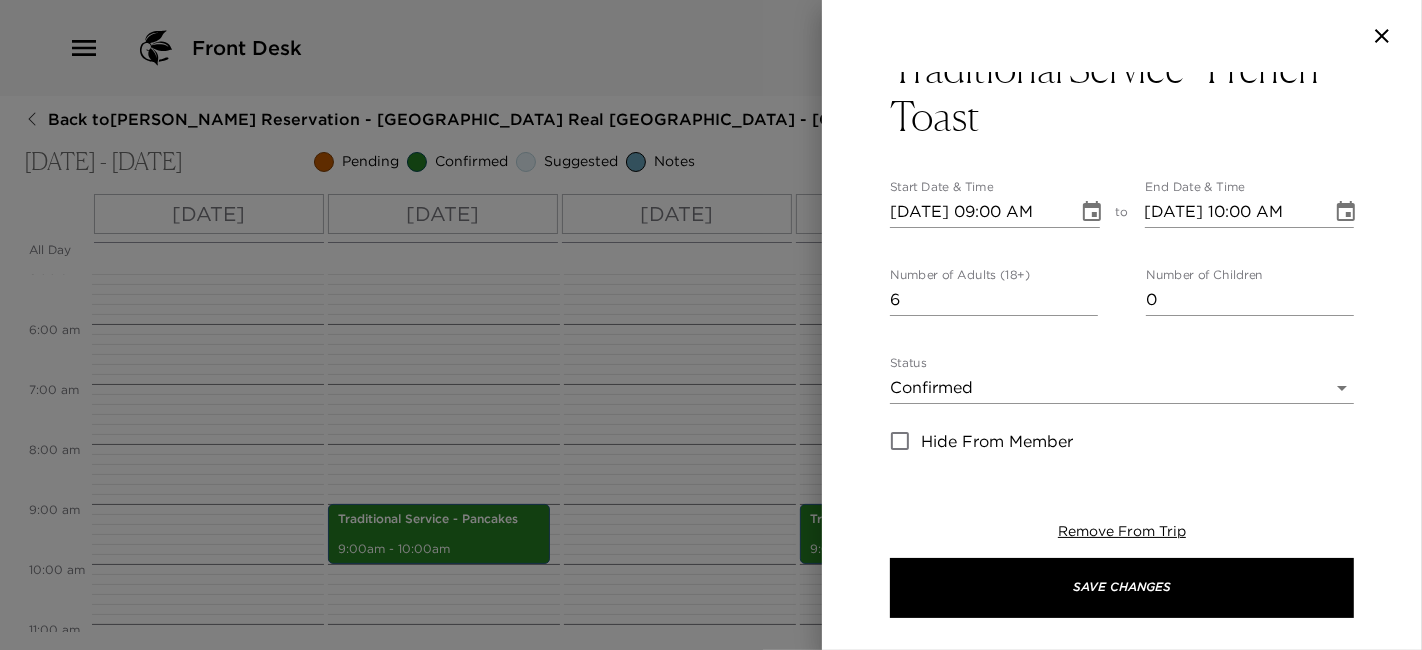scroll, scrollTop: 0, scrollLeft: 0, axis: both 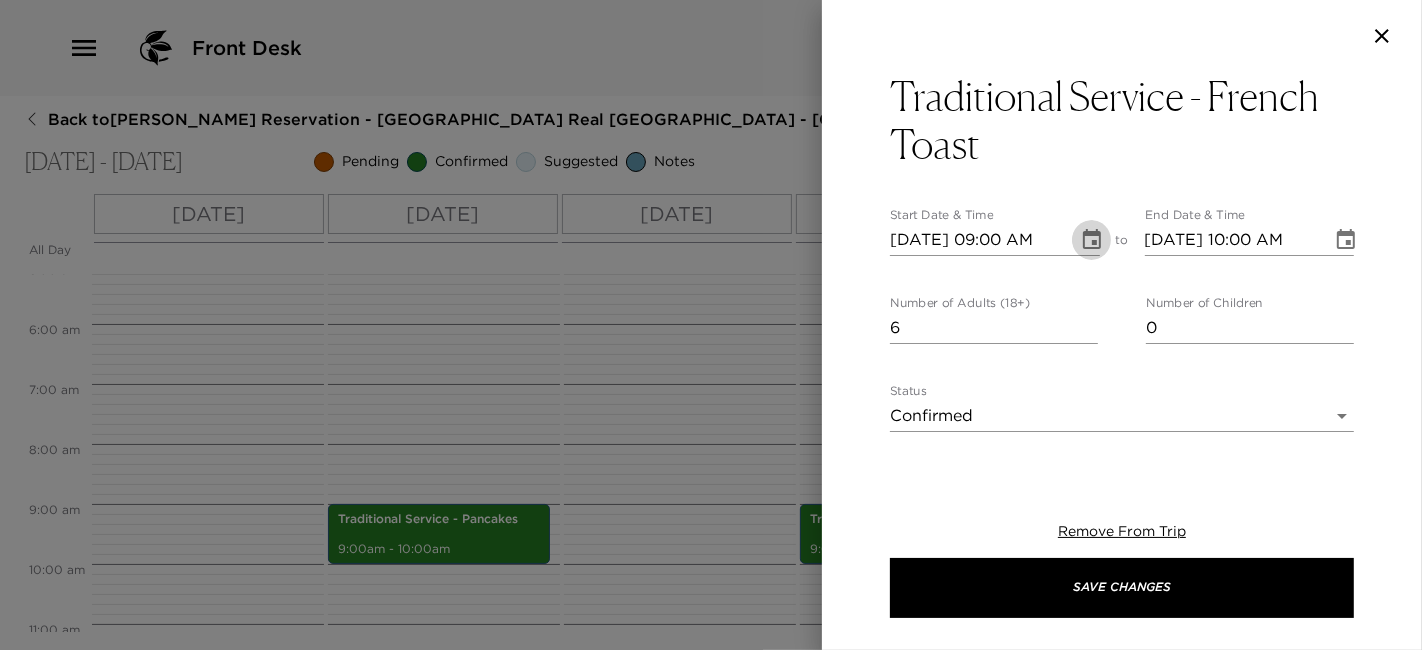 click 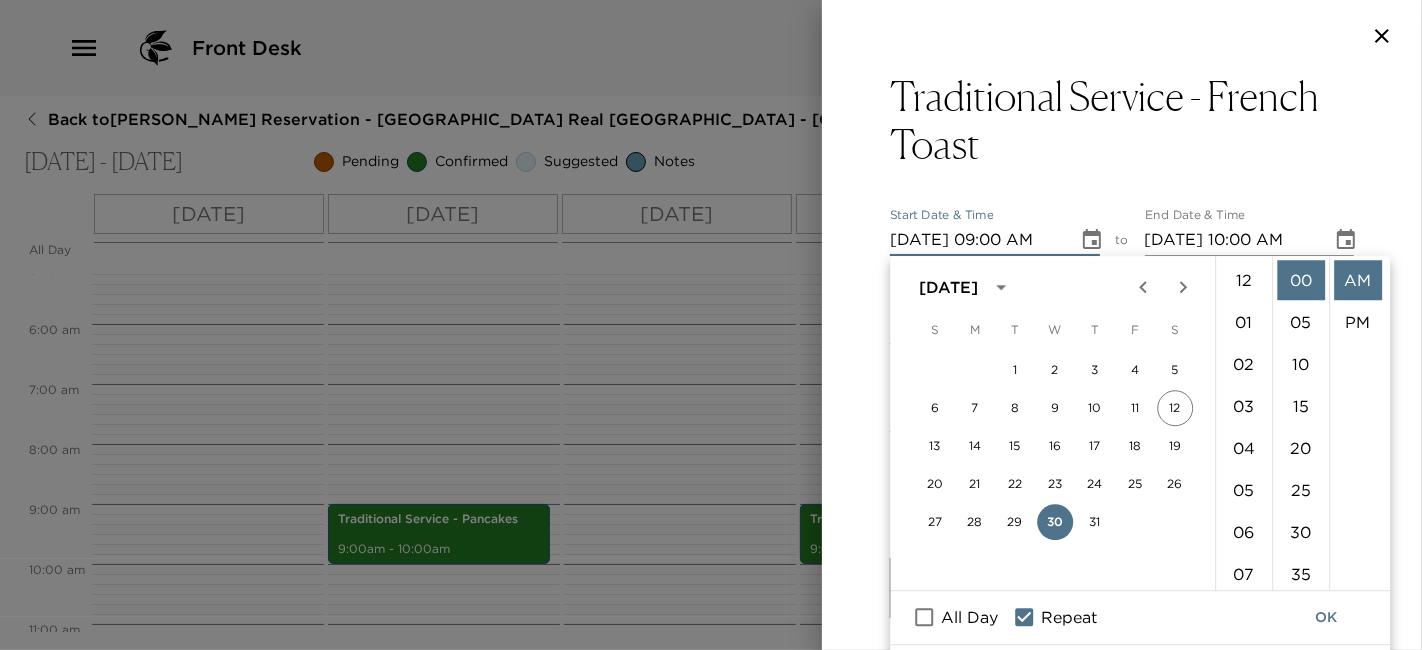 scroll, scrollTop: 377, scrollLeft: 0, axis: vertical 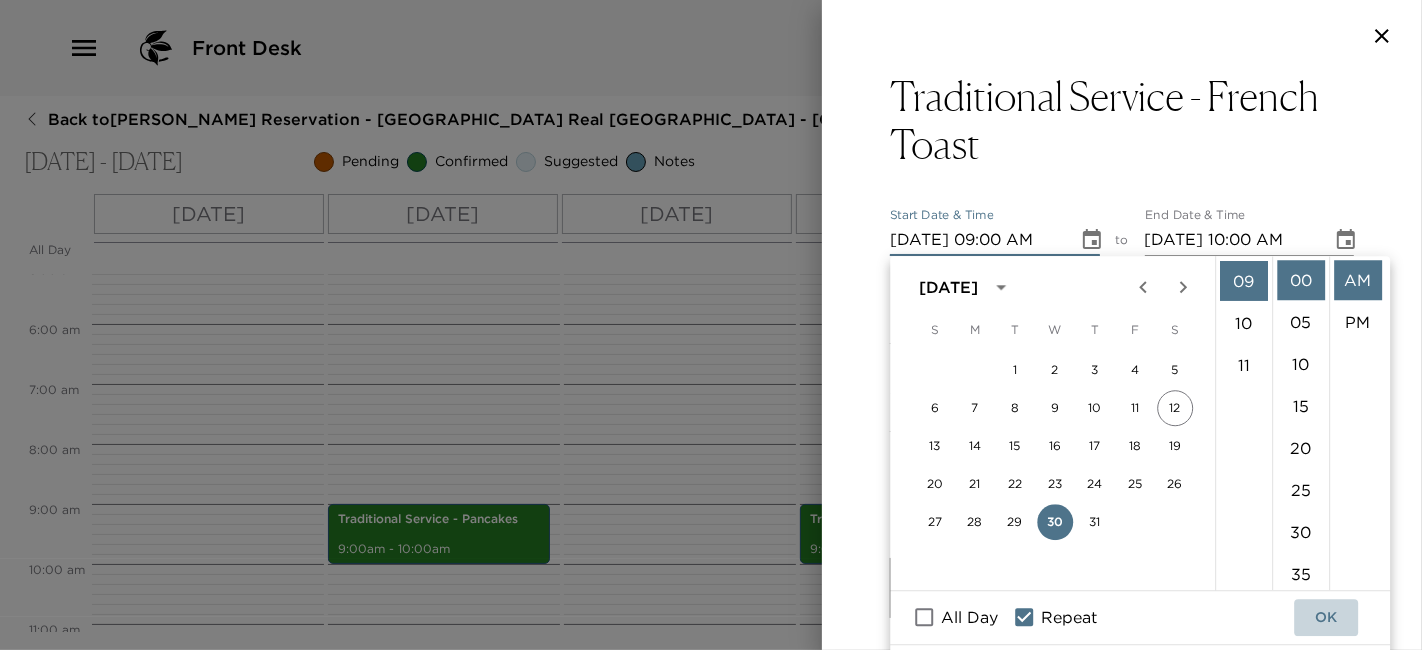 click on "OK" at bounding box center [1326, 617] 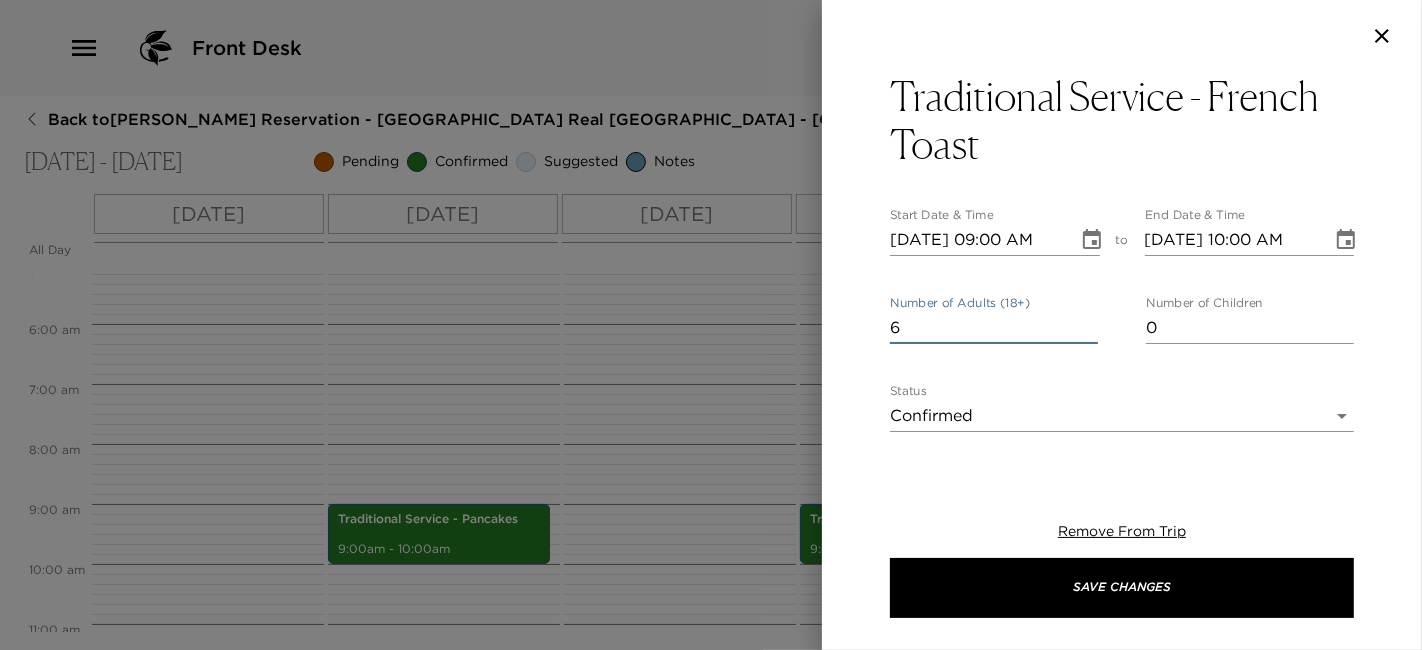click on "6" at bounding box center [994, 328] 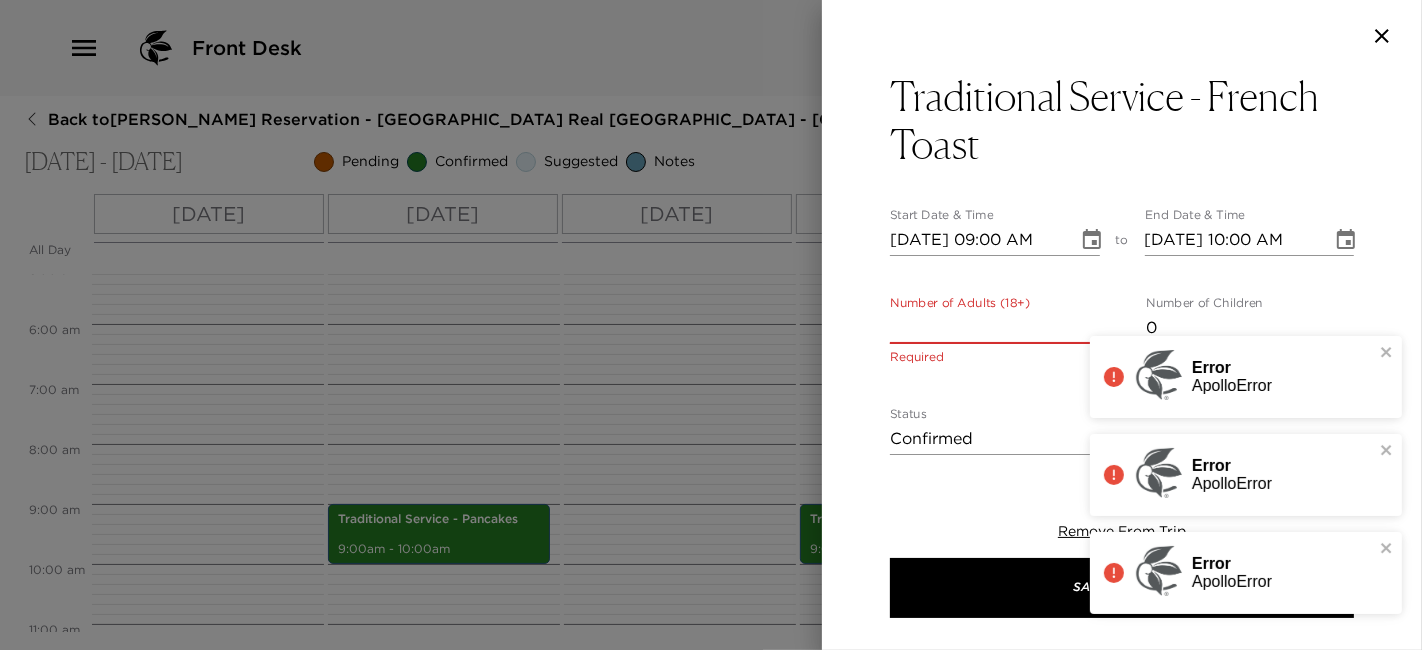 type on "6" 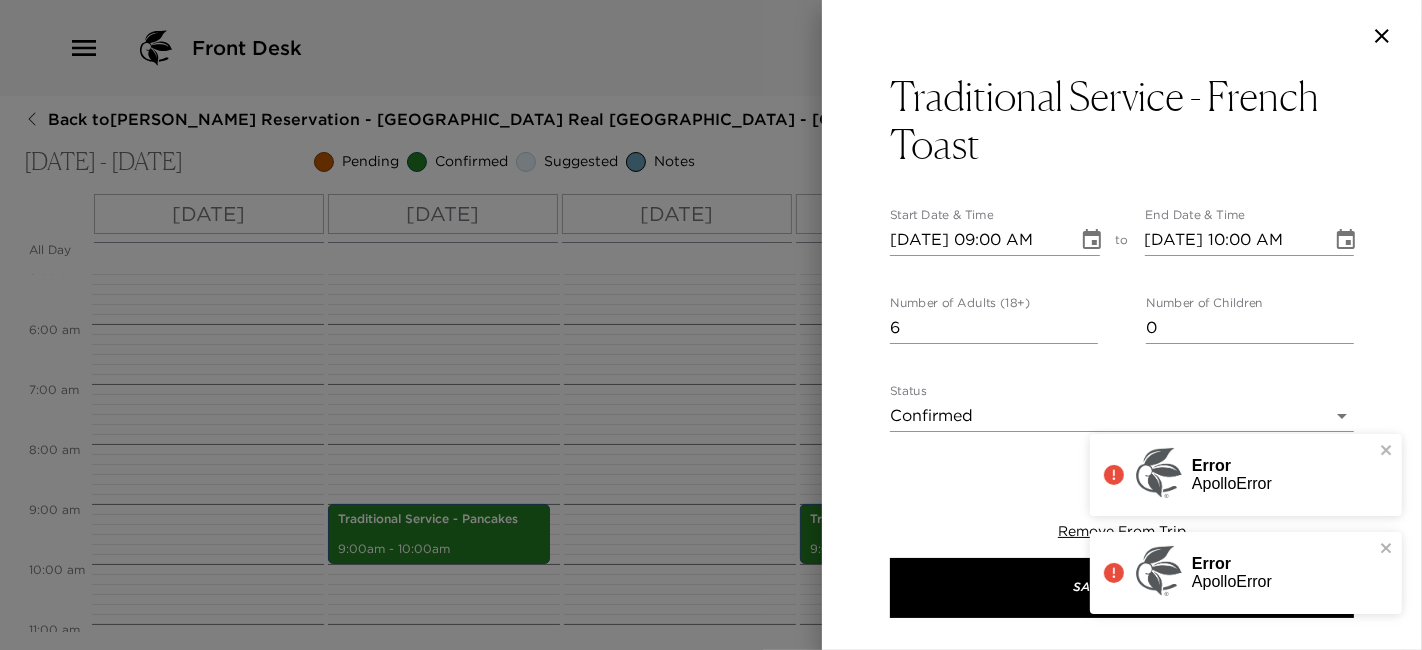 click on "Traditional Service - French Toast Start Date & Time 07/30/2025 09:00 AM to End Date & Time 07/30/2025 10:00 AM Number of Adults (18+) 6 Number of Children 0 Status Confirmed Confirmed Hide From Member Request Transportation Concierge Notes French toast
Scrambled eggs
Sliced fruit
Orange juice
Coffee or tea.
In anticipation of any special needs, please let me know if there are any food requests or allergies I should know about prior to your meal preparation. x Cost ​ x Address ​ x Phone Number ​ Email ​ Website ​ Cancellation Policy ​ 24 hours before the service Recommended Attire ​ undefined Age Range All Ages All Ages Remove From Trip Save Changes" at bounding box center (1122, 766) 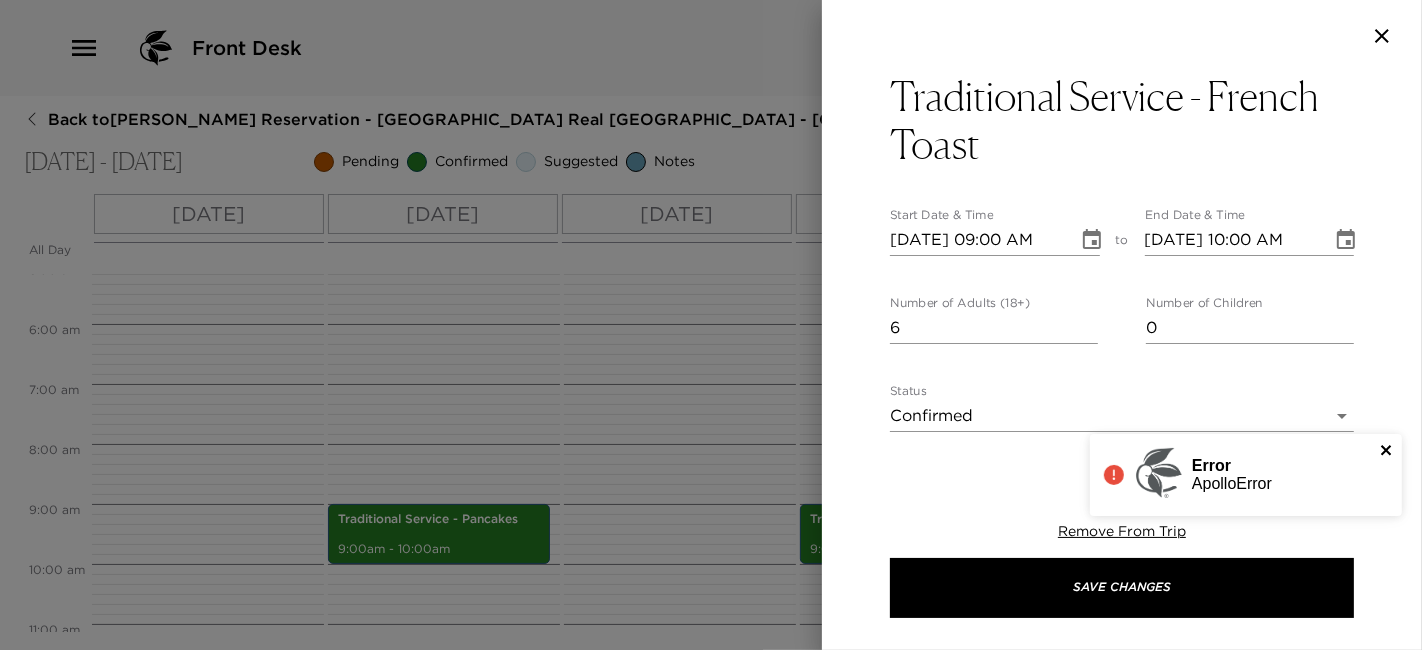 click 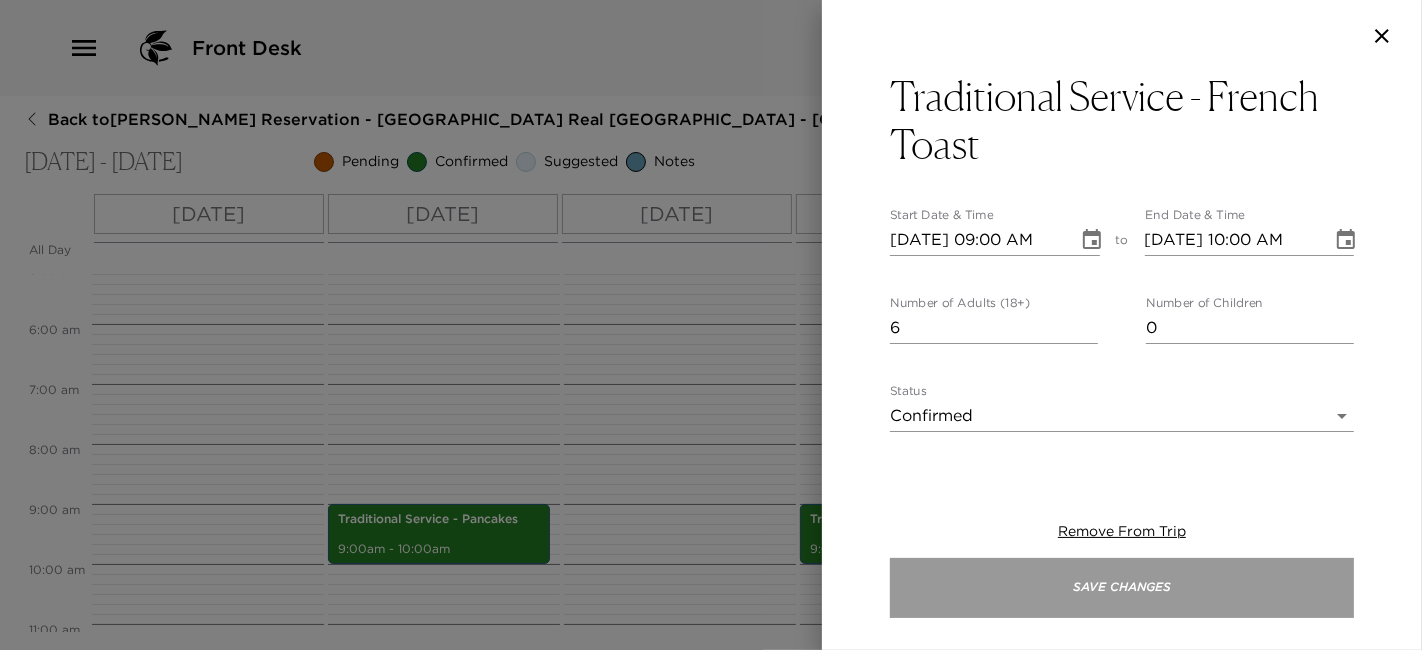 click on "Save Changes" at bounding box center (1122, 588) 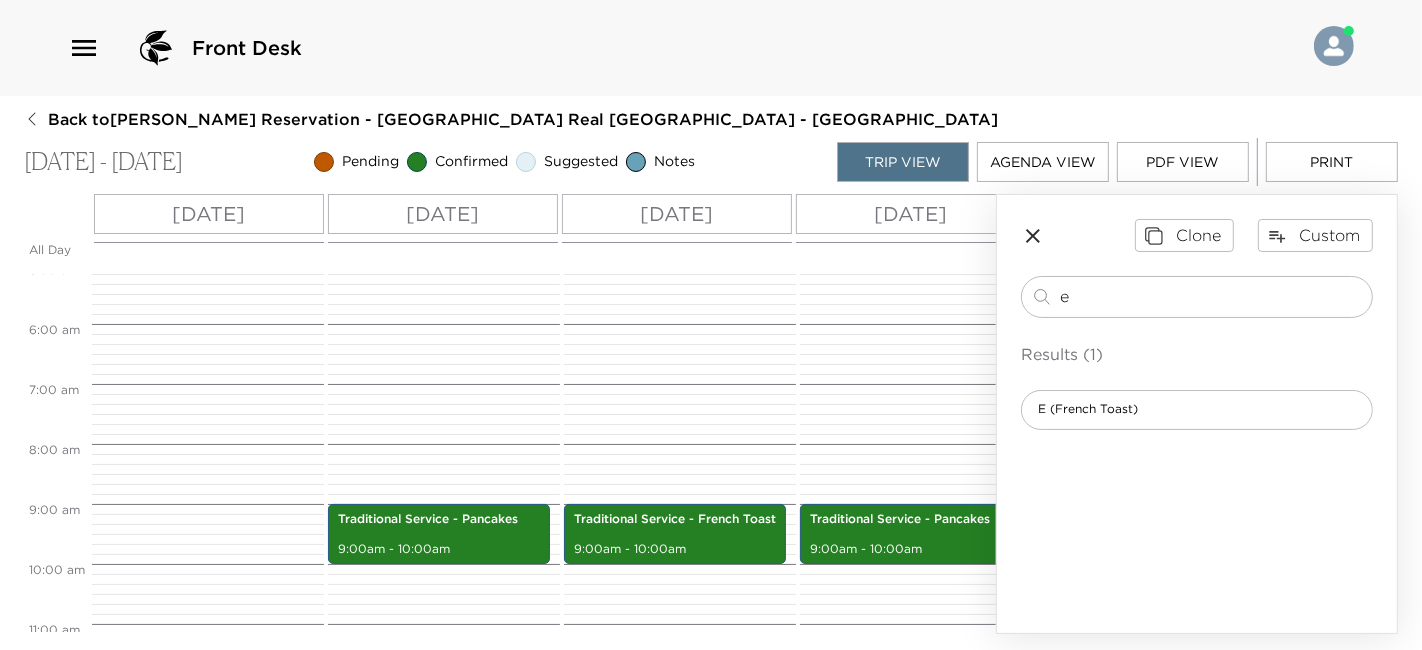 drag, startPoint x: 1121, startPoint y: 300, endPoint x: 820, endPoint y: 278, distance: 301.80292 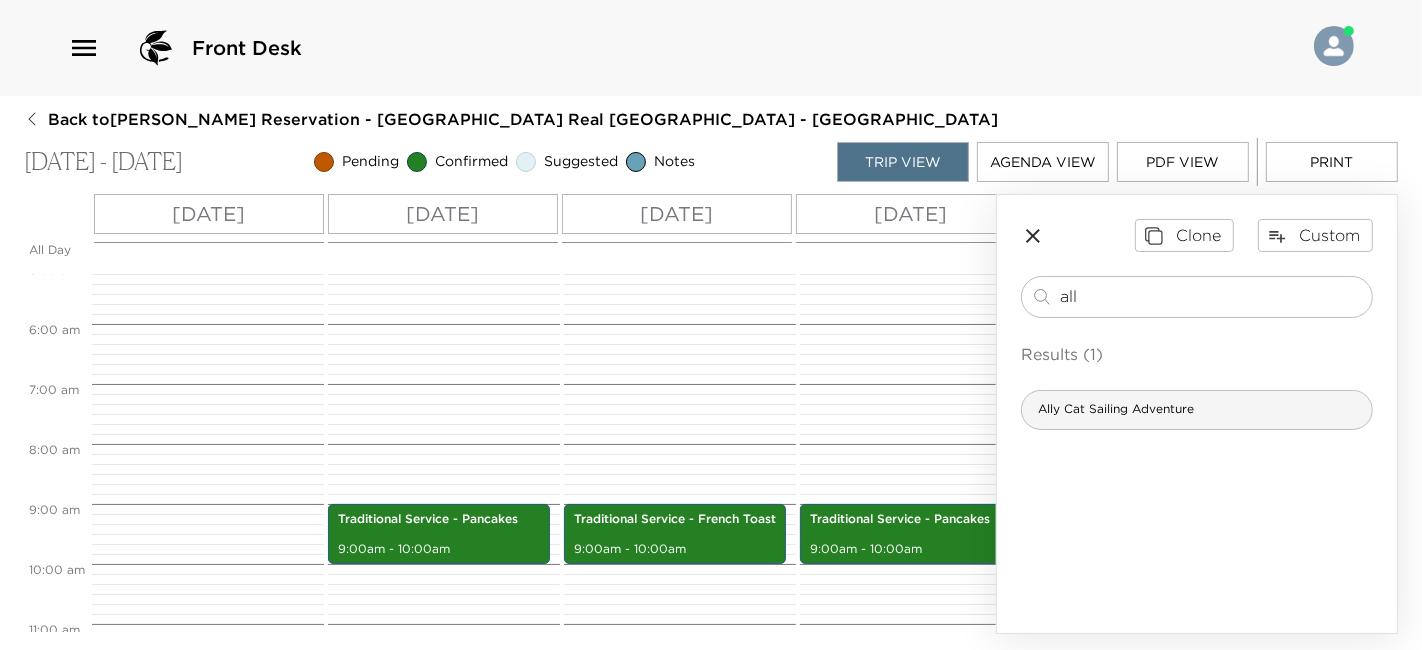 type on "all" 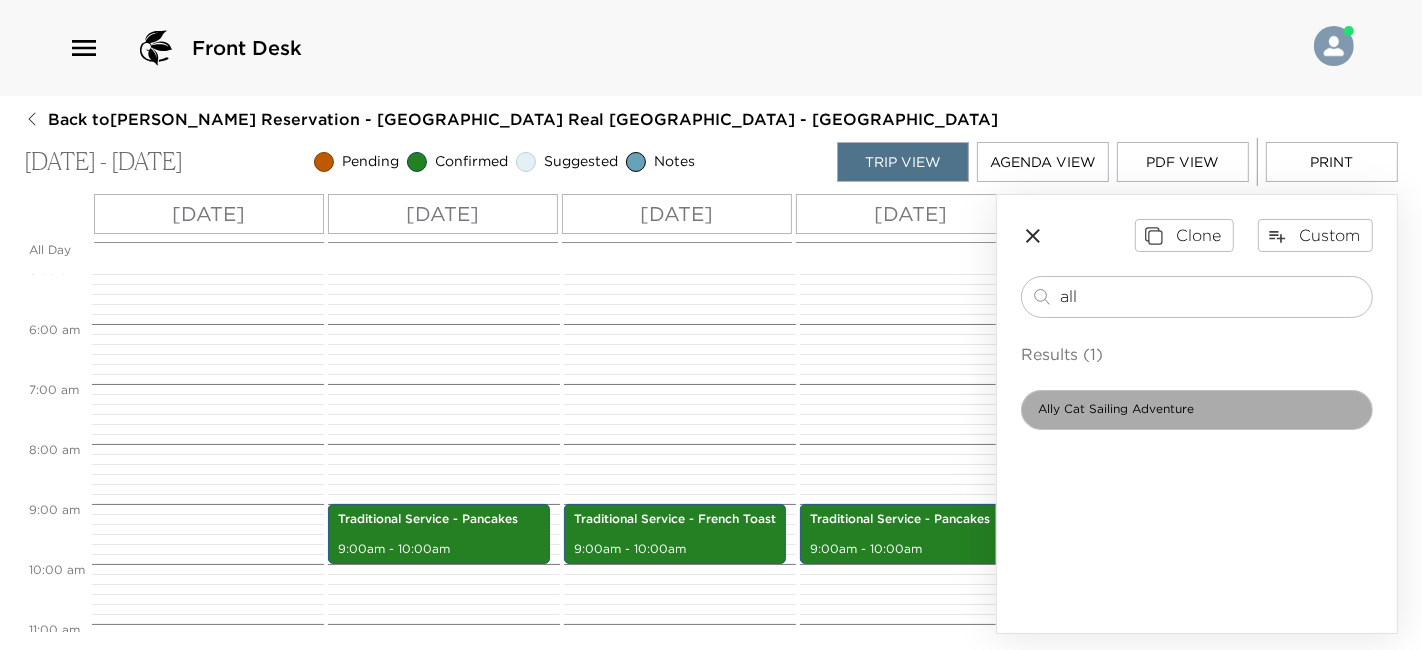 click on "Ally Cat Sailing Adventure" at bounding box center (1197, 410) 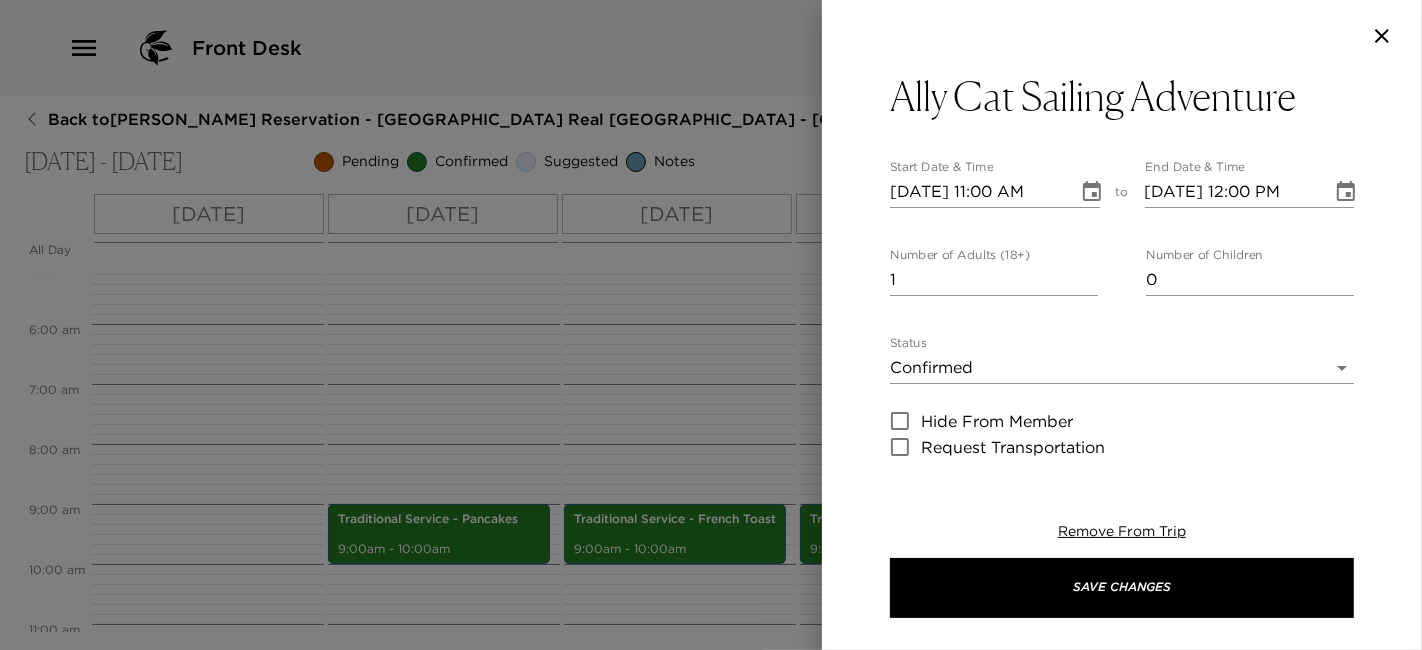 type on "Your sailing tour on board the 56" Foot Fontaine Pajot Catamaran / 48" Foot Trimaran is confirmed .
Day Sailing tours combine ocean activities such as whale and dolphin watching (on season), snorkeling, kayaking, fishing and much more. The catamaran, is equipped with all of the fun toys you’d expect from a first class service. The Tour includes fabulous food, drinks, activities and loads of fun for all ages." 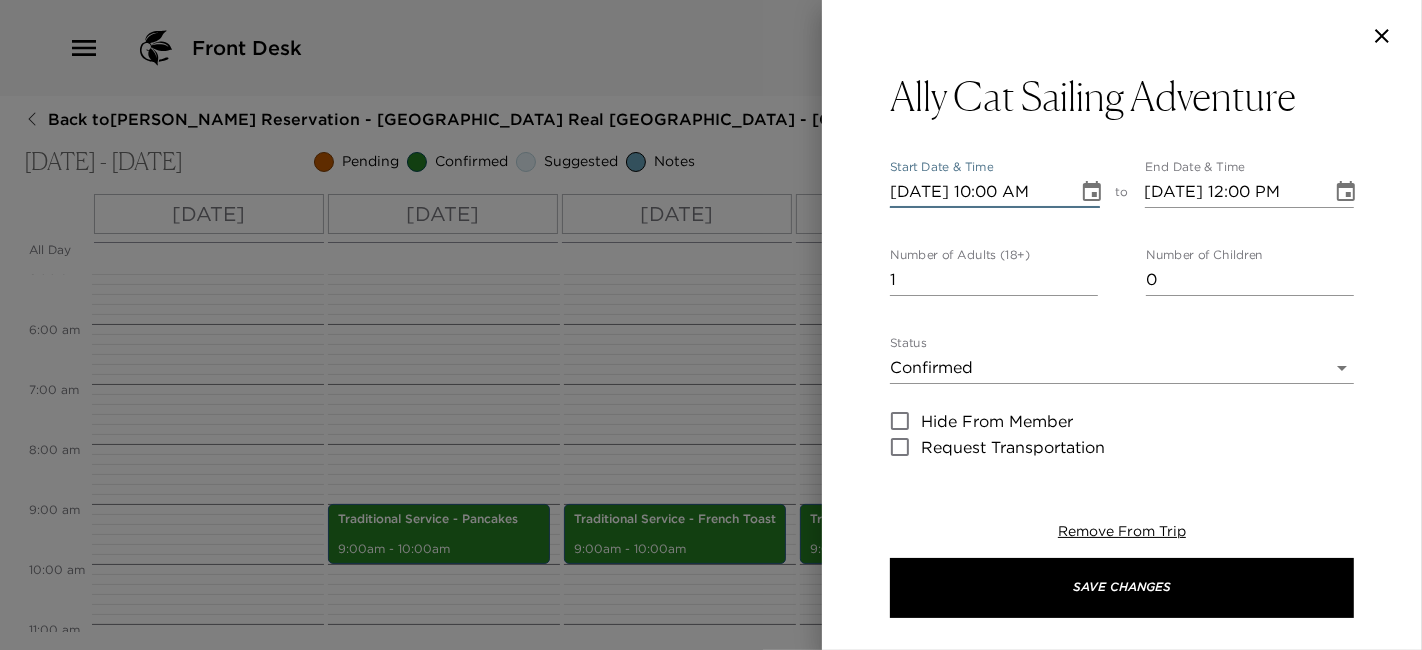 type on "07/28/2025 10:00 AM" 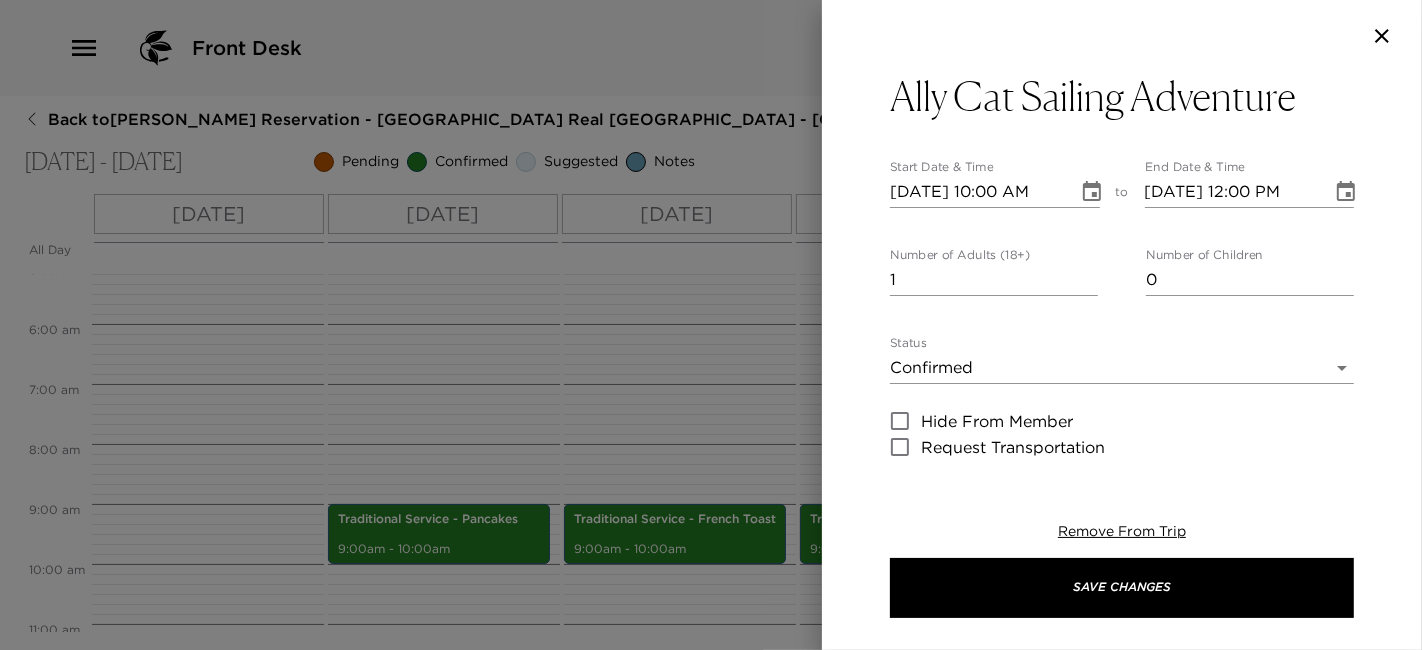 type 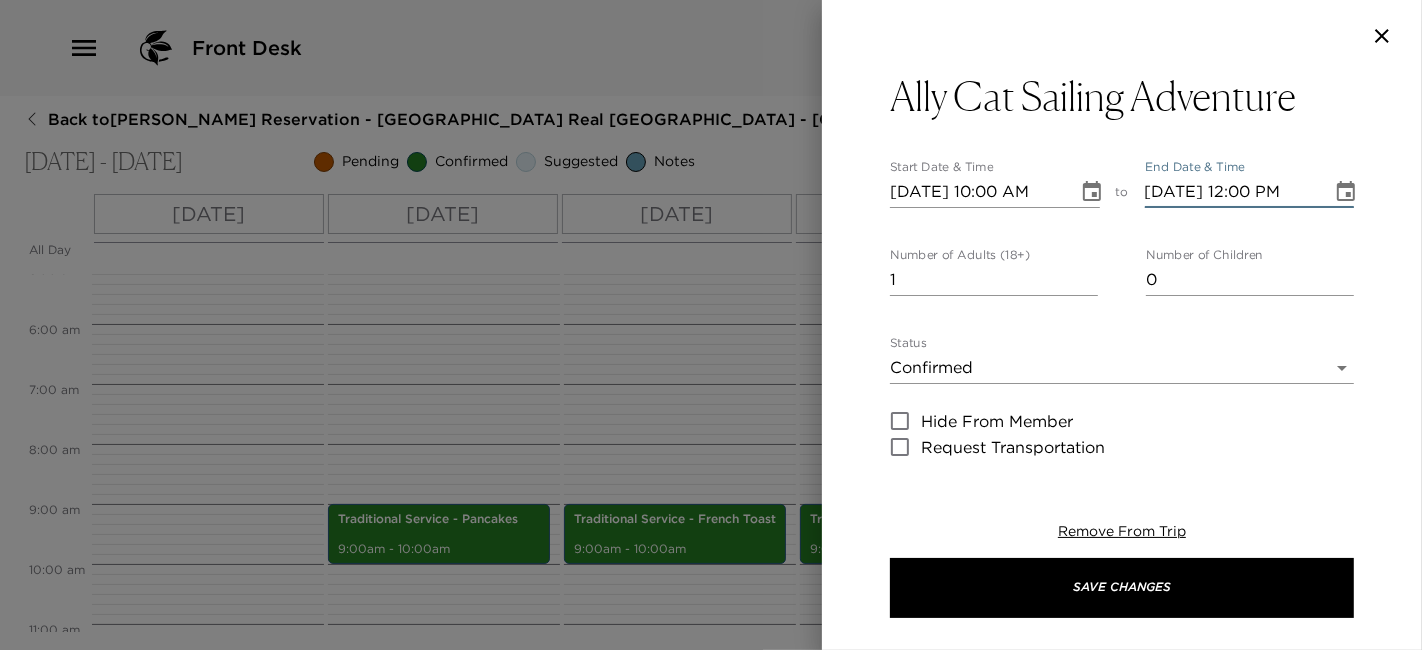 type 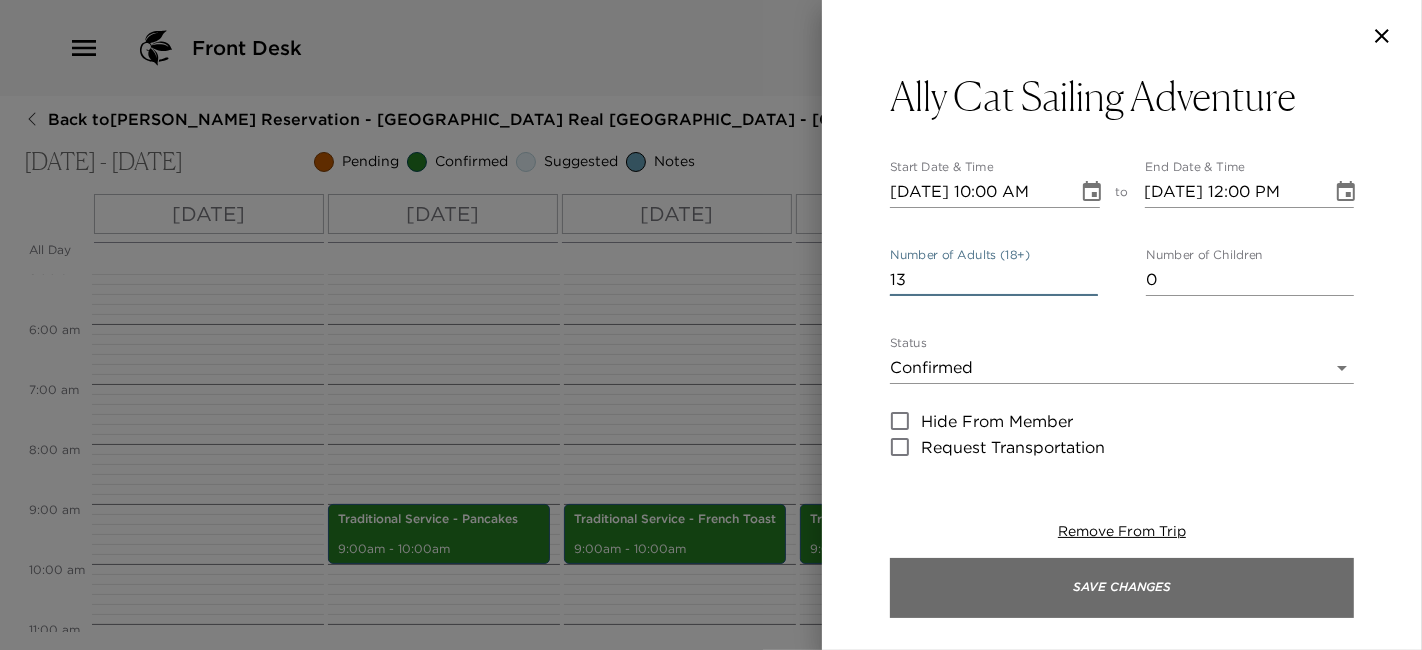 type on "13" 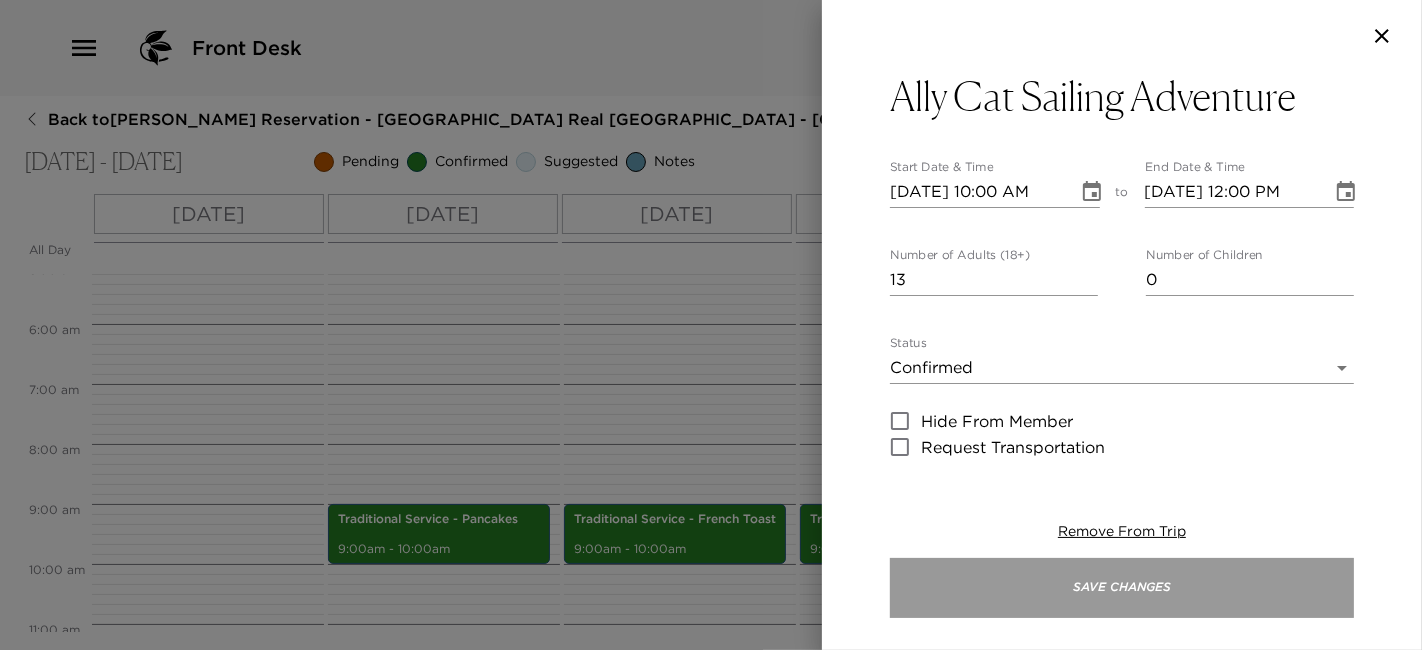 click on "Save Changes" at bounding box center (1122, 588) 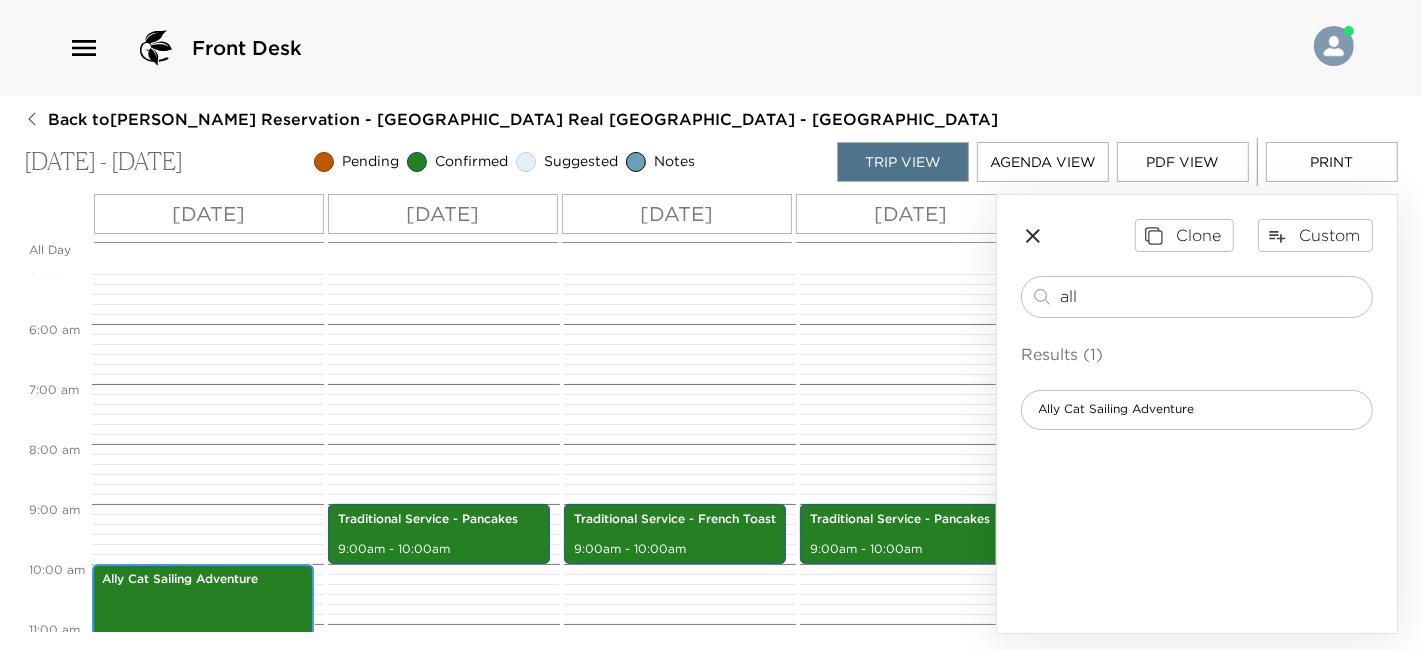 click on "Ally Cat Sailing Adventure 10:00am - 12:00pm" at bounding box center [203, 624] 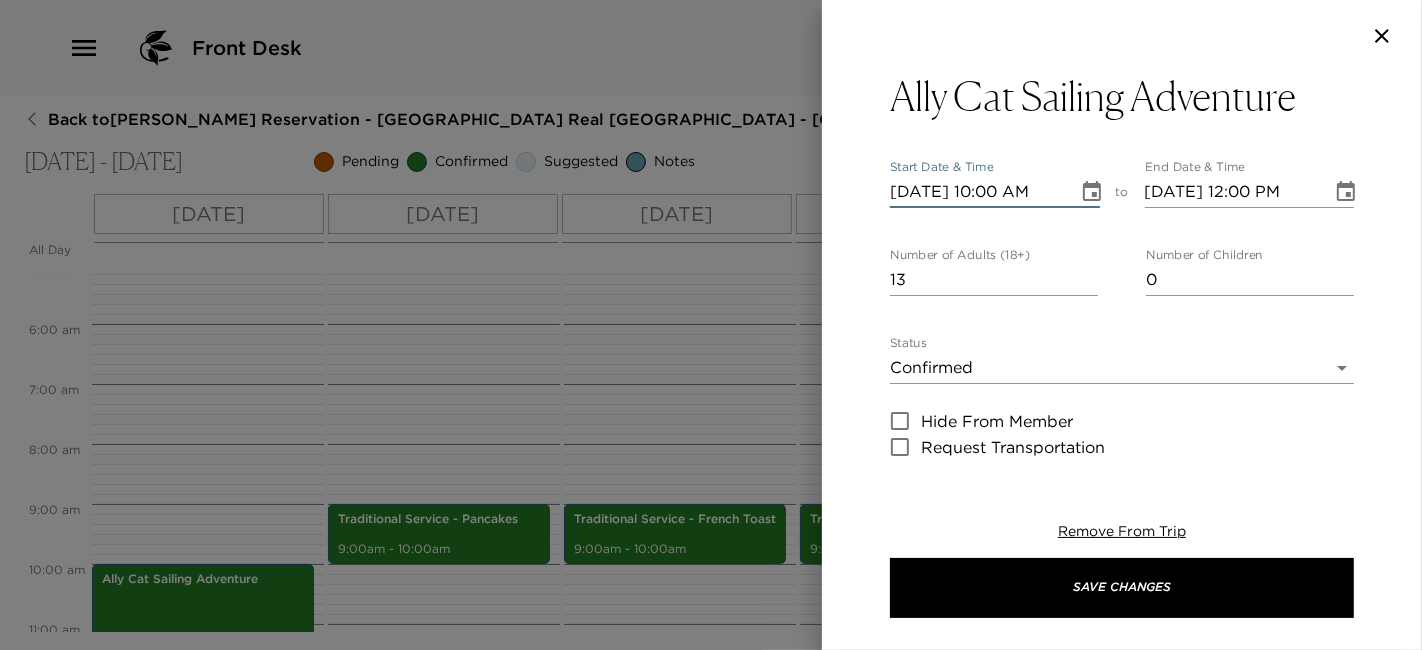 click on "07/28/2025 10:00 AM" at bounding box center (977, 192) 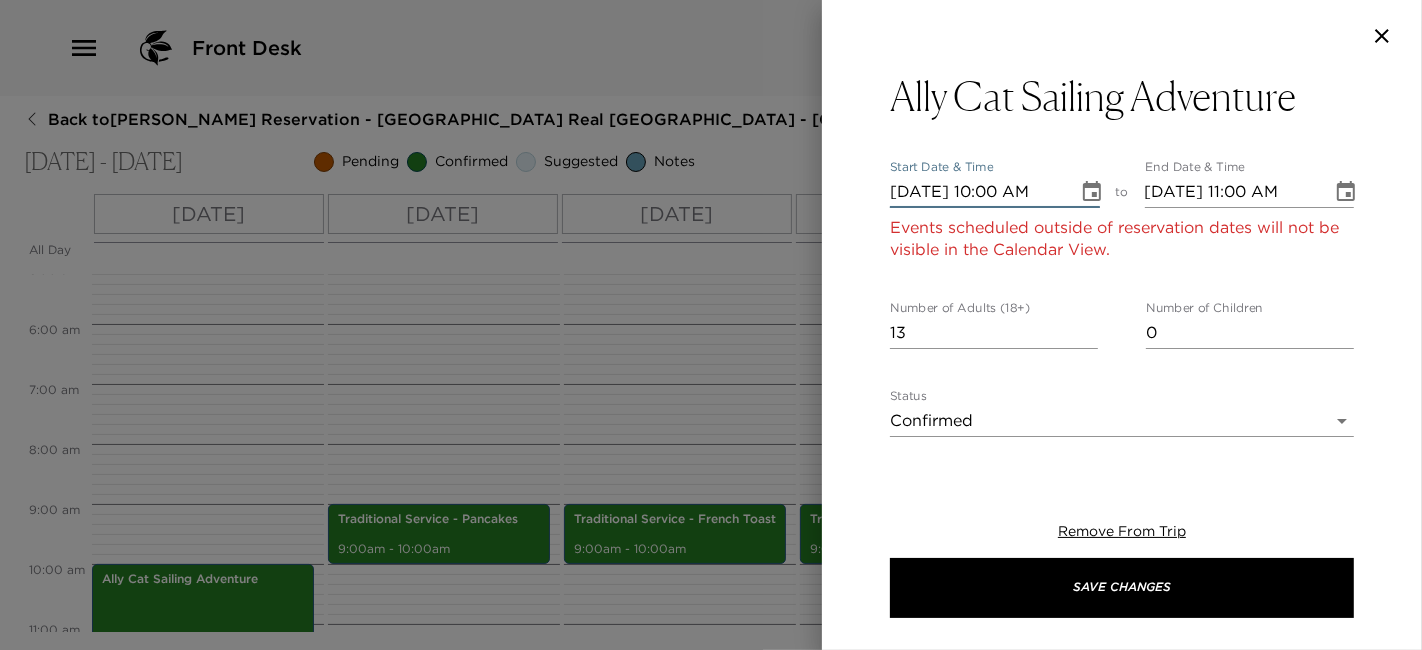 type on "07/30/2025 10:00 AM" 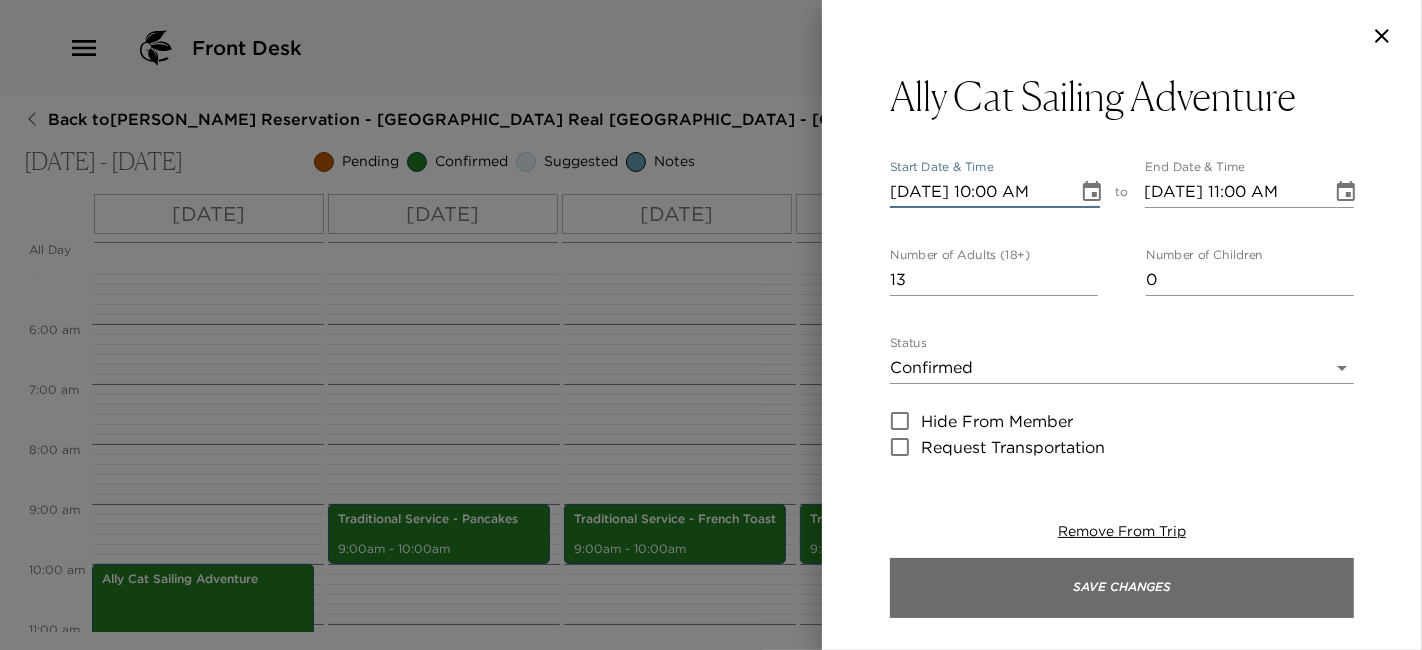 type on "07/30/2025 10:00 AM" 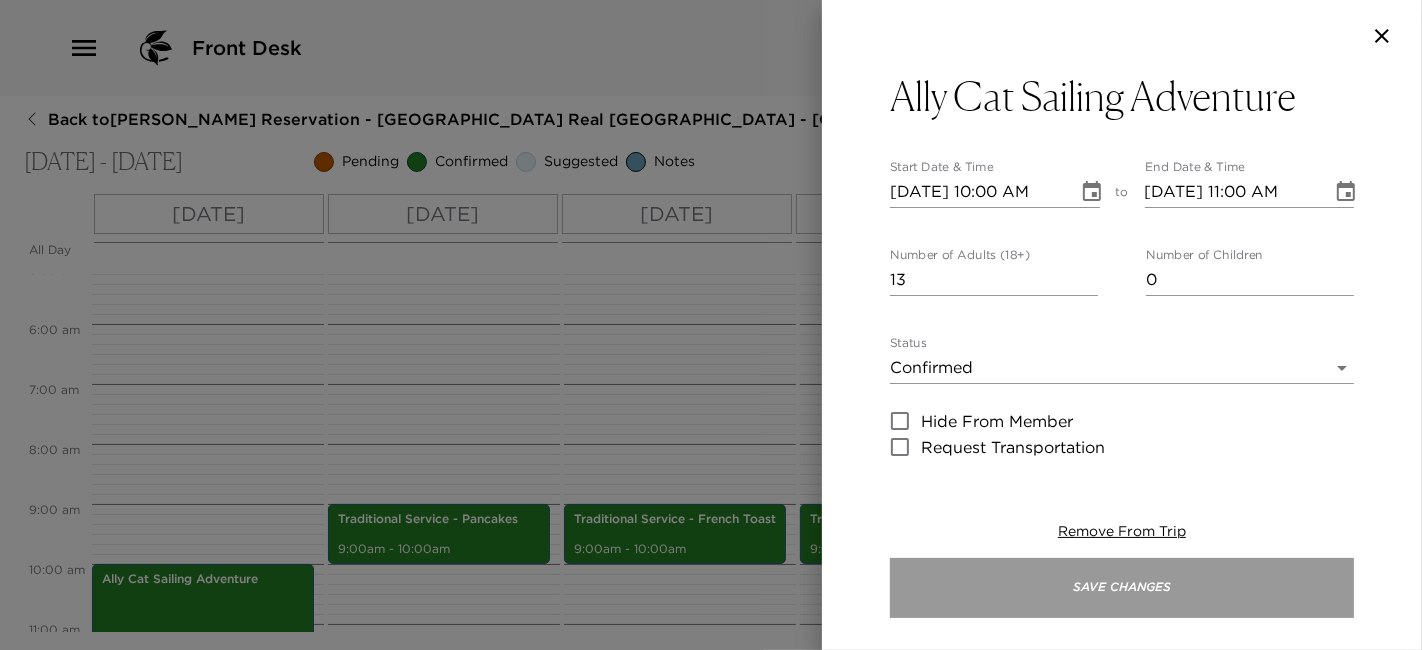 click on "Save Changes" at bounding box center (1122, 588) 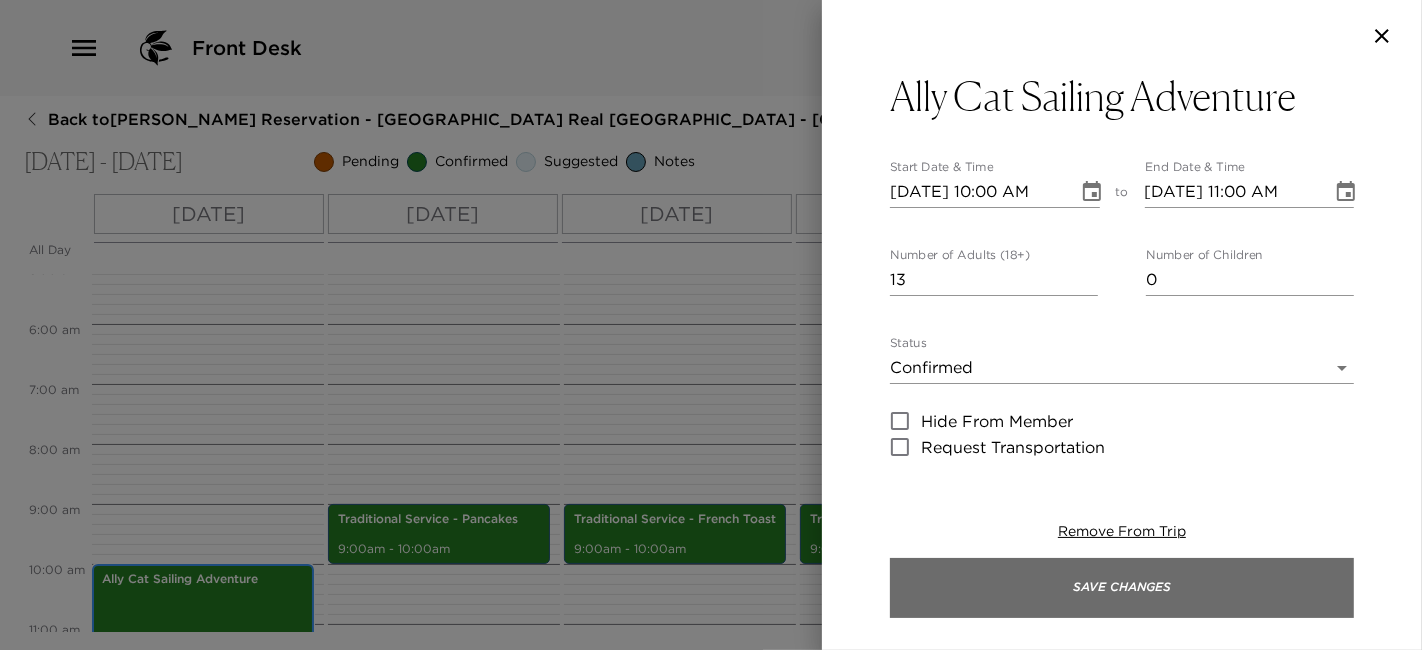 scroll, scrollTop: 377, scrollLeft: 0, axis: vertical 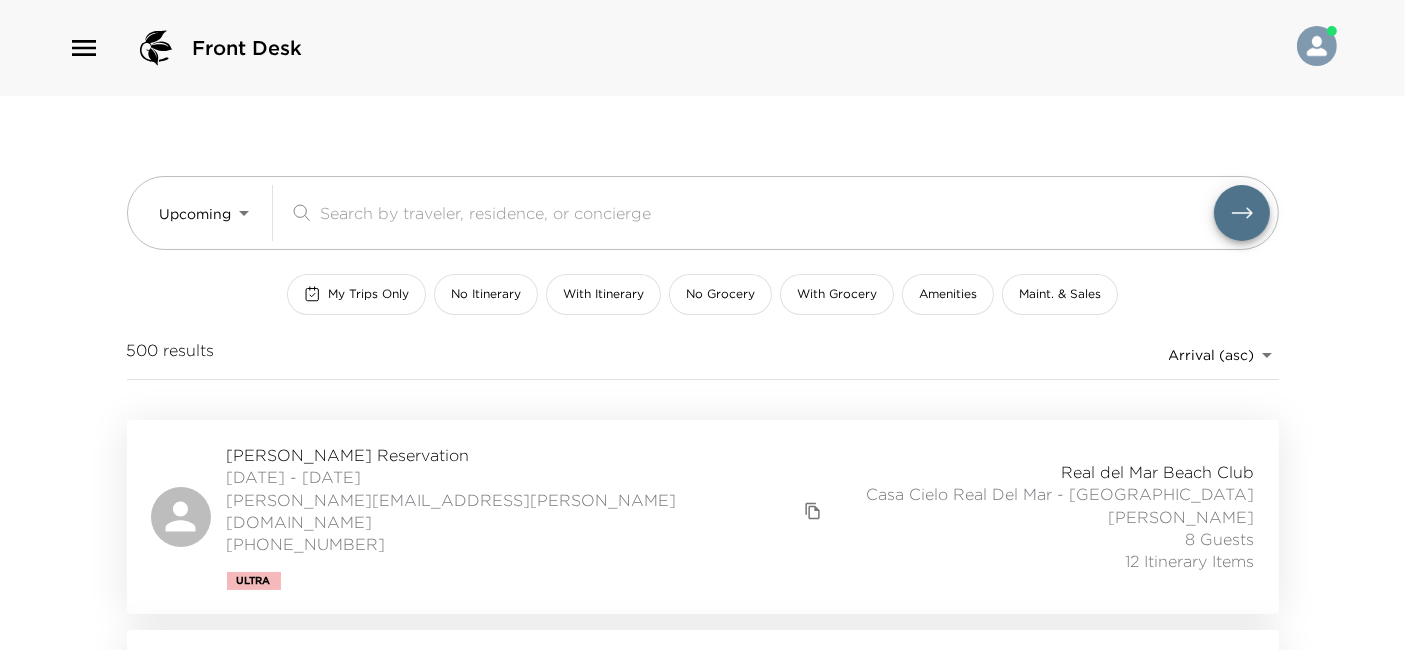 click on "[PERSON_NAME] Reservation [DATE] - [DATE] [PERSON_NAME][EMAIL_ADDRESS][PERSON_NAME][DOMAIN_NAME] [PHONE_NUMBER] Ultra Real del Mar Beach Club Casa Cielo  Real Del Mar - [GEOGRAPHIC_DATA] [PERSON_NAME] 8 Guests 12 Itinerary Items" at bounding box center [703, 517] 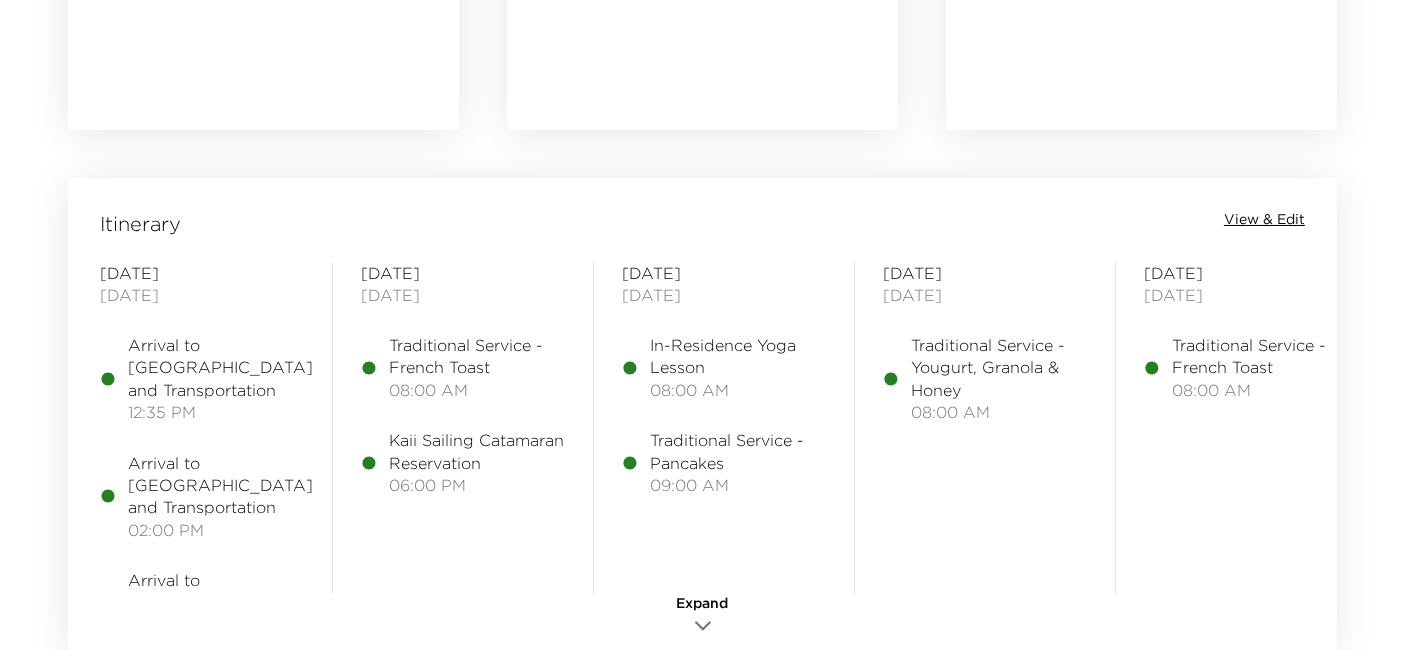 scroll, scrollTop: 1495, scrollLeft: 0, axis: vertical 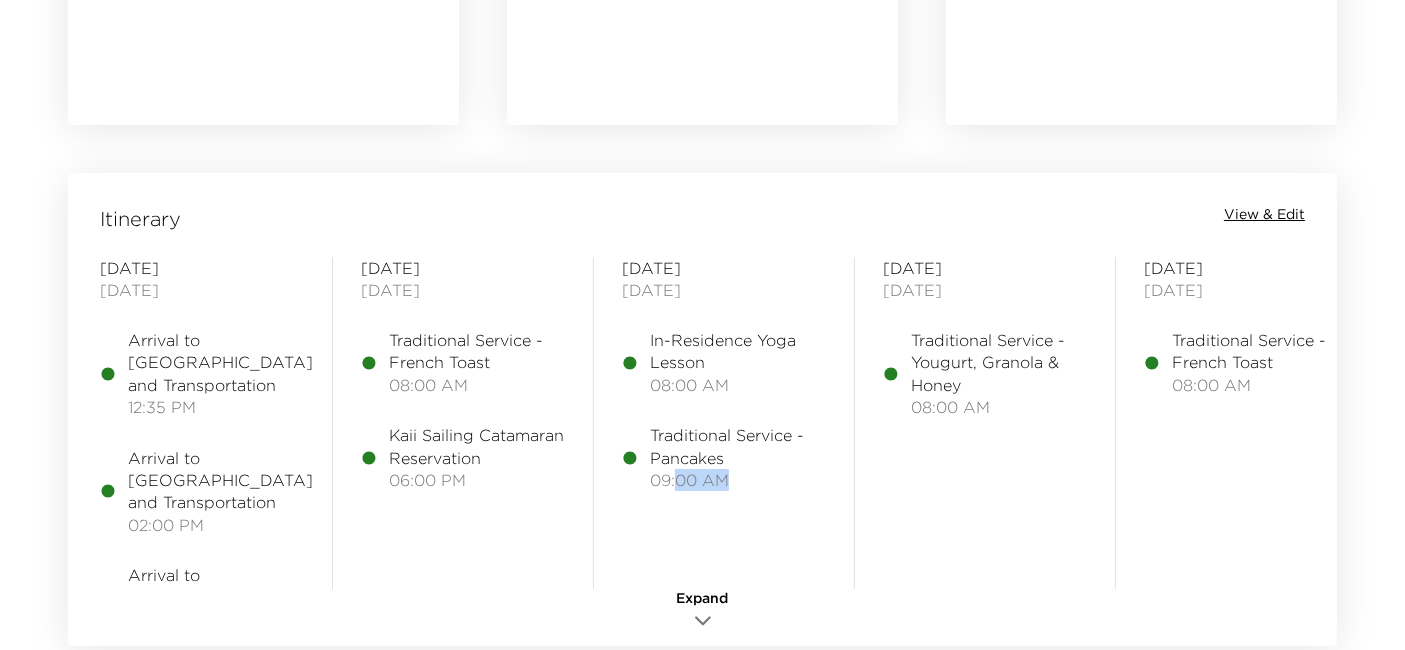 drag, startPoint x: 680, startPoint y: 570, endPoint x: 806, endPoint y: 570, distance: 126 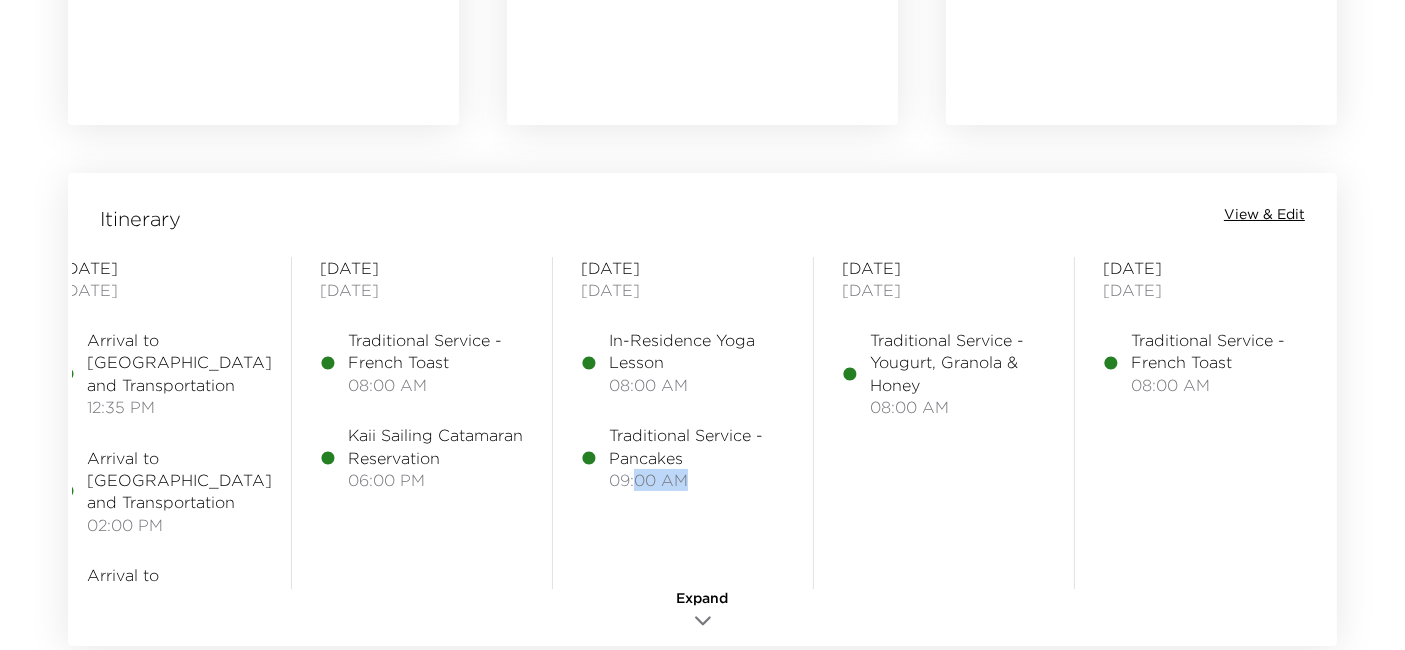 scroll, scrollTop: 0, scrollLeft: 0, axis: both 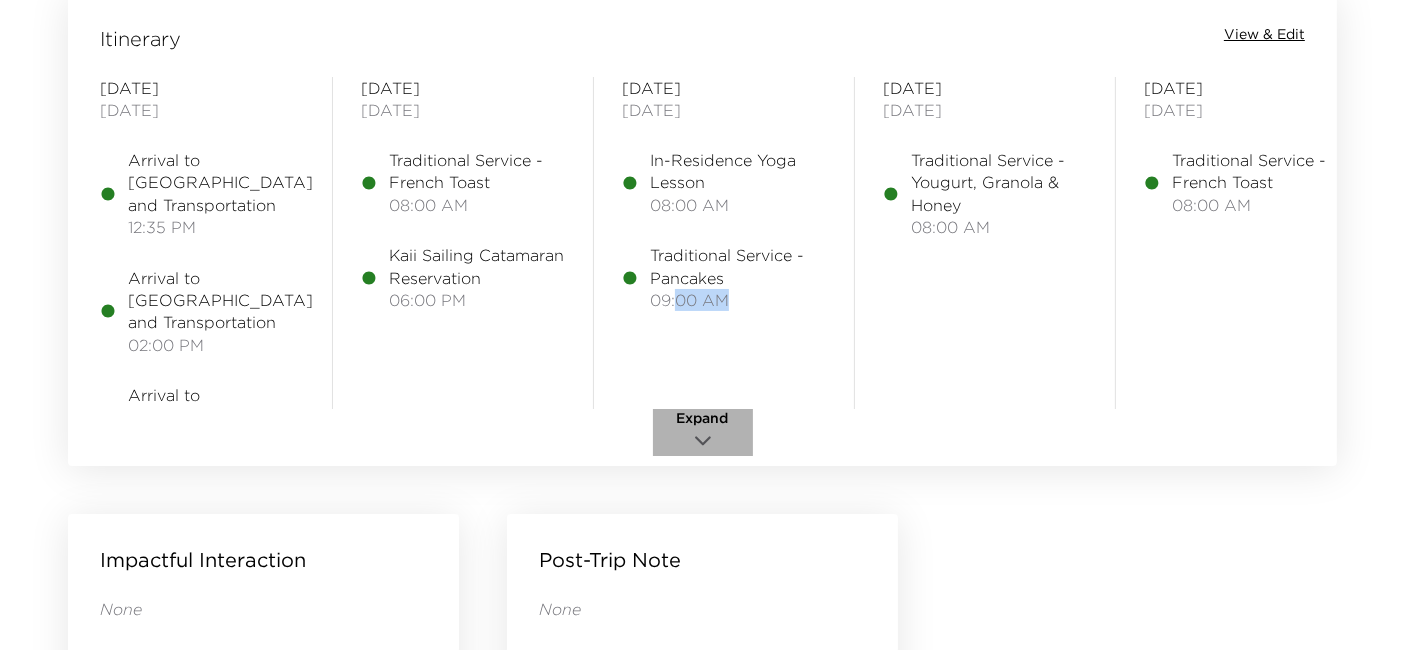 click 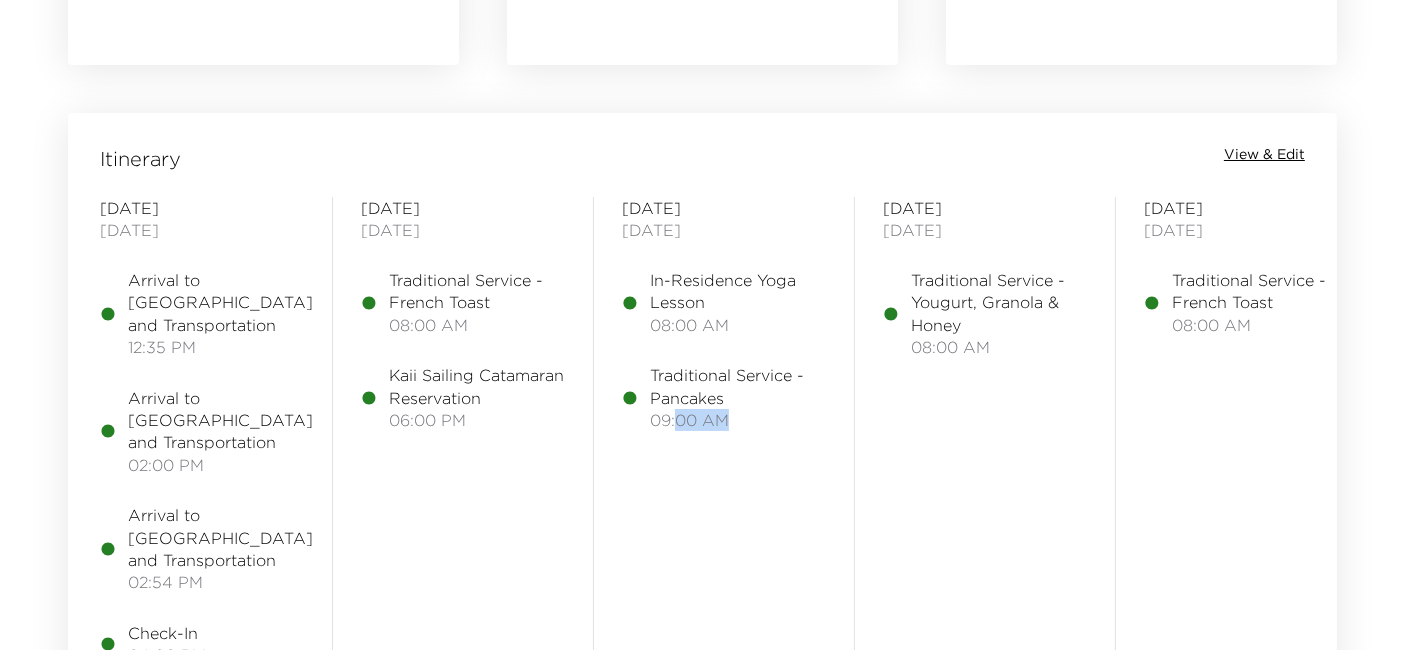 scroll, scrollTop: 1473, scrollLeft: 0, axis: vertical 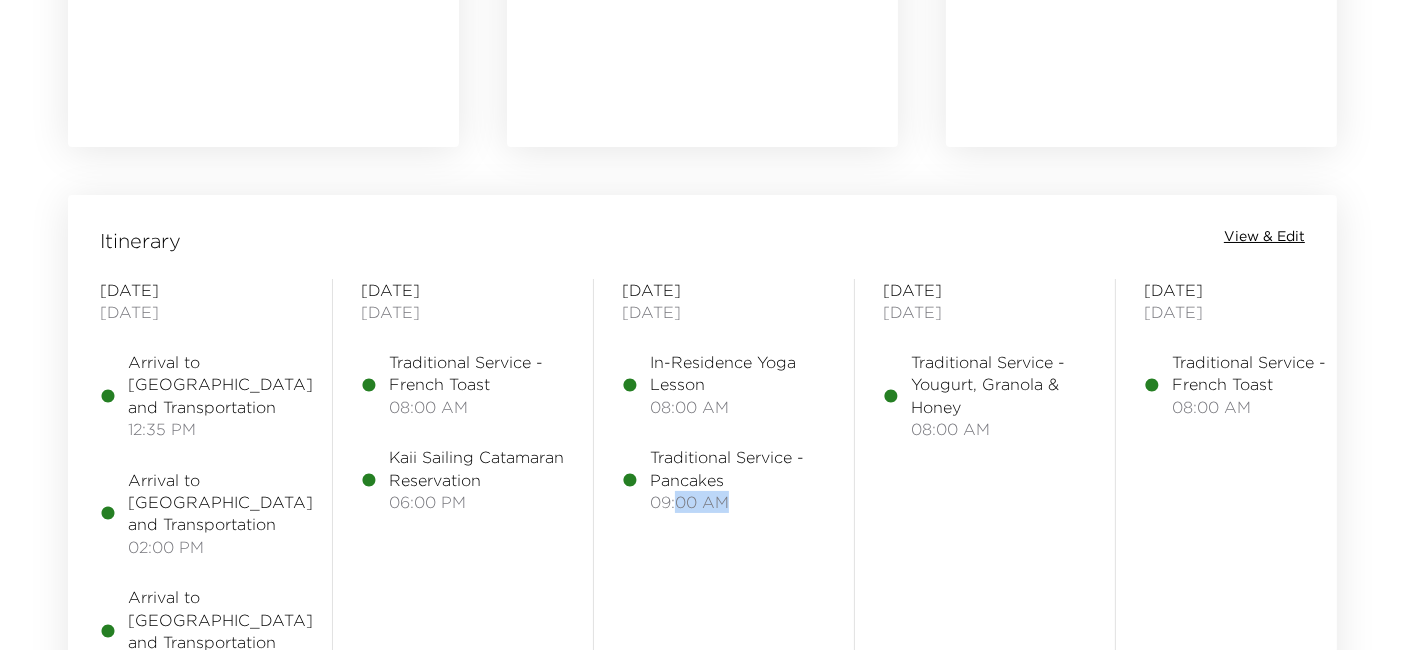 click on "View & Edit" at bounding box center [1264, 237] 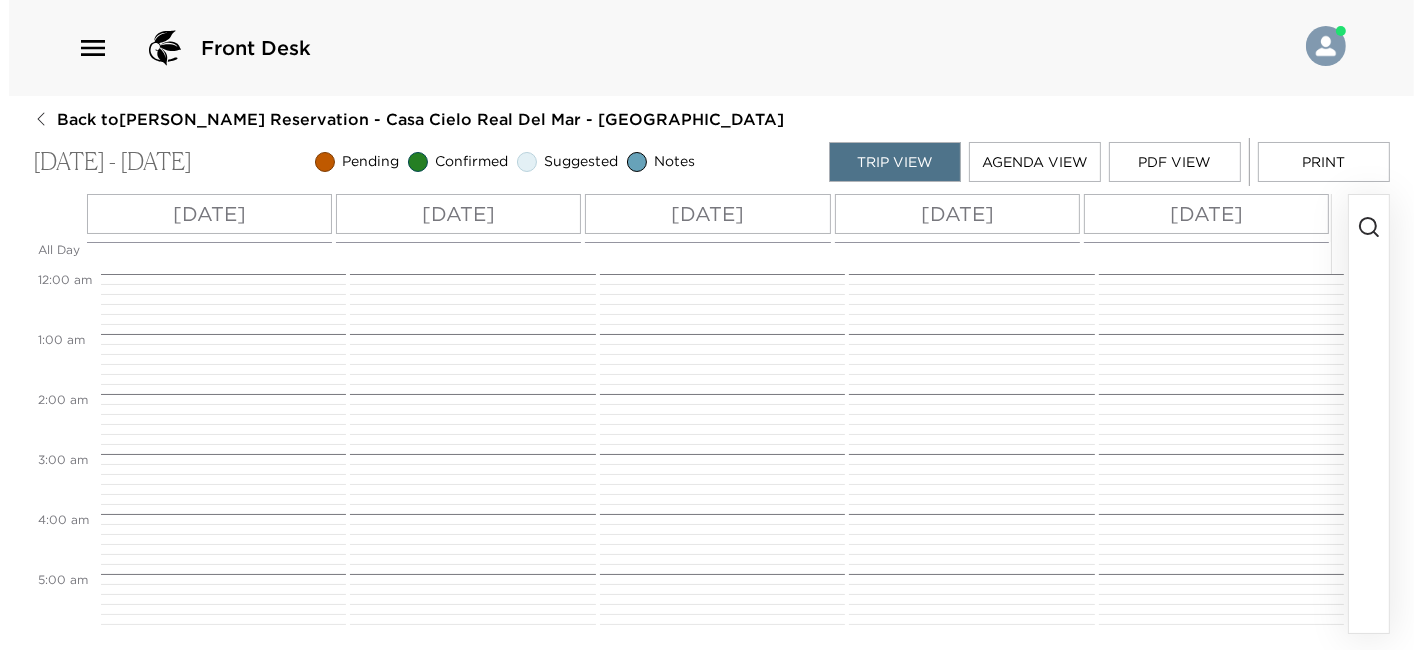 scroll, scrollTop: 0, scrollLeft: 0, axis: both 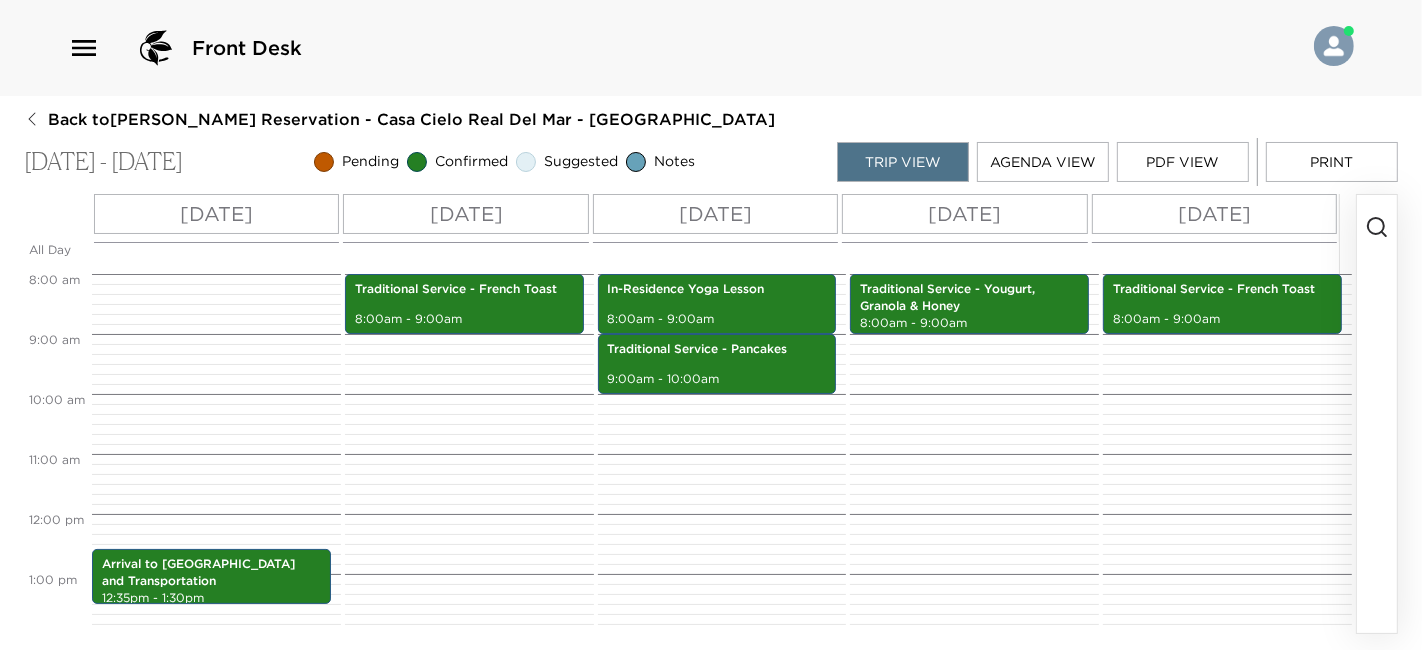 click at bounding box center [1377, 414] 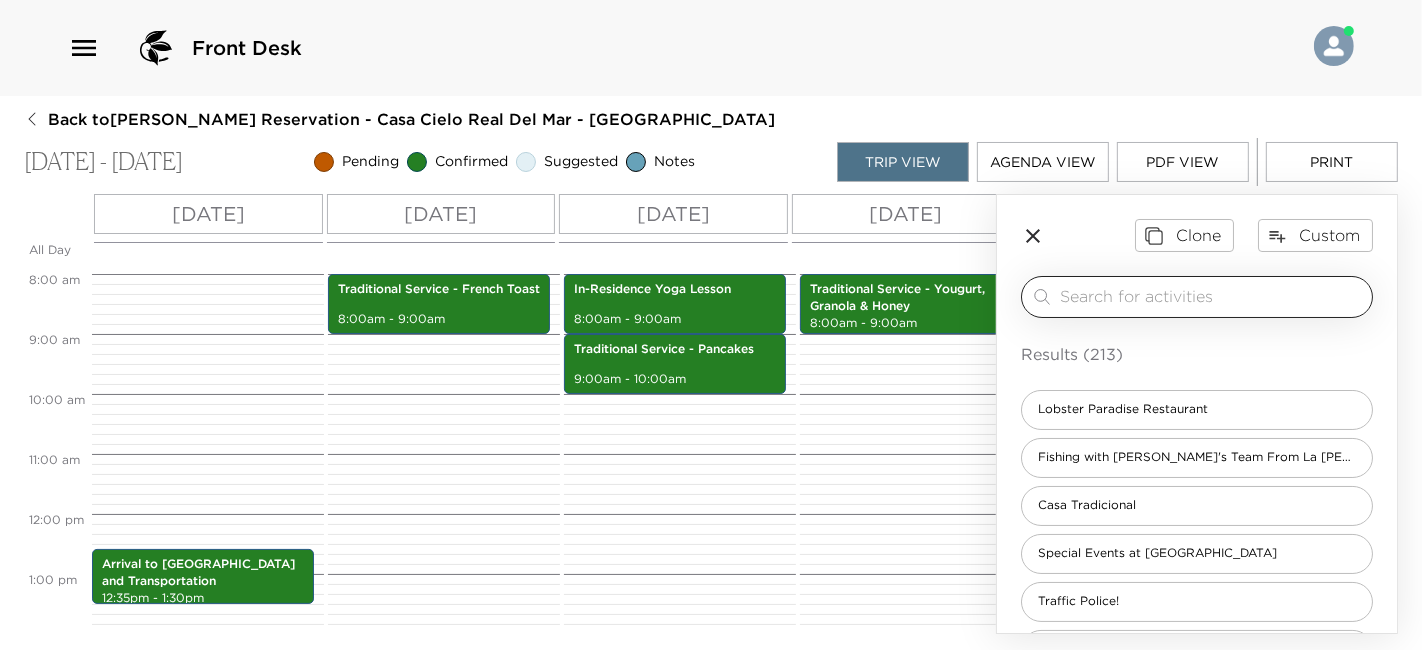 click at bounding box center (1212, 296) 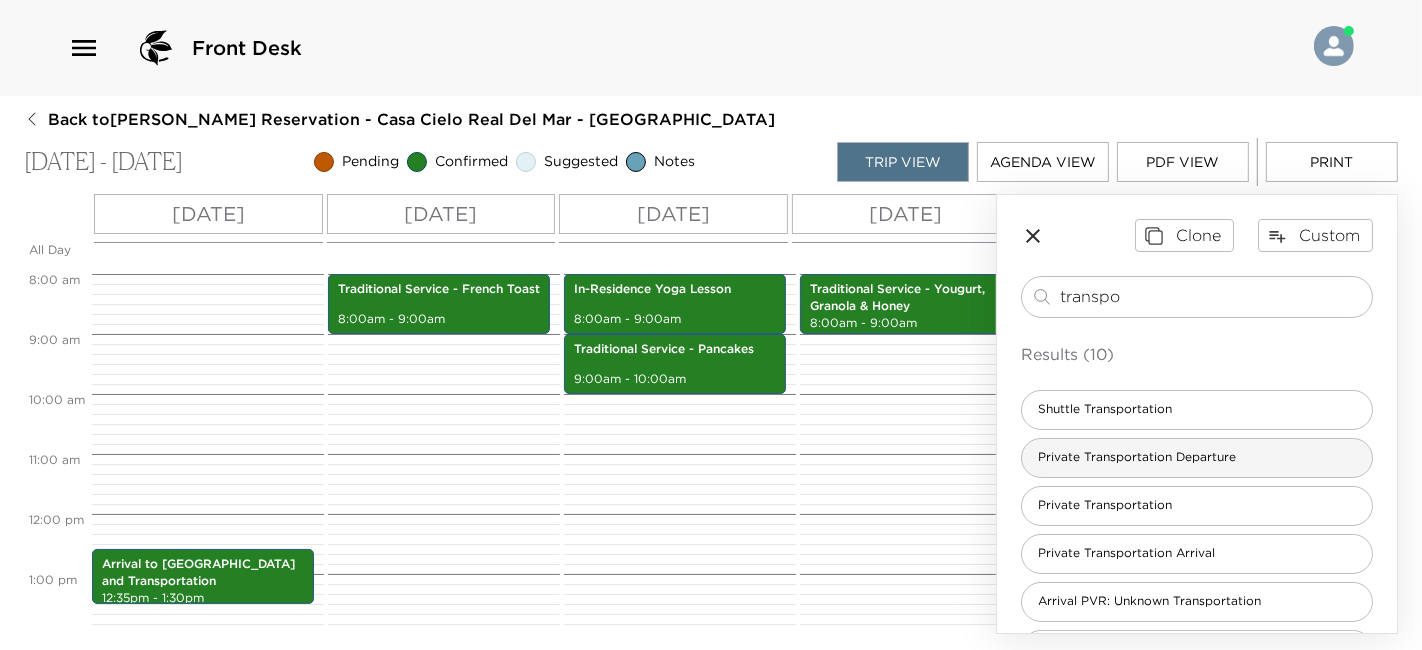 type on "transpo" 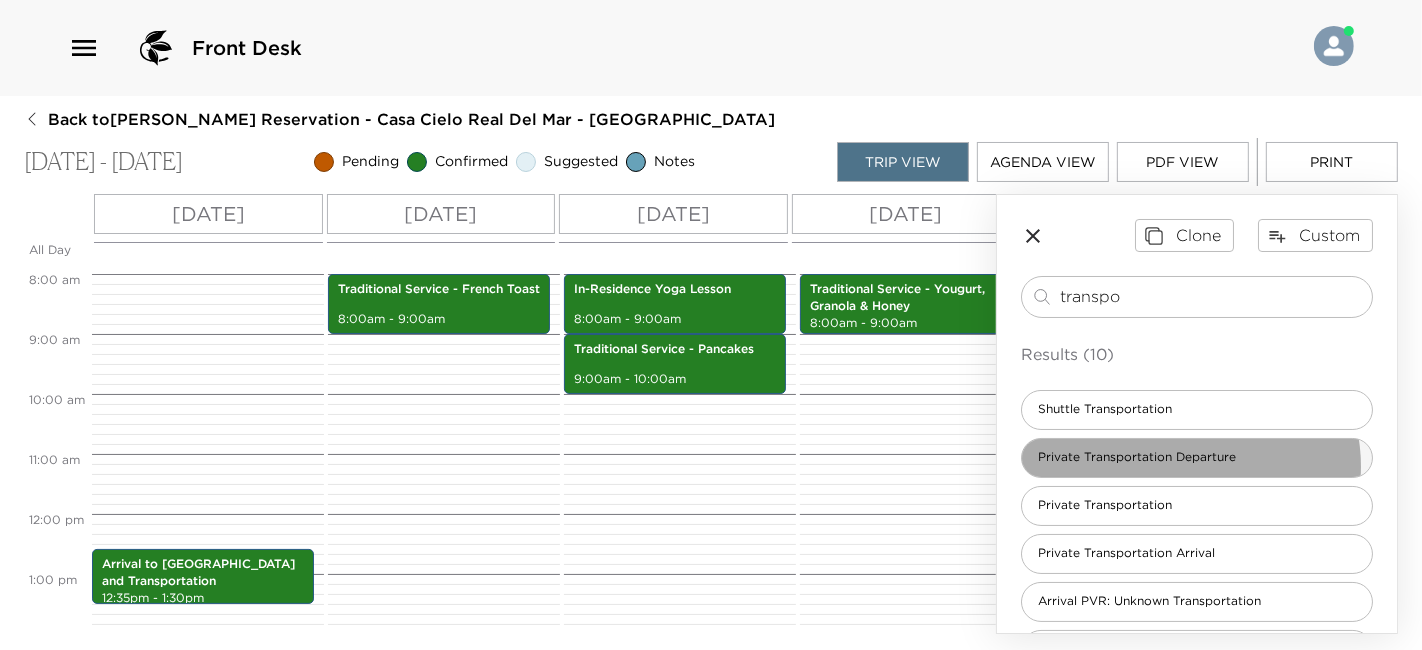 click on "Private Transportation Departure" at bounding box center [1137, 457] 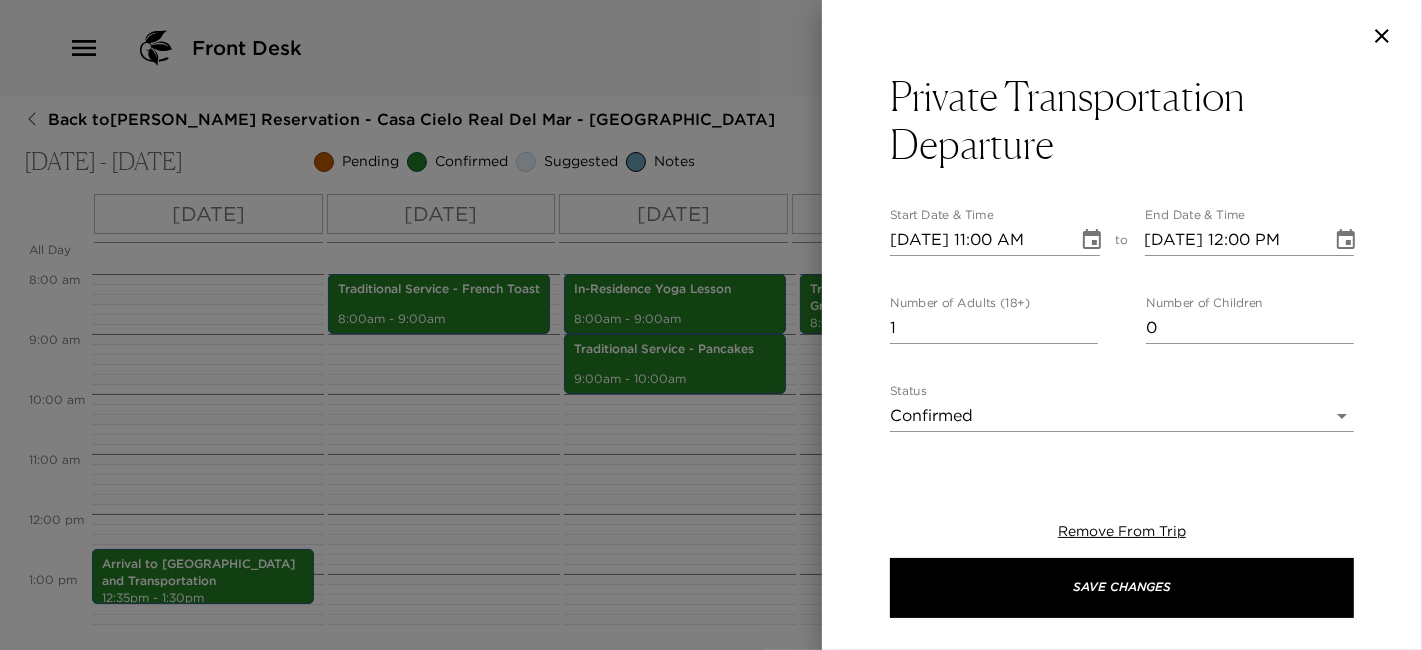 type on "Your private transportation has been confirmed with Bahia Car Service. This departure time should allow adequate time to make your ___ PM flight.
Helpful Hint: Your driver will assist you with your luggage.
Please remember to return all of your house keys to me prior to departing. If keys are lost or not returned a charge will be applied to your final house bill. Please also make sure to check your residence and safes for all phone and computer cords, passports, and other belongings. It has been a pleasure serving you and I hope to see you in Real del Mar again soon!" 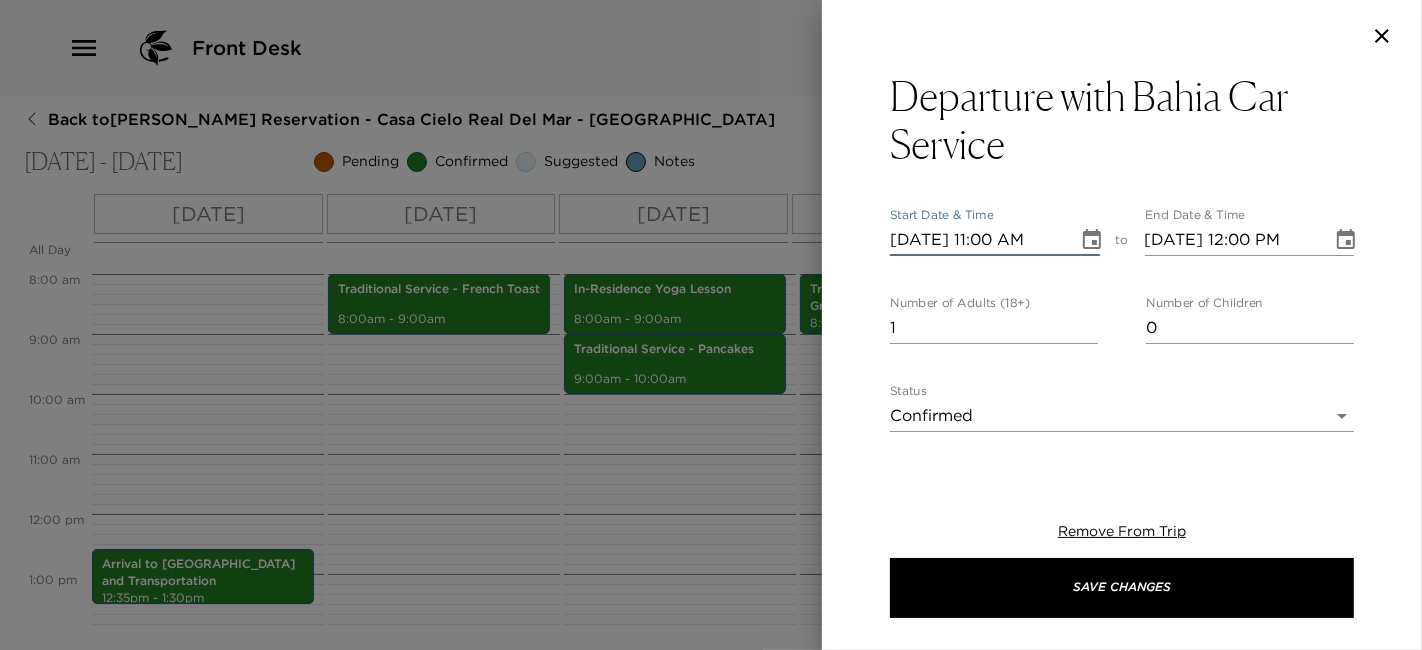 click on "07/14/2025 11:00 AM" at bounding box center (977, 240) 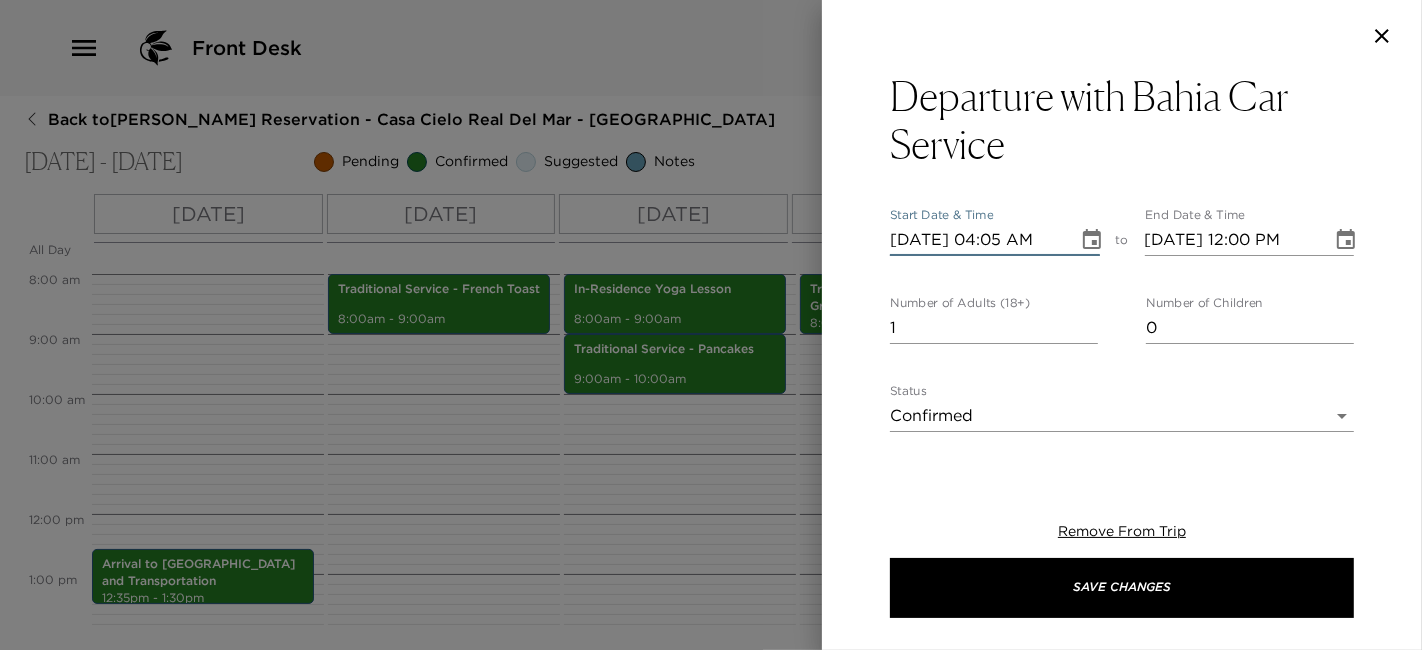 type on "07/14/2025 04:05 AM" 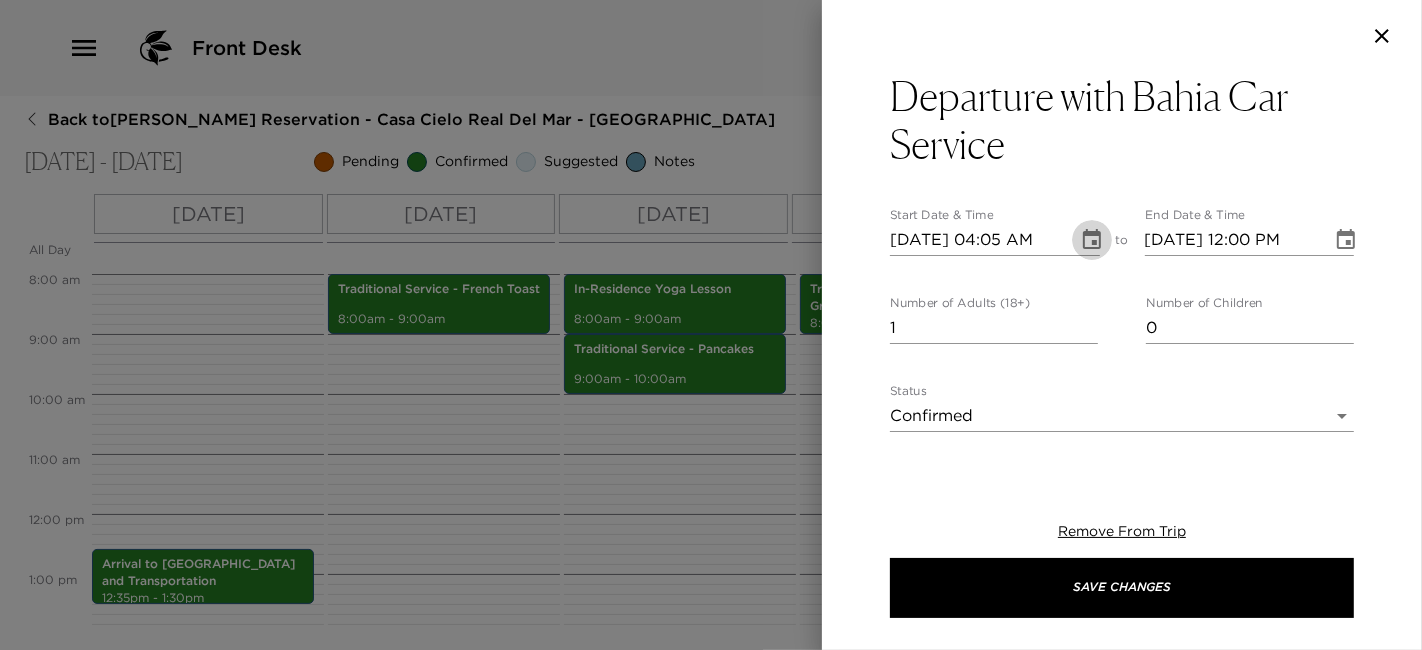 type 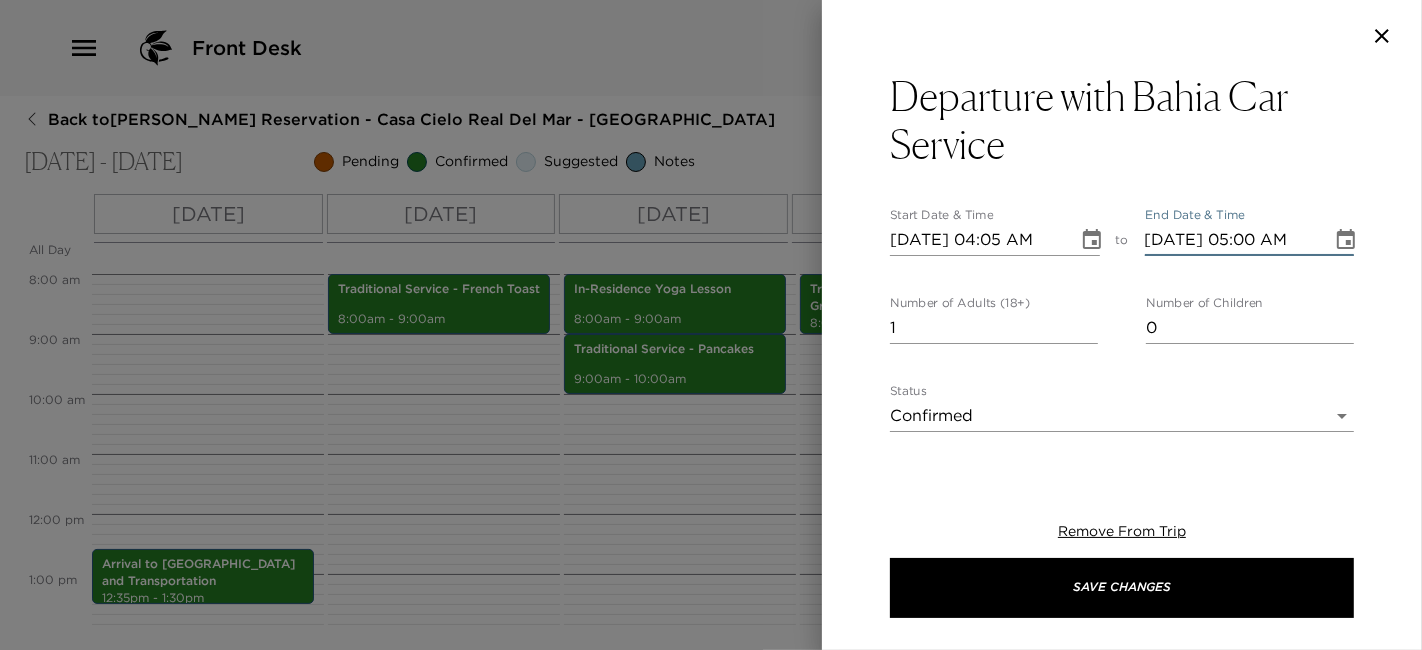 type on "07/14/2025 05:00 AM" 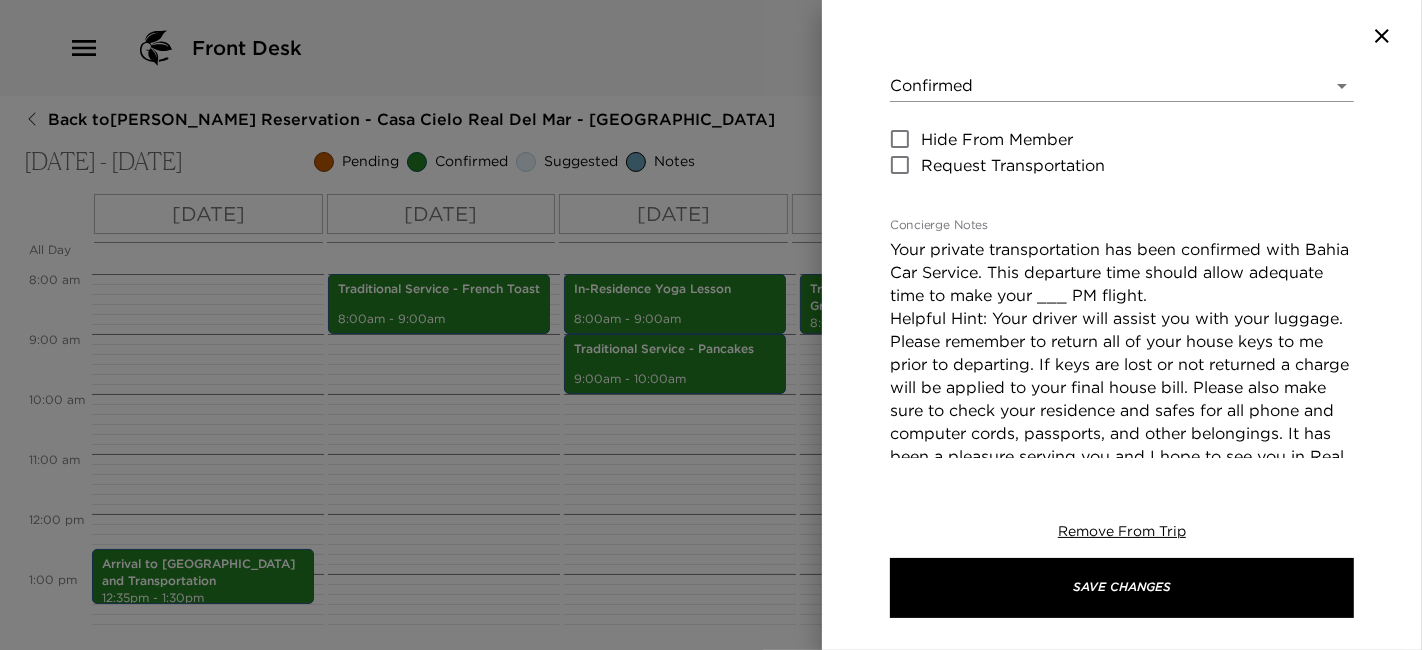 type on "0" 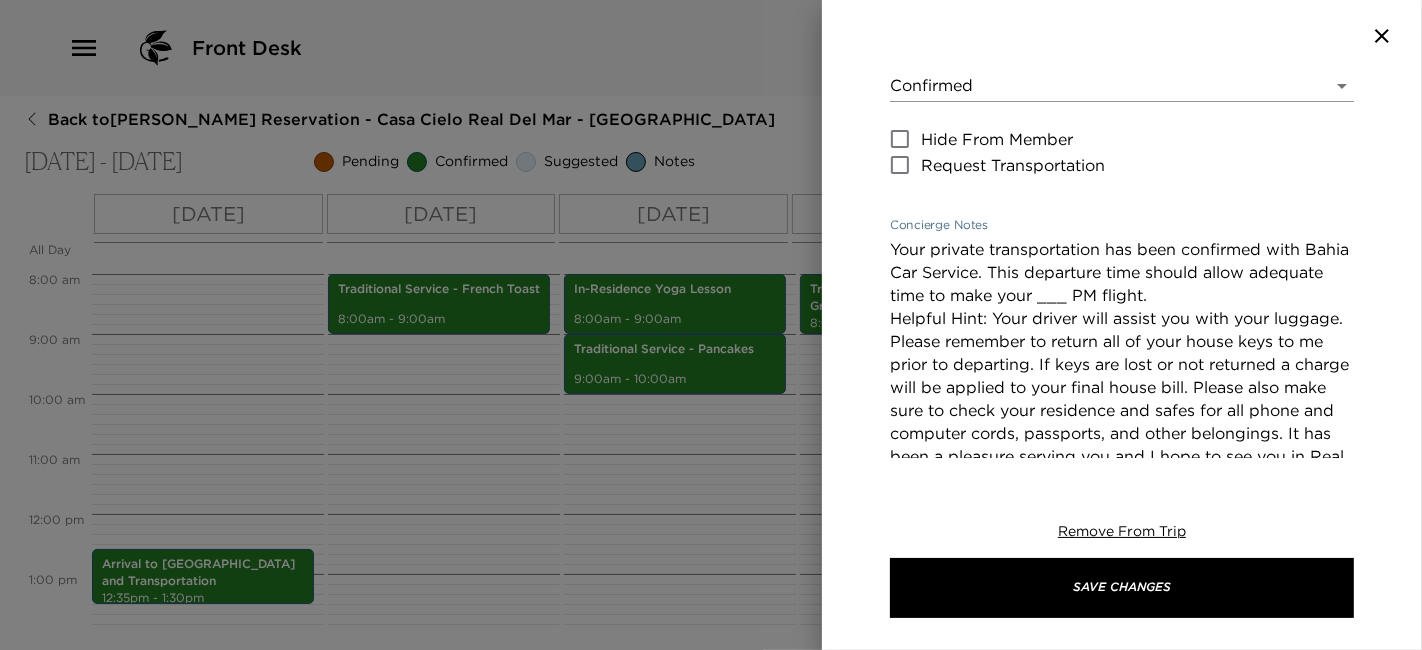 click on "Your private transportation has been confirmed with Bahia Car Service. This departure time should allow adequate time to make your ___ PM flight.
Helpful Hint: Your driver will assist you with your luggage.
Please remember to return all of your house keys to me prior to departing. If keys are lost or not returned a charge will be applied to your final house bill. Please also make sure to check your residence and safes for all phone and computer cords, passports, and other belongings. It has been a pleasure serving you and I hope to see you in Real del Mar again soon!" at bounding box center [1122, 376] 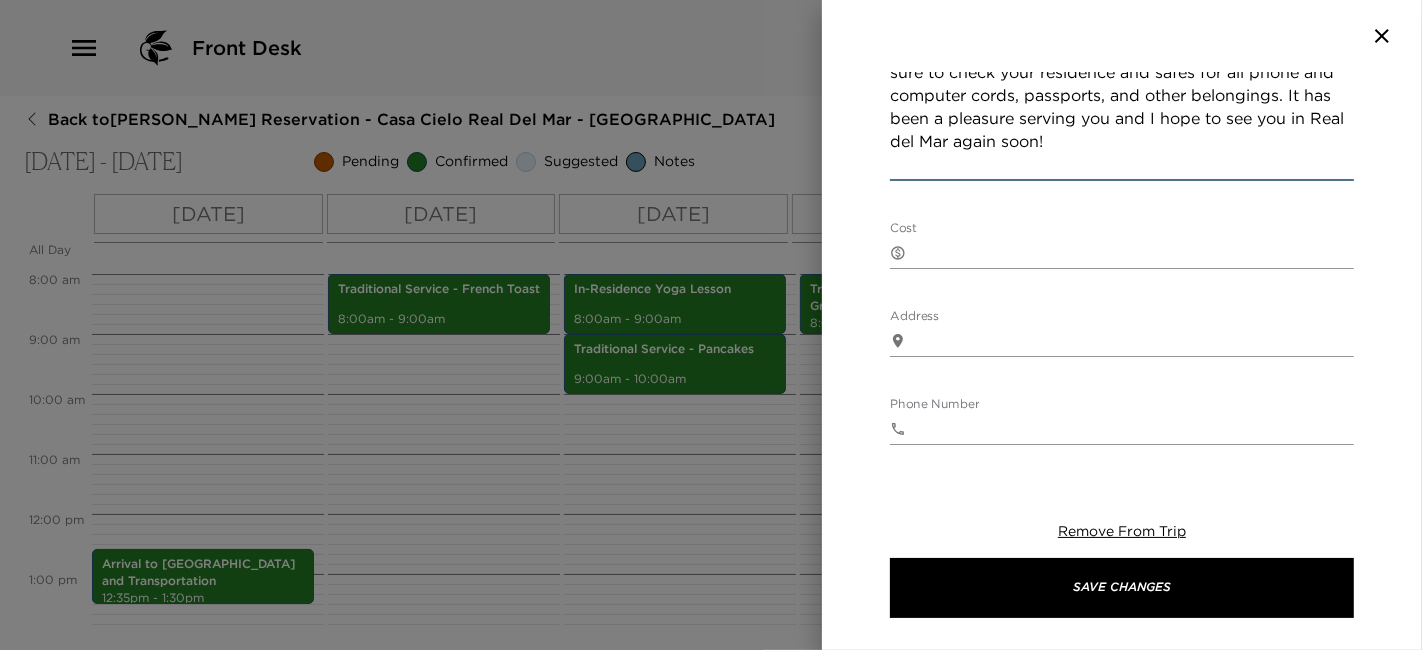 scroll, scrollTop: 673, scrollLeft: 0, axis: vertical 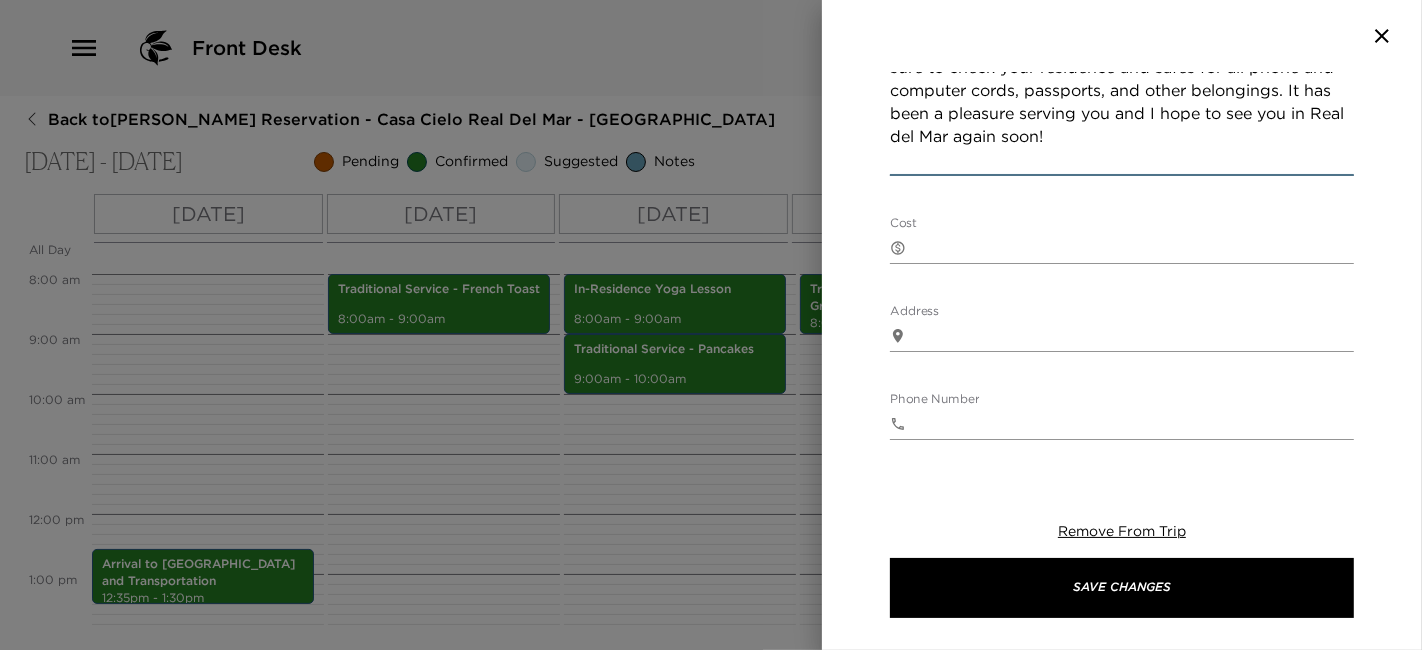 type on "Your private transportation has been confirmed with Bahia Car Service. This departure time should allow adequate time to make your 6:00 am  flight.
Helpful Hint: Your driver will assist you with your luggage.
Please remember to return all of your house keys to me prior to departing. If keys are lost or not returned a charge will be applied to your final house bill. Please also make sure to check your residence and safes for all phone and computer cords, passports, and other belongings. It has been a pleasure serving you and I hope to see you in Real del Mar again soon!" 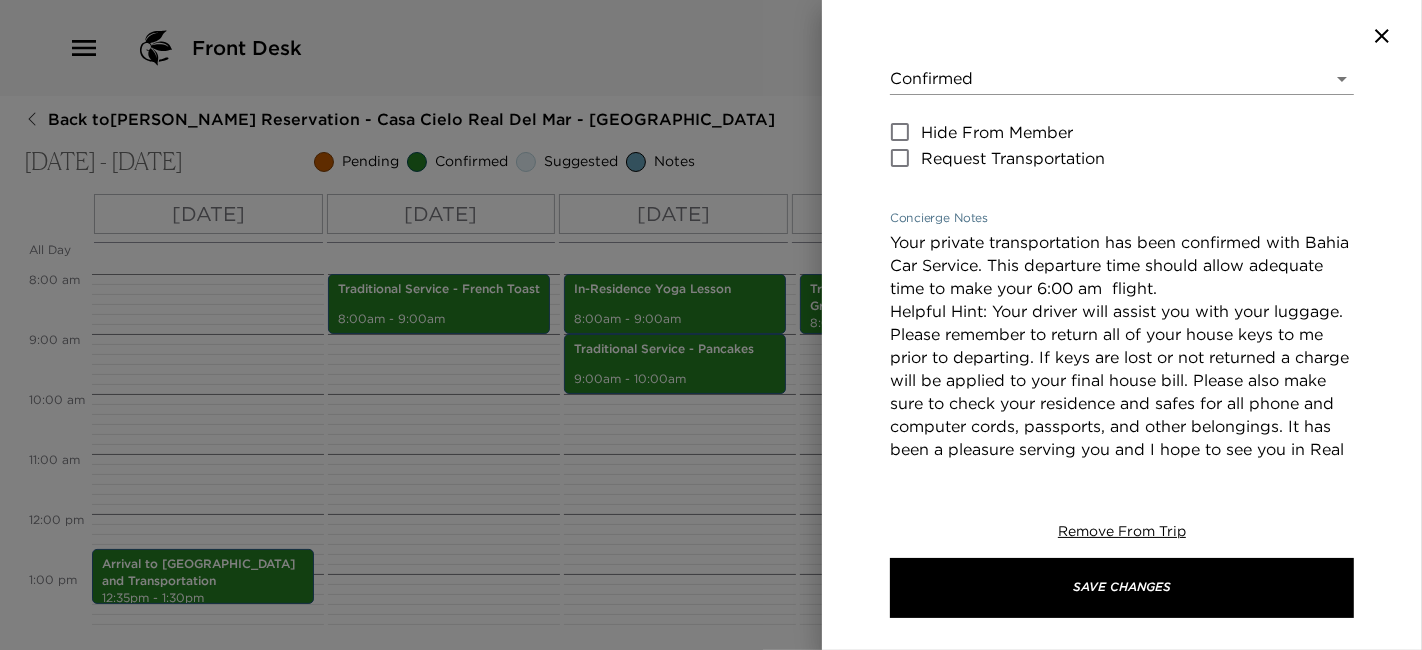 scroll, scrollTop: 335, scrollLeft: 0, axis: vertical 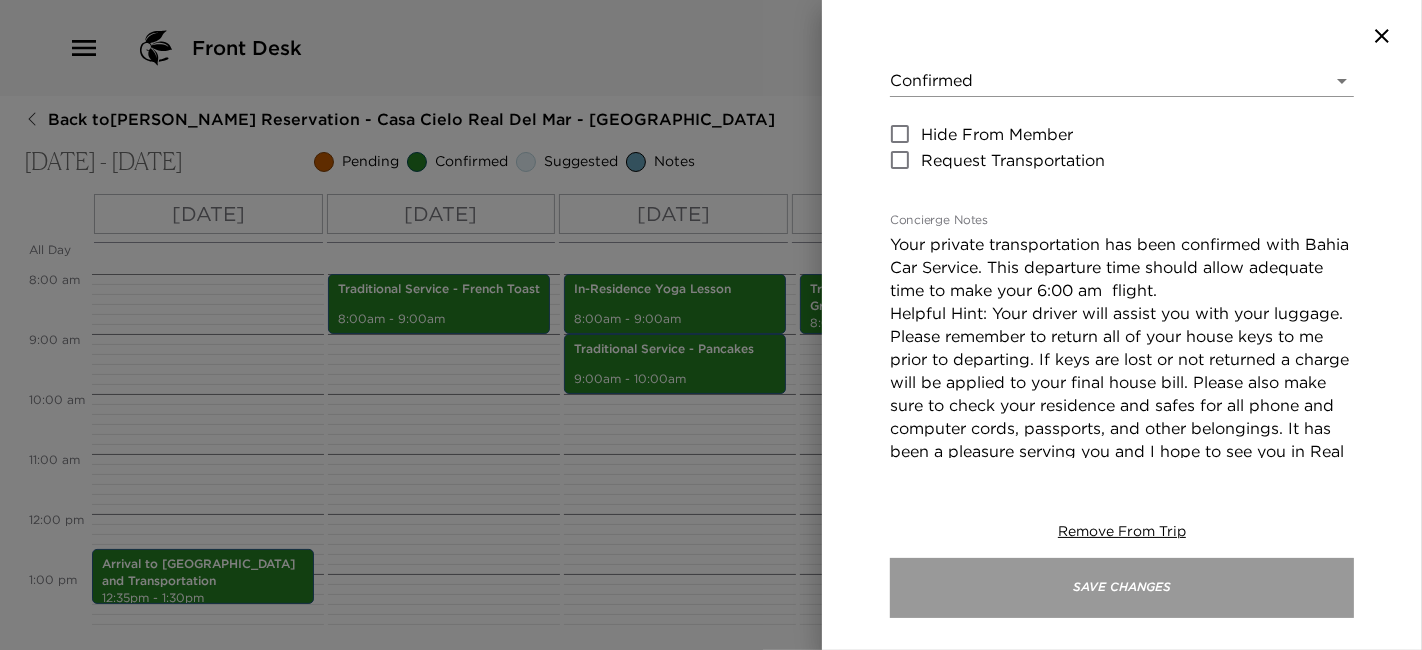 click on "Save Changes" at bounding box center [1122, 588] 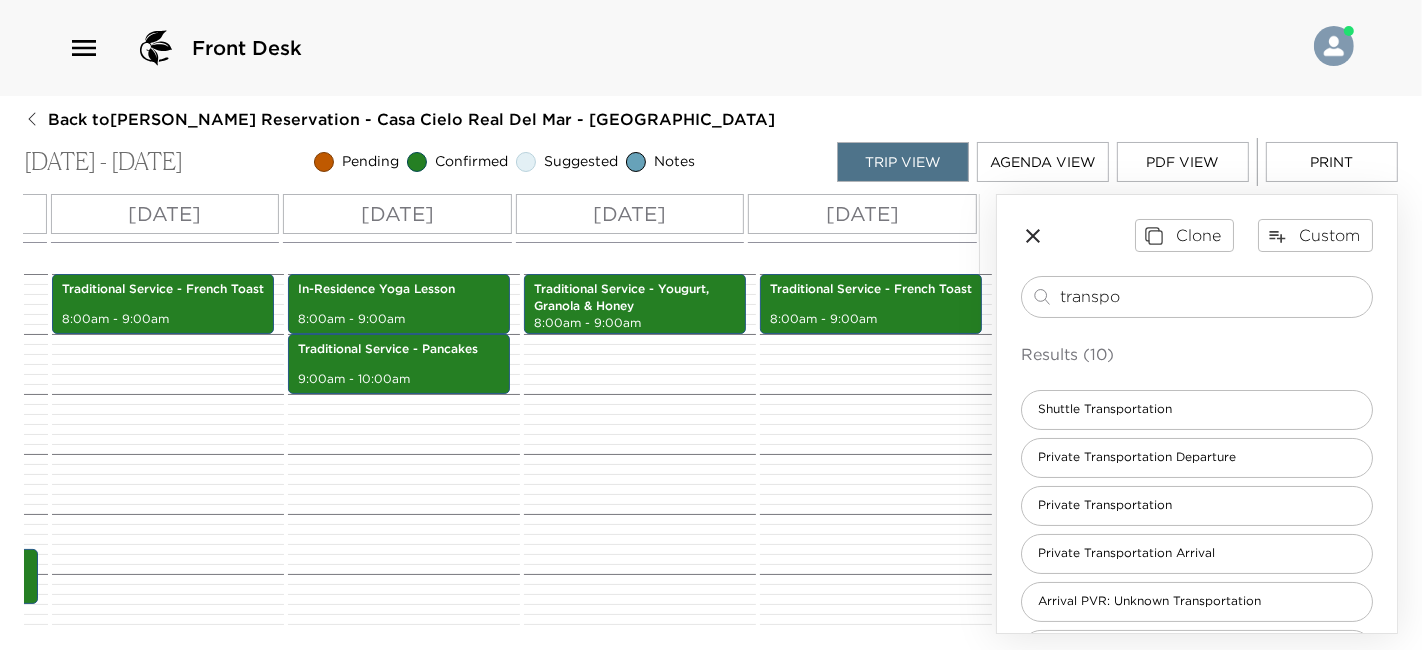 scroll, scrollTop: 0, scrollLeft: 0, axis: both 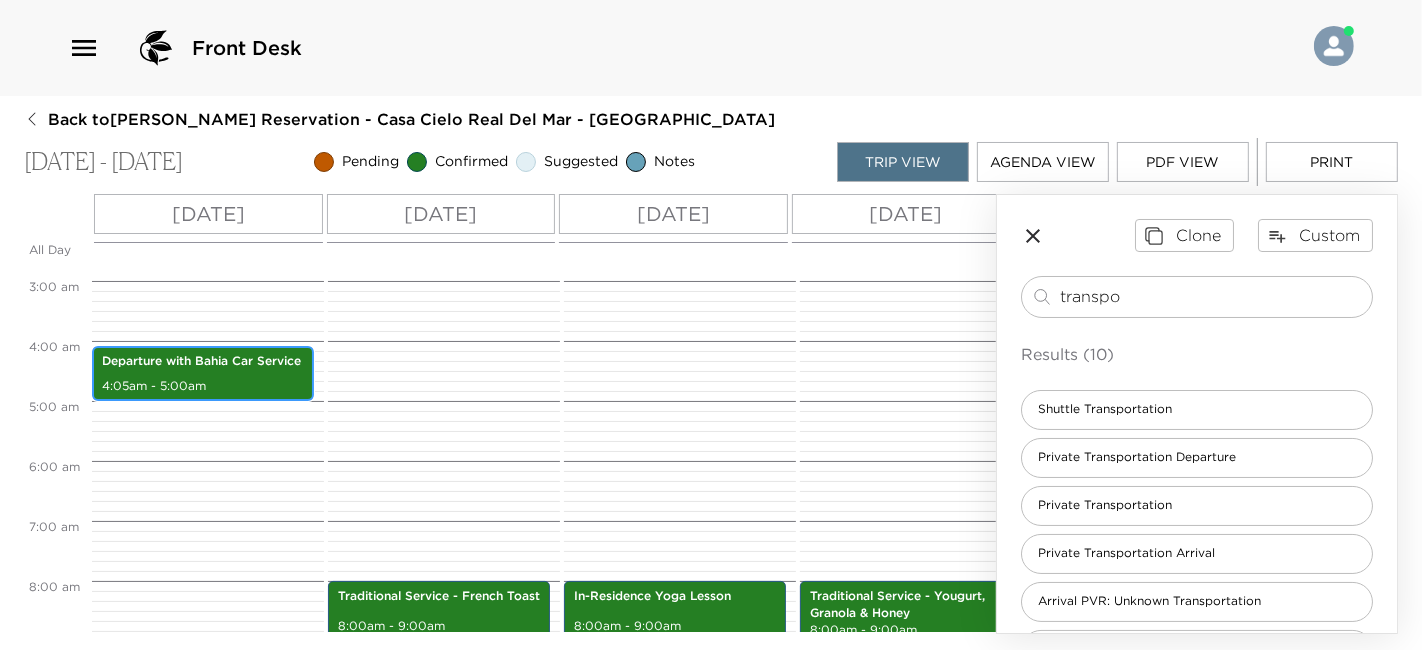 click on "4:05am - 5:00am" at bounding box center (203, 386) 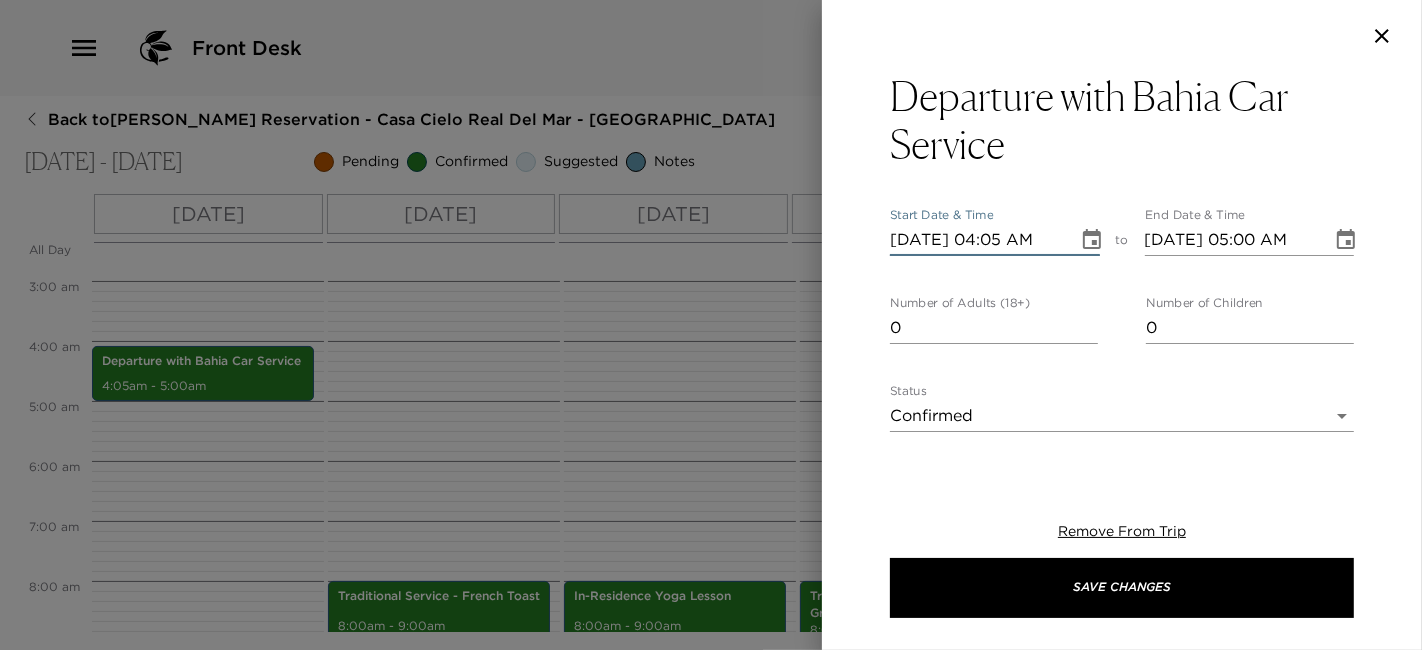 click on "07/14/2025 04:05 AM" at bounding box center [977, 240] 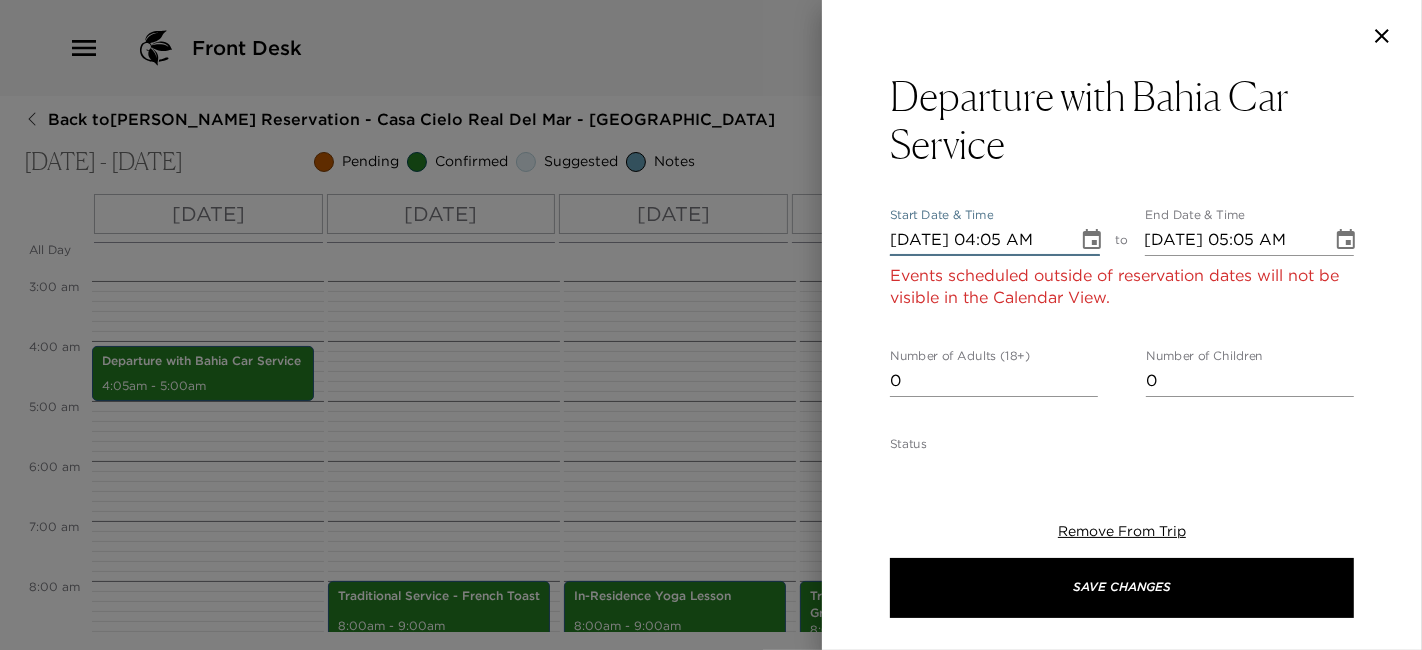 type on "07/18/2025 04:05 AM" 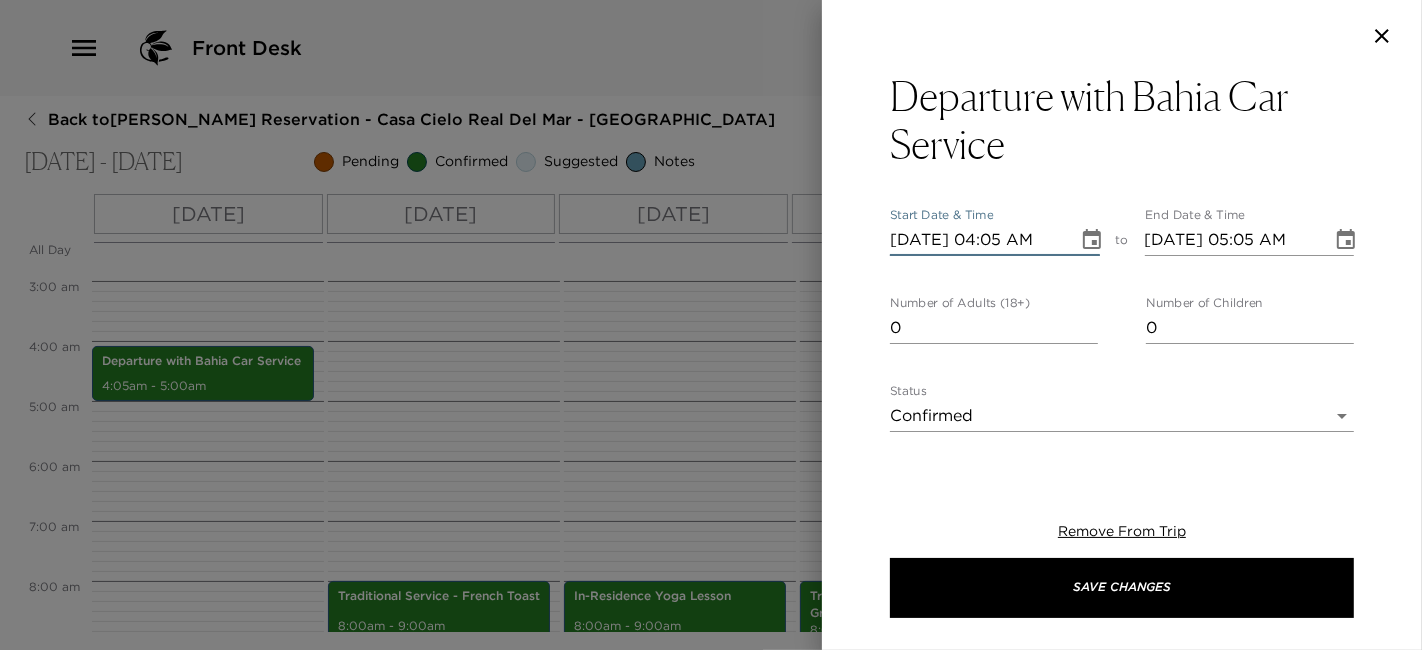 type on "07/18/2025 04:05 AM" 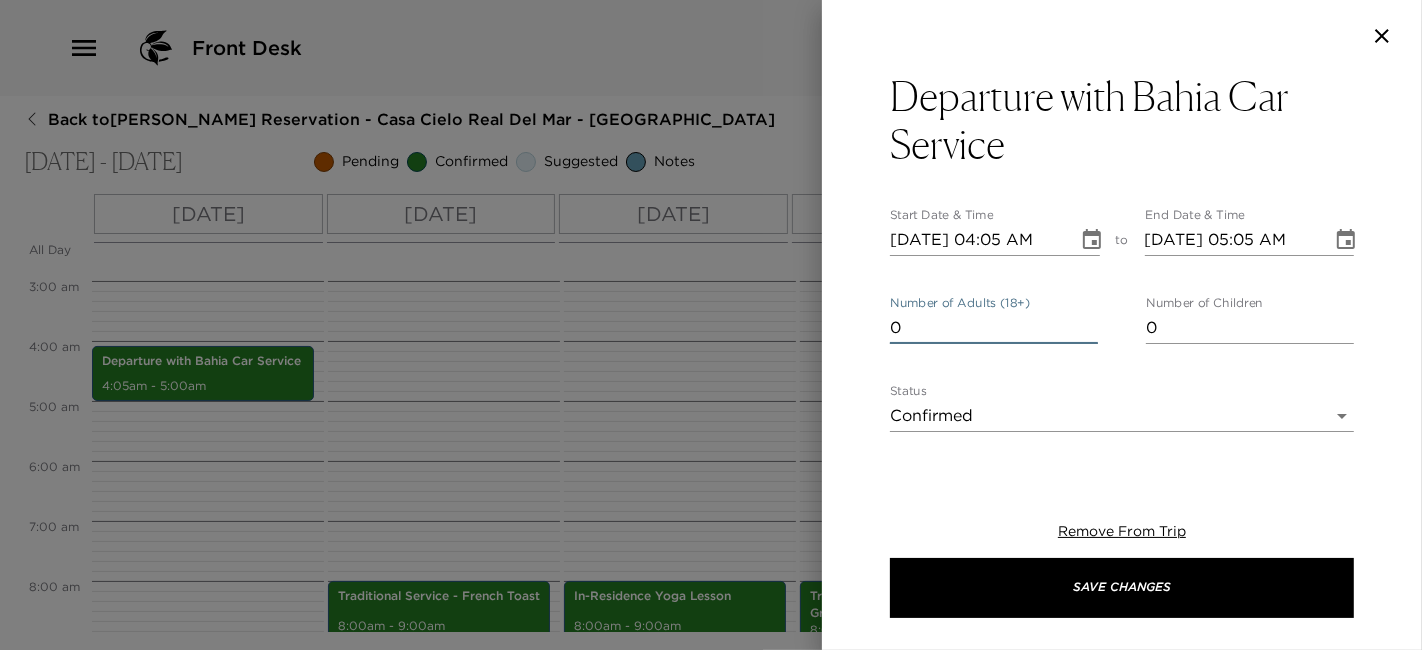 click on "0" at bounding box center (994, 328) 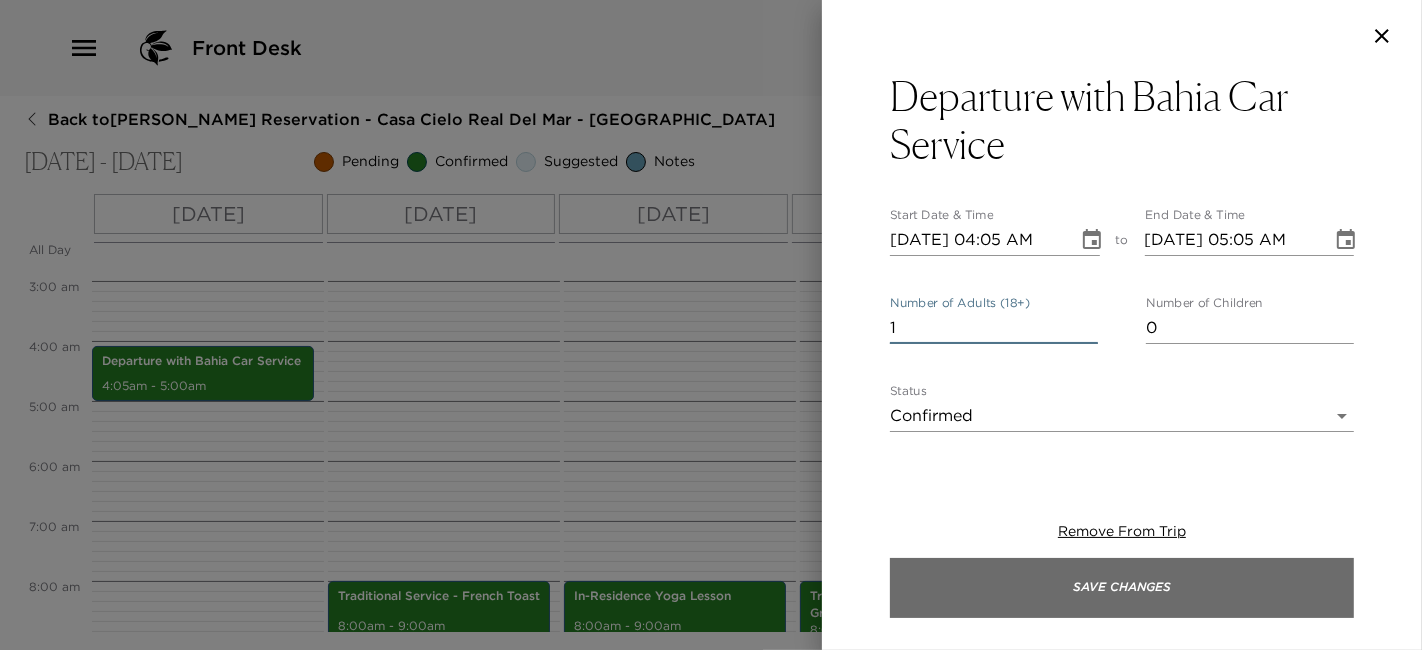 type on "1" 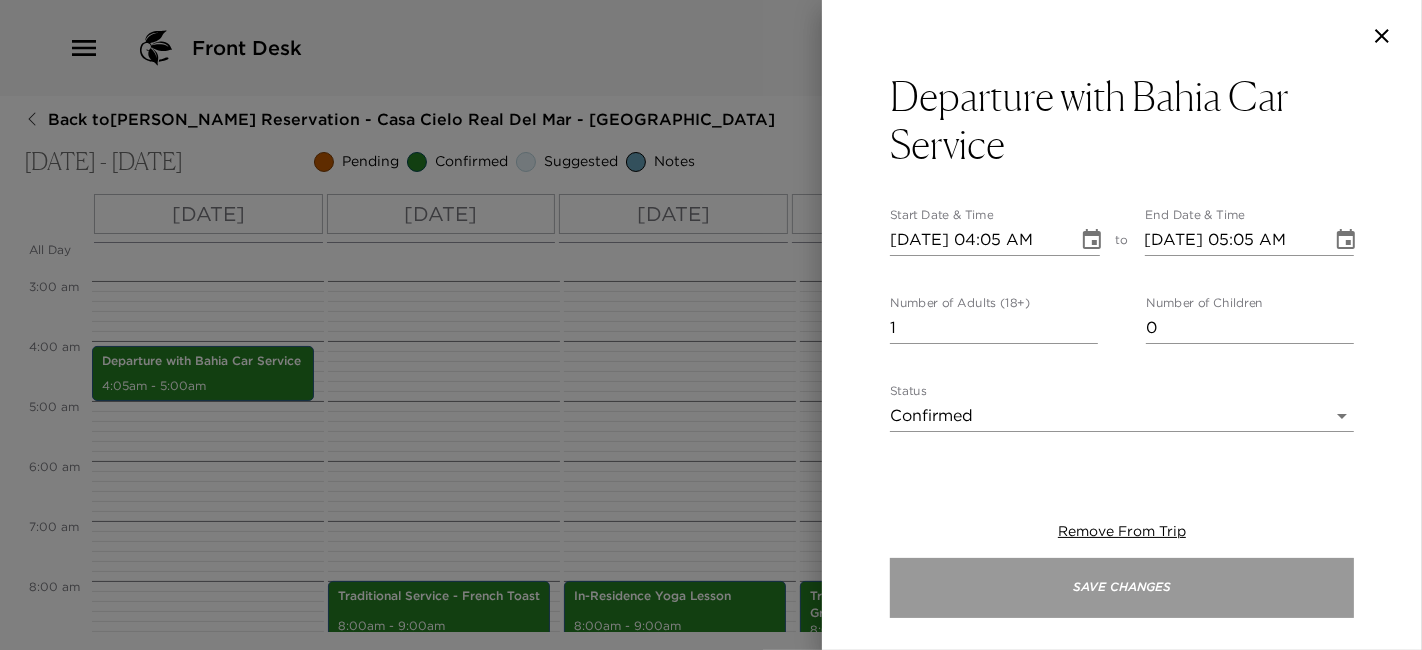 click on "Save Changes" at bounding box center [1122, 588] 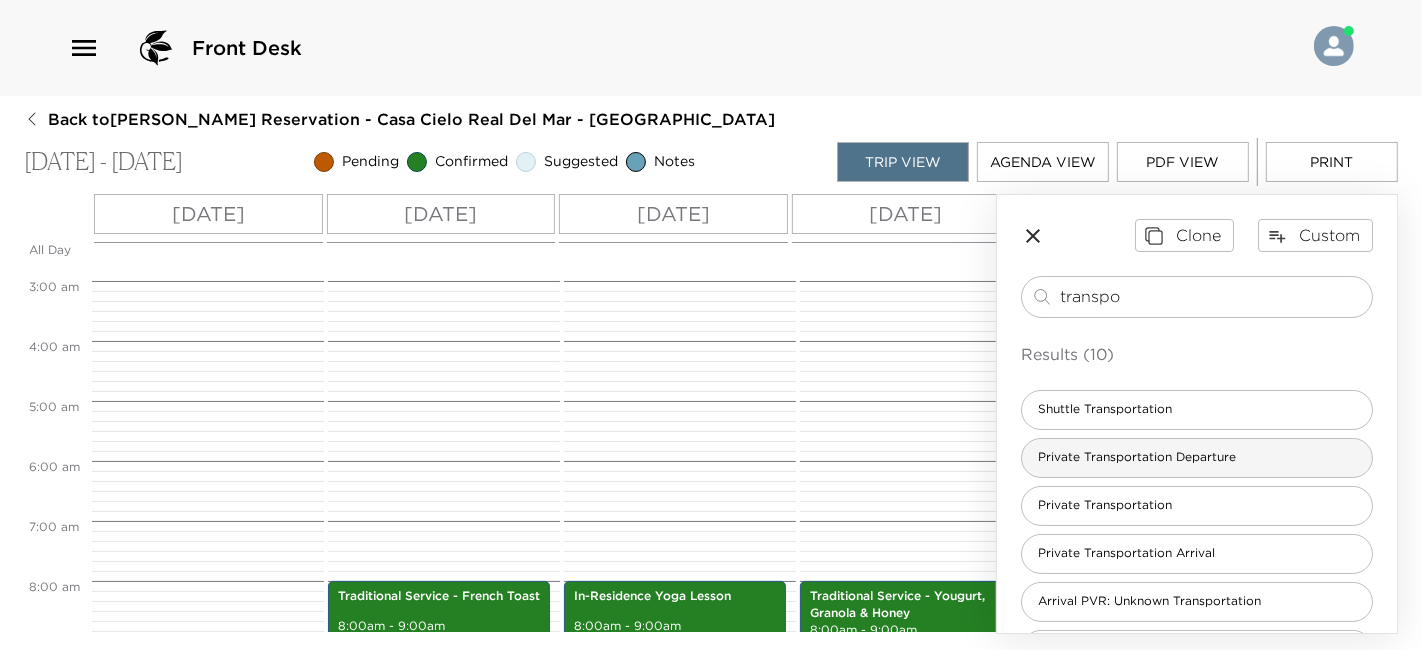 drag, startPoint x: 1179, startPoint y: 317, endPoint x: 1180, endPoint y: 449, distance: 132.00378 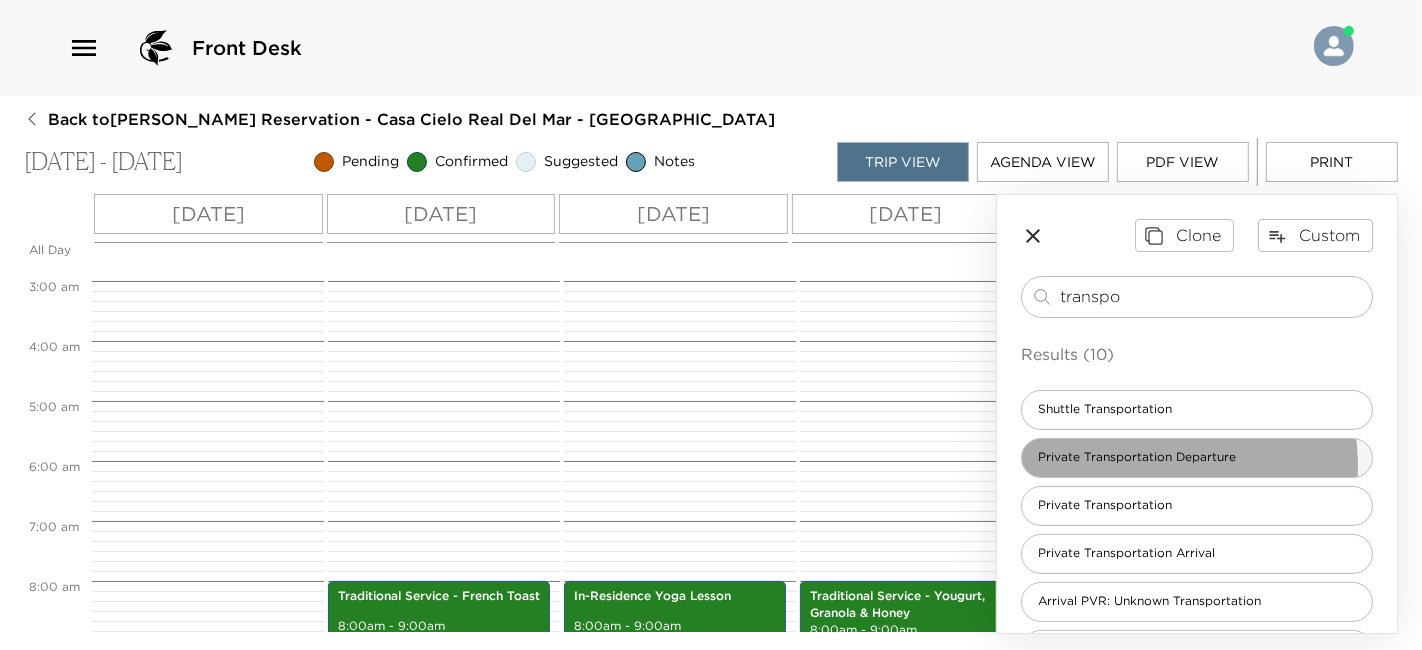 click on "Private Transportation Departure" at bounding box center [1197, 458] 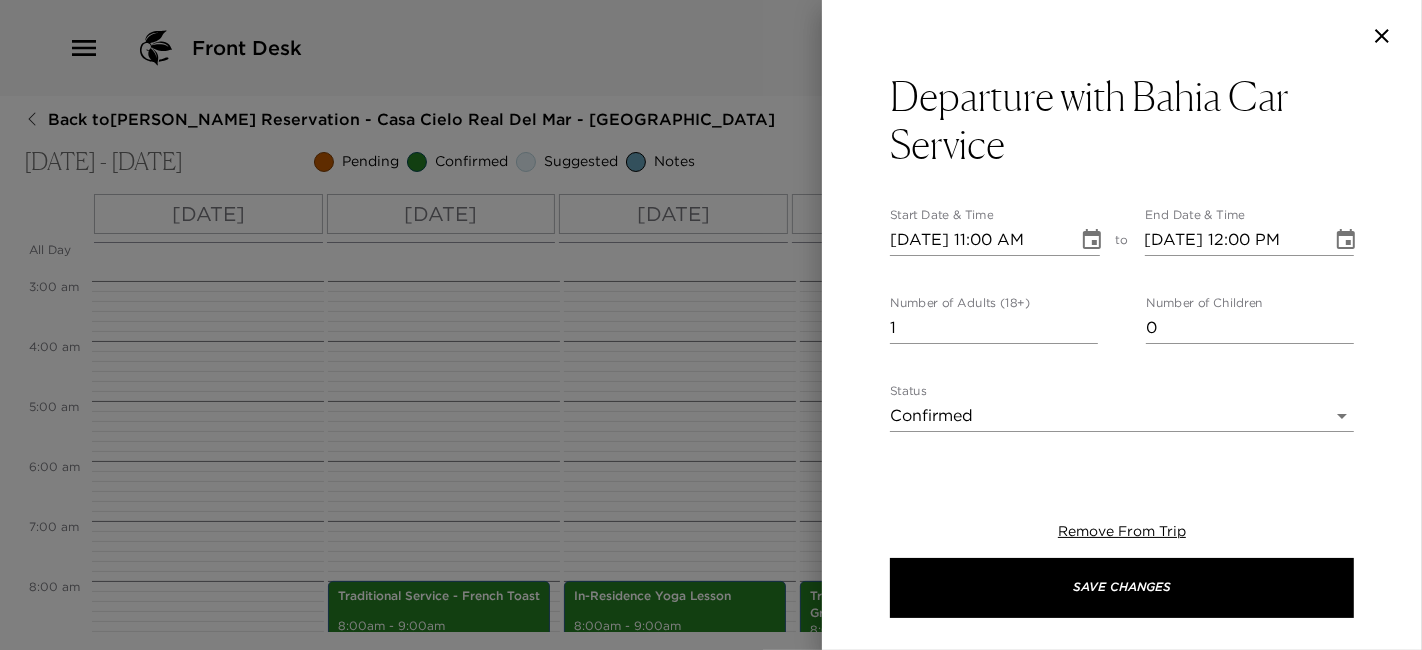 click on "Departure with Bahia Car Service Start Date & Time 07/14/2025 11:00 AM to End Date & Time 07/14/2025 12:00 PM Number of Adults (18+) 1 Number of Children 0 Status Confirmed Confirmed Hide From Member Request Transportation Concierge Notes Your private transportation has been confirmed with Bahia Car Service. This departure time should allow adequate time to make your ___ PM flight.
Helpful Hint: Your driver will assist you with your luggage.
Please remember to return all of your house keys to me prior to departing. If keys are lost or not returned a charge will be applied to your final house bill. Please also make sure to check your residence and safes for all phone and computer cords, passports, and other belongings. It has been a pleasure serving you and I hope to see you in Real del Mar again soon! x Cost ​ x Address ​ x Phone Number ​ Email ​ Website ​ Cancellation Policy ​ 24 hours before the service. Recommended Attire ​ undefined Age Range ​ undefined Remove From Trip Save Changes" at bounding box center [711, 325] 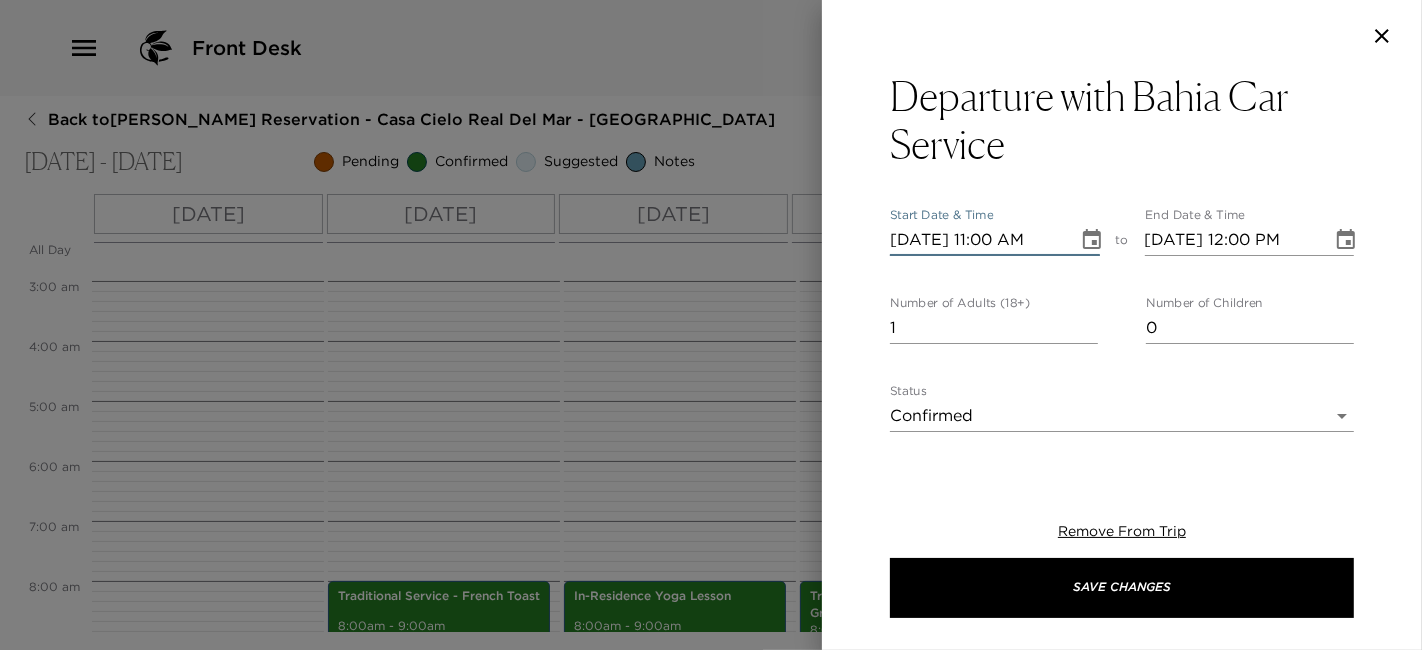 click on "07/14/2025 11:00 AM" at bounding box center (977, 240) 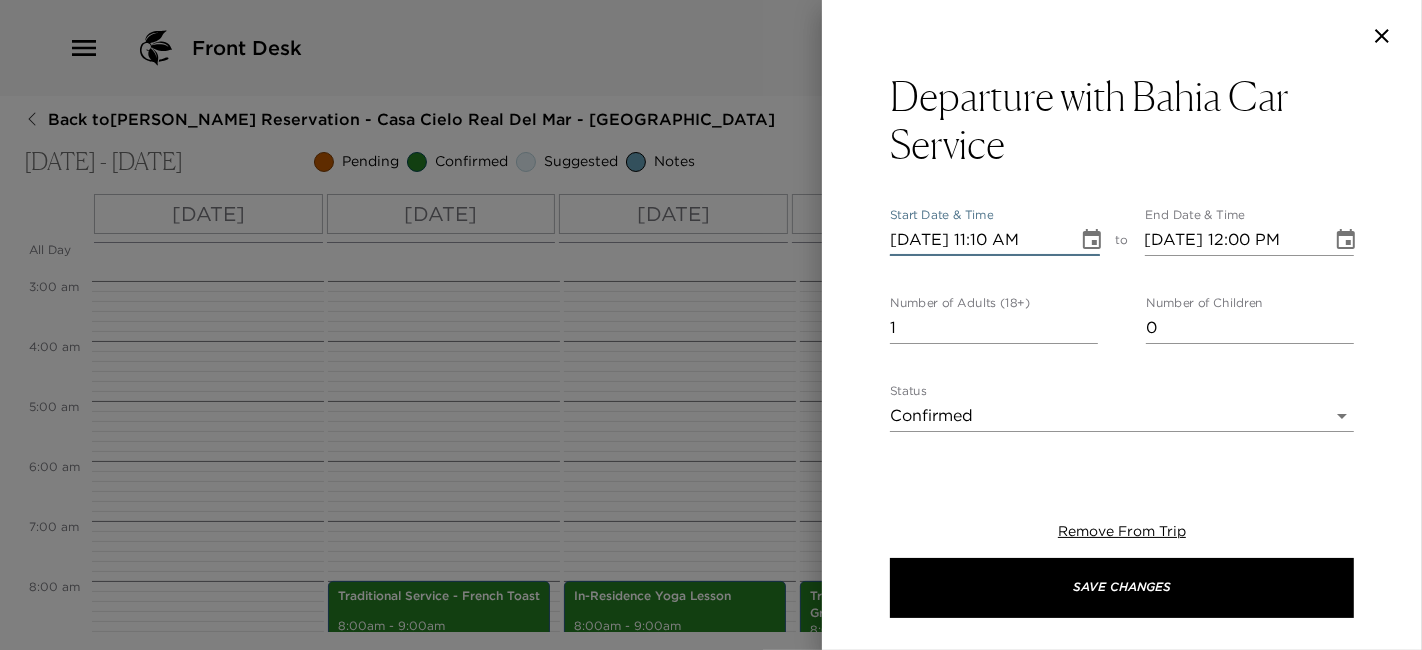 type on "07/14/2025 11:10 AM" 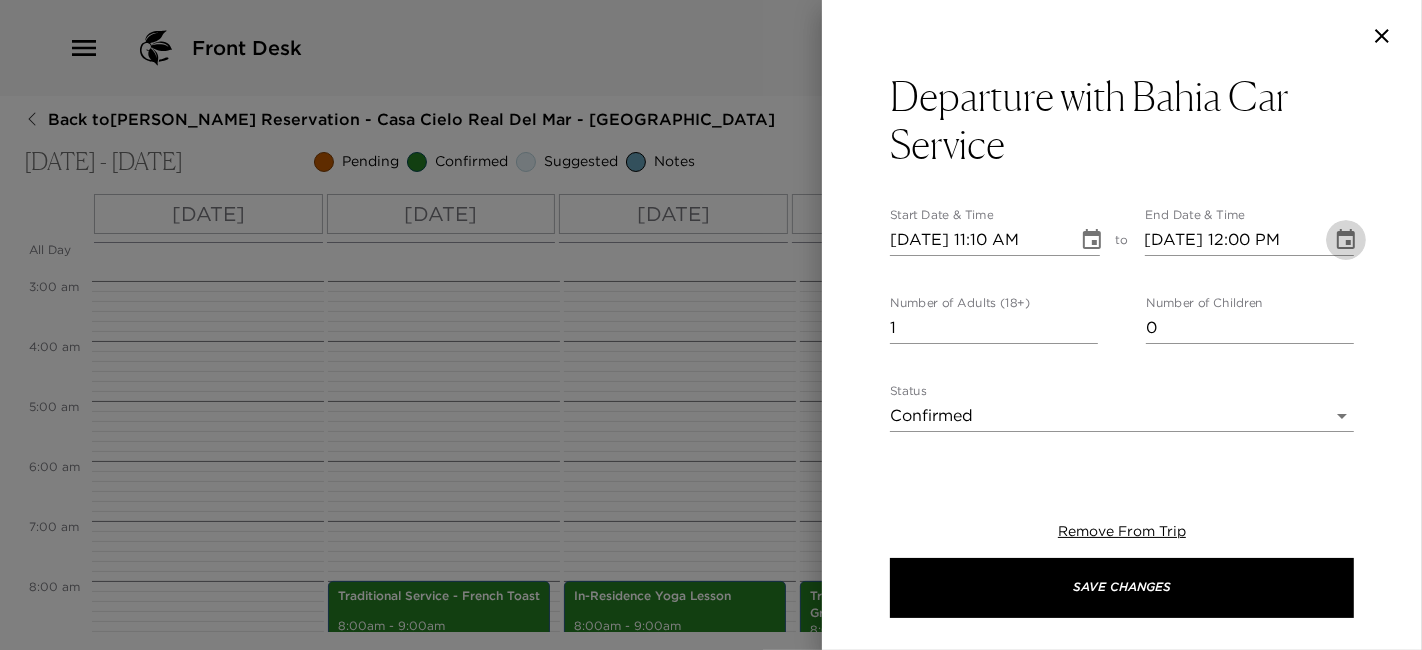 type 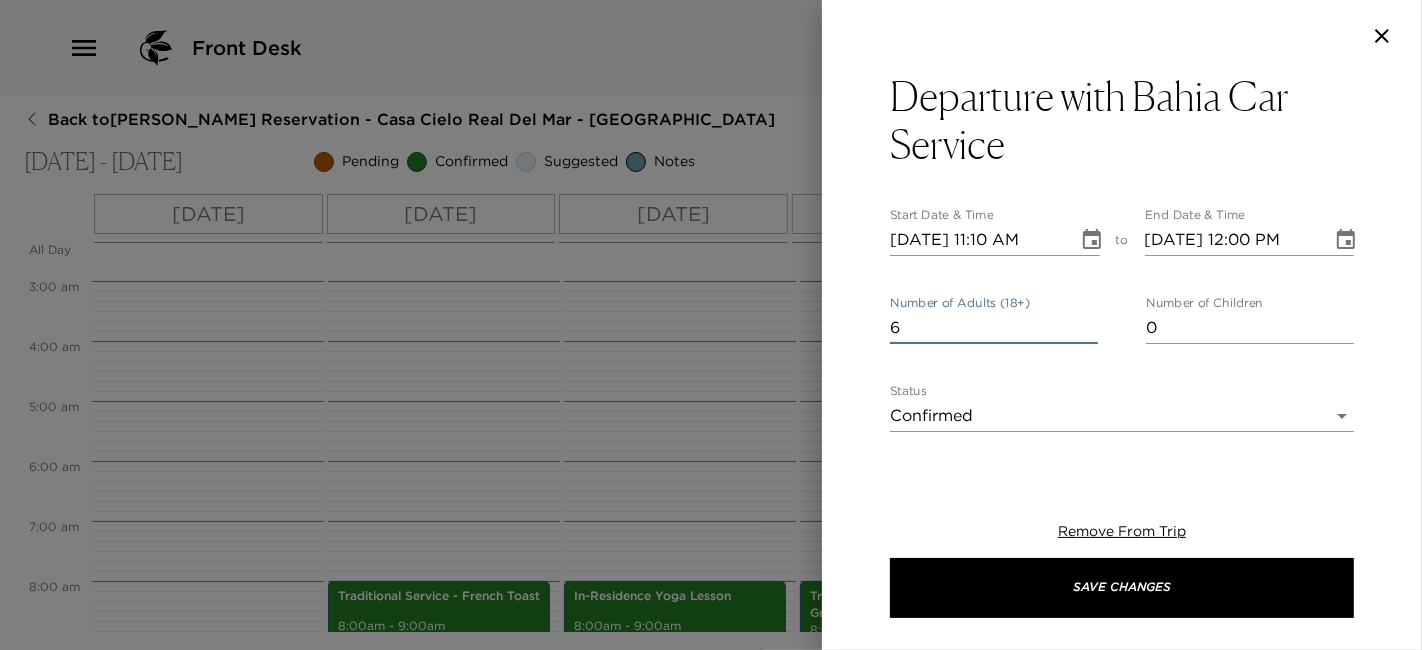 type on "6" 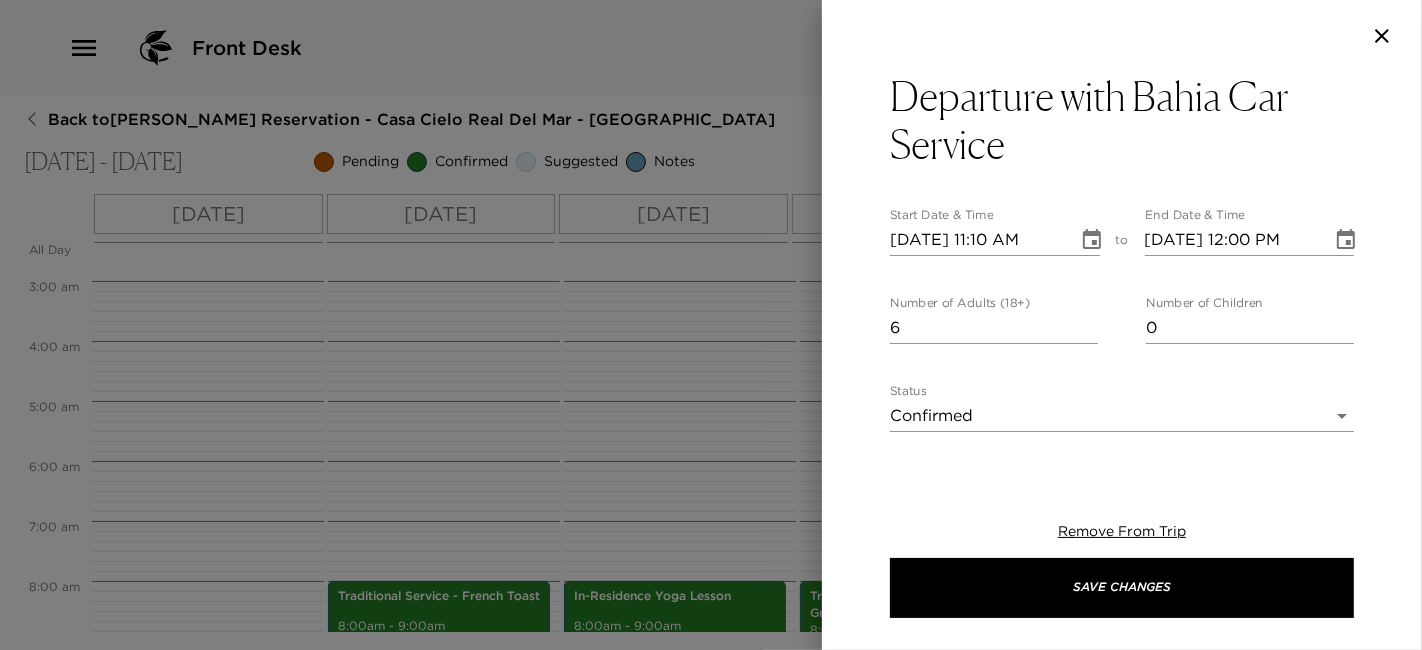 click on "Departure with Bahia Car Service Start Date & Time 07/14/2025 11:10 AM to End Date & Time 07/14/2025 12:00 PM Number of Adults (18+) 6 Number of Children 0 Status Confirmed Confirmed Hide From Member Request Transportation Concierge Notes Your private transportation has been confirmed with Bahia Car Service. This departure time should allow adequate time to make your ___ PM flight.
Helpful Hint: Your driver will assist you with your luggage.
Please remember to return all of your house keys to me prior to departing. If keys are lost or not returned a charge will be applied to your final house bill. Please also make sure to check your residence and safes for all phone and computer cords, passports, and other belongings. It has been a pleasure serving you and I hope to see you in Real del Mar again soon! x Cost ​ x Address ​ x Phone Number ​ Email ​ Website ​ Cancellation Policy ​ 24 hours before the service. Recommended Attire ​ undefined Age Range ​ undefined Remove From Trip Save Changes" at bounding box center (1122, 812) 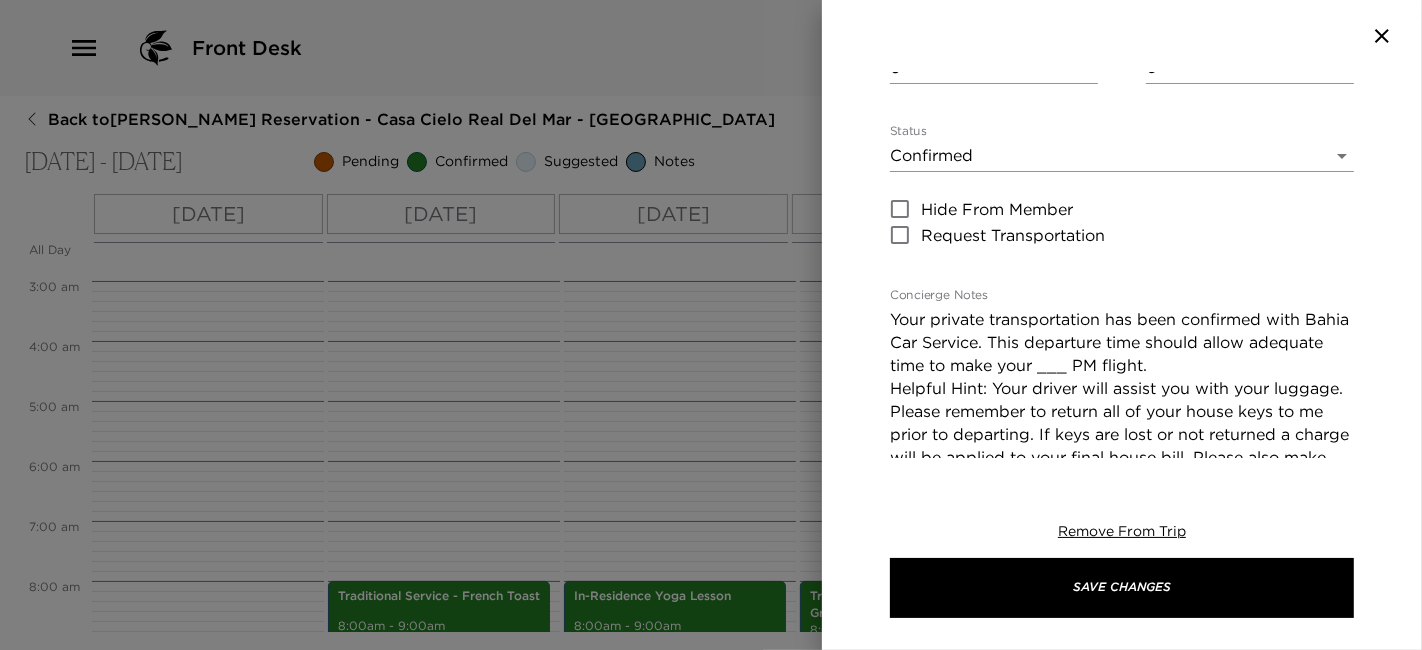 scroll, scrollTop: 266, scrollLeft: 0, axis: vertical 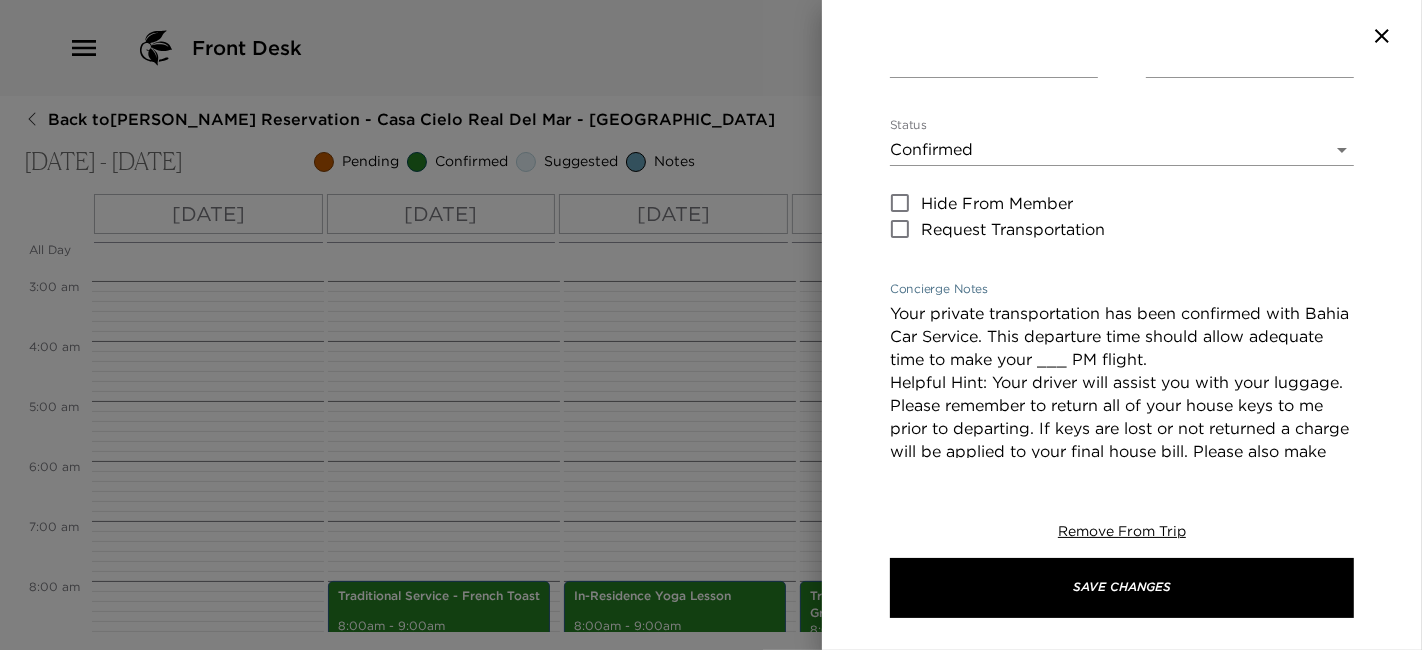 click on "Your private transportation has been confirmed with Bahia Car Service. This departure time should allow adequate time to make your ___ PM flight.
Helpful Hint: Your driver will assist you with your luggage.
Please remember to return all of your house keys to me prior to departing. If keys are lost or not returned a charge will be applied to your final house bill. Please also make sure to check your residence and safes for all phone and computer cords, passports, and other belongings. It has been a pleasure serving you and I hope to see you in Real del Mar again soon!" at bounding box center [1122, 440] 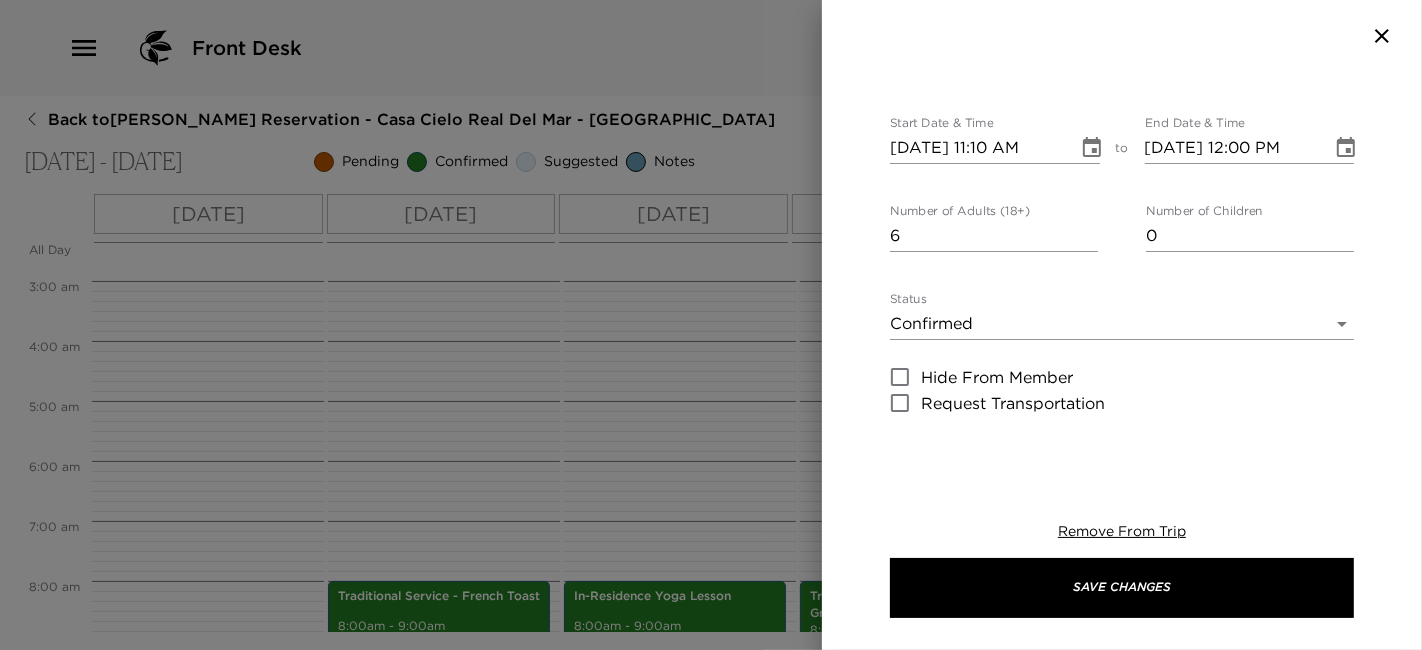 scroll, scrollTop: 0, scrollLeft: 0, axis: both 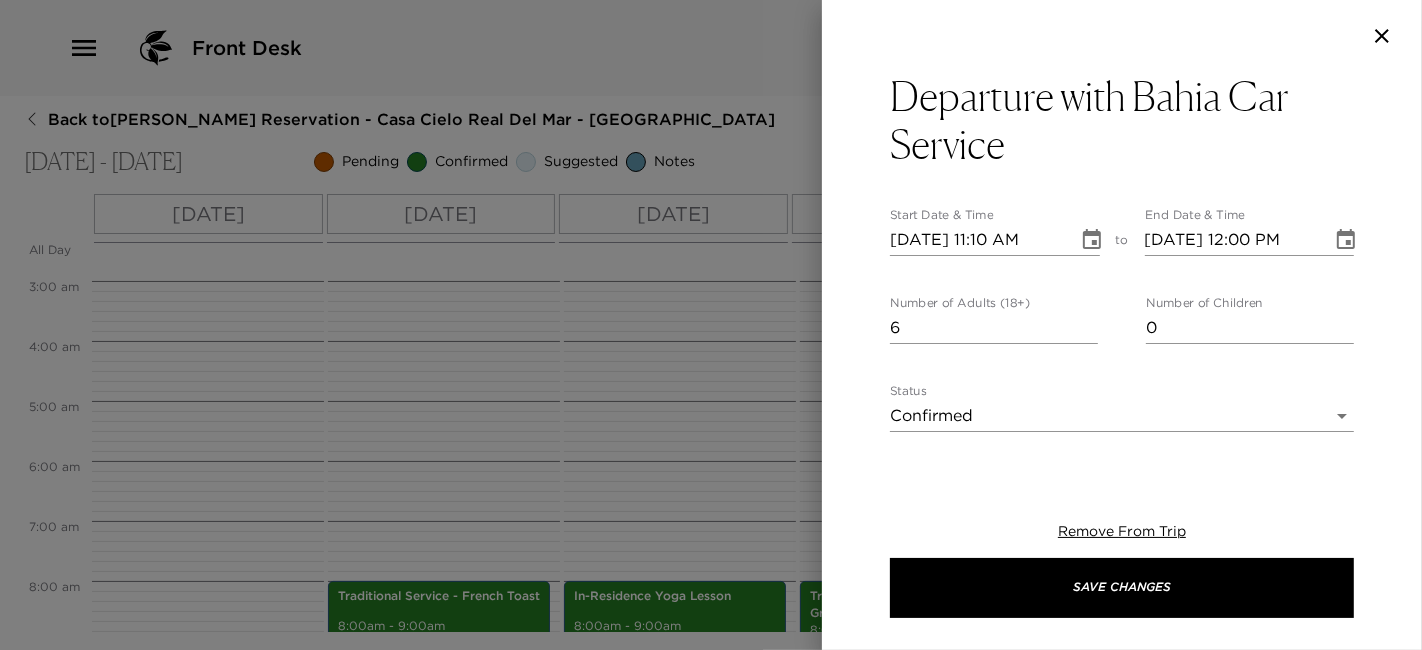 type on "Your private transportation has been confirmed with Bahia Car Service. This departure time should allow adequate time to make your  1:15 PM flight.
Helpful Hint: Your driver will assist you with your luggage.
Please remember to return all of your house keys to me prior to departing. If keys are lost or not returned a charge will be applied to your final house bill. Please also make sure to check your residence and safes for all phone and computer cords, passports, and other belongings. It has been a pleasure serving you and I hope to see you in Real del Mar again soon!" 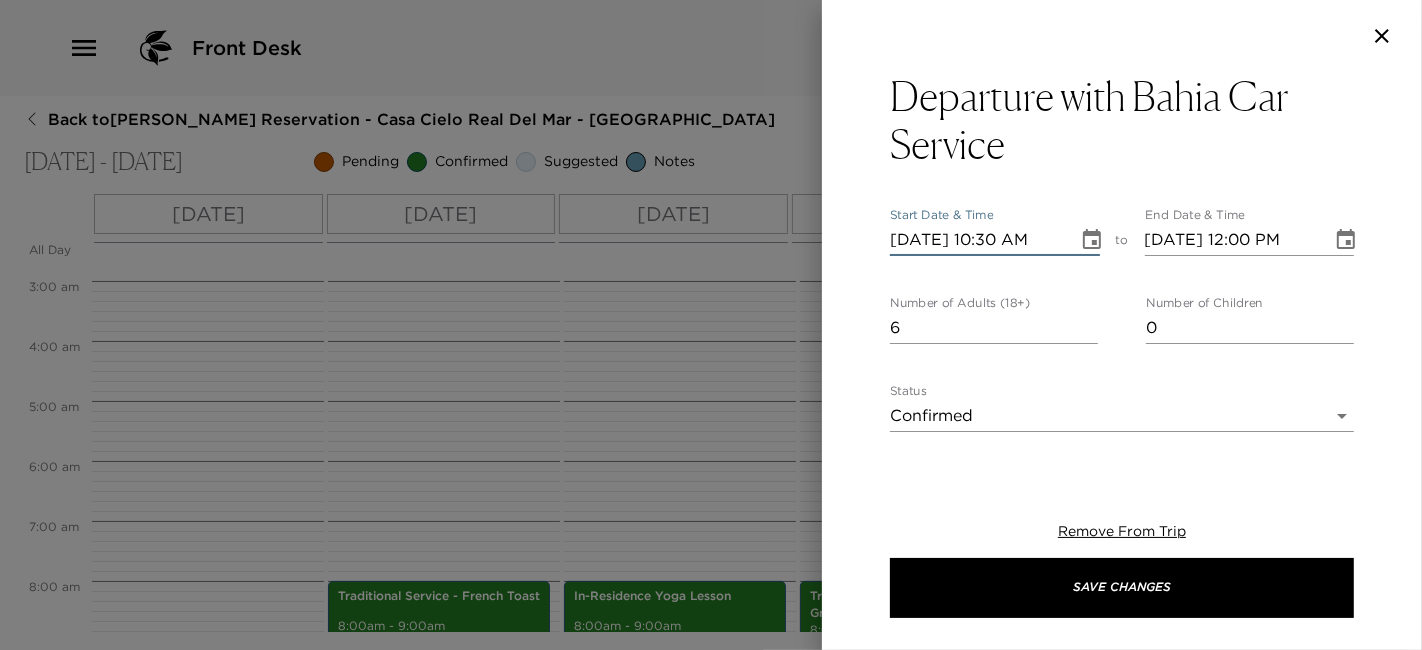 type on "07/14/2025 10:30 AM" 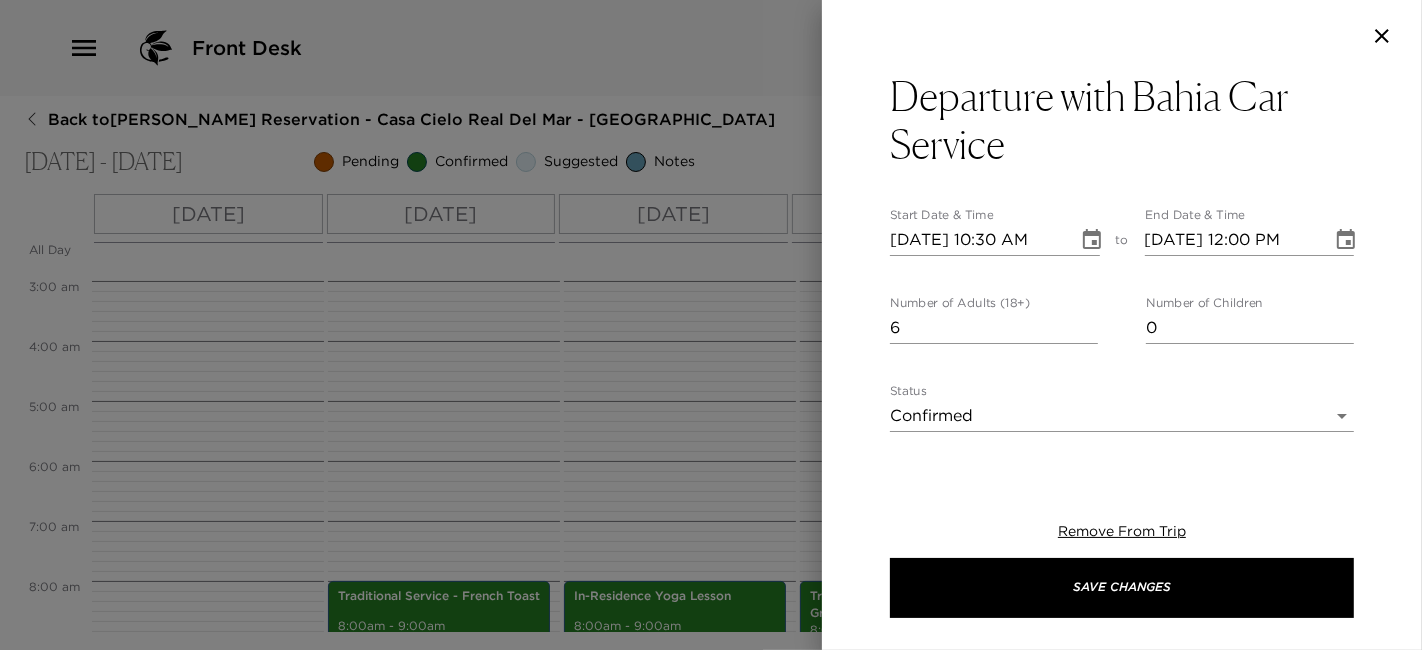 click on "Number of Children 0" at bounding box center [1250, 320] 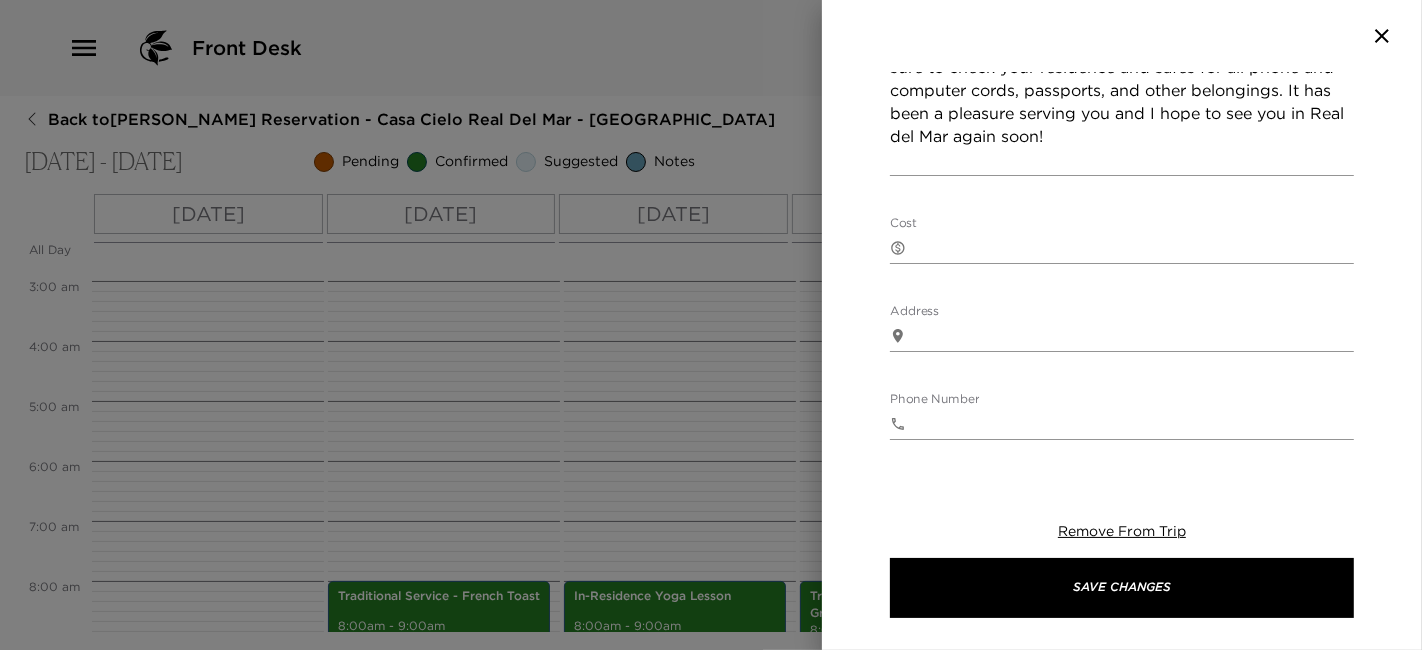 scroll, scrollTop: 694, scrollLeft: 0, axis: vertical 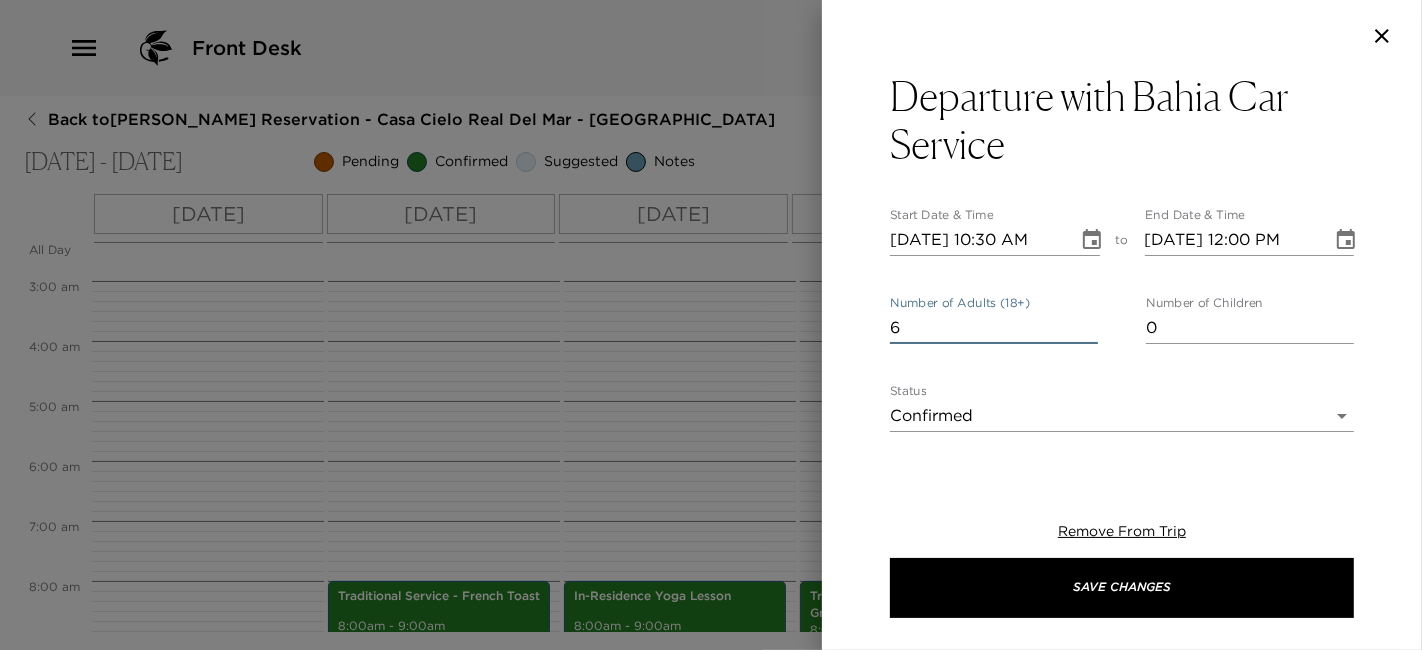 click on "6" at bounding box center (994, 328) 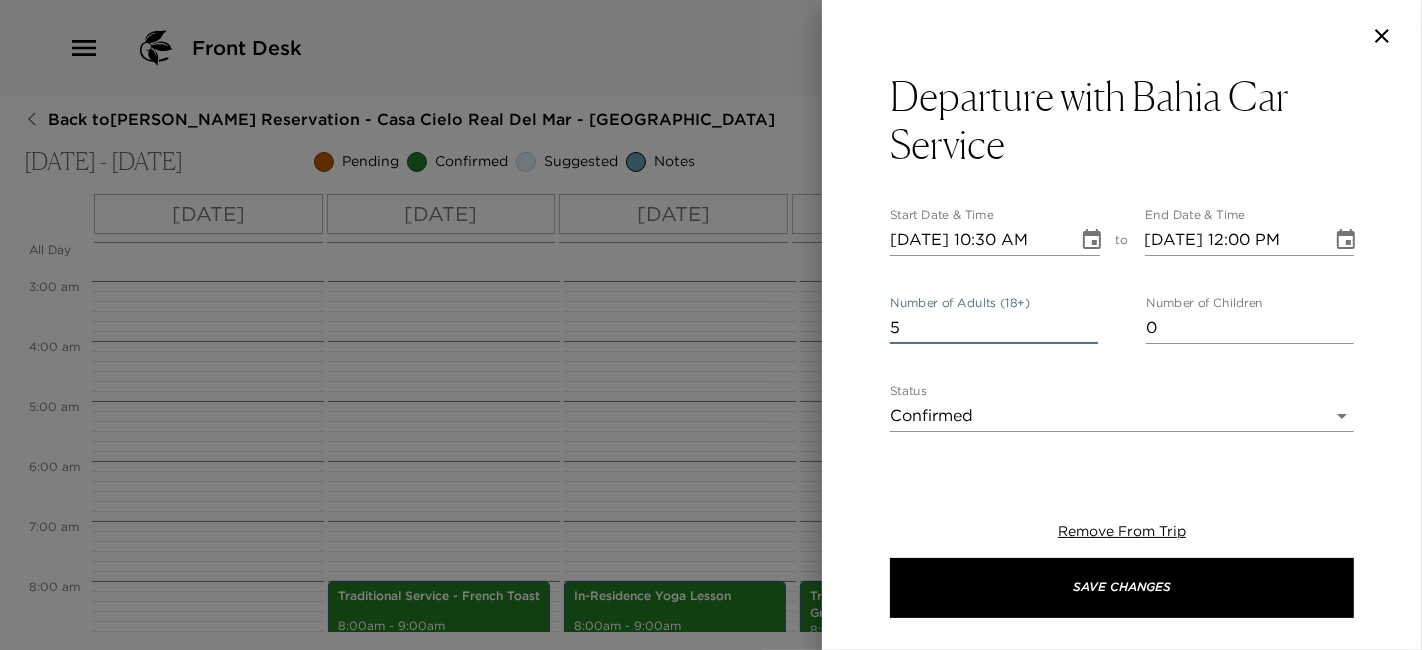 type on "5" 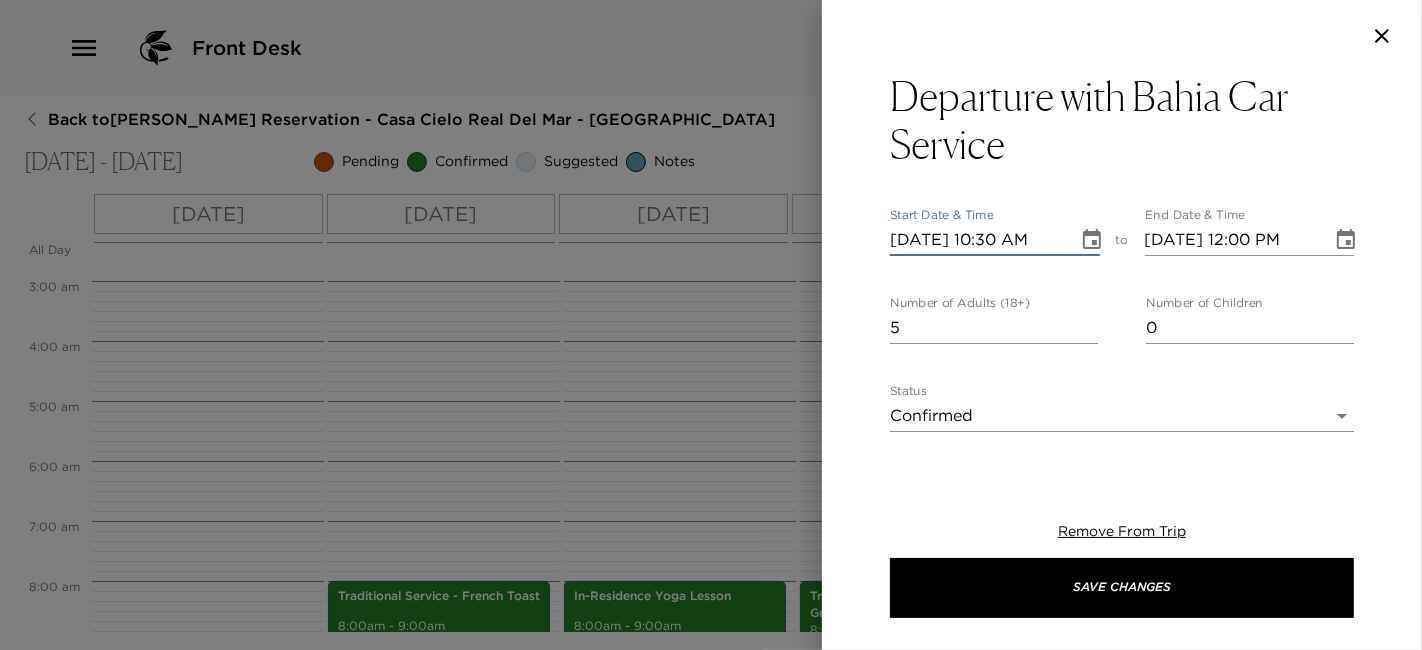 click on "07/14/2025 10:30 AM" at bounding box center [977, 240] 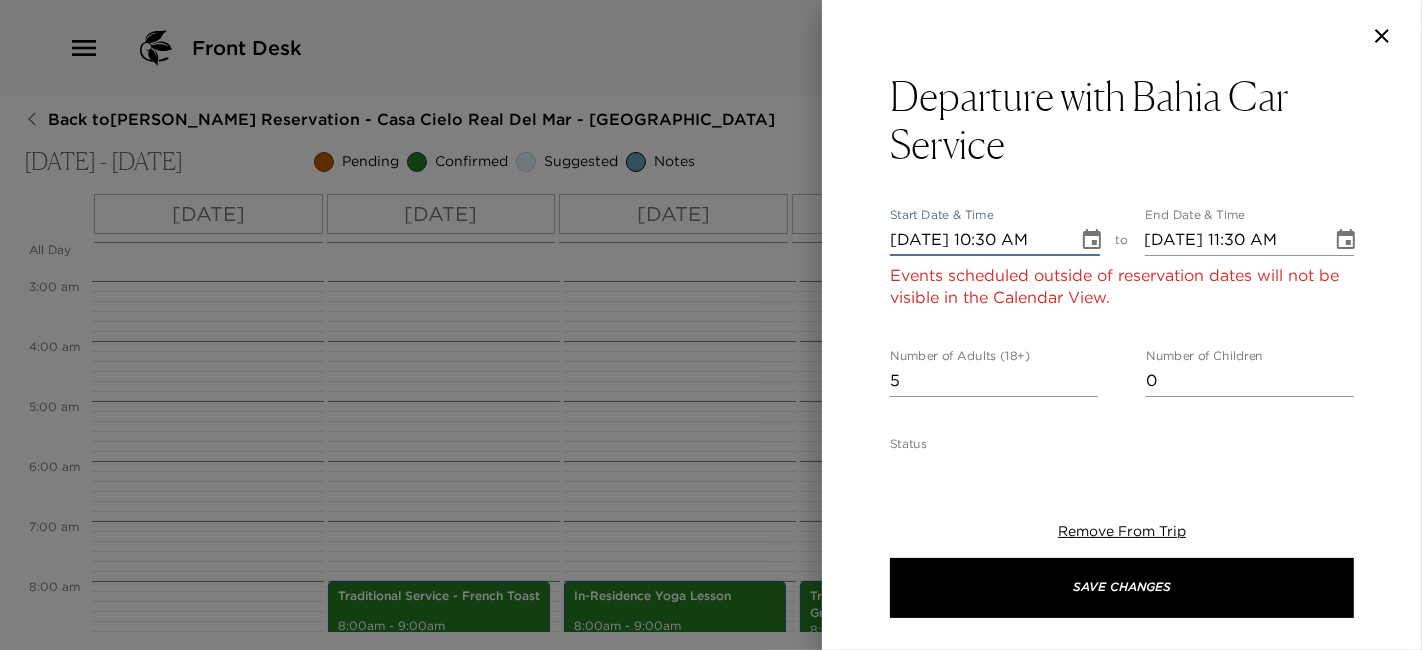 type on "07/18/2025 10:30 AM" 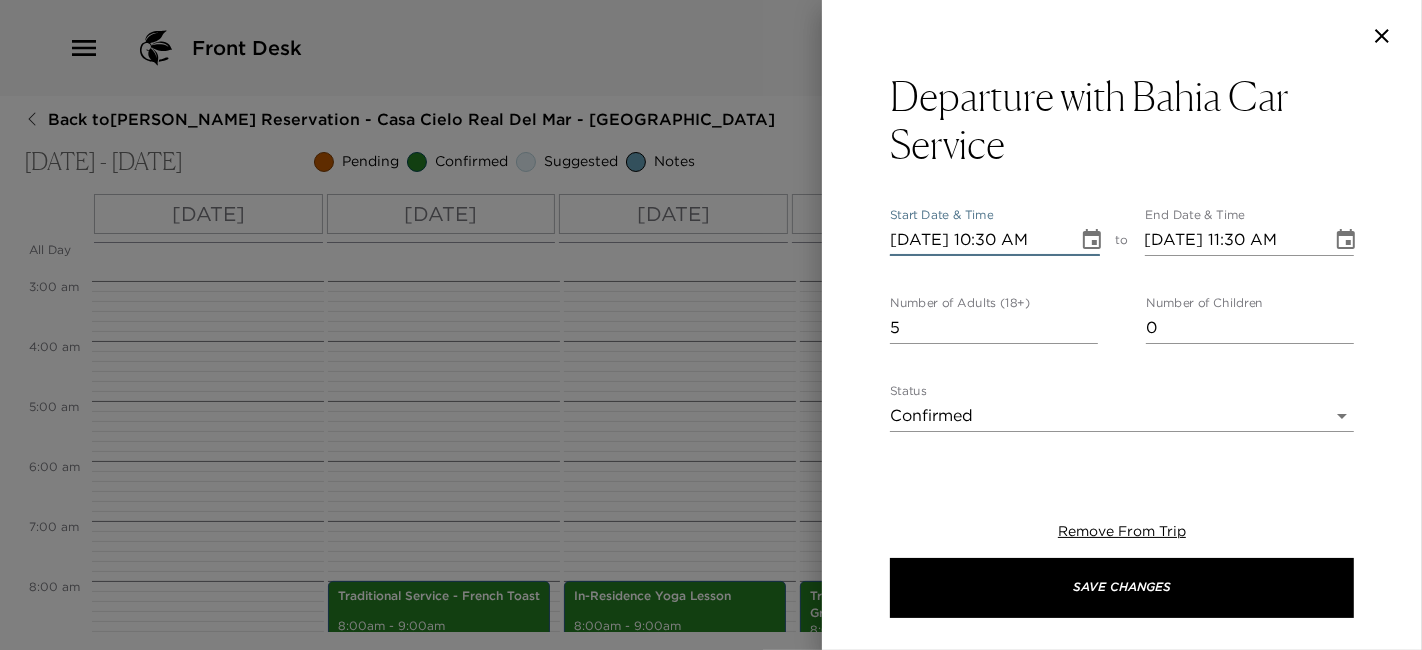 type on "07/18/2025 11:30 AM" 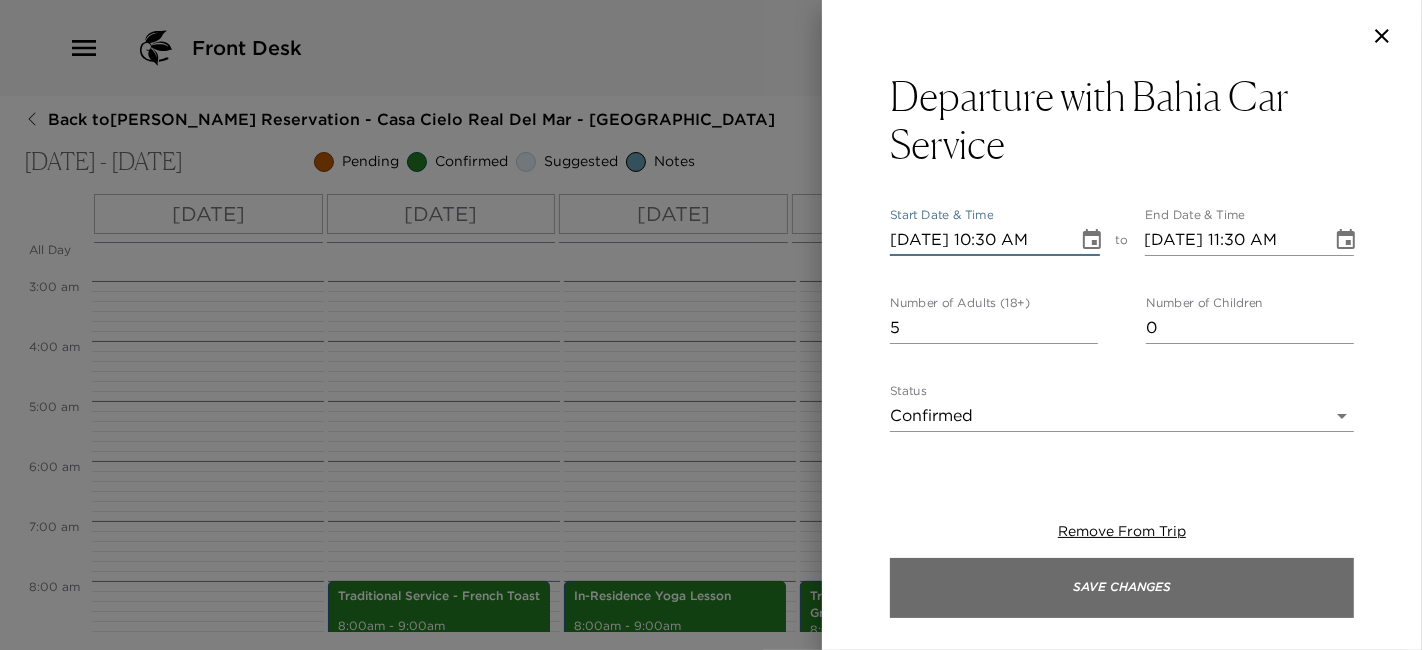 type on "07/18/2025 10:30 AM" 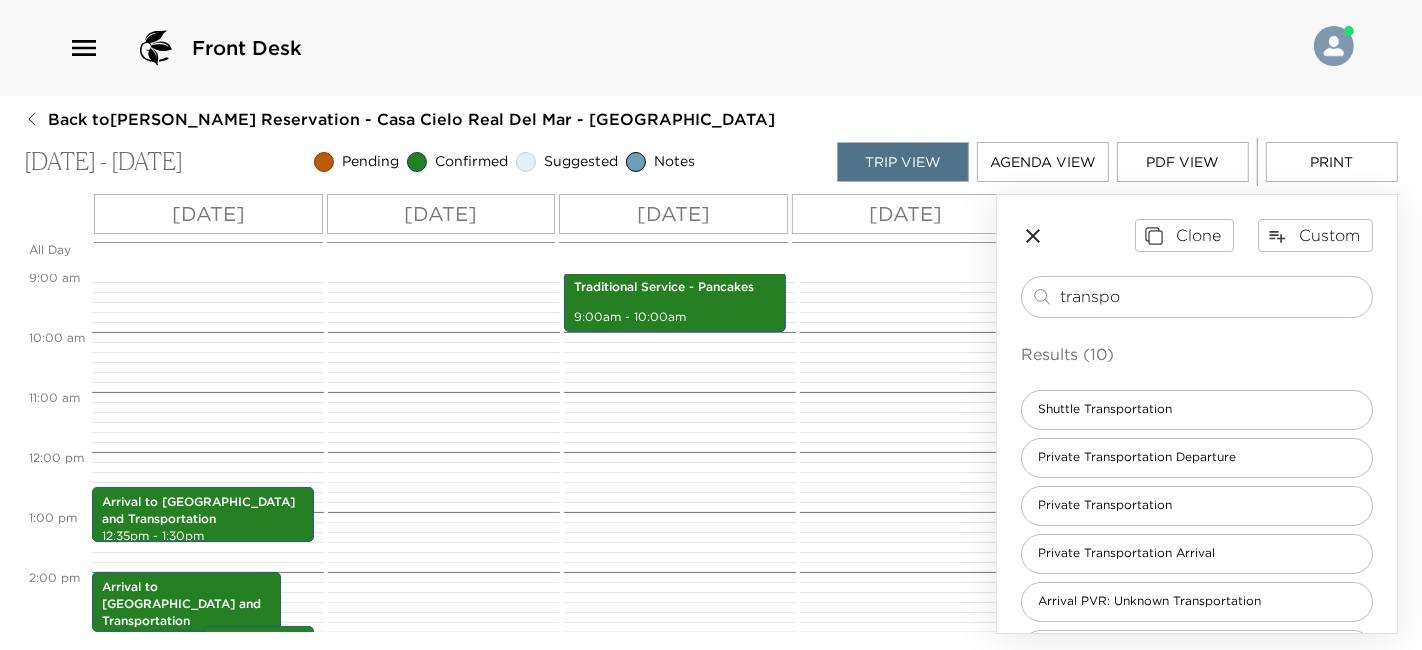 scroll, scrollTop: 503, scrollLeft: 0, axis: vertical 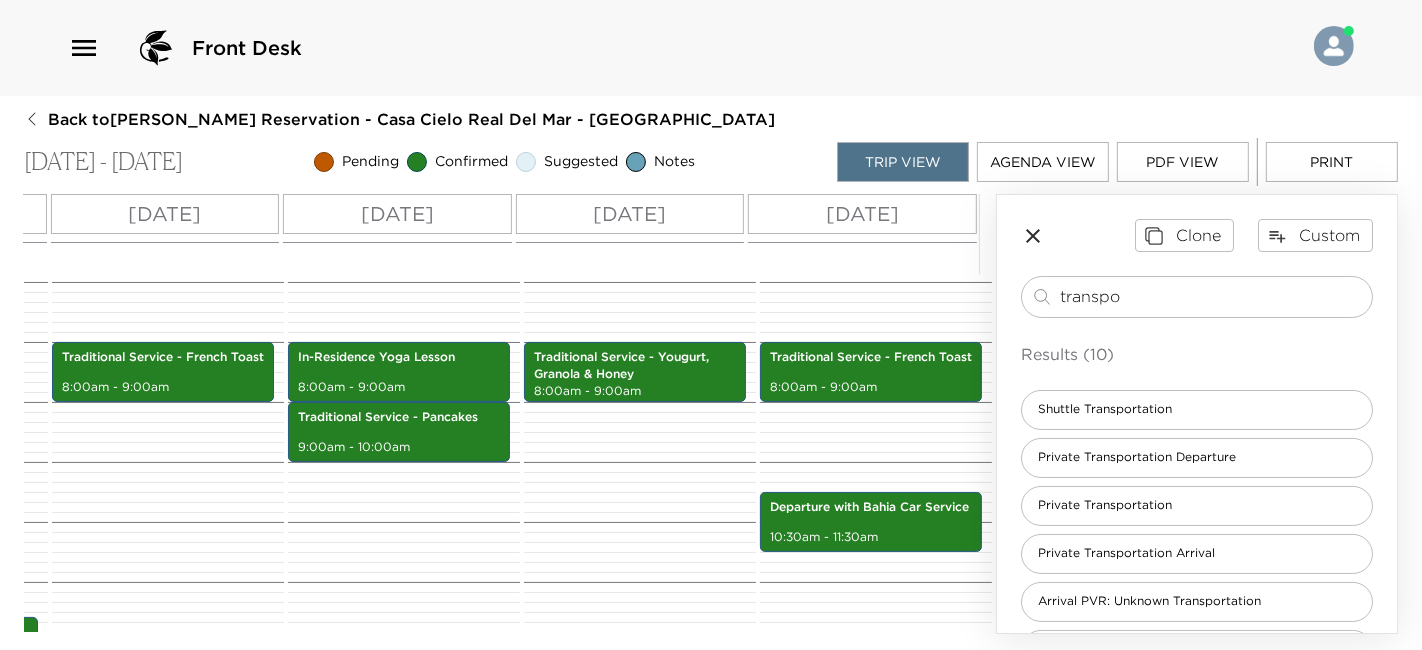 drag, startPoint x: 1131, startPoint y: 301, endPoint x: 931, endPoint y: 272, distance: 202.09157 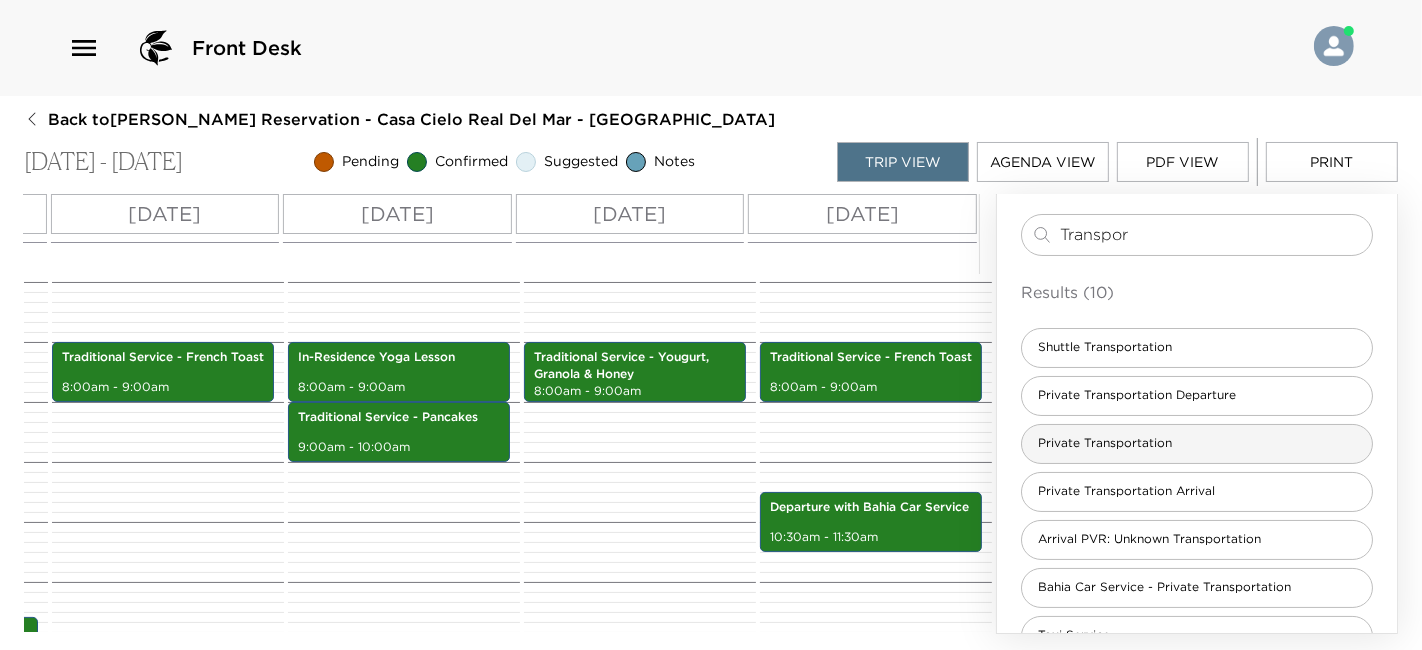 scroll, scrollTop: 63, scrollLeft: 0, axis: vertical 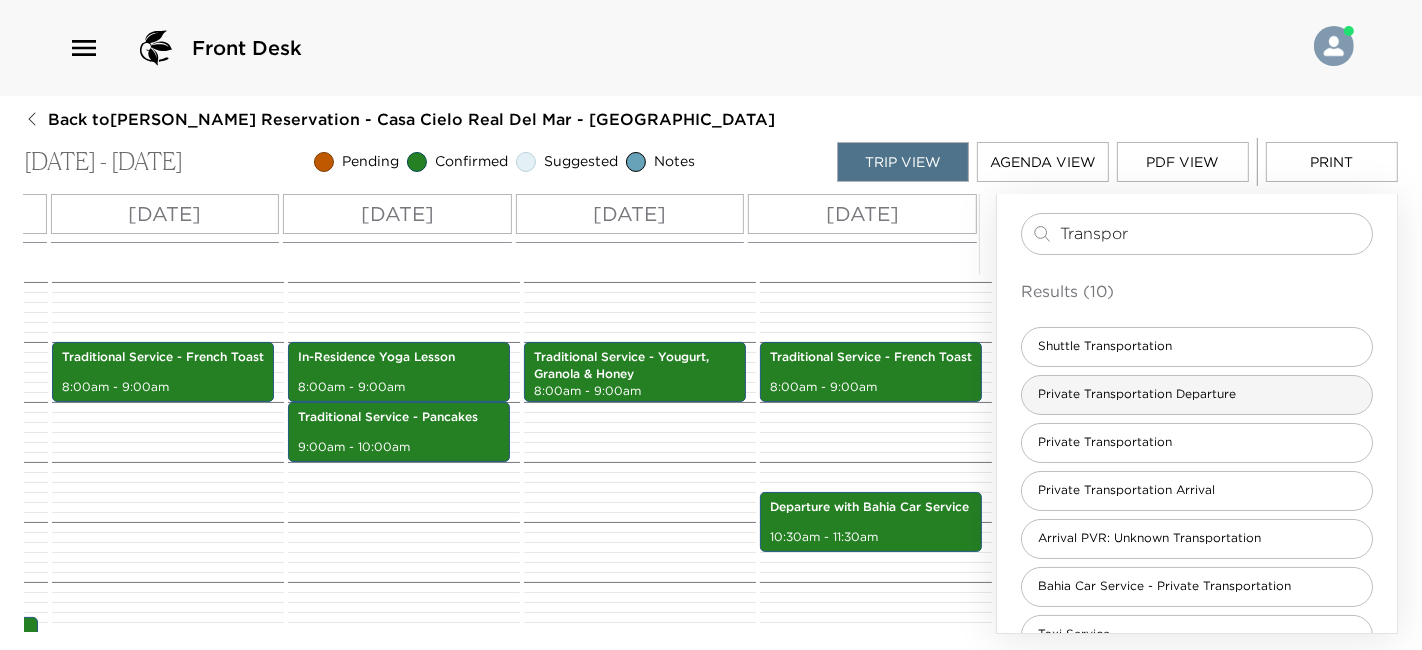 type on "Transpor" 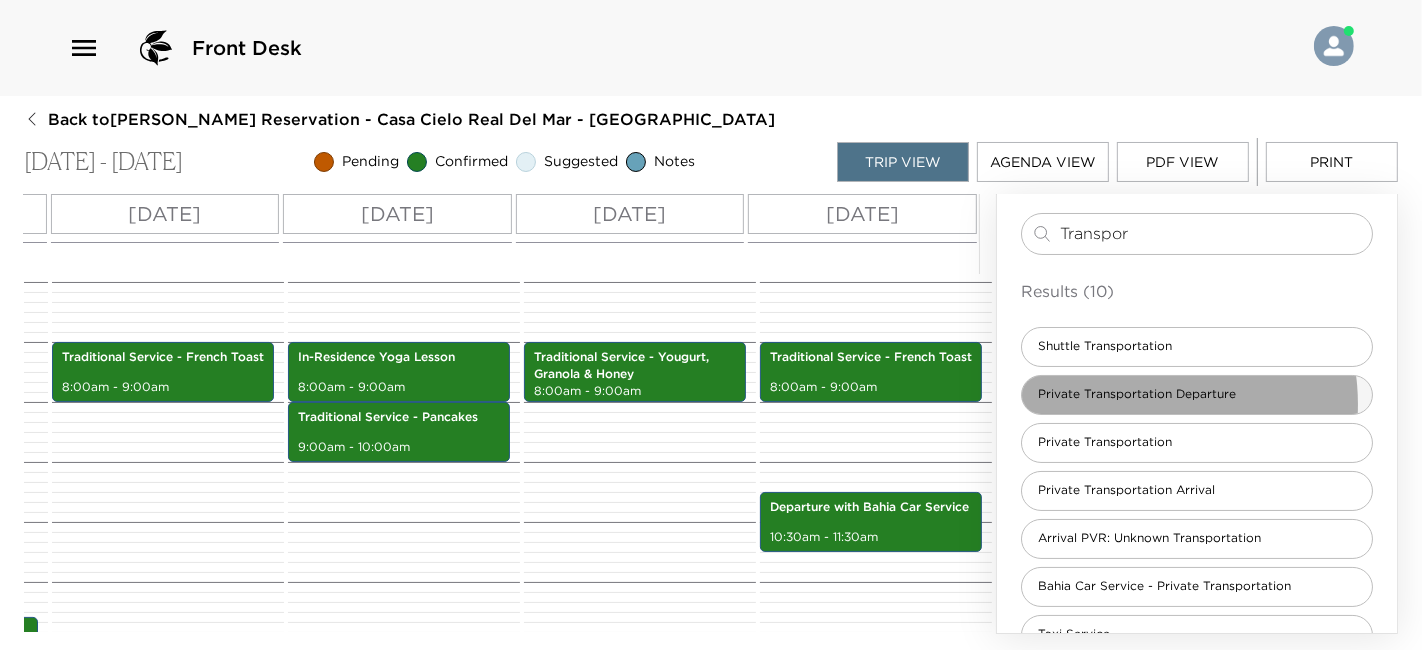 click on "Private Transportation Departure" at bounding box center [1197, 395] 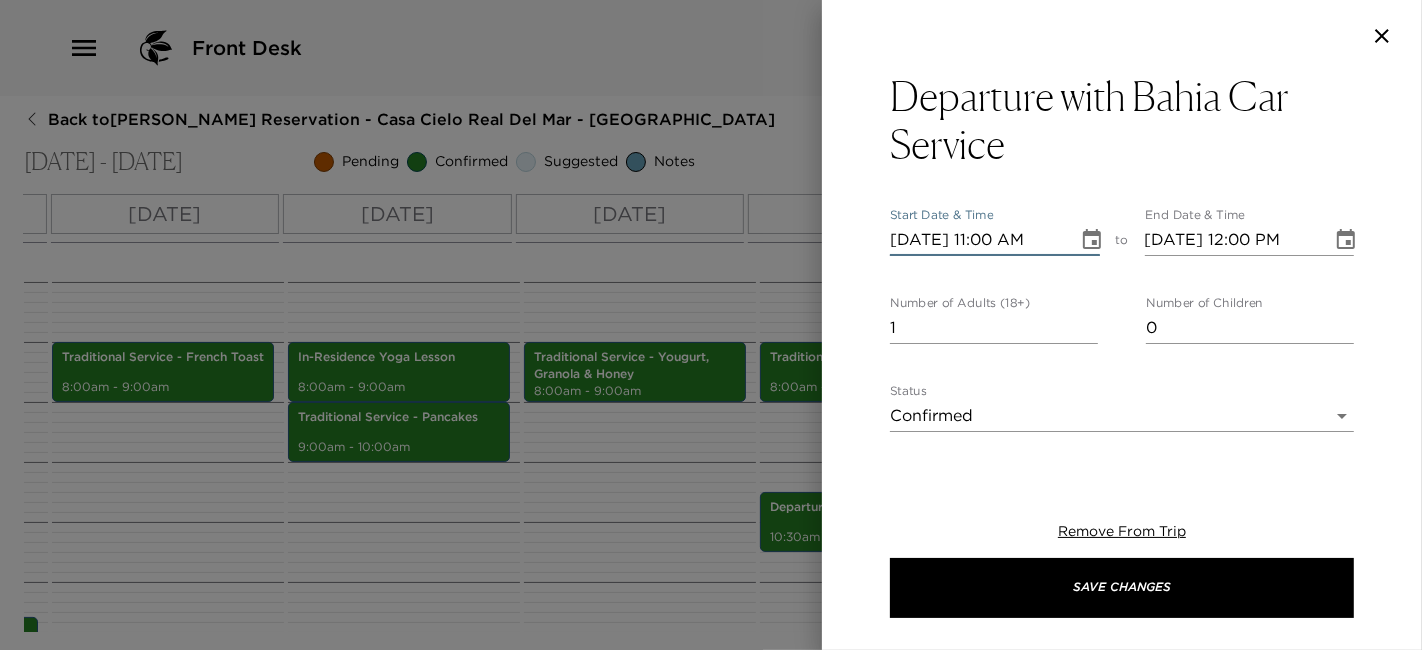click on "07/14/2025 11:00 AM" at bounding box center [977, 240] 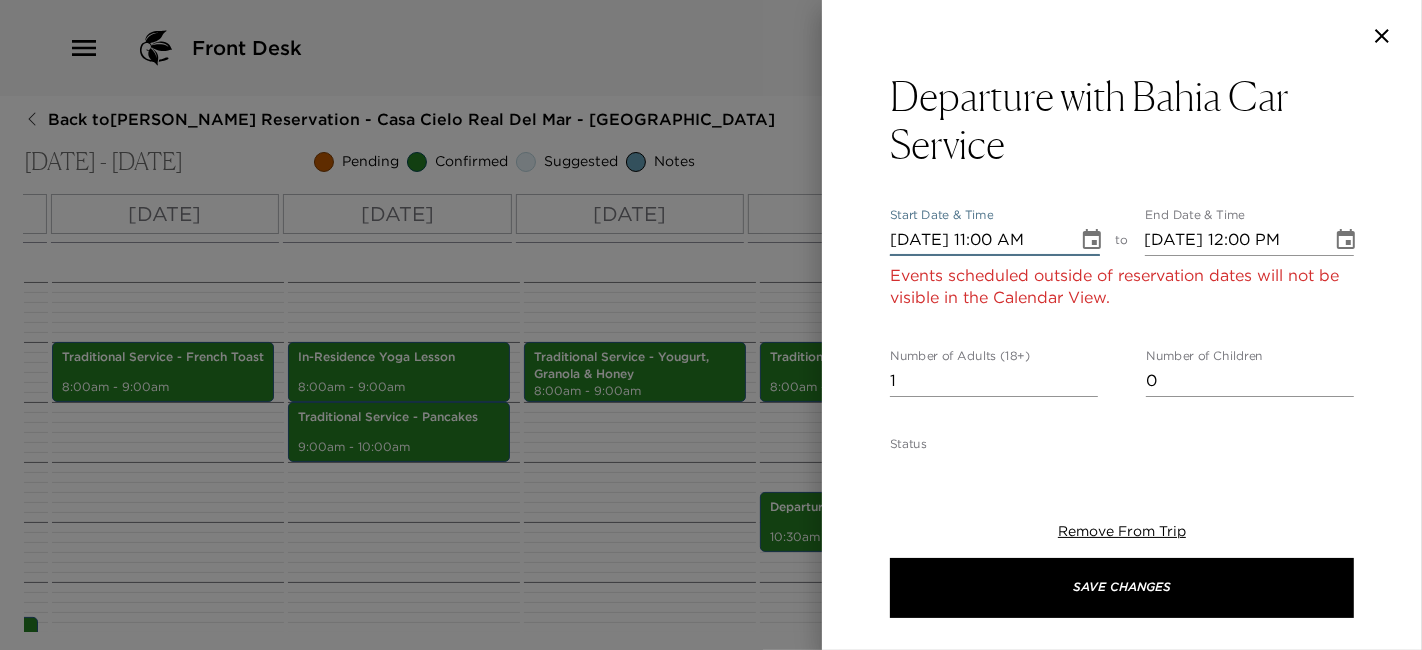 type on "07/17/2025 11:00 AM" 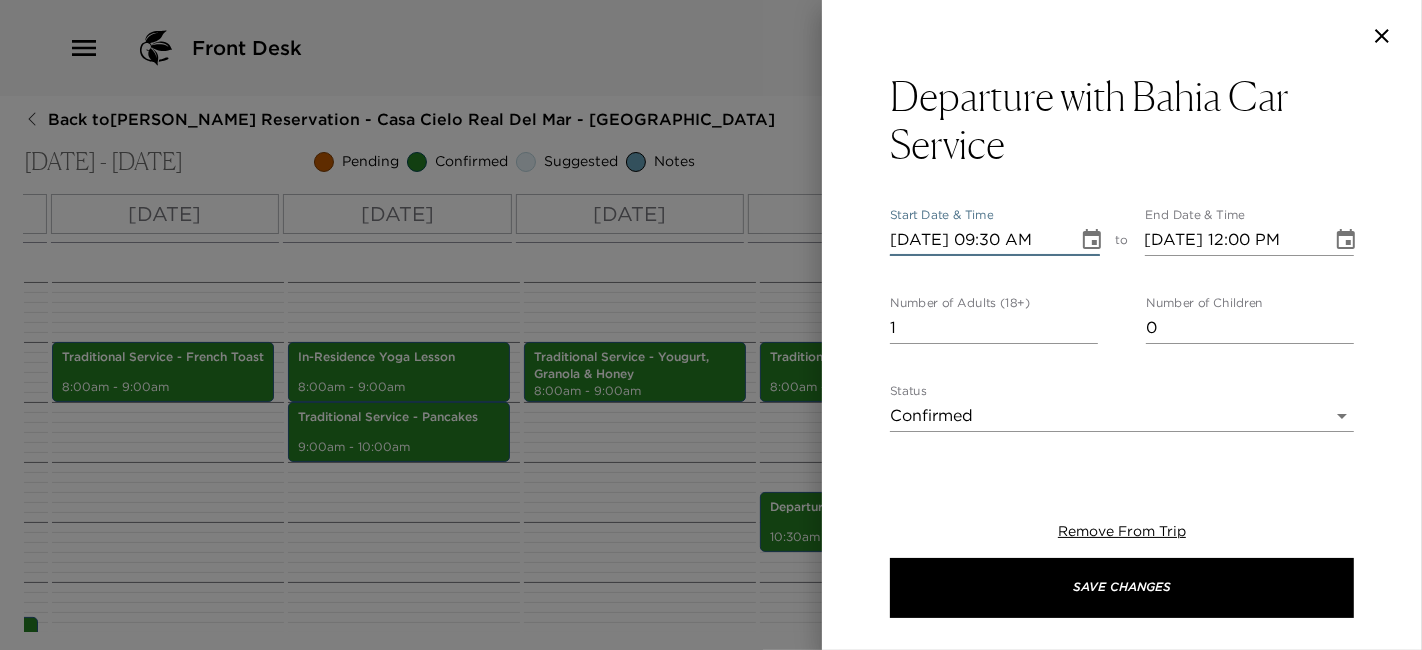 type on "07/17/2025 09:30 AM" 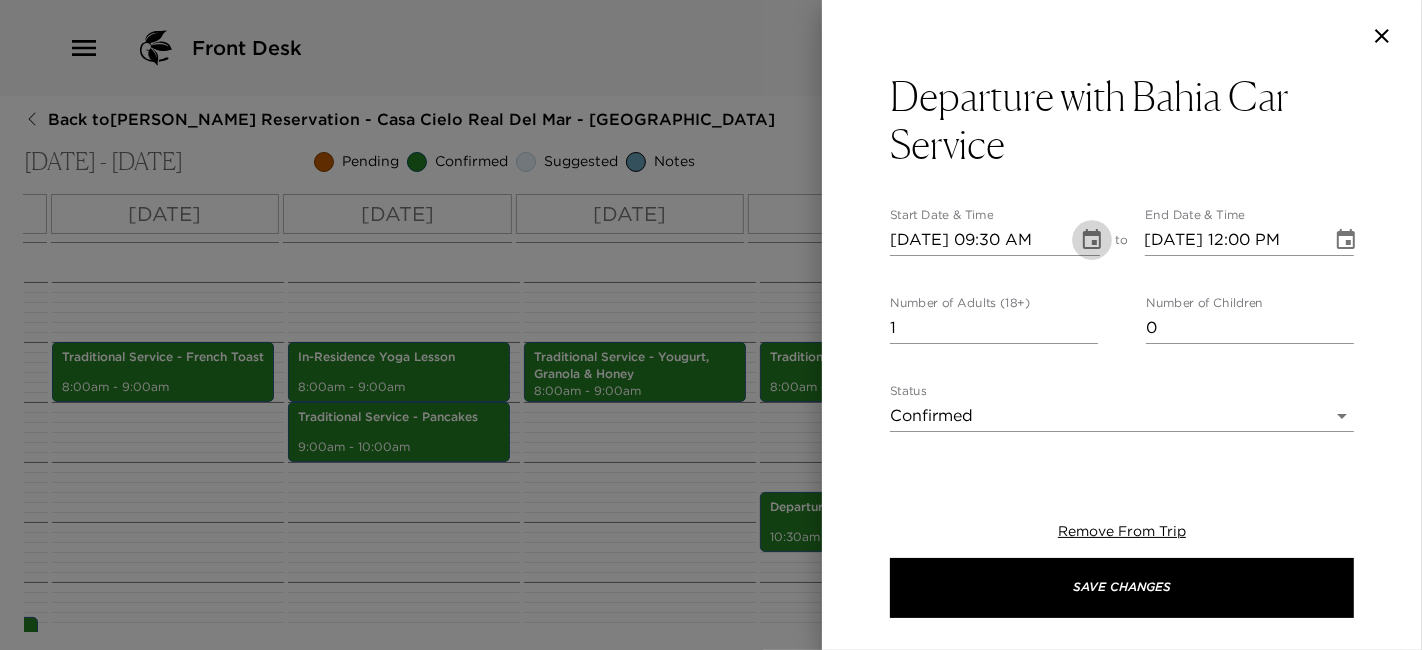 type 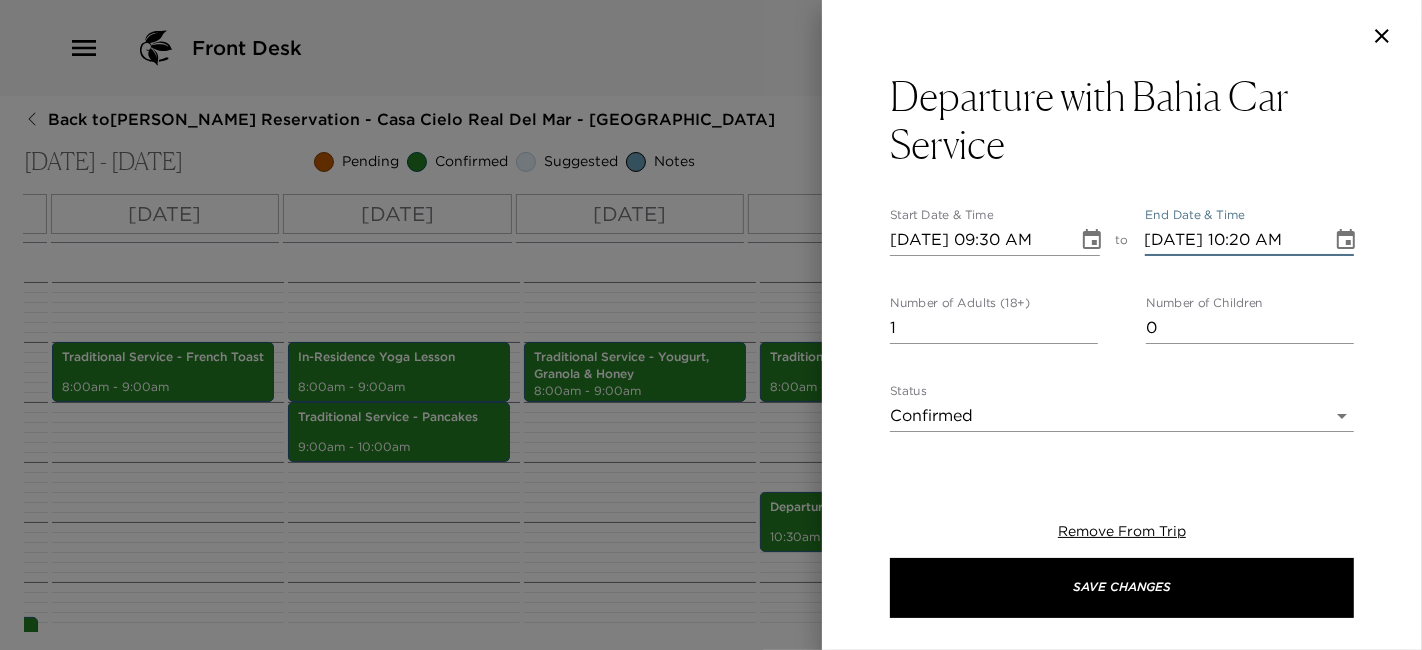 type on "07/17/2025 10:20 AM" 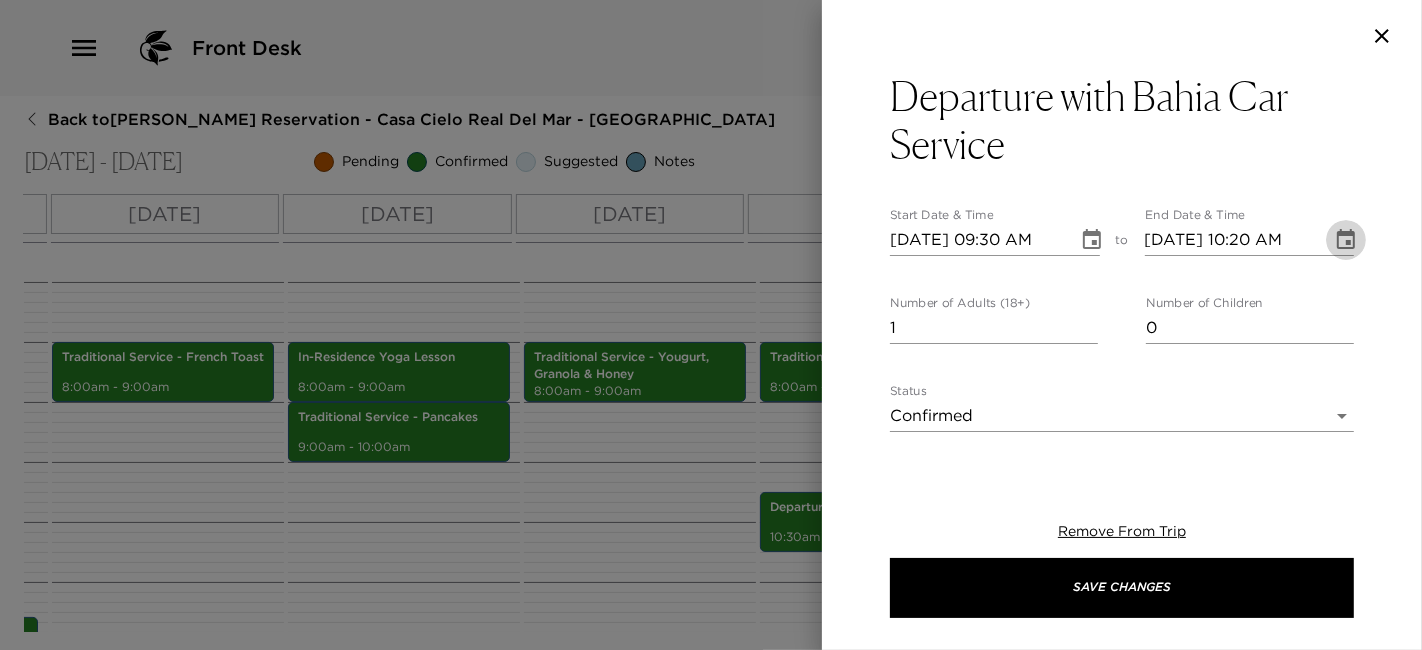 type 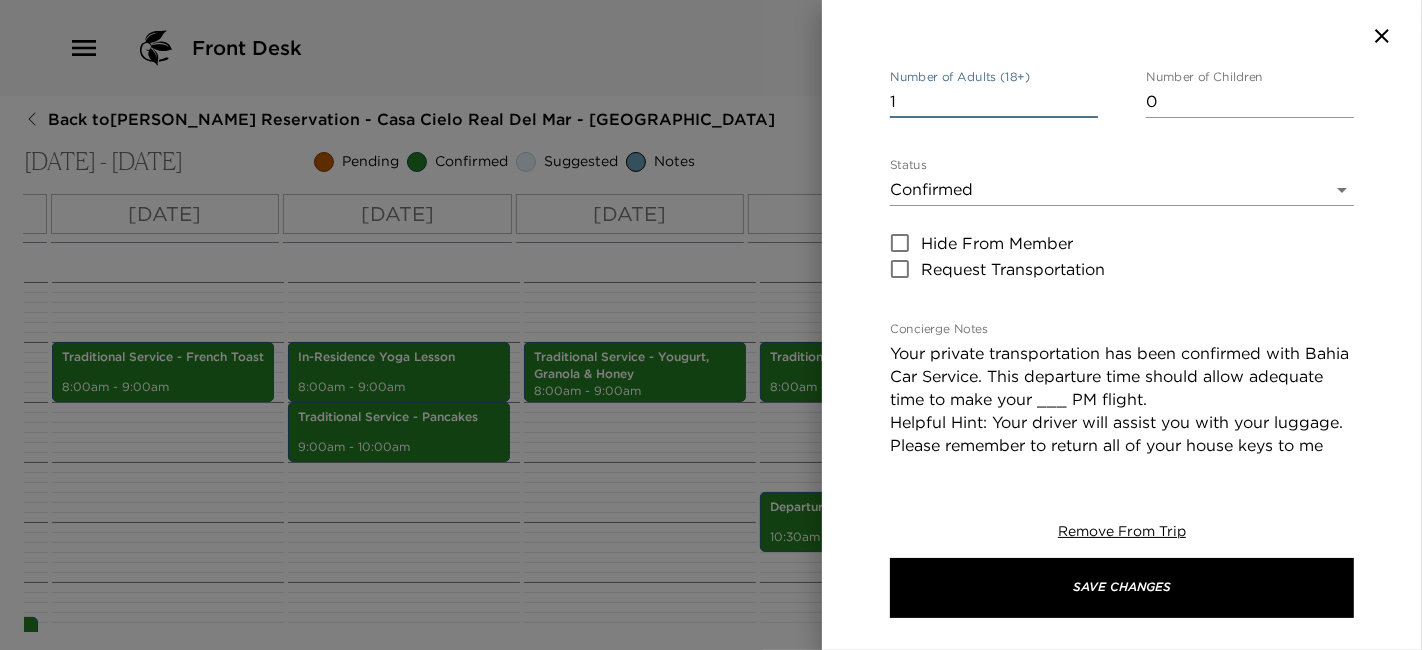 scroll, scrollTop: 346, scrollLeft: 0, axis: vertical 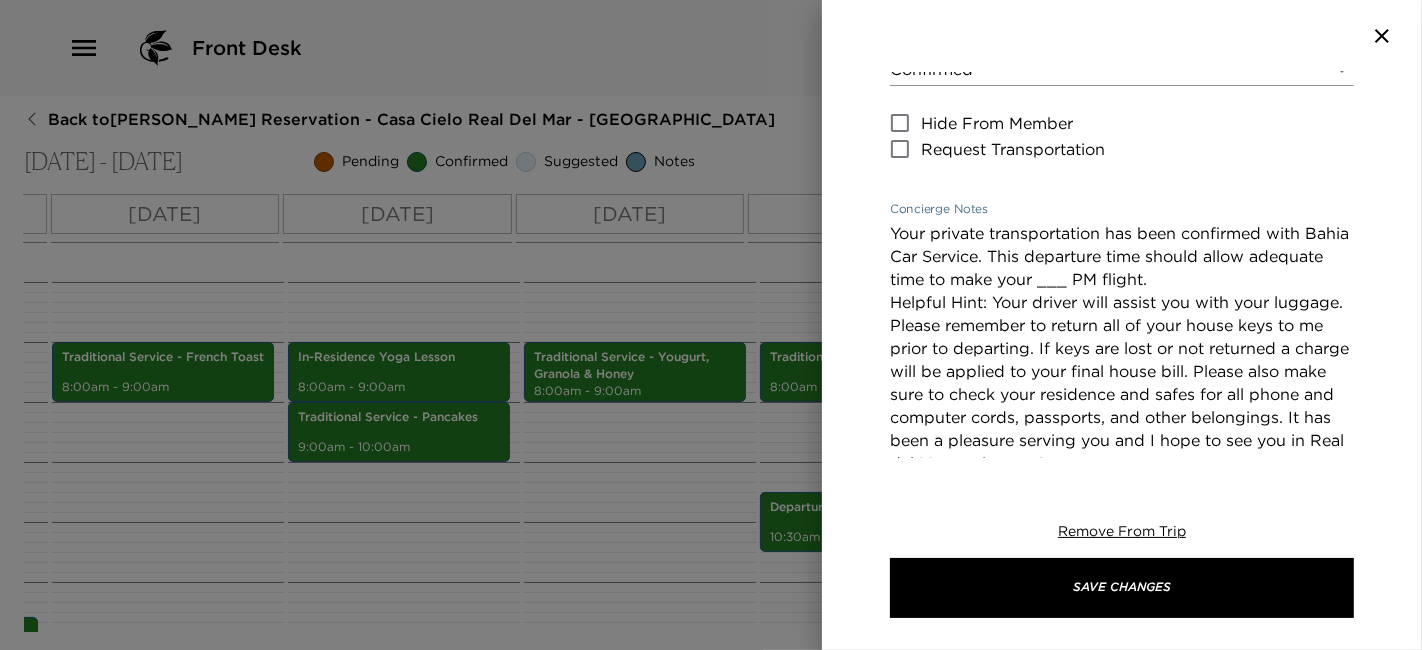 click on "Your private transportation has been confirmed with Bahia Car Service. This departure time should allow adequate time to make your ___ PM flight.
Helpful Hint: Your driver will assist you with your luggage.
Please remember to return all of your house keys to me prior to departing. If keys are lost or not returned a charge will be applied to your final house bill. Please also make sure to check your residence and safes for all phone and computer cords, passports, and other belongings. It has been a pleasure serving you and I hope to see you in Real del Mar again soon!" at bounding box center [1122, 360] 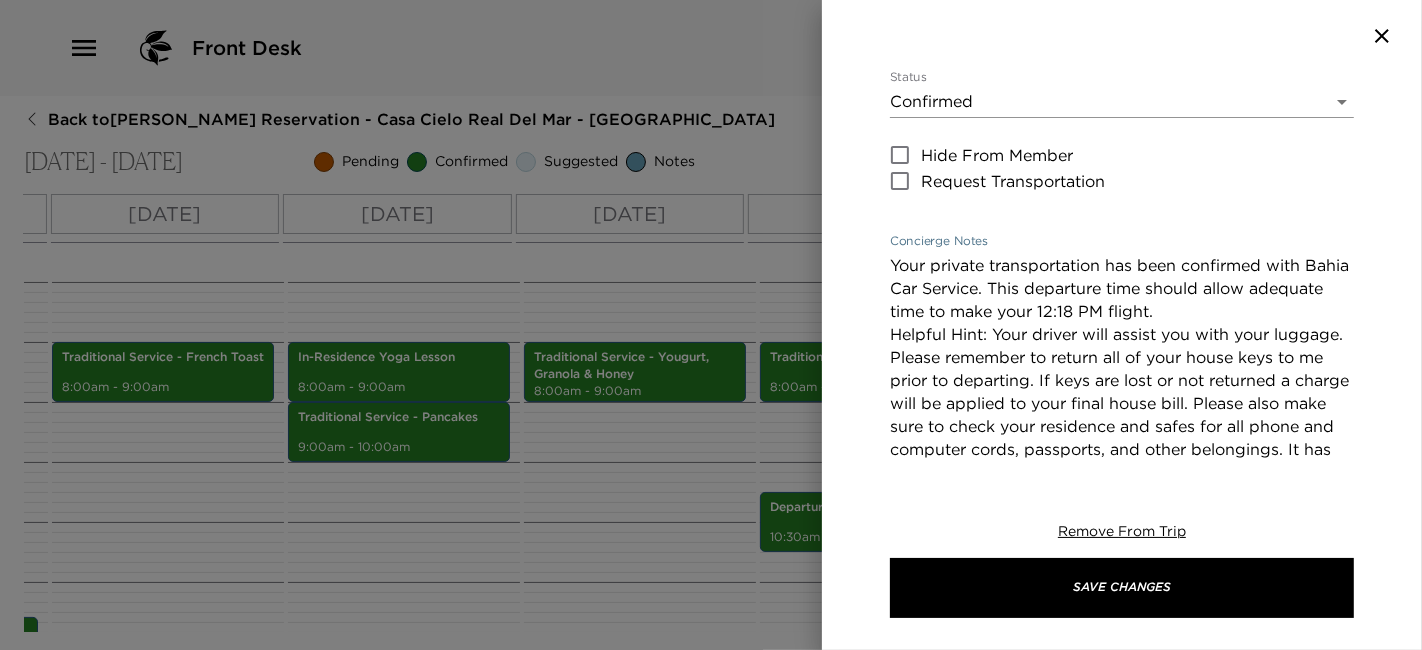 scroll, scrollTop: 313, scrollLeft: 0, axis: vertical 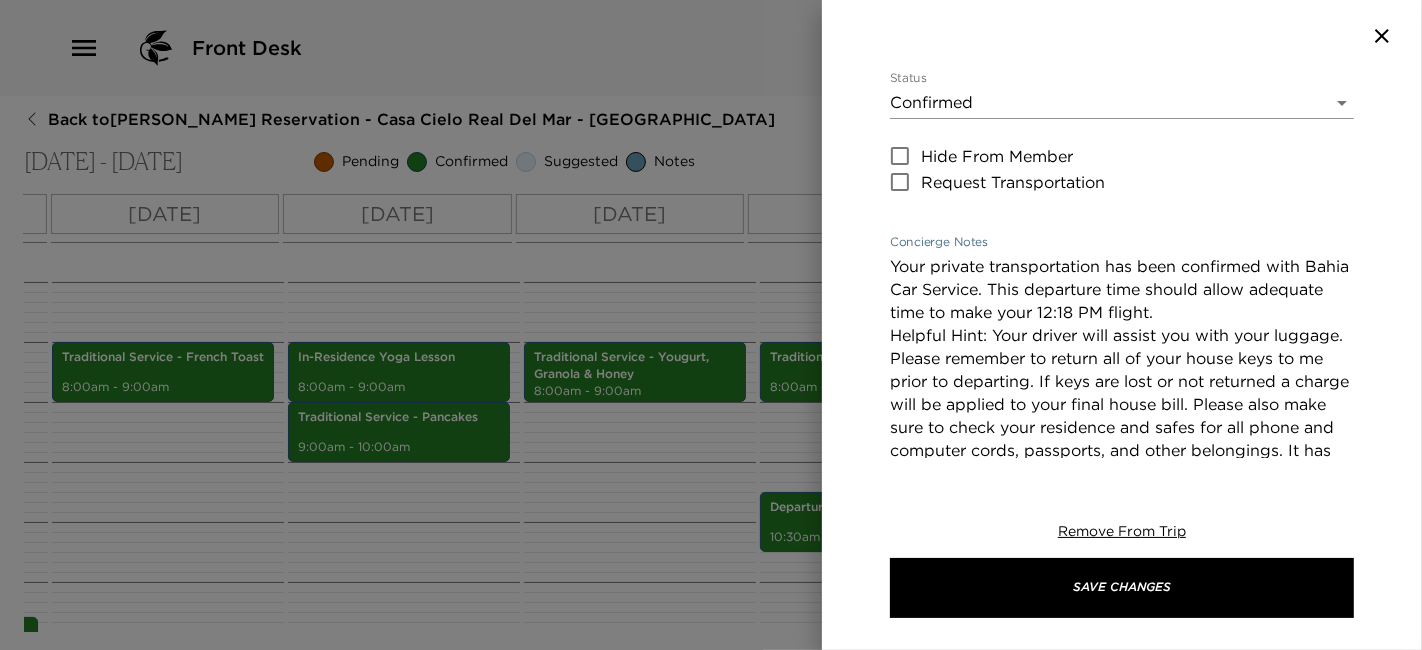 type on "Your private transportation has been confirmed with Bahia Car Service. This departure time should allow adequate time to make your 12:18 PM flight.
Helpful Hint: Your driver will assist you with your luggage.
Please remember to return all of your house keys to me prior to departing. If keys are lost or not returned a charge will be applied to your final house bill. Please also make sure to check your residence and safes for all phone and computer cords, passports, and other belongings. It has been a pleasure serving you and I hope to see you in Real del Mar again soon!" 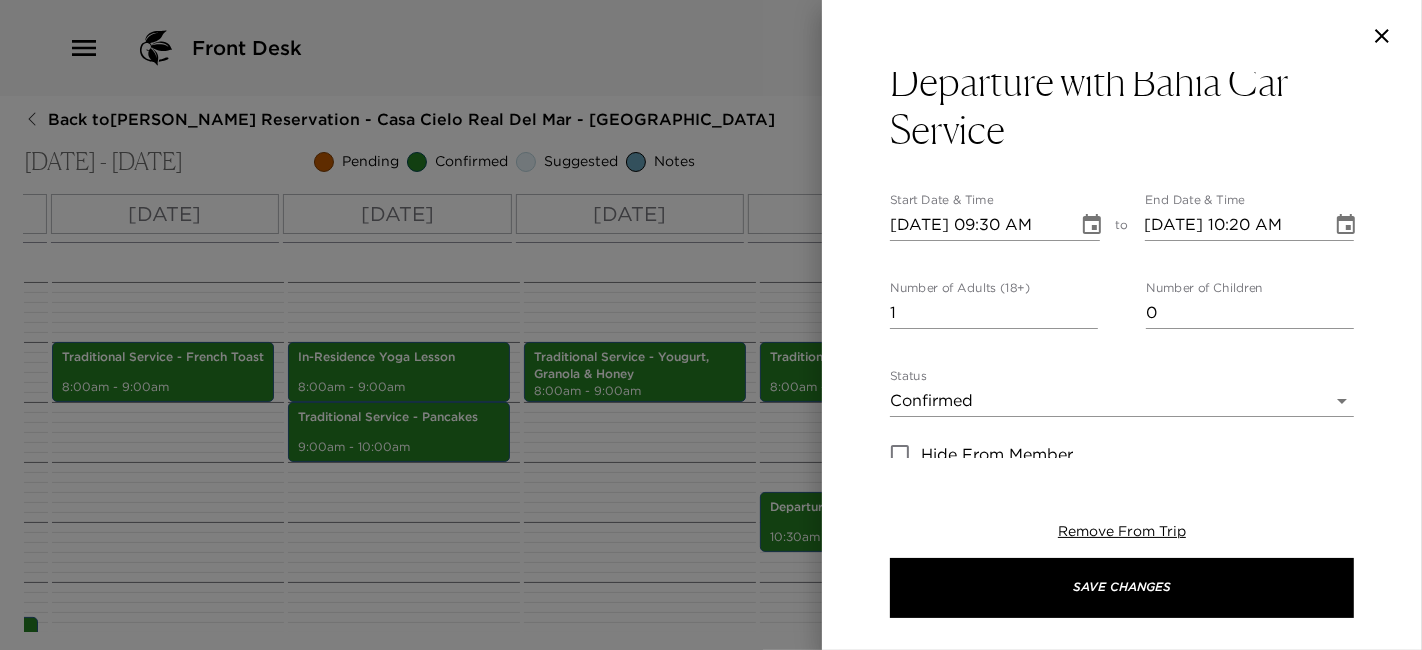 scroll, scrollTop: 13, scrollLeft: 0, axis: vertical 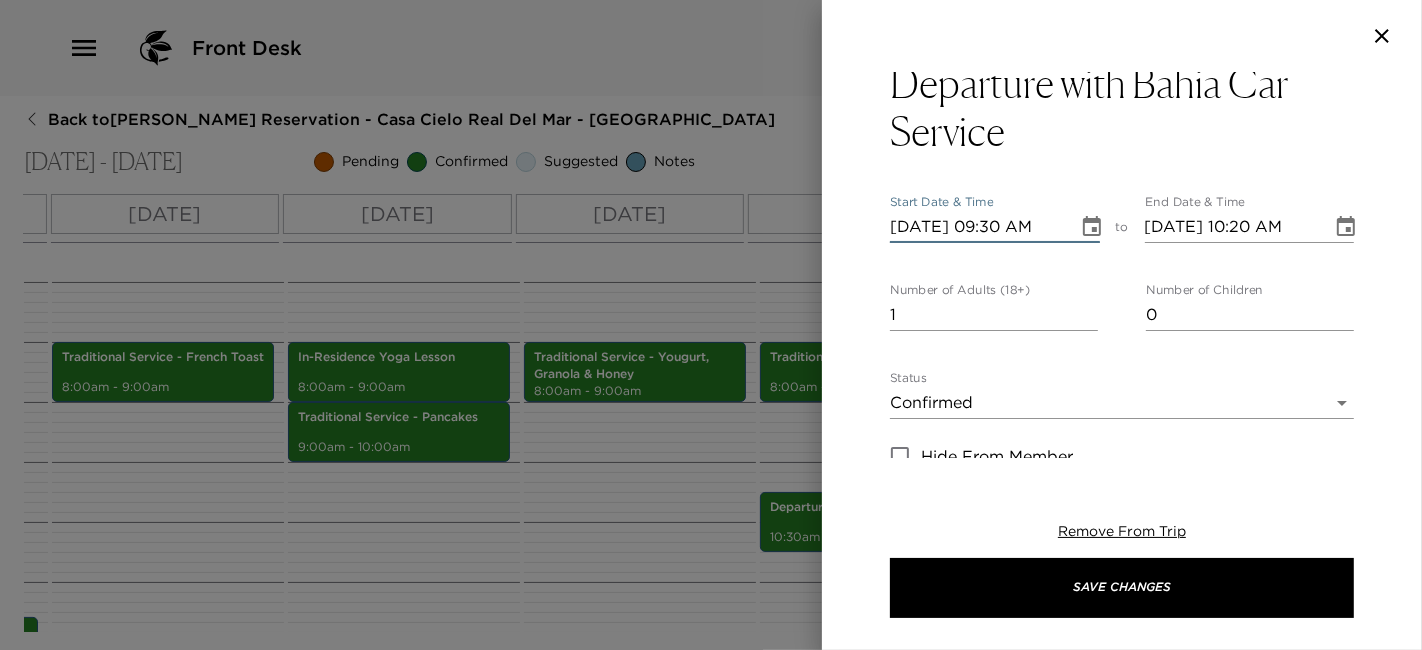 click on "07/17/2025 09:30 AM" at bounding box center (977, 227) 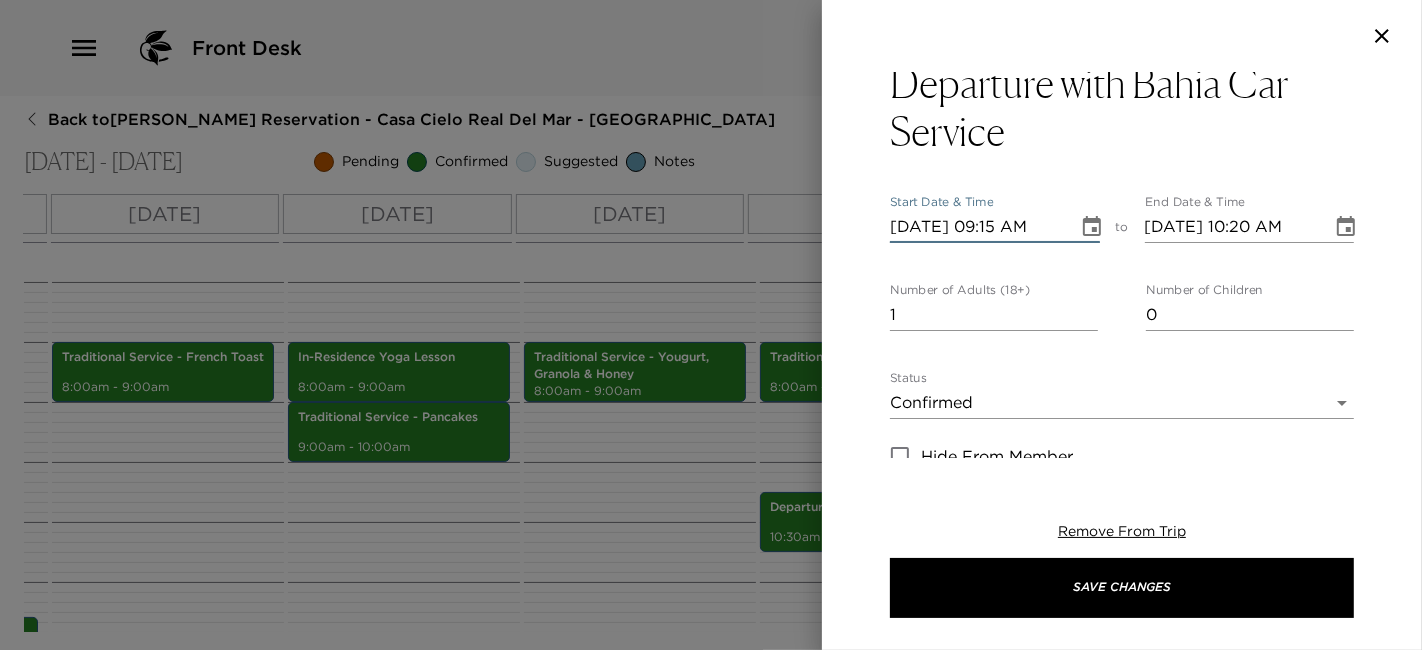 type on "07/17/2025 09:15 AM" 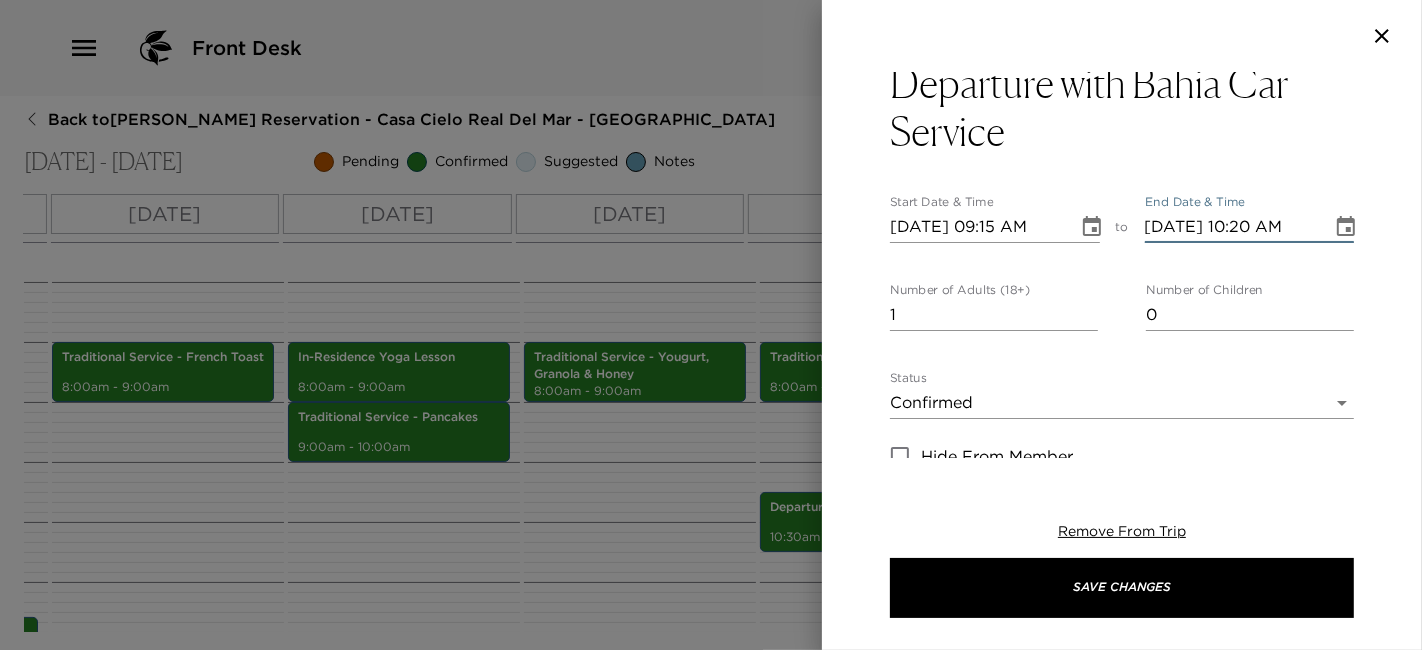 click on "07/17/2025 10:20 AM" at bounding box center (1232, 227) 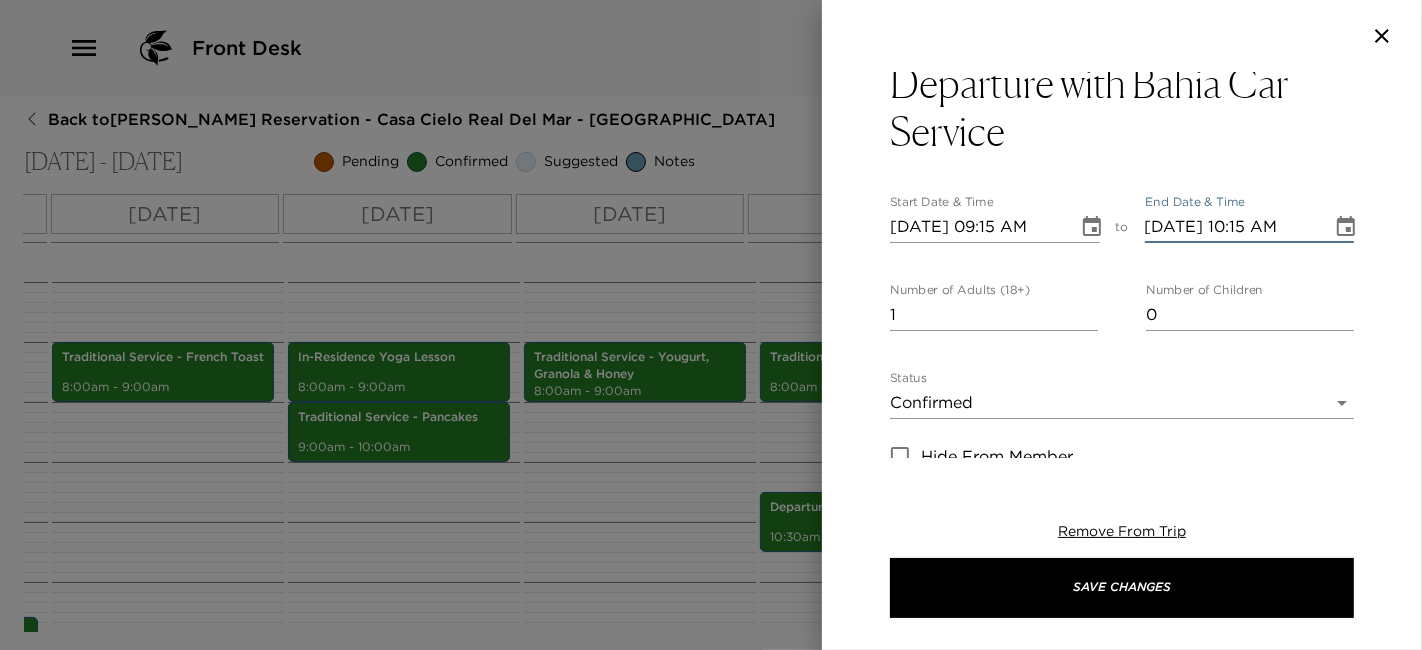 type on "07/17/2025 10:15 AM" 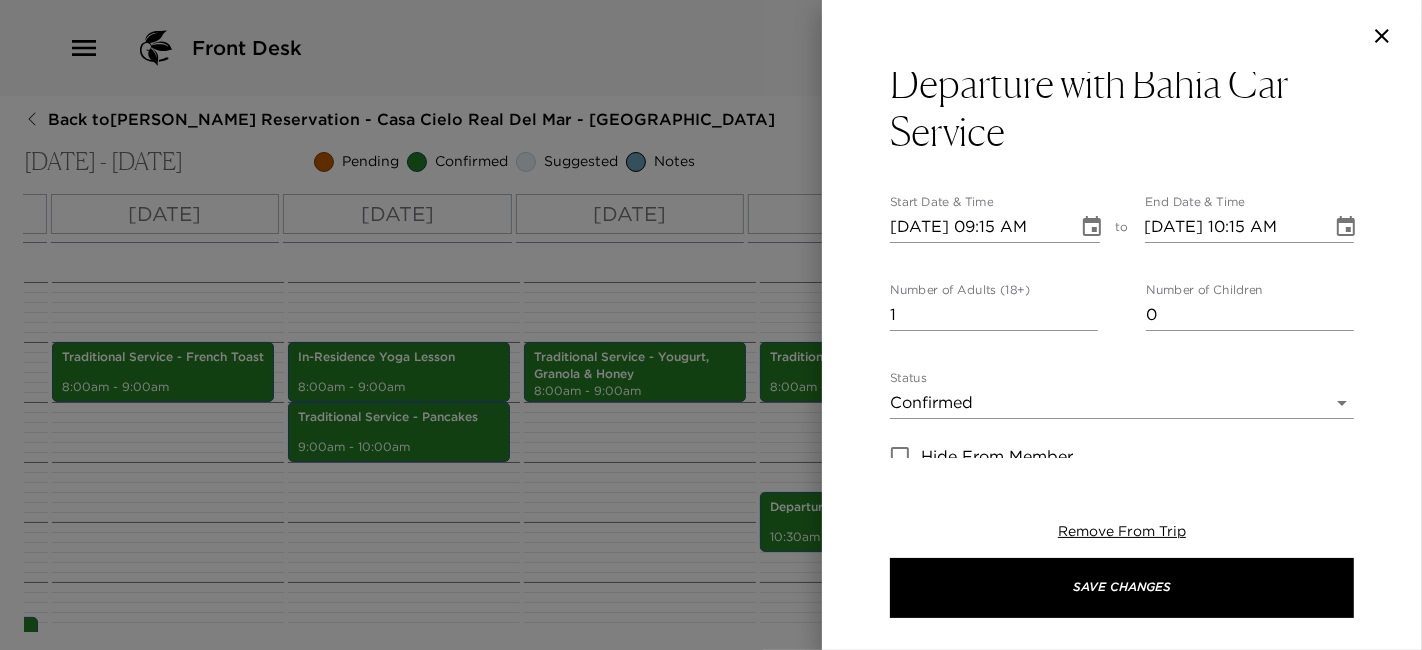 click on "Departure with Bahia Car Service Start Date & Time 07/17/2025 09:15 AM to End Date & Time 07/17/2025 10:15 AM Number of Adults (18+) 1 Number of Children 0 Status Confirmed Confirmed Hide From Member Request Transportation Concierge Notes Your private transportation has been confirmed with Bahia Car Service. This departure time should allow adequate time to make your 12:18 PM flight.
Helpful Hint: Your driver will assist you with your luggage.
Please remember to return all of your house keys to me prior to departing. If keys are lost or not returned a charge will be applied to your final house bill. Please also make sure to check your residence and safes for all phone and computer cords, passports, and other belongings. It has been a pleasure serving you and I hope to see you in Real del Mar again soon! x Cost ​ x Address ​ x Phone Number ​ Email ​ Website ​ Cancellation Policy ​ 24 hours before the service. Recommended Attire ​ undefined Age Range ​ undefined Remove From Trip Save Changes" at bounding box center (1122, 265) 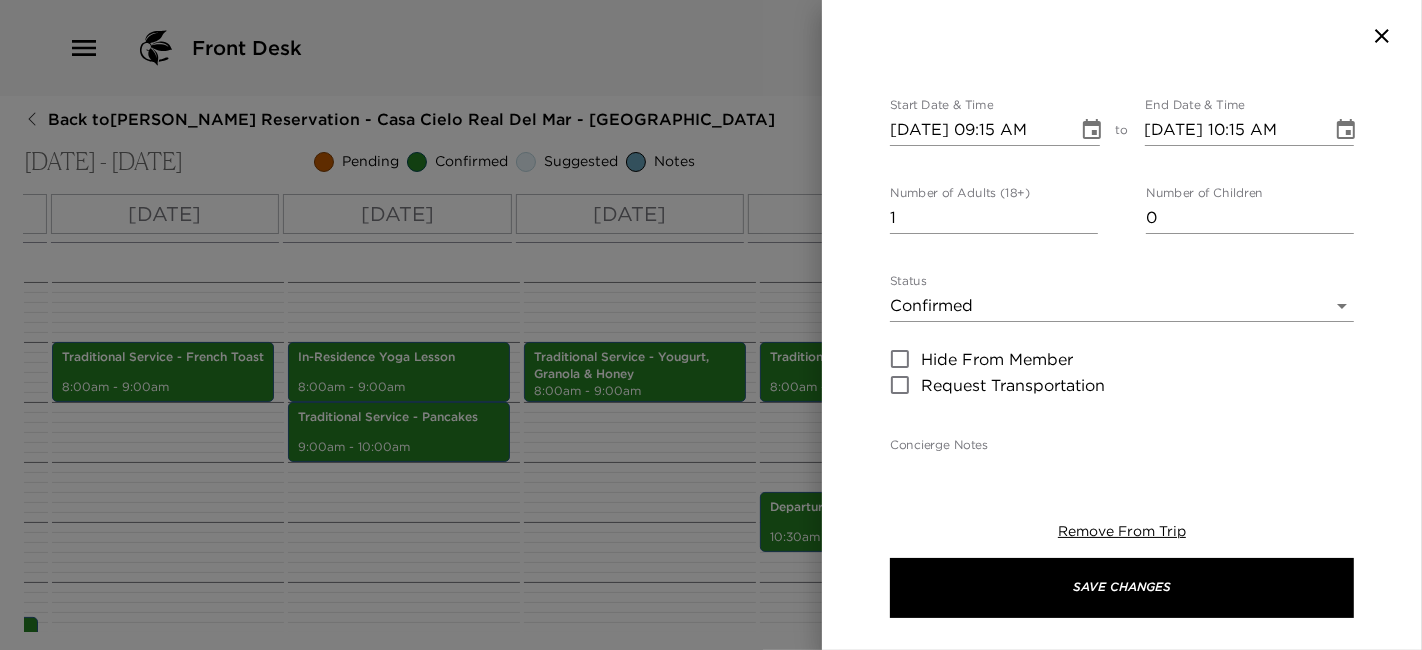 scroll, scrollTop: 0, scrollLeft: 0, axis: both 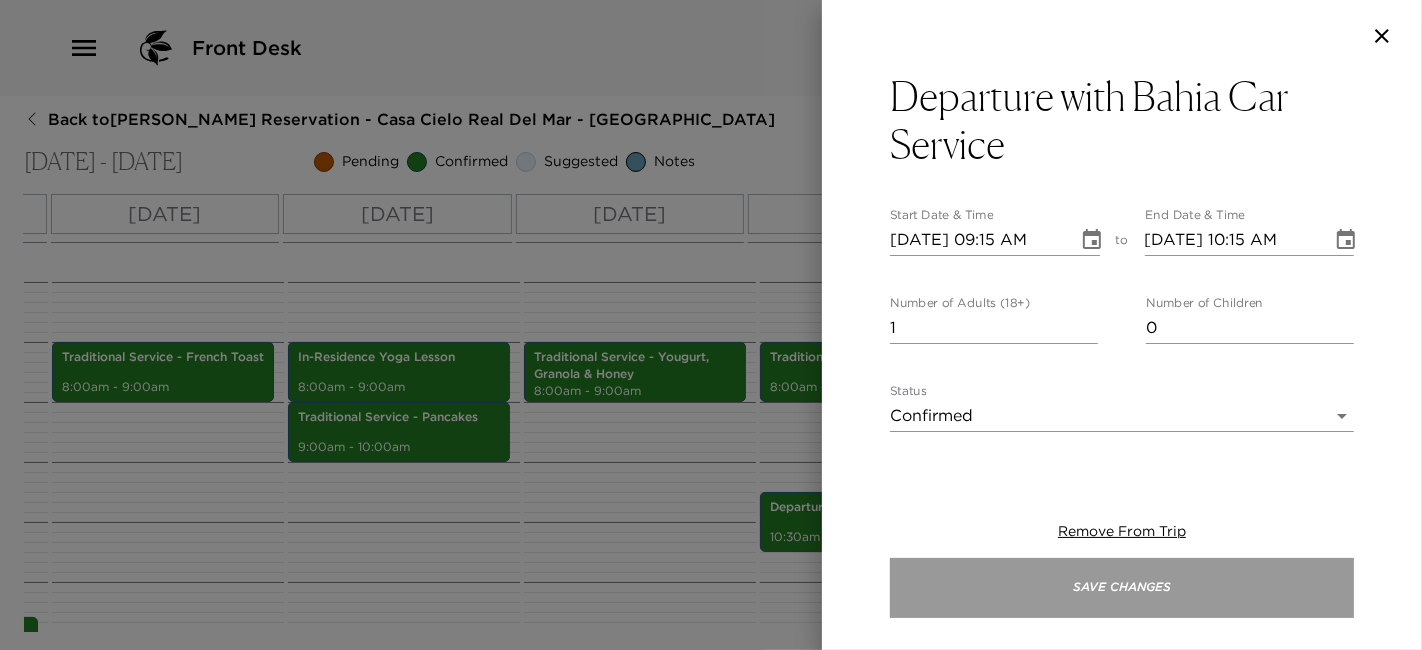 click on "Save Changes" at bounding box center (1122, 588) 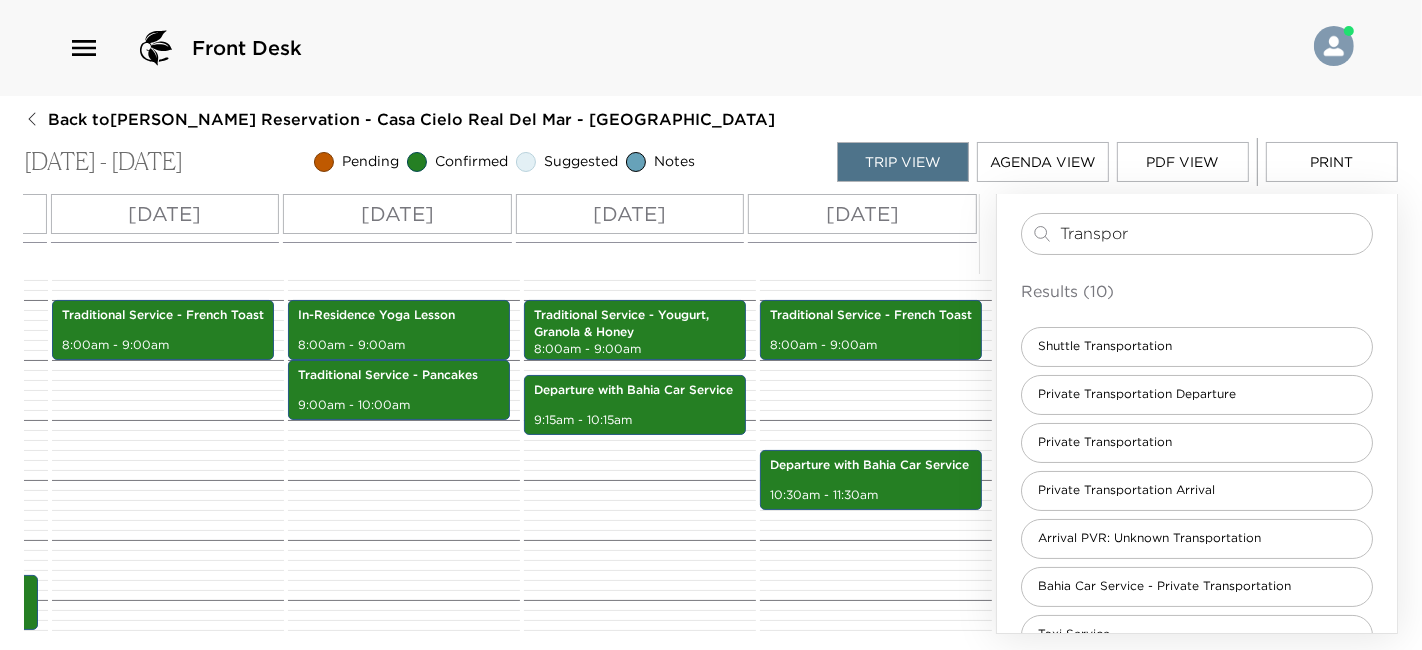 scroll, scrollTop: 442, scrollLeft: 0, axis: vertical 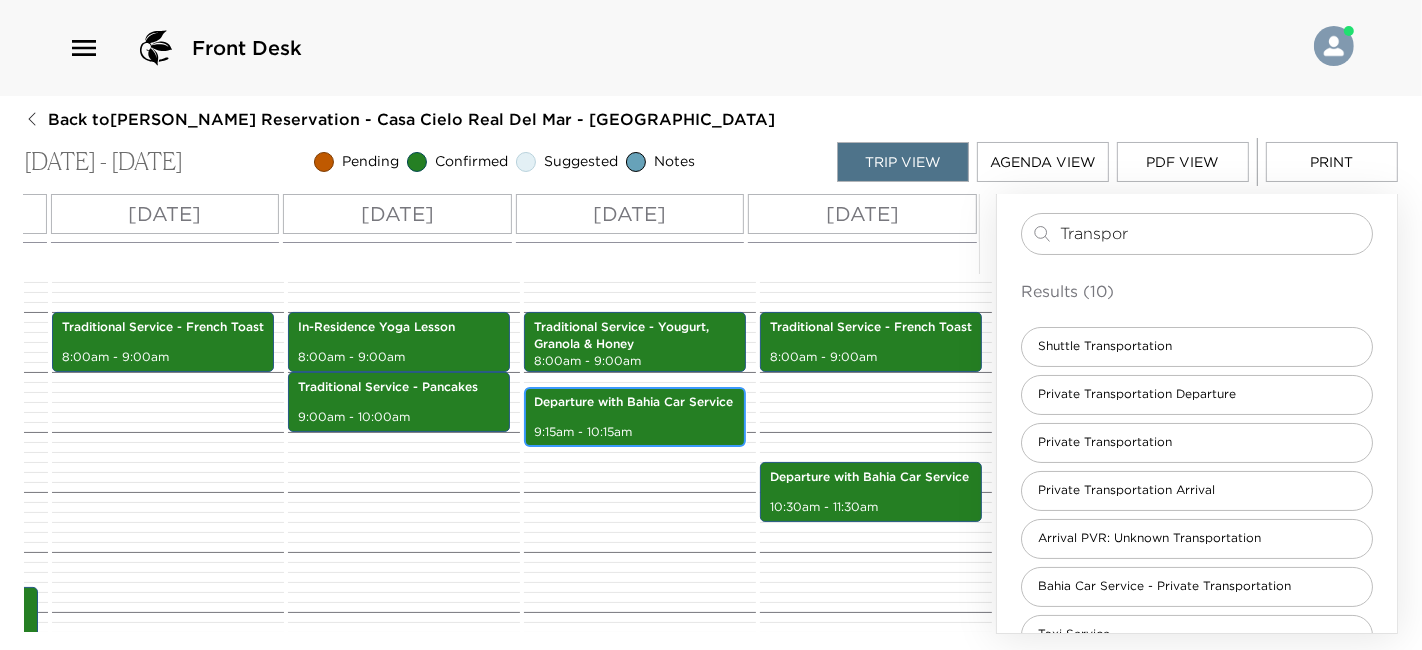 click on "Departure with Bahia Car Service 9:15am - 10:15am" at bounding box center [635, 417] 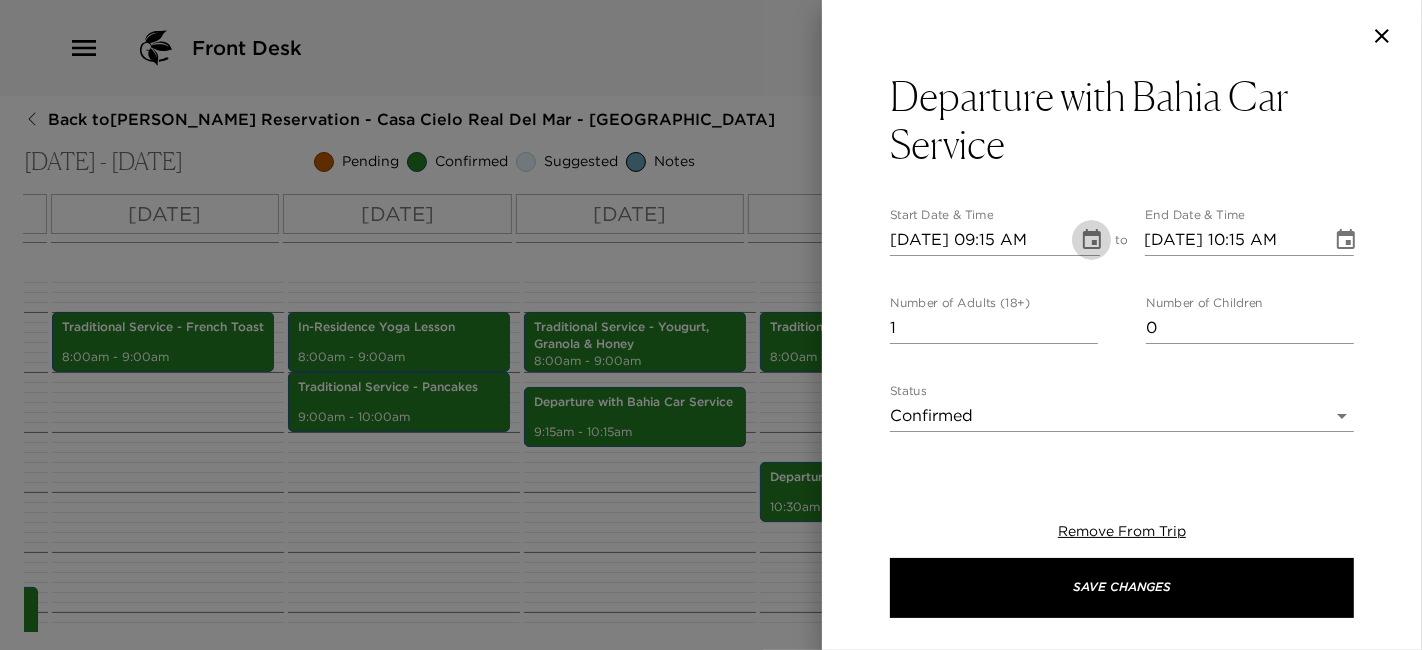 click 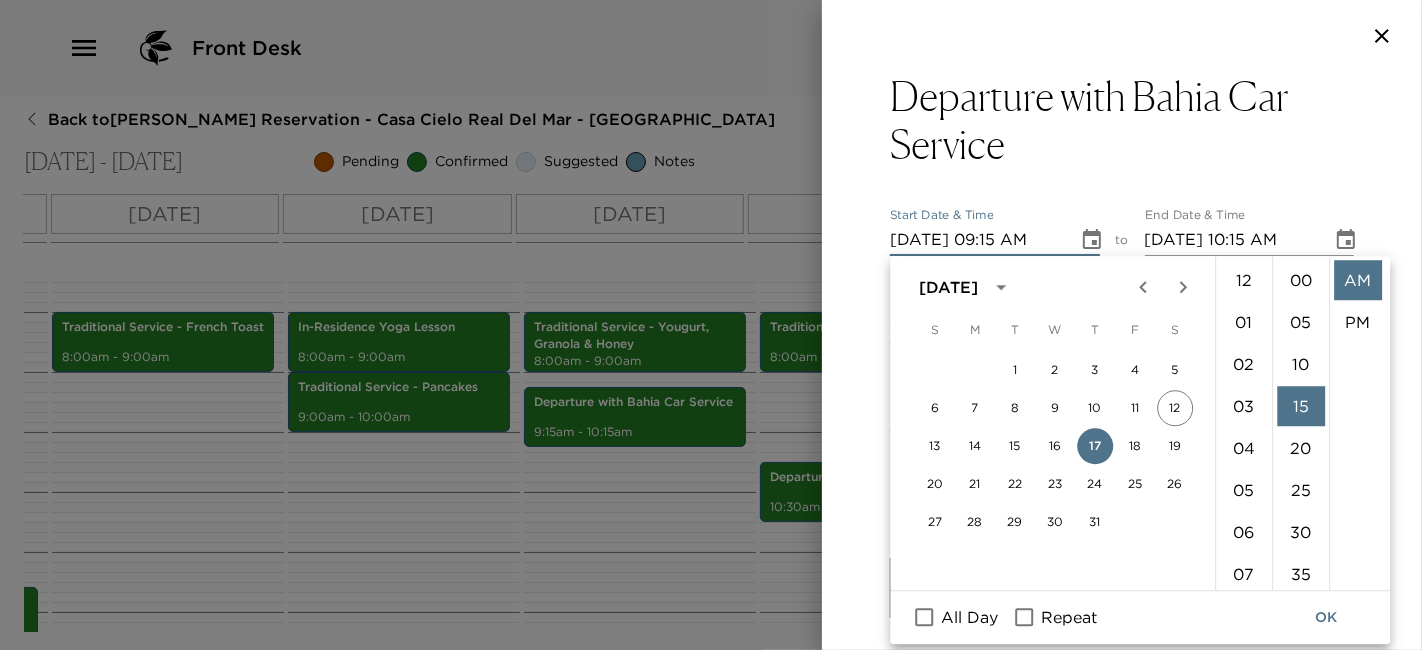 scroll, scrollTop: 377, scrollLeft: 0, axis: vertical 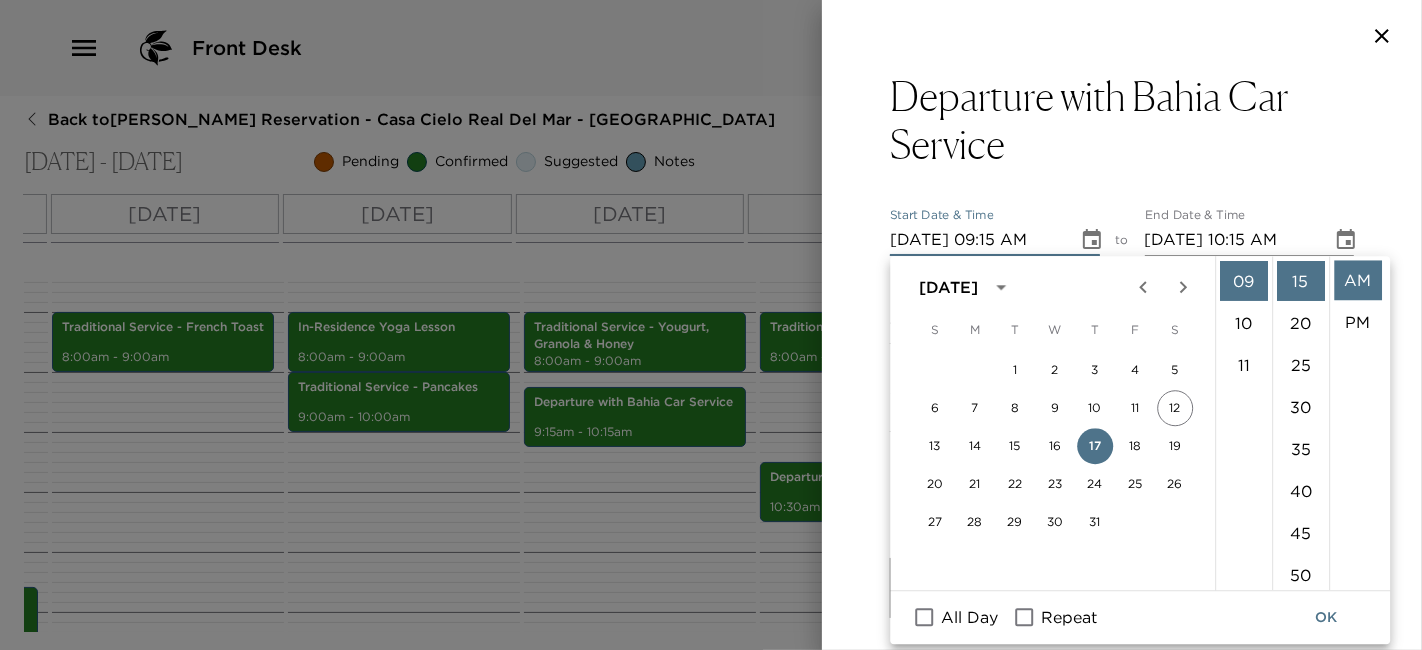 click on "Repeat" at bounding box center (1069, 618) 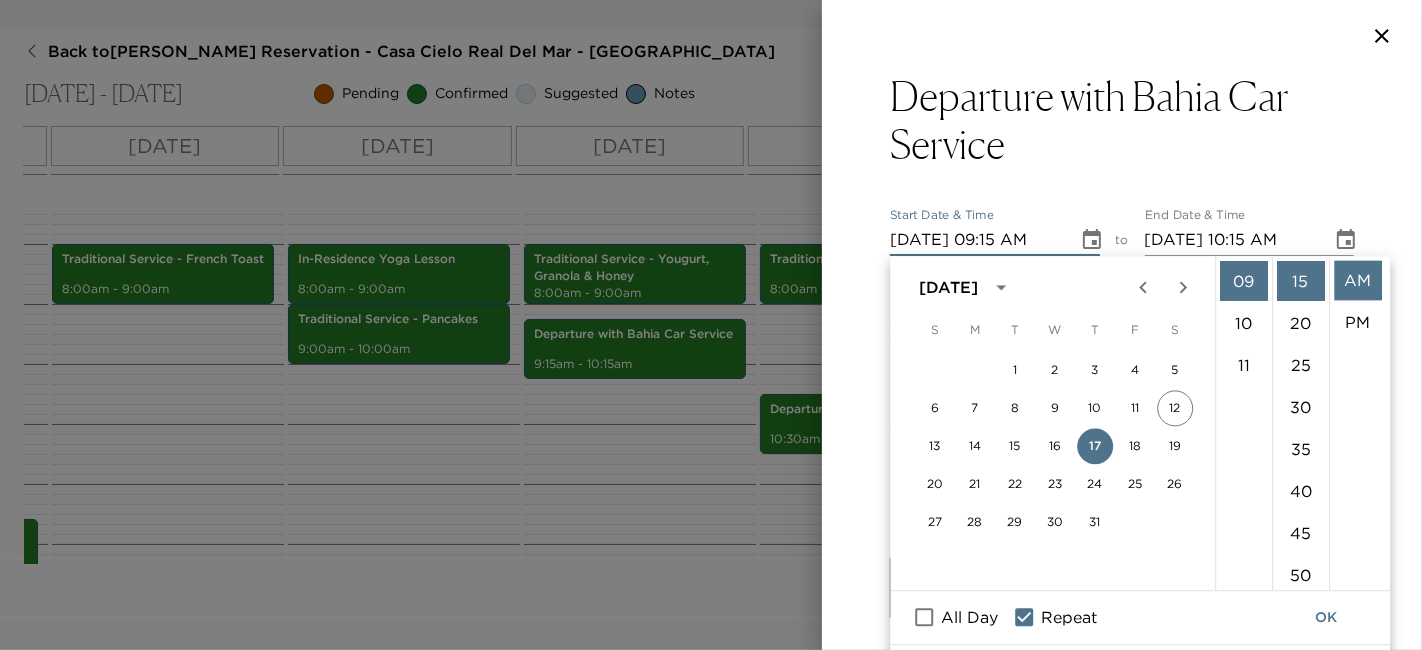 scroll, scrollTop: 62, scrollLeft: 0, axis: vertical 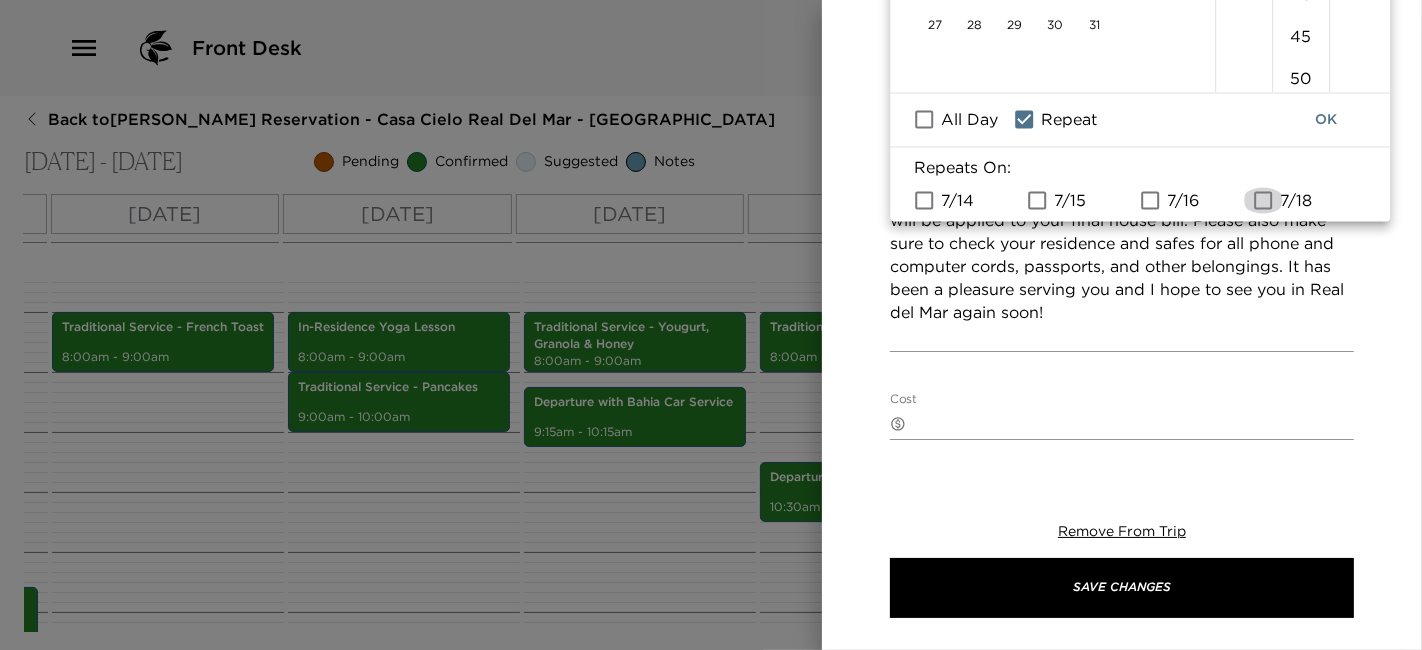 click on "7/18" at bounding box center [1263, 200] 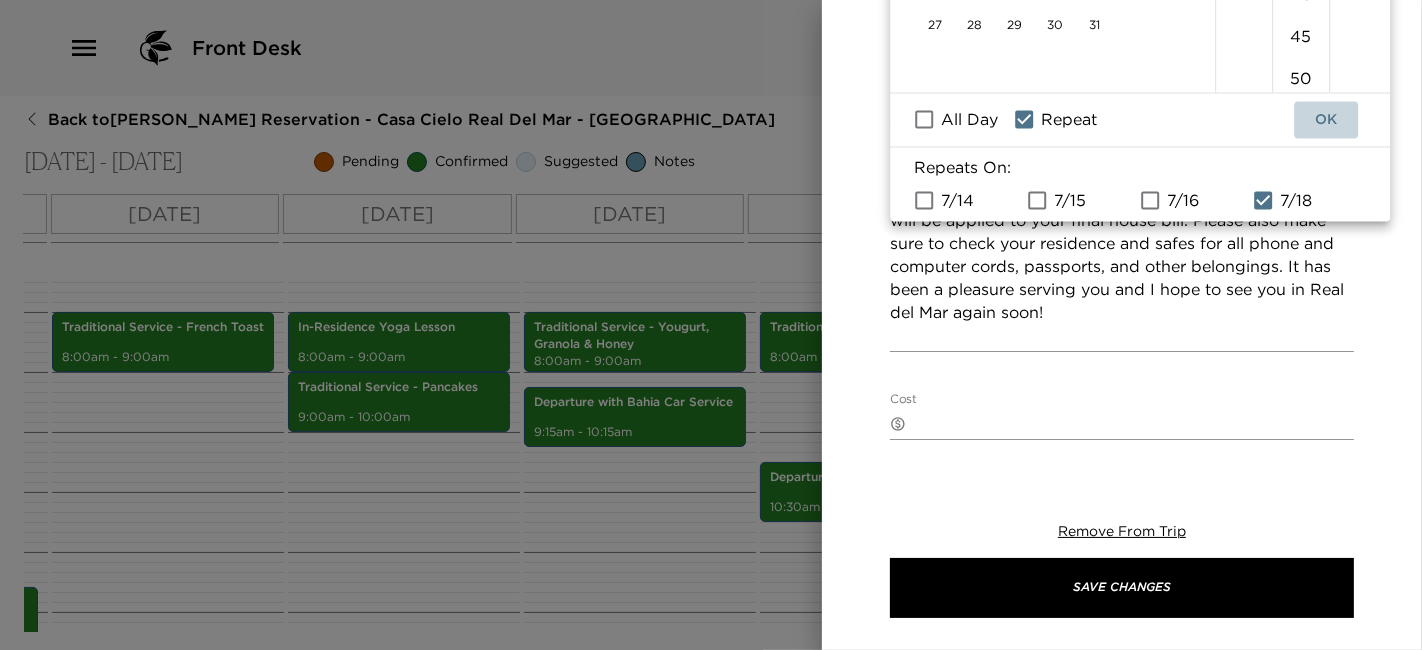 click on "OK" at bounding box center (1326, 120) 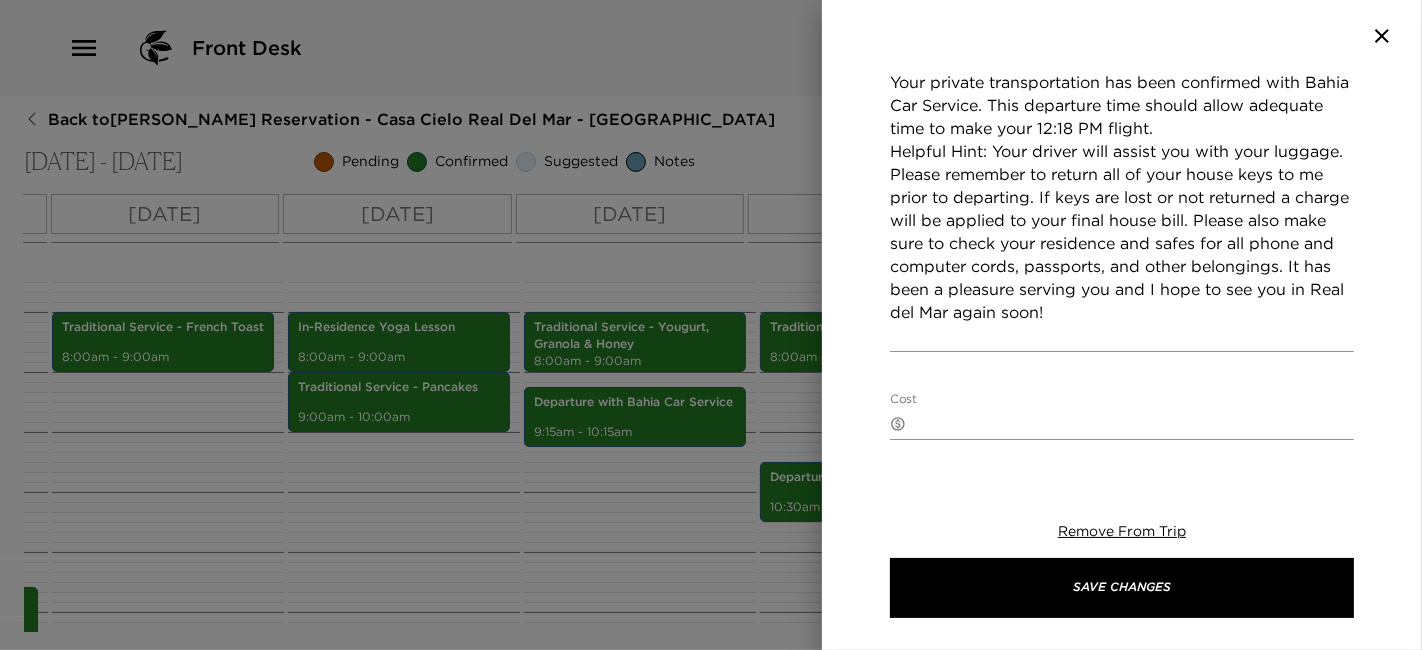 scroll, scrollTop: 0, scrollLeft: 0, axis: both 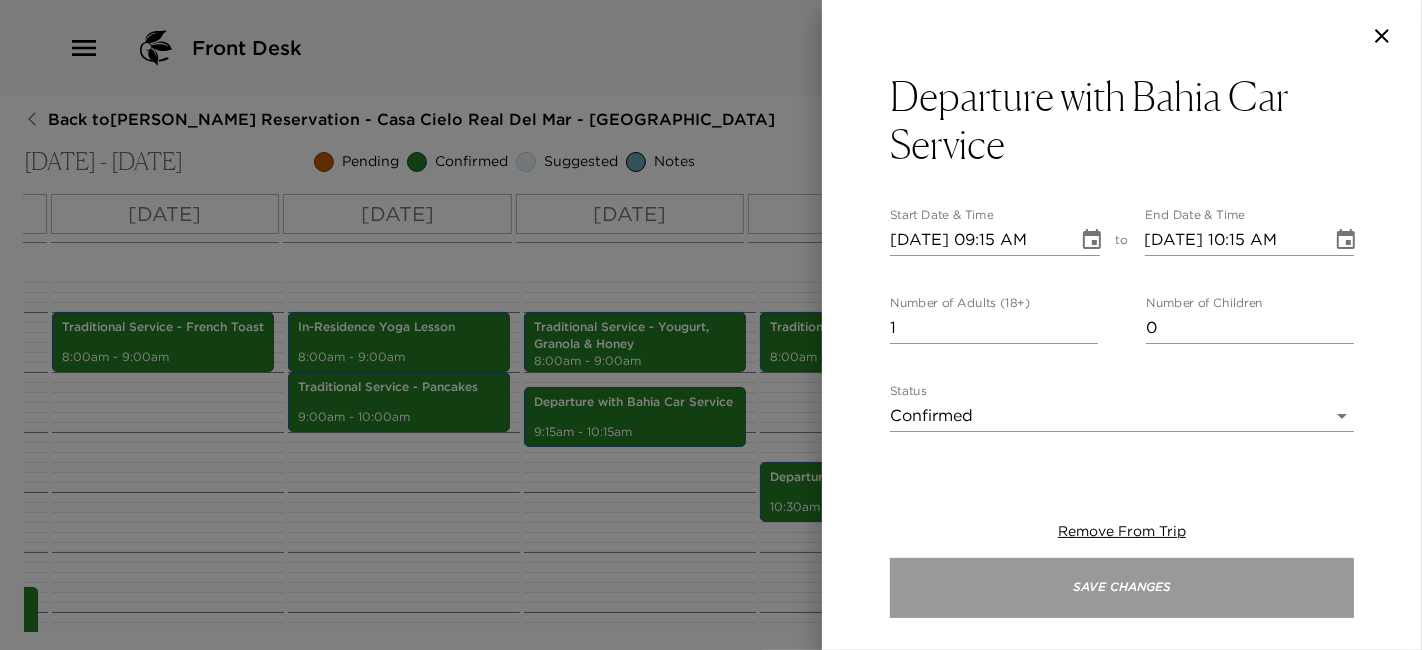 click on "Save Changes" at bounding box center (1122, 588) 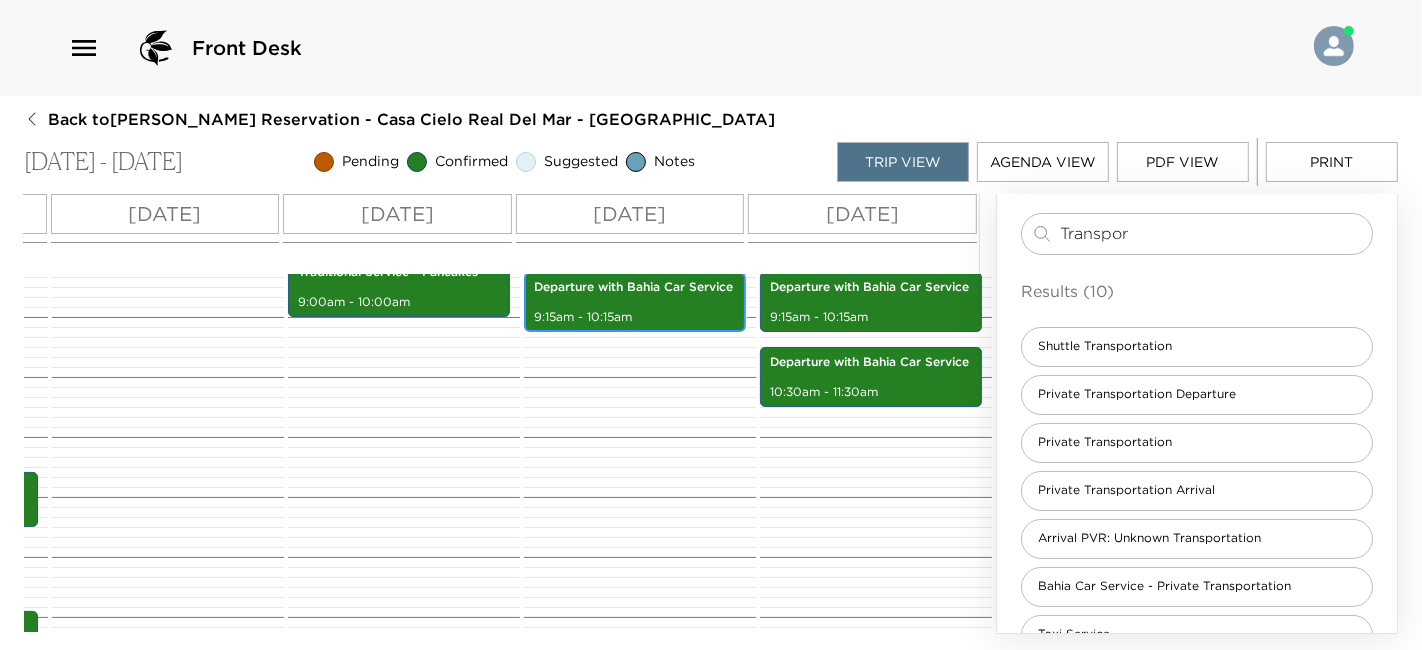 scroll, scrollTop: 597, scrollLeft: 0, axis: vertical 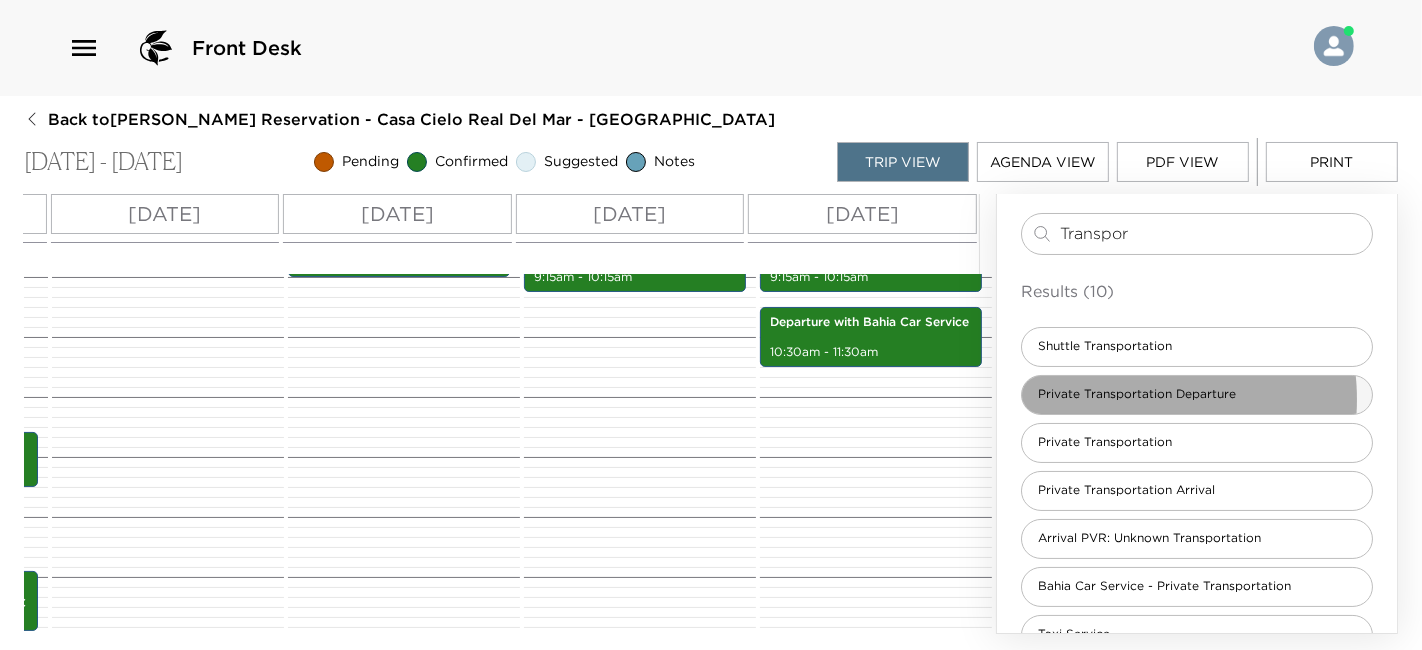 click on "Private Transportation Departure" at bounding box center [1137, 394] 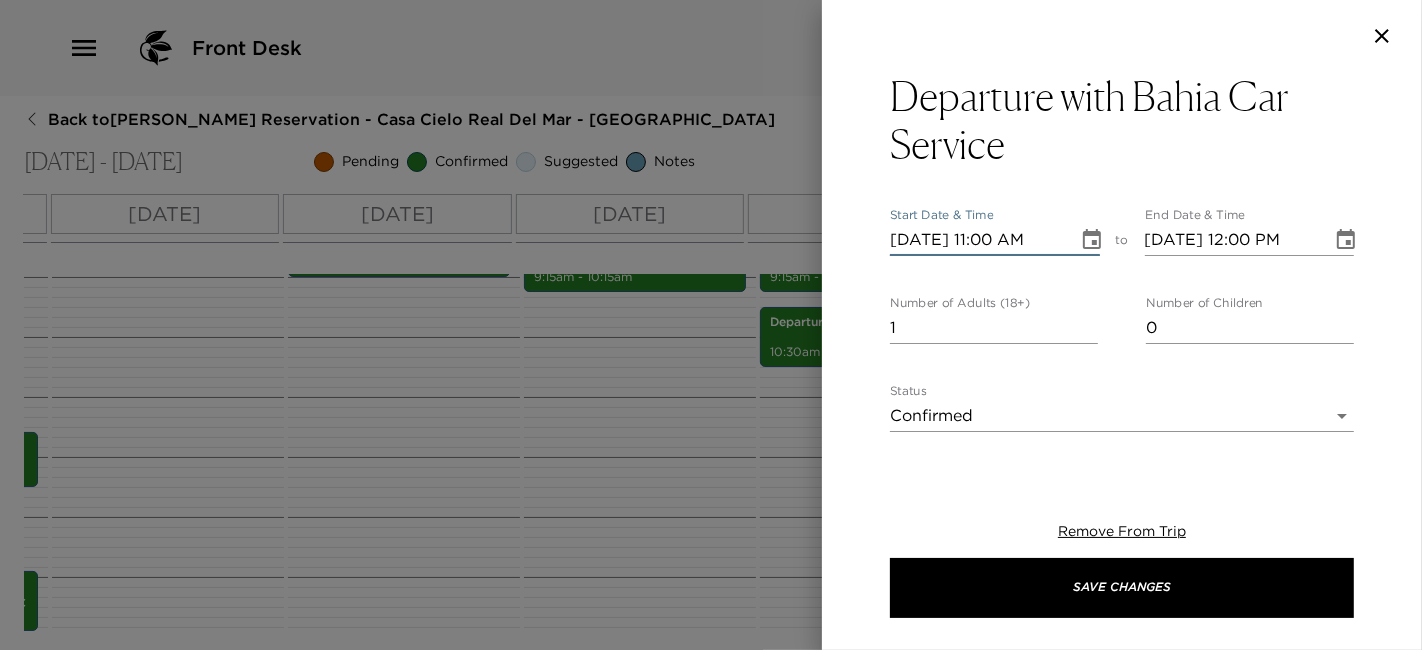 click on "07/14/2025 11:00 AM" at bounding box center (977, 240) 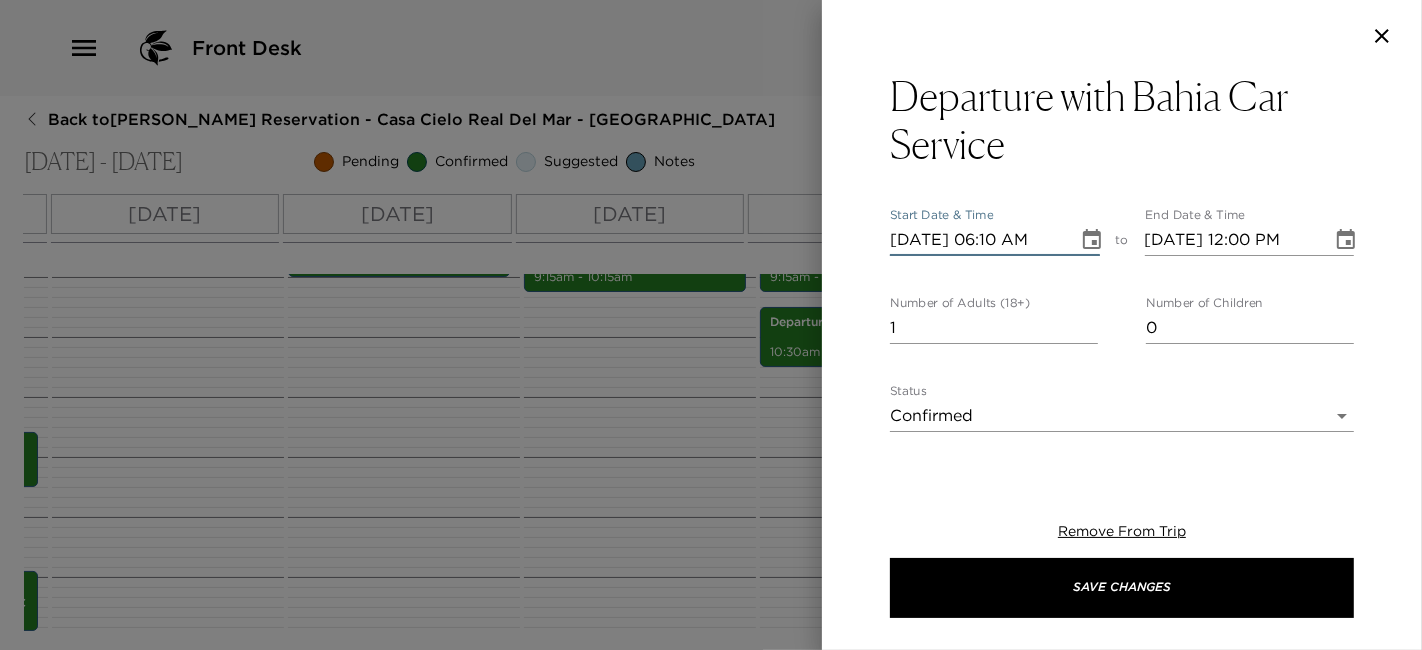 type on "07/14/2025 06:10 PM" 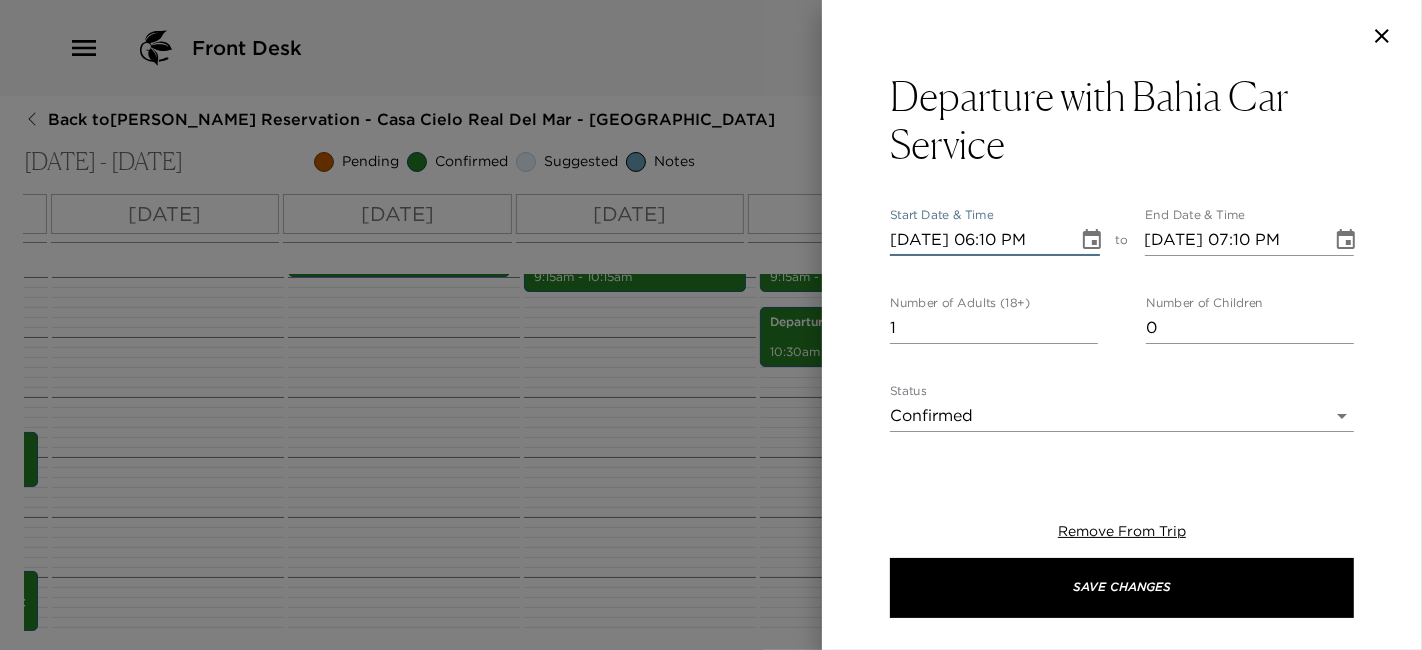 type on "07/14/2025 06:10 PM" 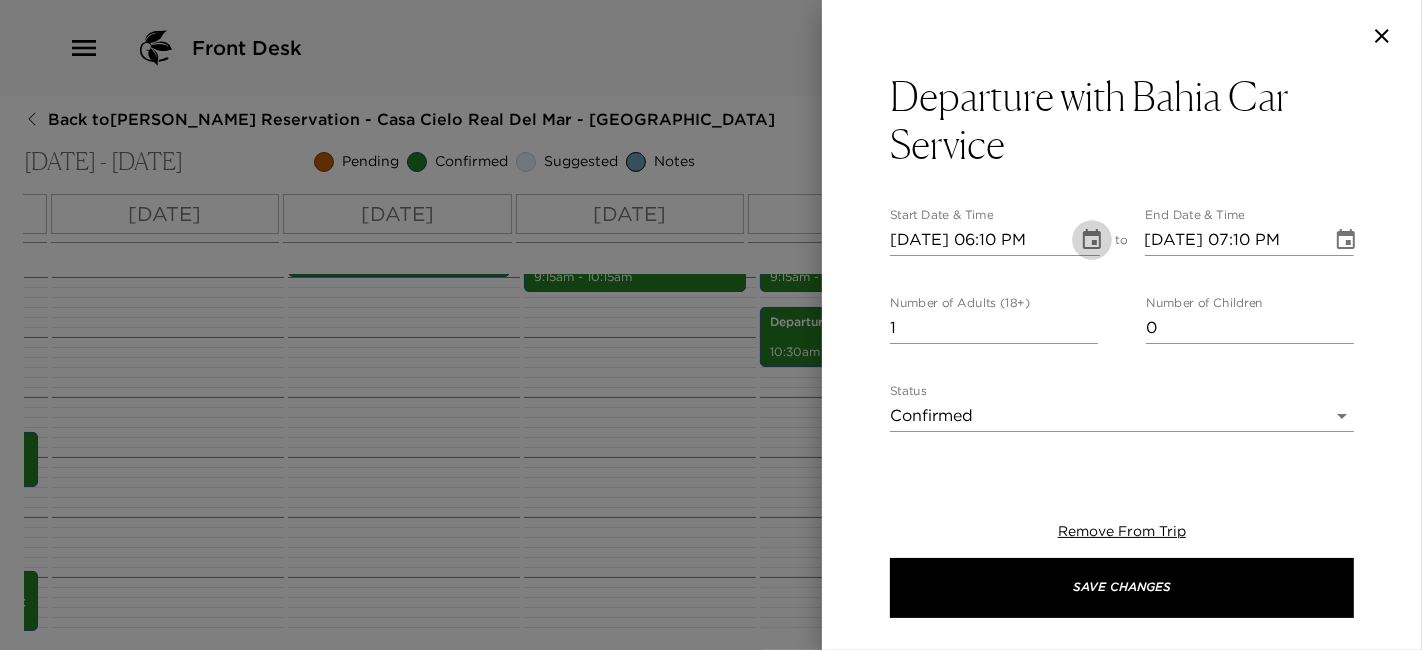 type 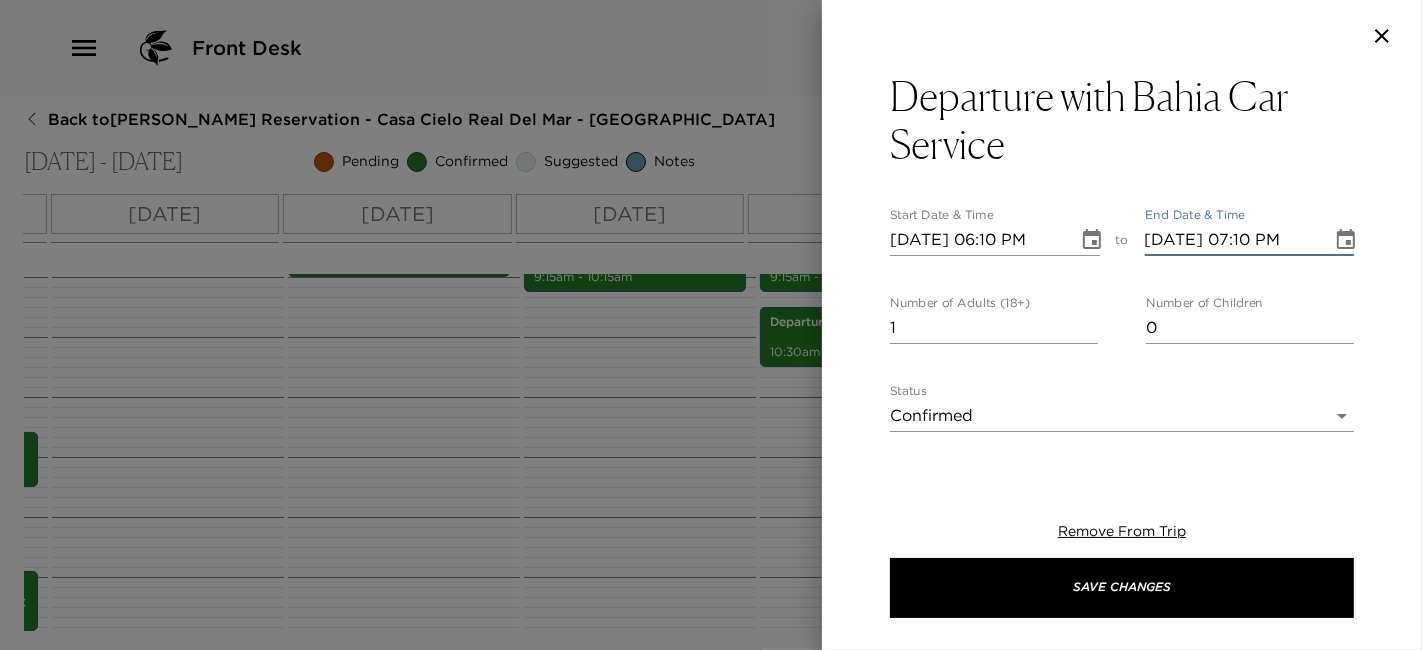type 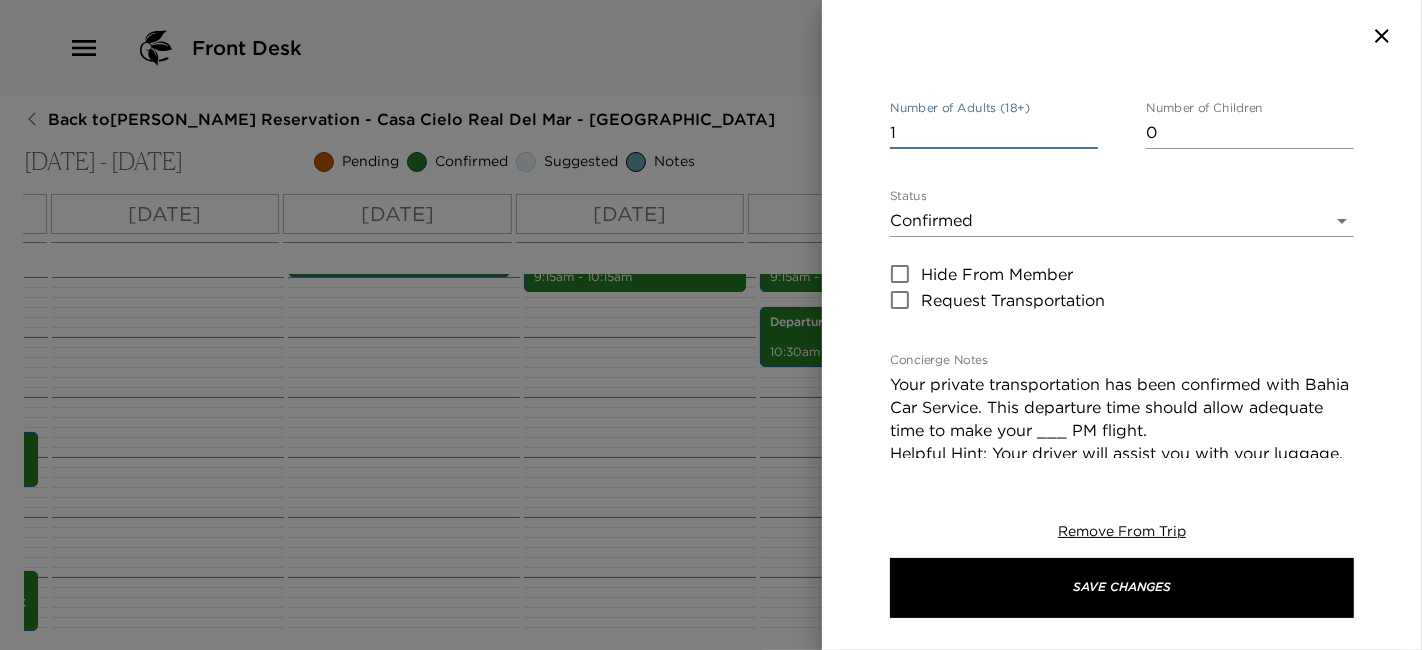 scroll, scrollTop: 197, scrollLeft: 0, axis: vertical 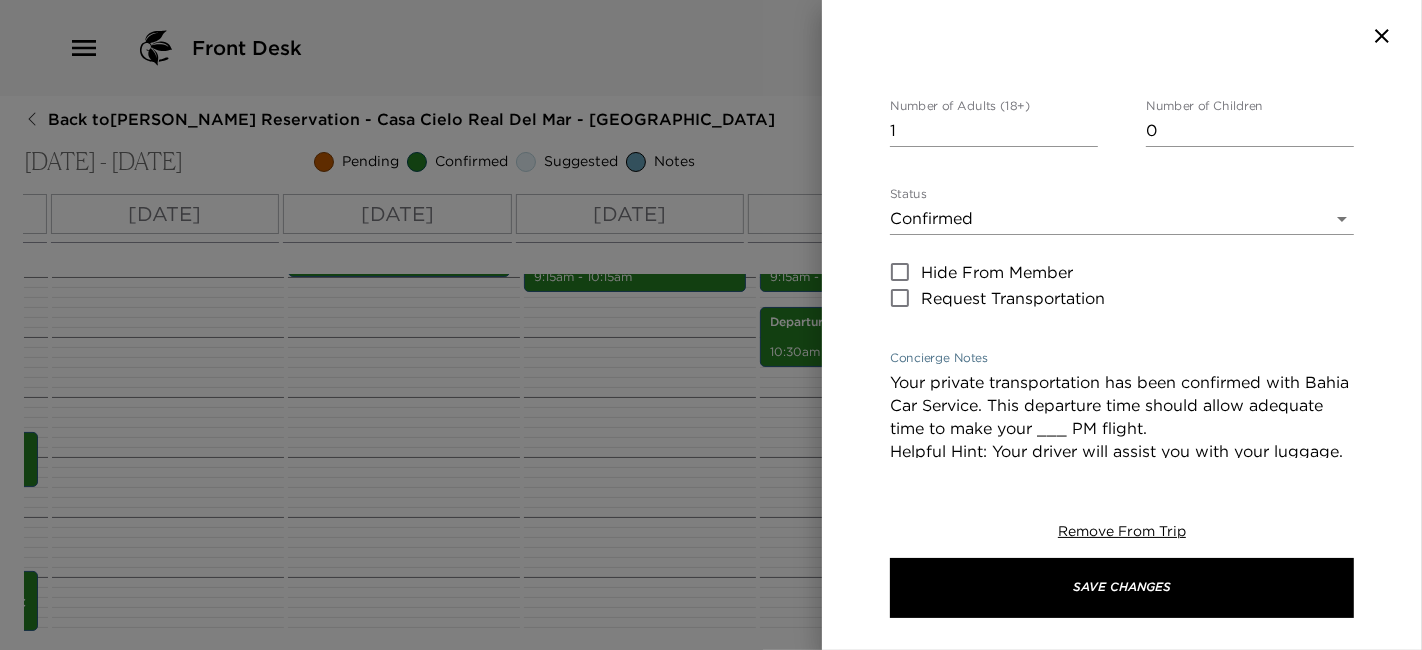 click on "Your private transportation has been confirmed with Bahia Car Service. This departure time should allow adequate time to make your ___ PM flight.
Helpful Hint: Your driver will assist you with your luggage.
Please remember to return all of your house keys to me prior to departing. If keys are lost or not returned a charge will be applied to your final house bill. Please also make sure to check your residence and safes for all phone and computer cords, passports, and other belongings. It has been a pleasure serving you and I hope to see you in Real del Mar again soon!" at bounding box center (1122, 509) 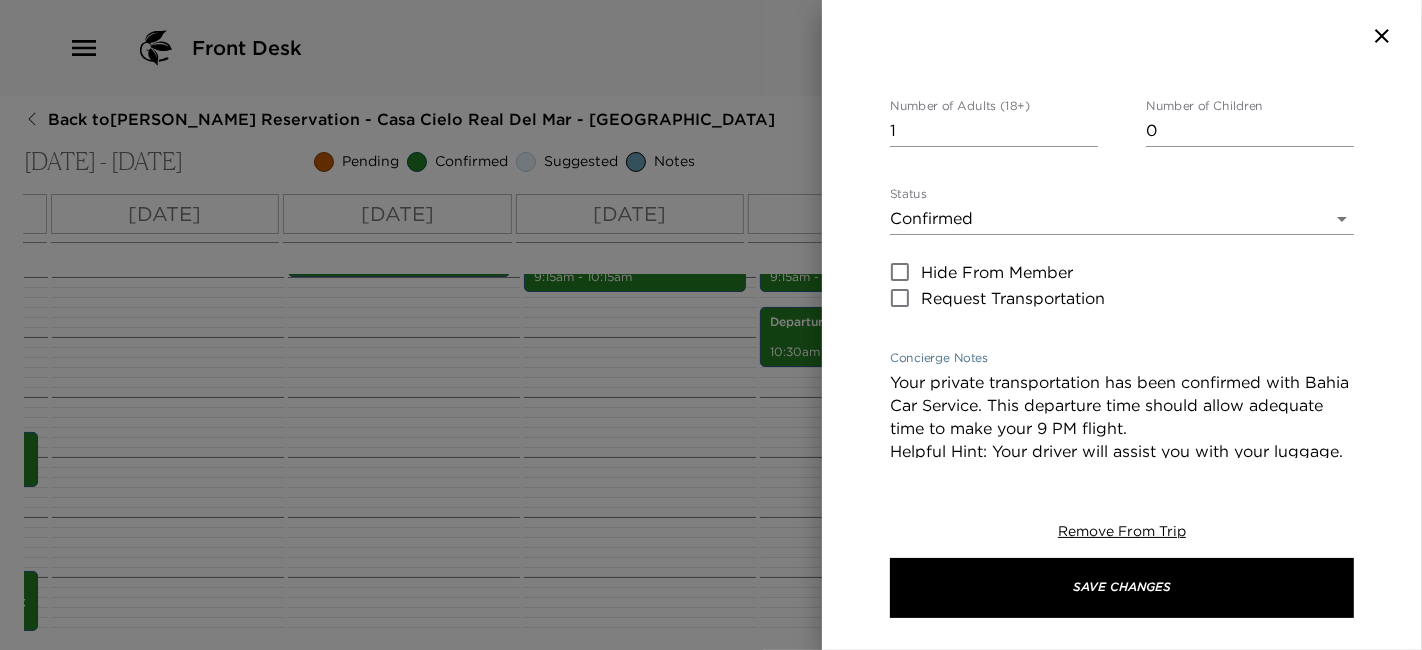click on "Your private transportation has been confirmed with Bahia Car Service. This departure time should allow adequate time to make your 9 PM flight.
Helpful Hint: Your driver will assist you with your luggage.
Please remember to return all of your house keys to me prior to departing. If keys are lost or not returned a charge will be applied to your final house bill. Please also make sure to check your residence and safes for all phone and computer cords, passports, and other belongings. It has been a pleasure serving you and I hope to see you in Real del Mar again soon!" at bounding box center (1122, 509) 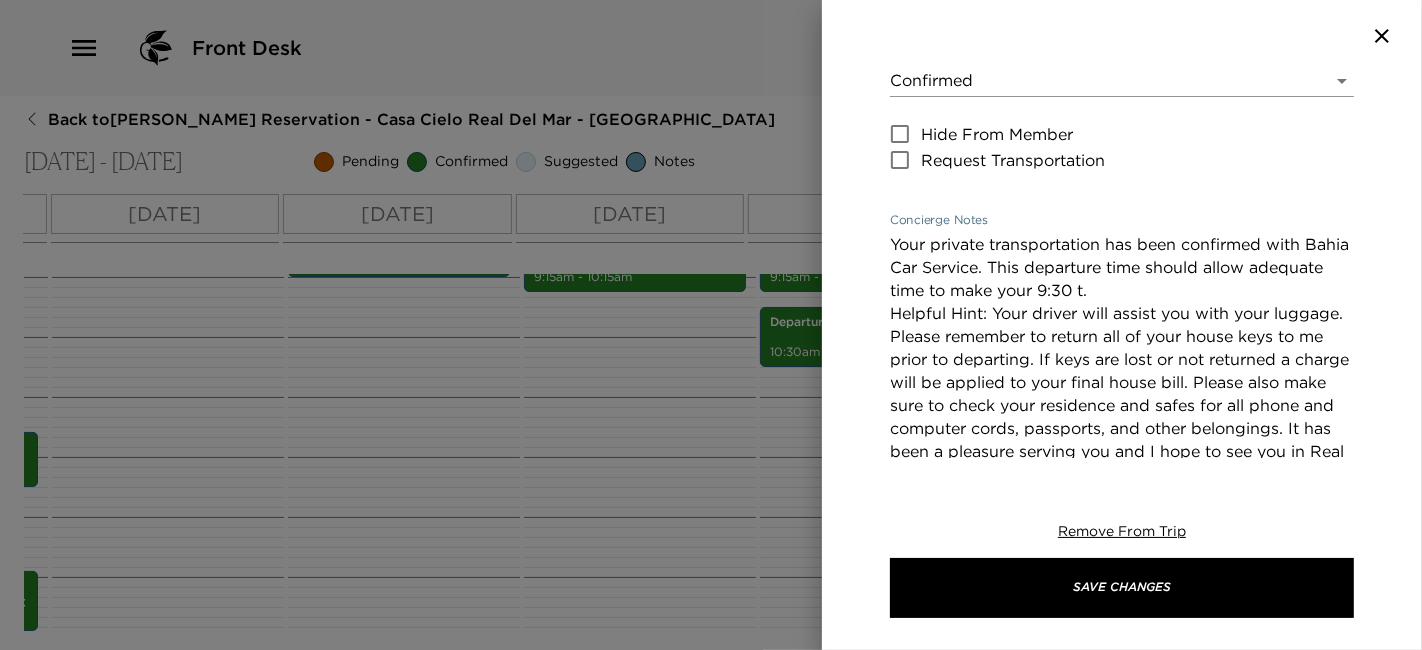 scroll, scrollTop: 337, scrollLeft: 0, axis: vertical 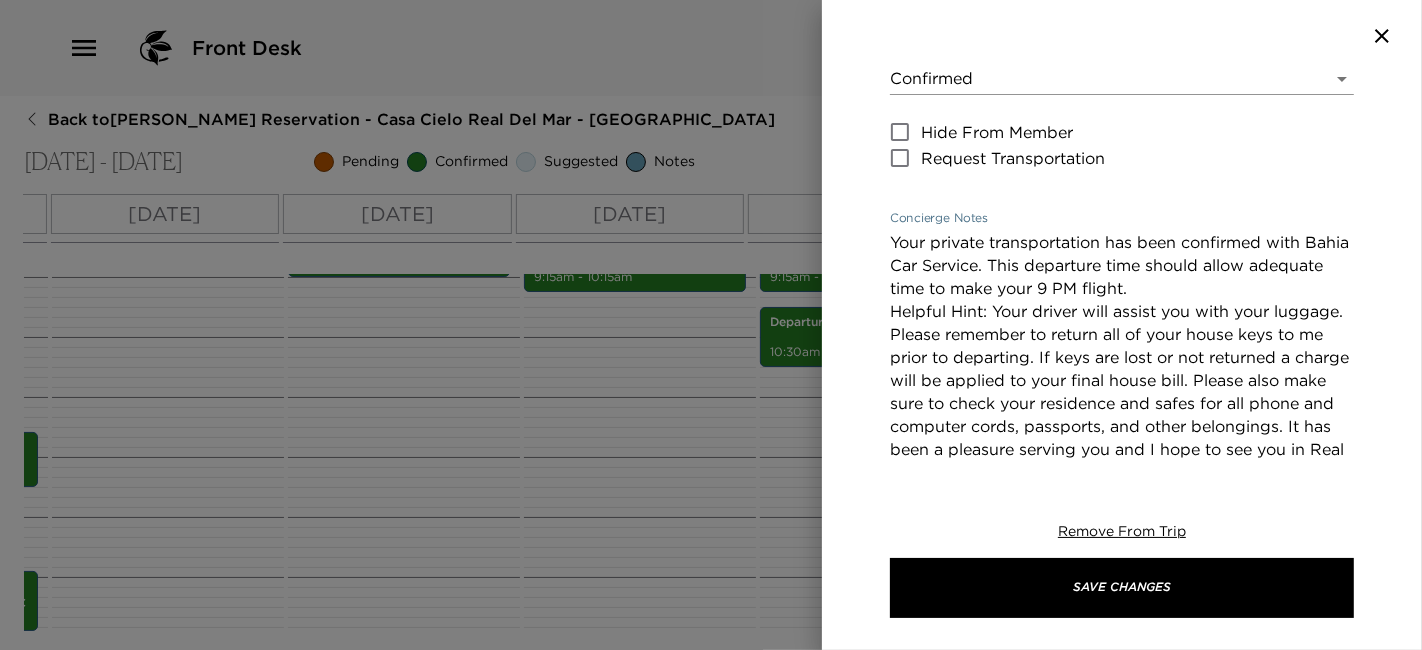 click on "Your private transportation has been confirmed with Bahia Car Service. This departure time should allow adequate time to make your 9 PM flight.
Helpful Hint: Your driver will assist you with your luggage.
Please remember to return all of your house keys to me prior to departing. If keys are lost or not returned a charge will be applied to your final house bill. Please also make sure to check your residence and safes for all phone and computer cords, passports, and other belongings. It has been a pleasure serving you and I hope to see you in Real del Mar again soon!" at bounding box center (1122, 369) 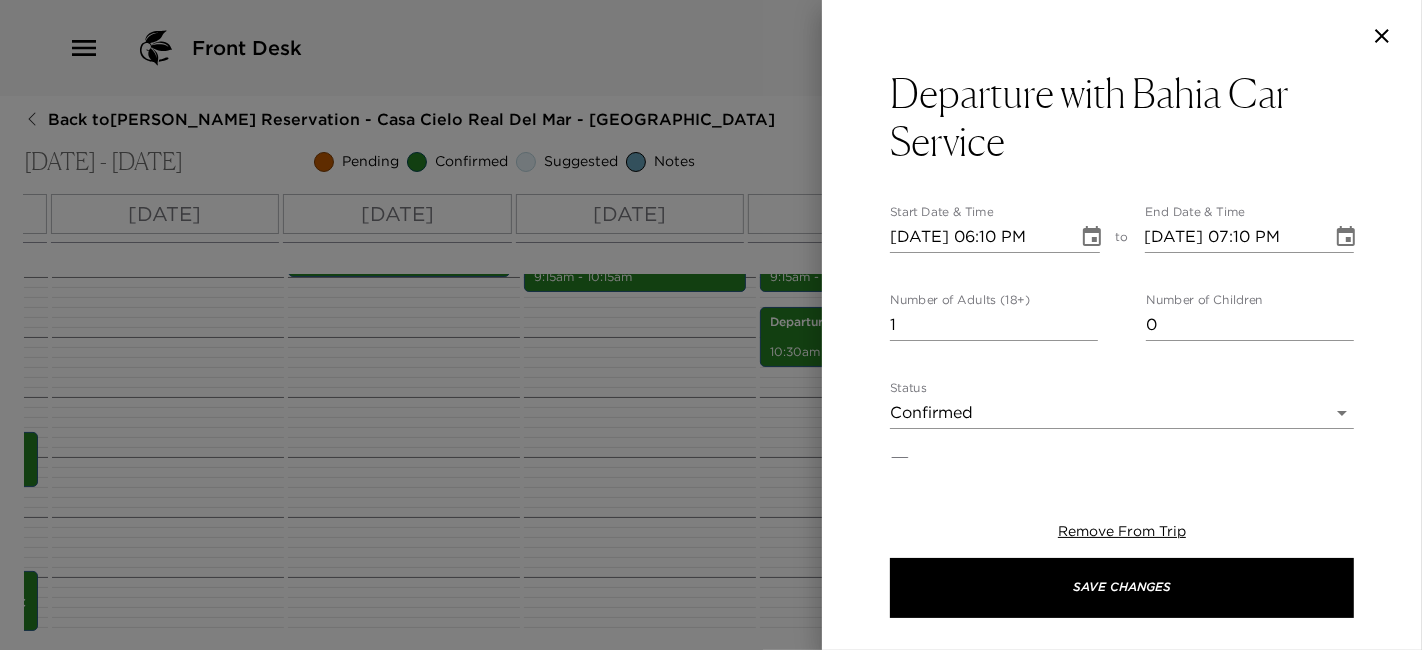 scroll, scrollTop: 4, scrollLeft: 0, axis: vertical 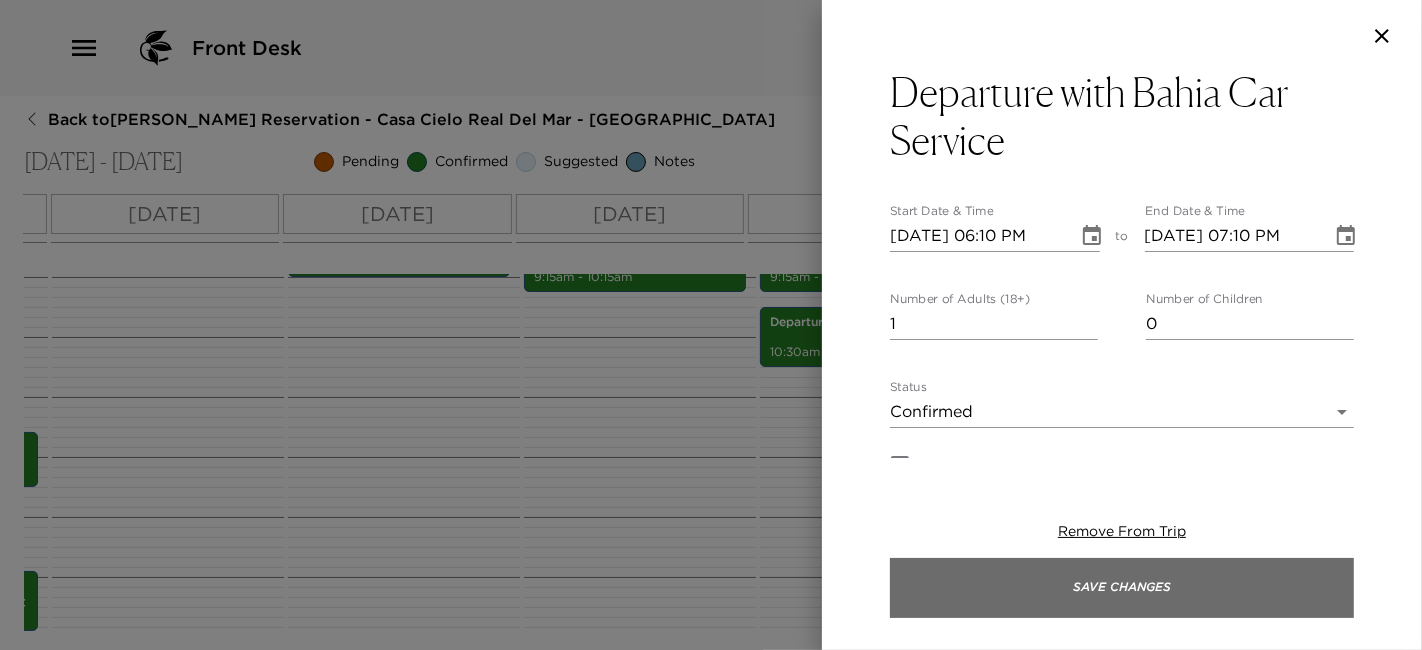 type on "Your private transportation has been confirmed with Bahia Car Service. This departure time should allow adequate time to make your 9 :30 PM flight.
Helpful Hint: Your driver will assist you with your luggage.
Please remember to return all of your house keys to me prior to departing. If keys are lost or not returned a charge will be applied to your final house bill. Please also make sure to check your residence and safes for all phone and computer cords, passports, and other belongings. It has been a pleasure serving you and I hope to see you in Real del Mar again soon!" 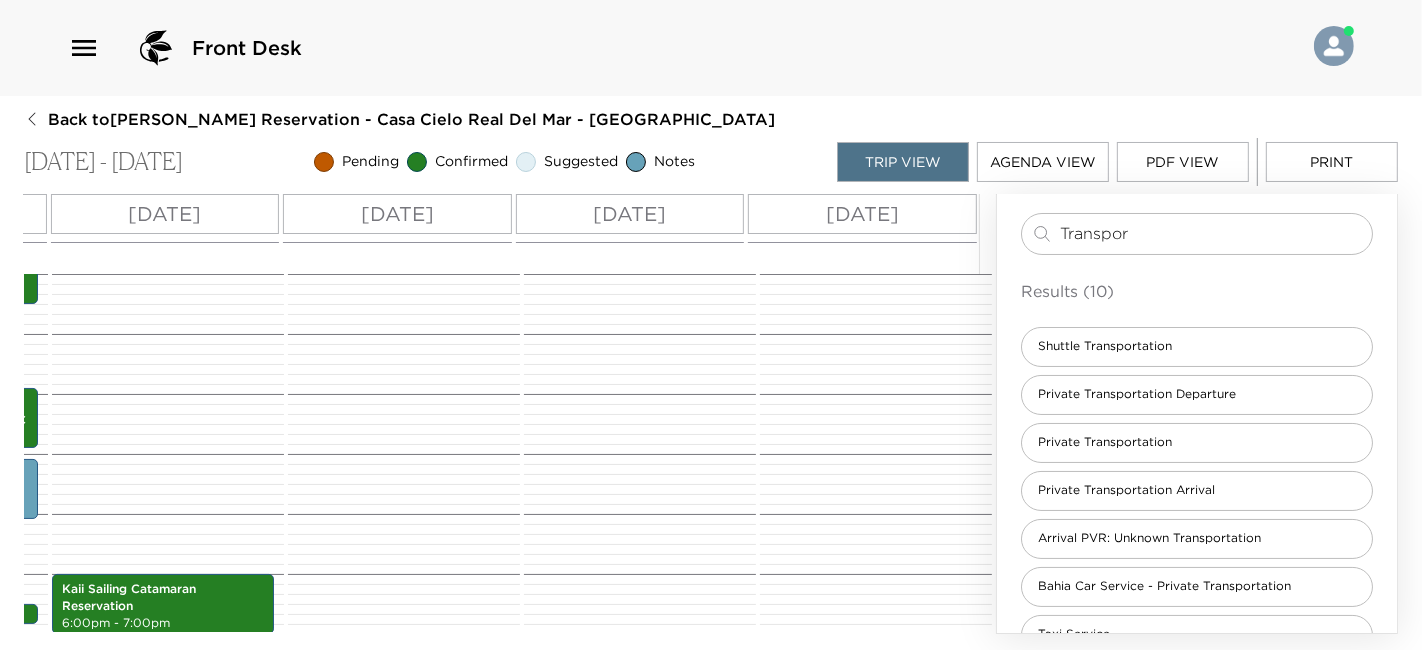 scroll, scrollTop: 1098, scrollLeft: 0, axis: vertical 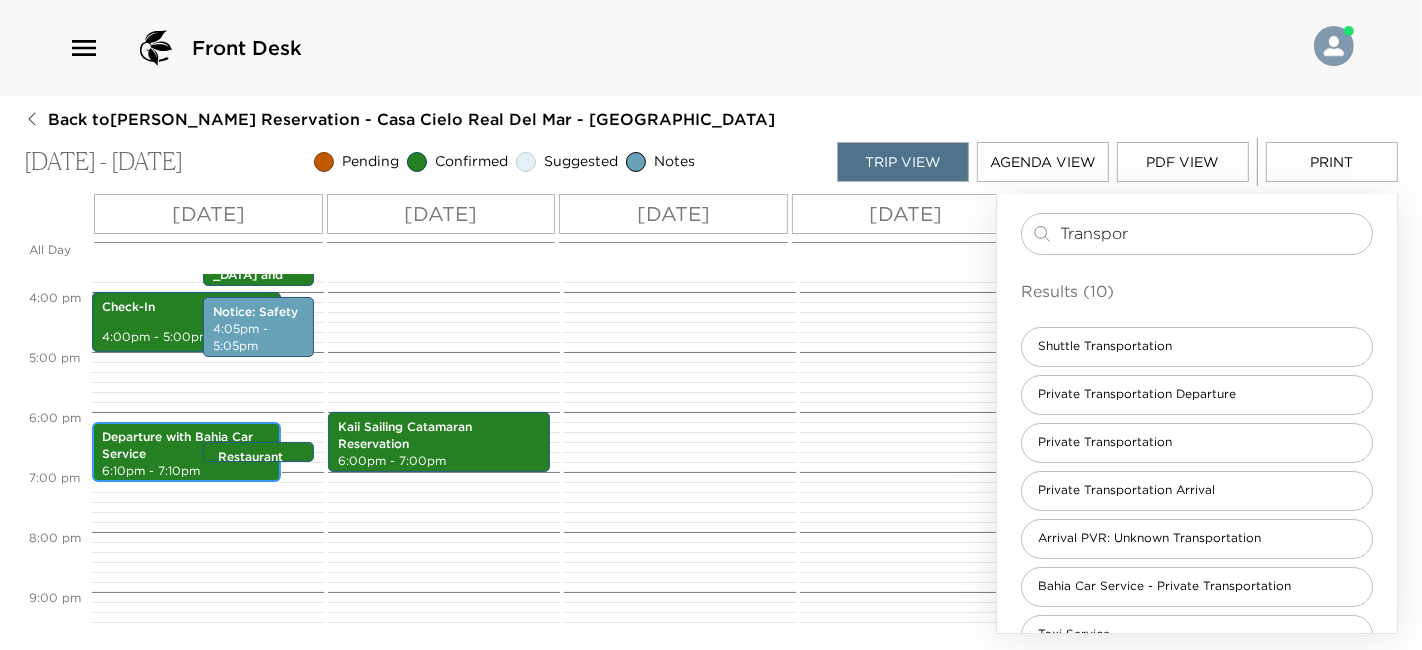 click on "Departure with Bahia Car Service" at bounding box center [186, 446] 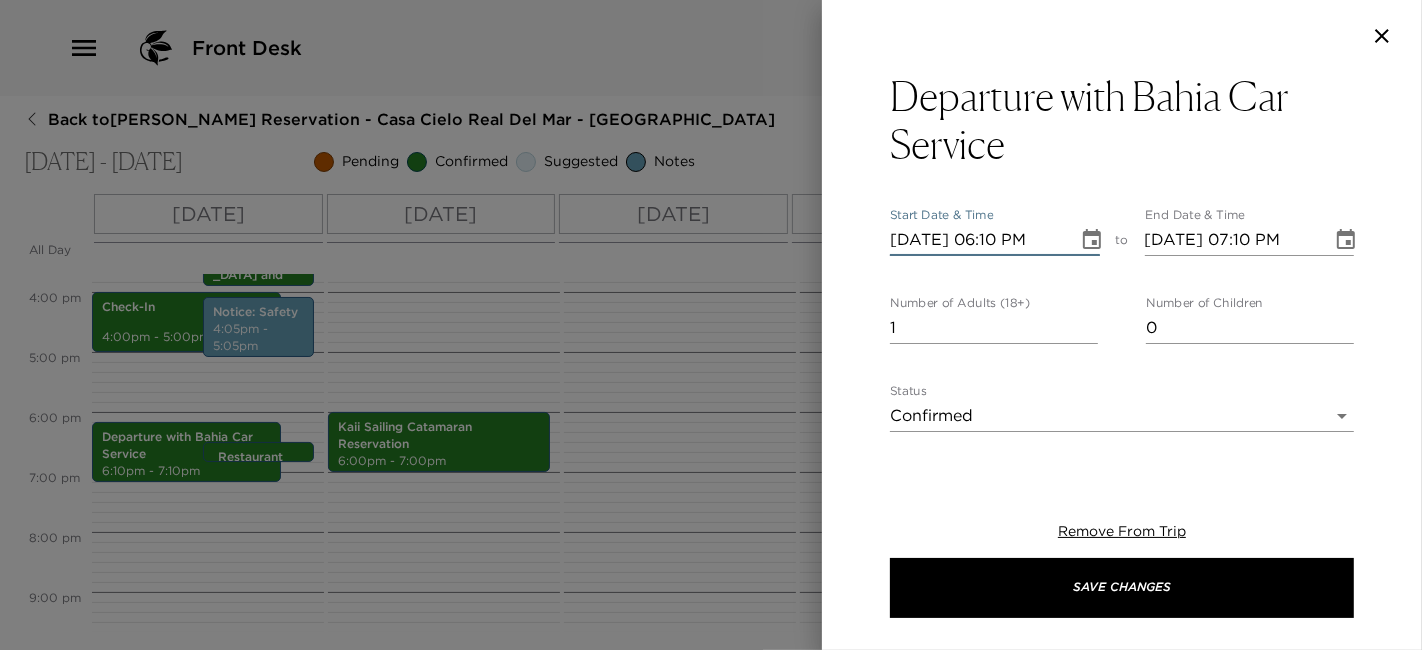 click on "07/14/2025 06:10 PM" at bounding box center (977, 240) 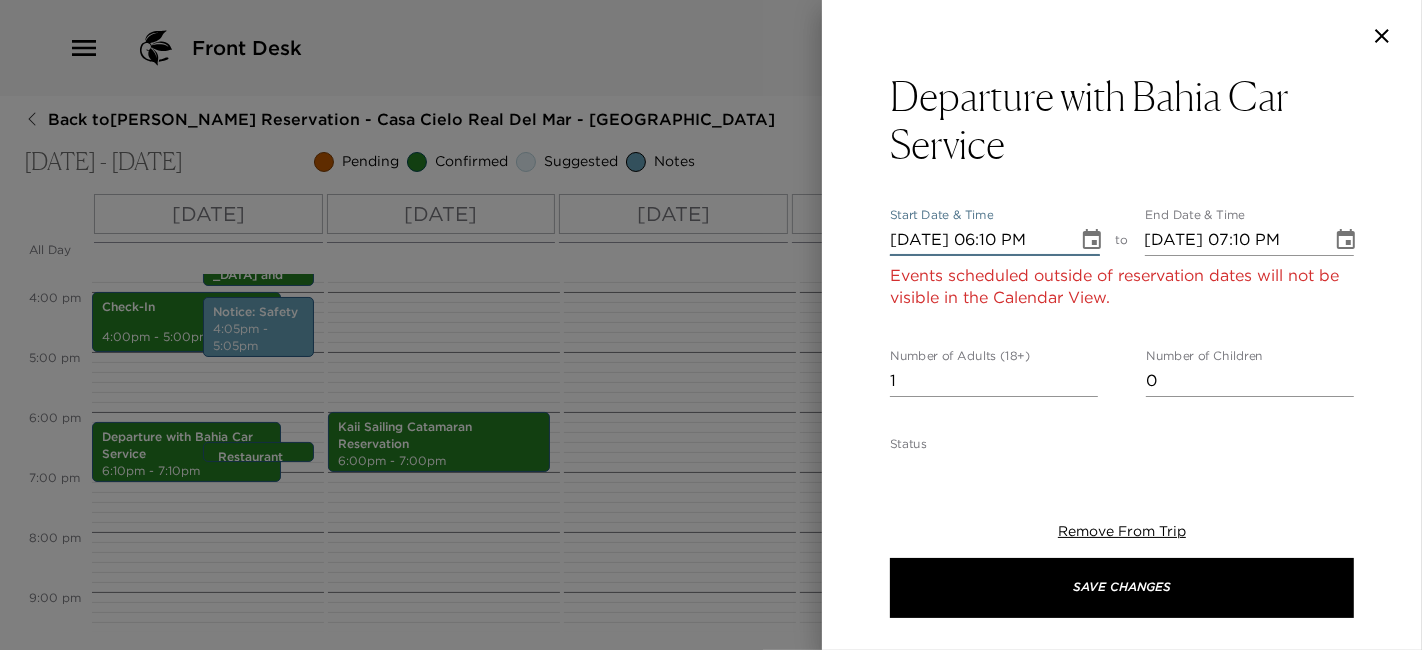 type on "07/18/2025 06:10 PM" 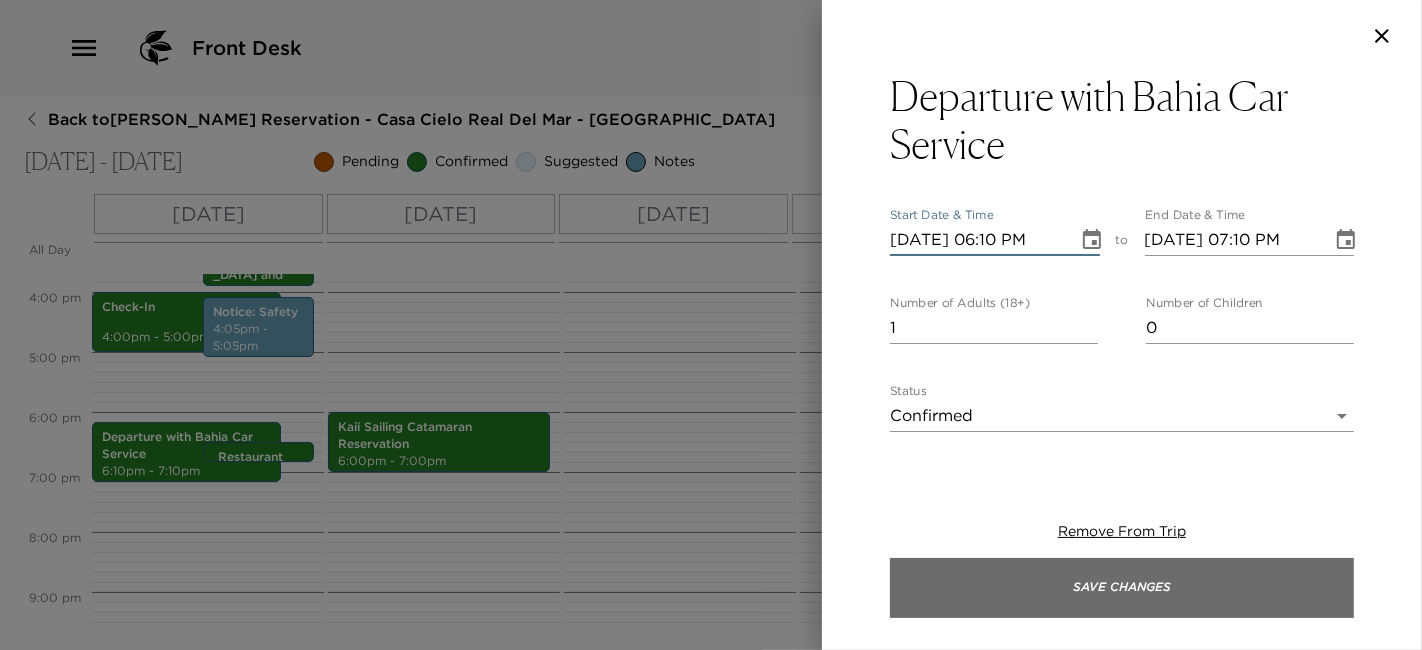 type on "07/18/2025 06:10 PM" 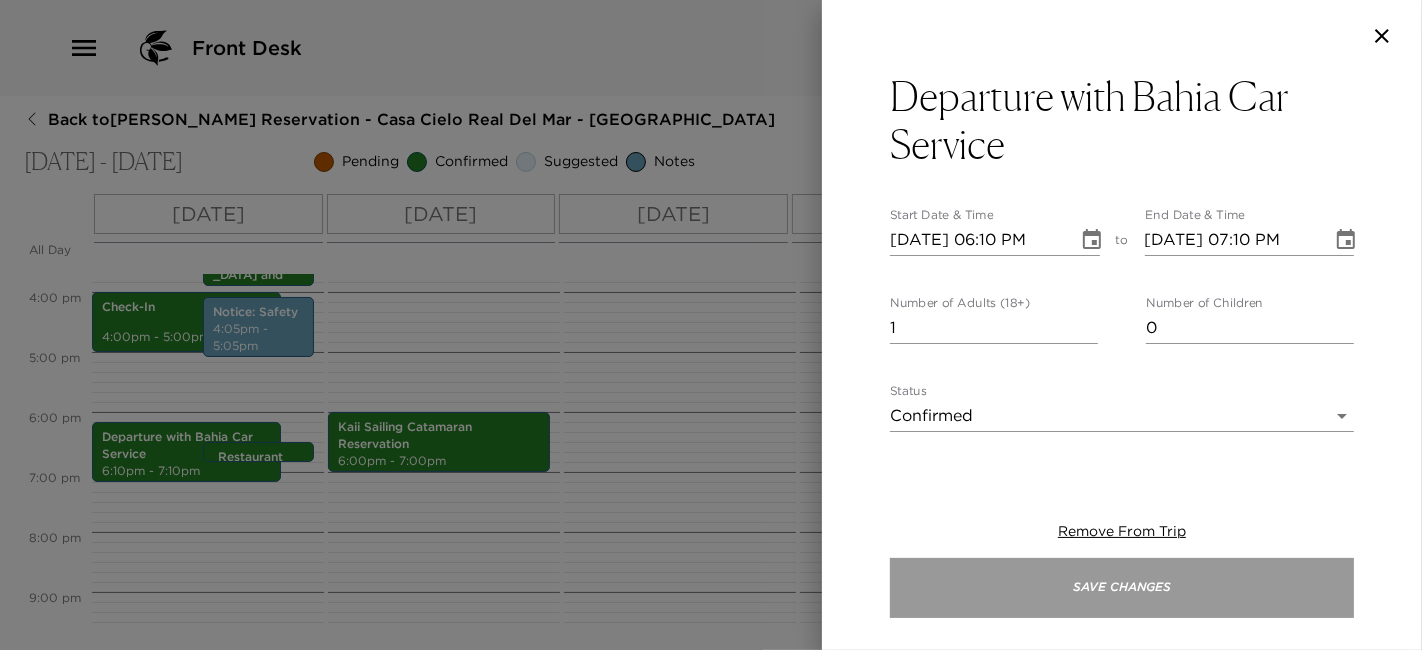 click on "Save Changes" at bounding box center (1122, 588) 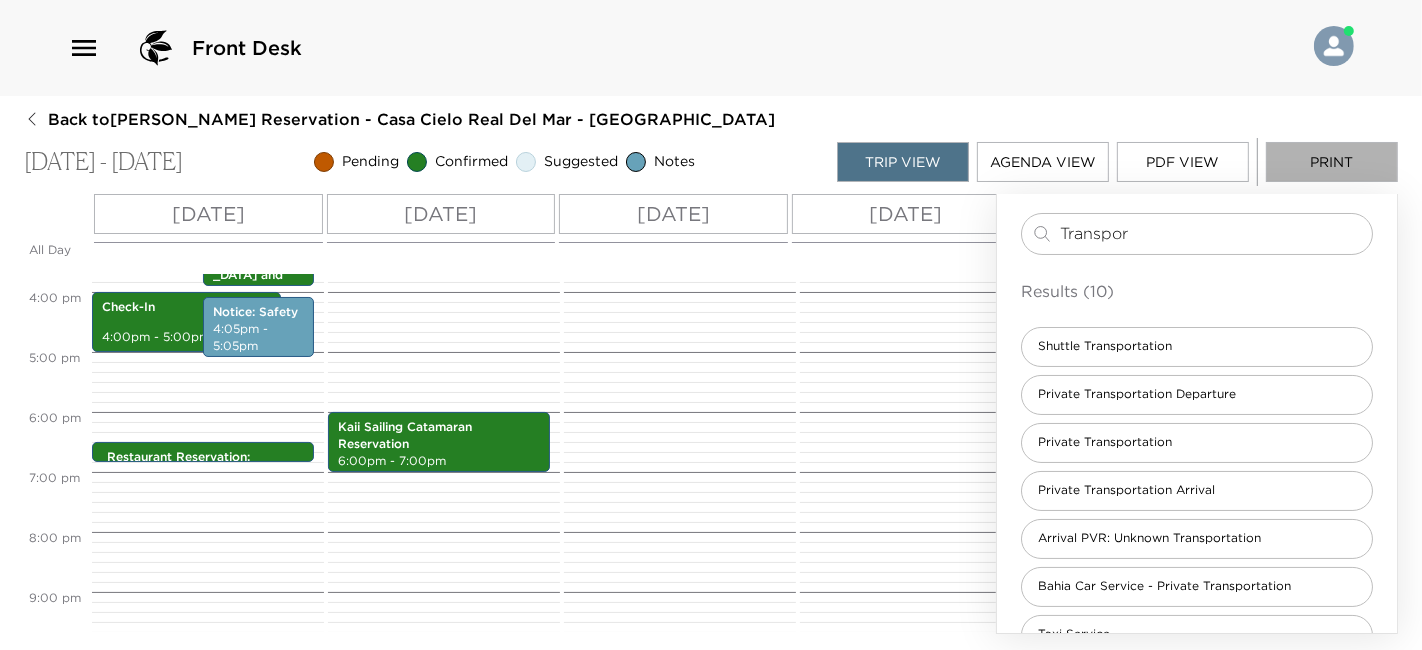 click on "Print" at bounding box center (1332, 162) 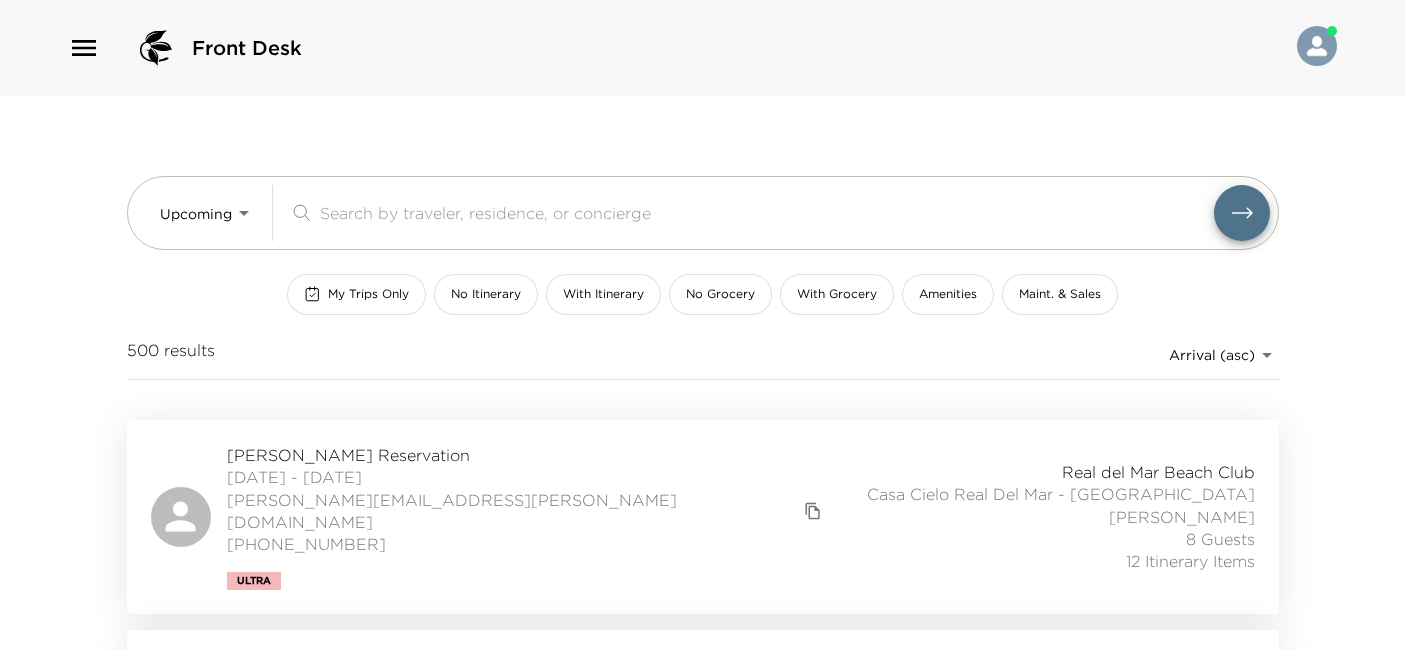 scroll, scrollTop: 0, scrollLeft: 0, axis: both 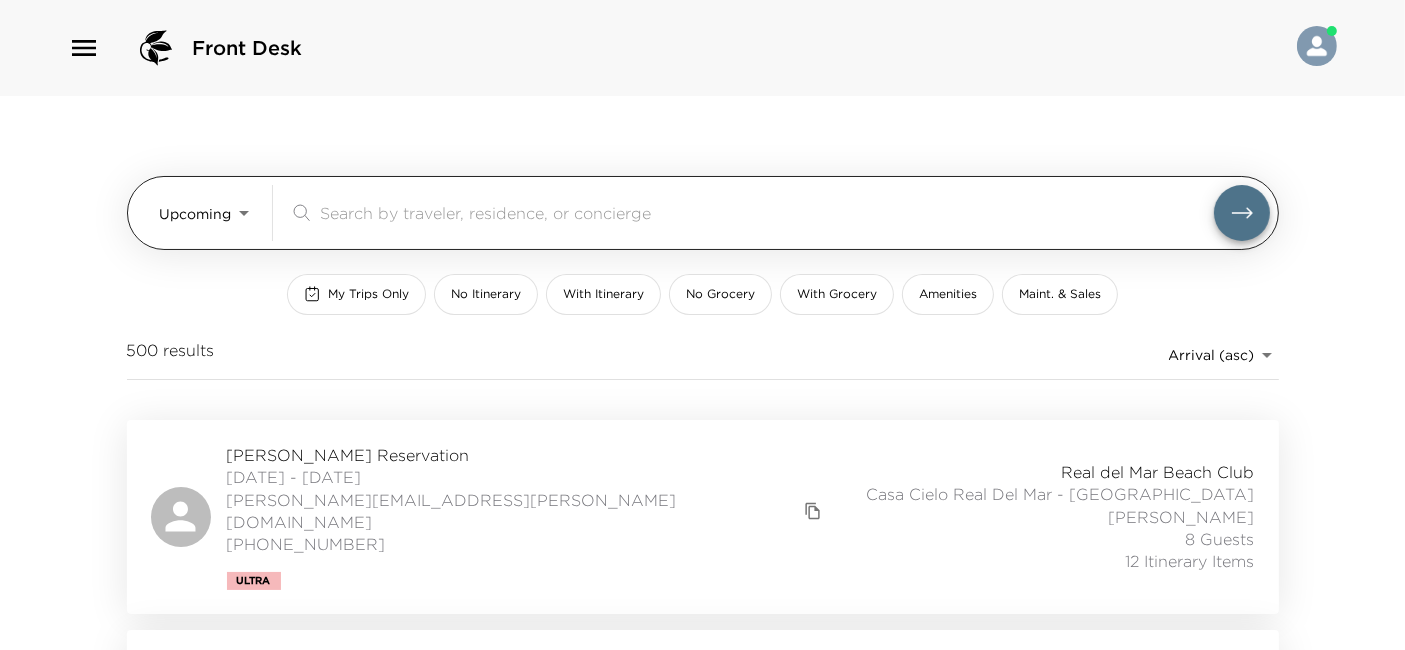 click at bounding box center [767, 212] 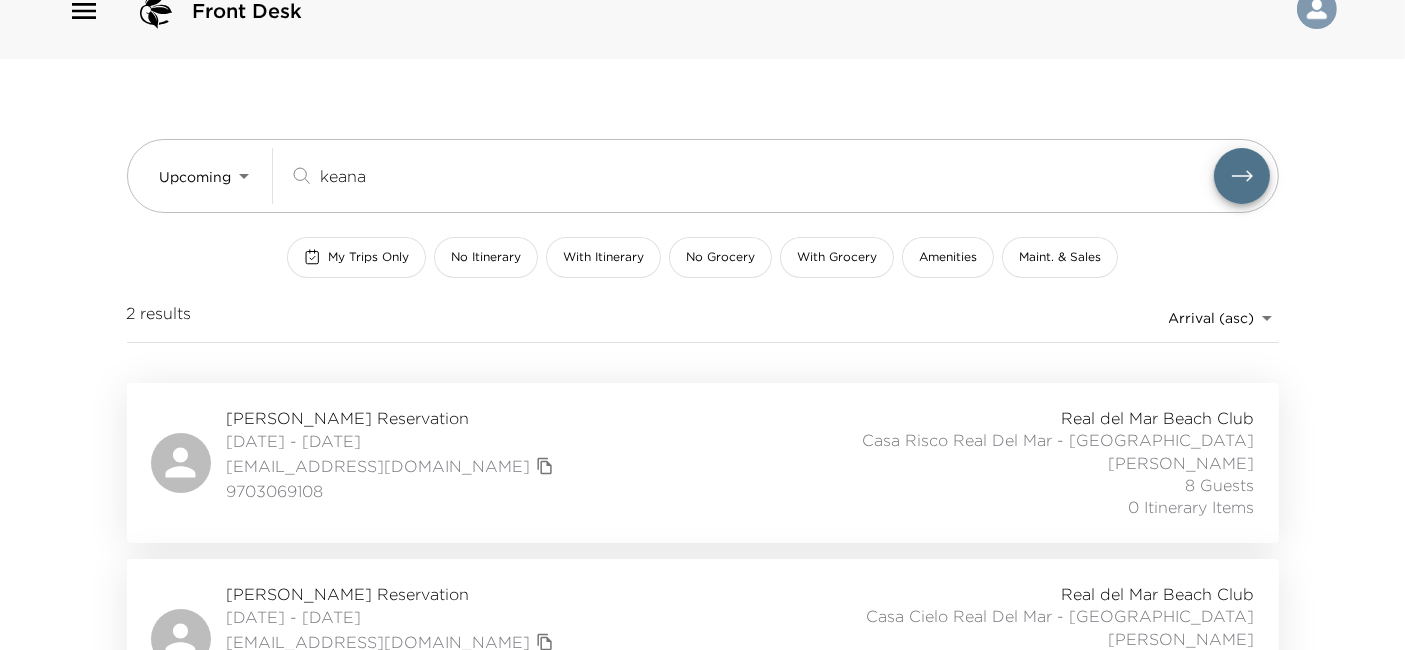 scroll, scrollTop: 103, scrollLeft: 0, axis: vertical 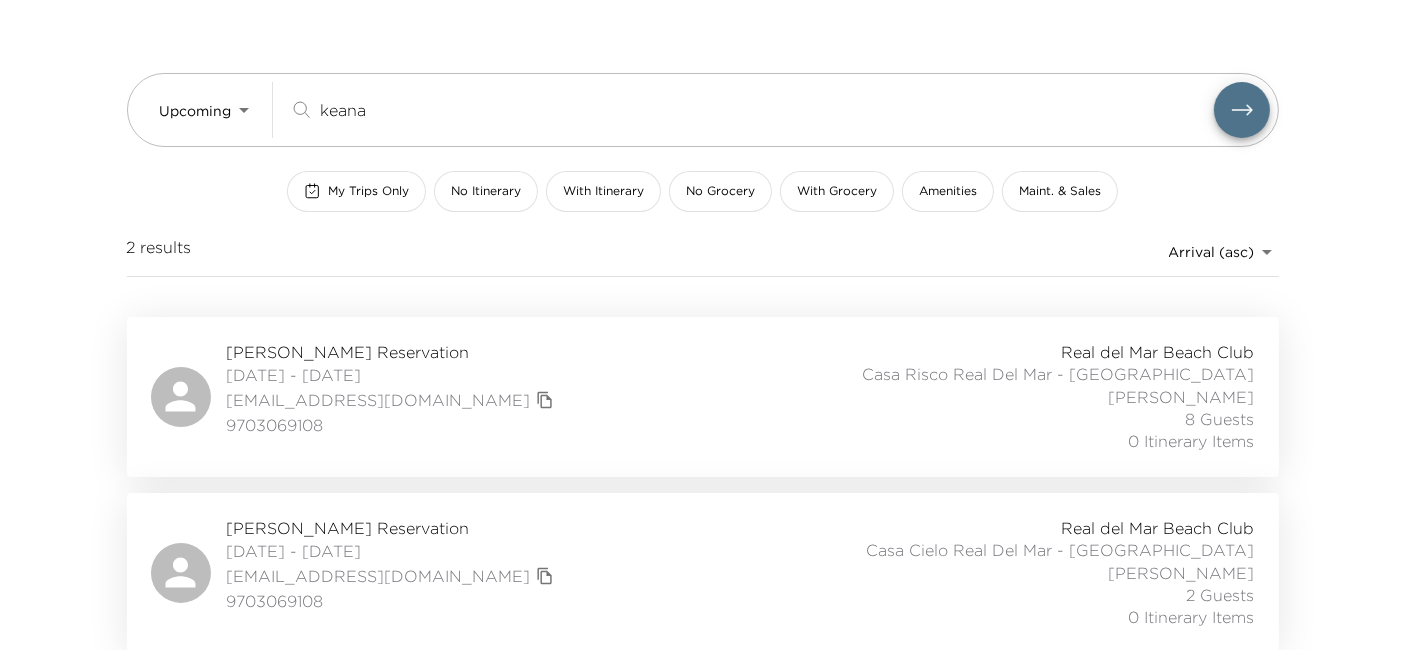 type on "keana" 